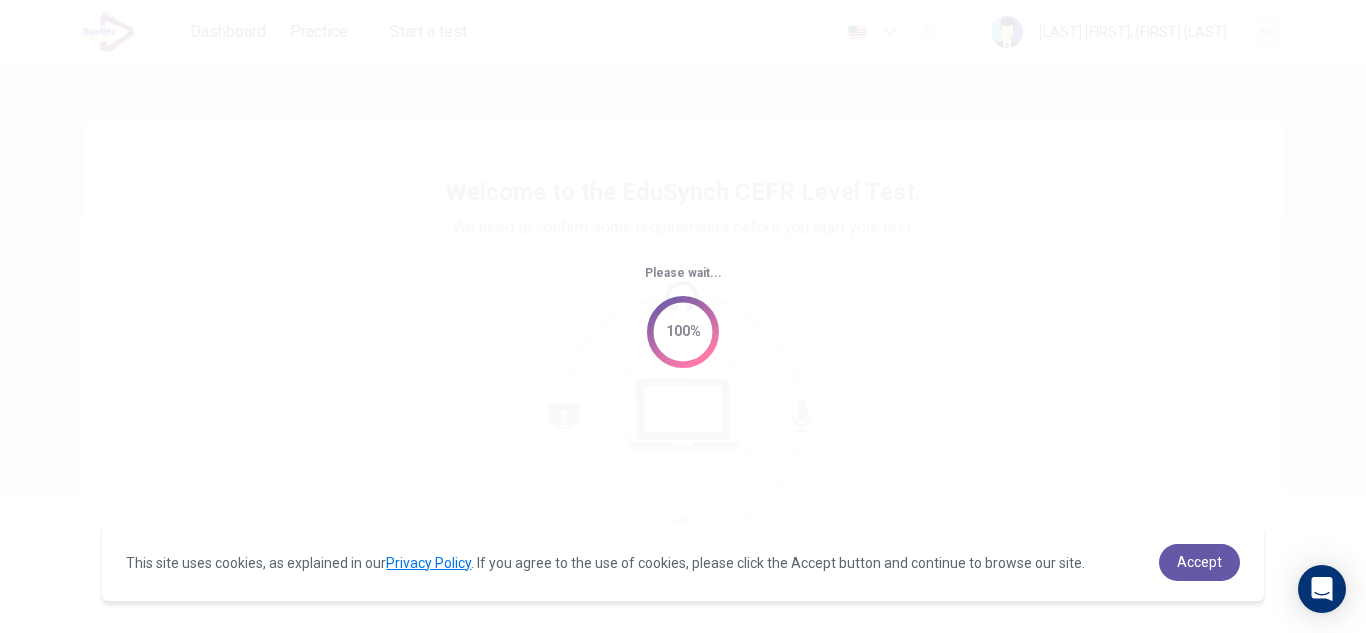 scroll, scrollTop: 0, scrollLeft: 0, axis: both 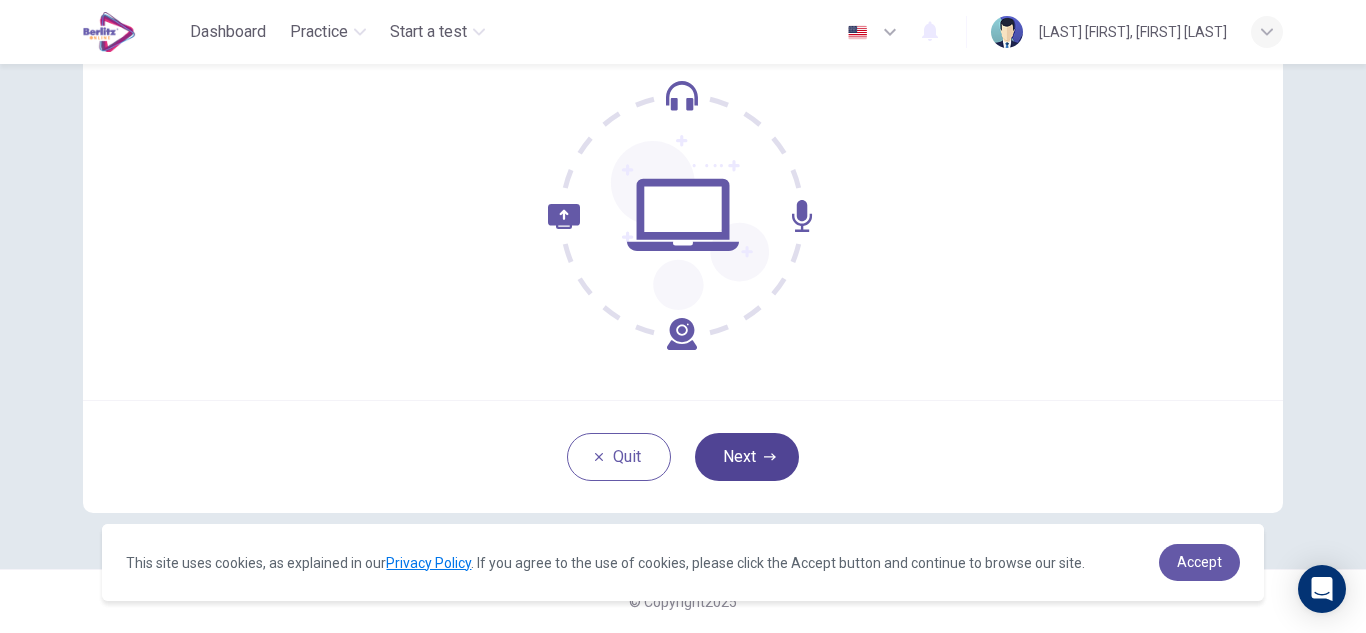 click on "Next" at bounding box center [747, 457] 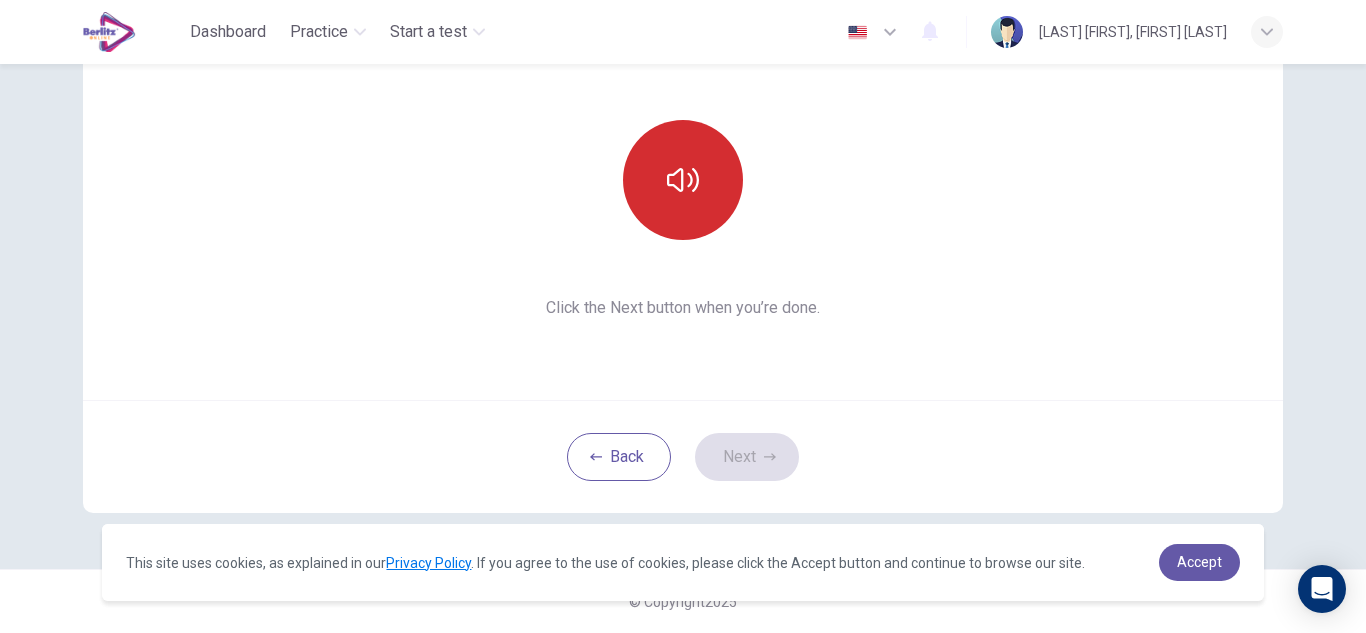 click 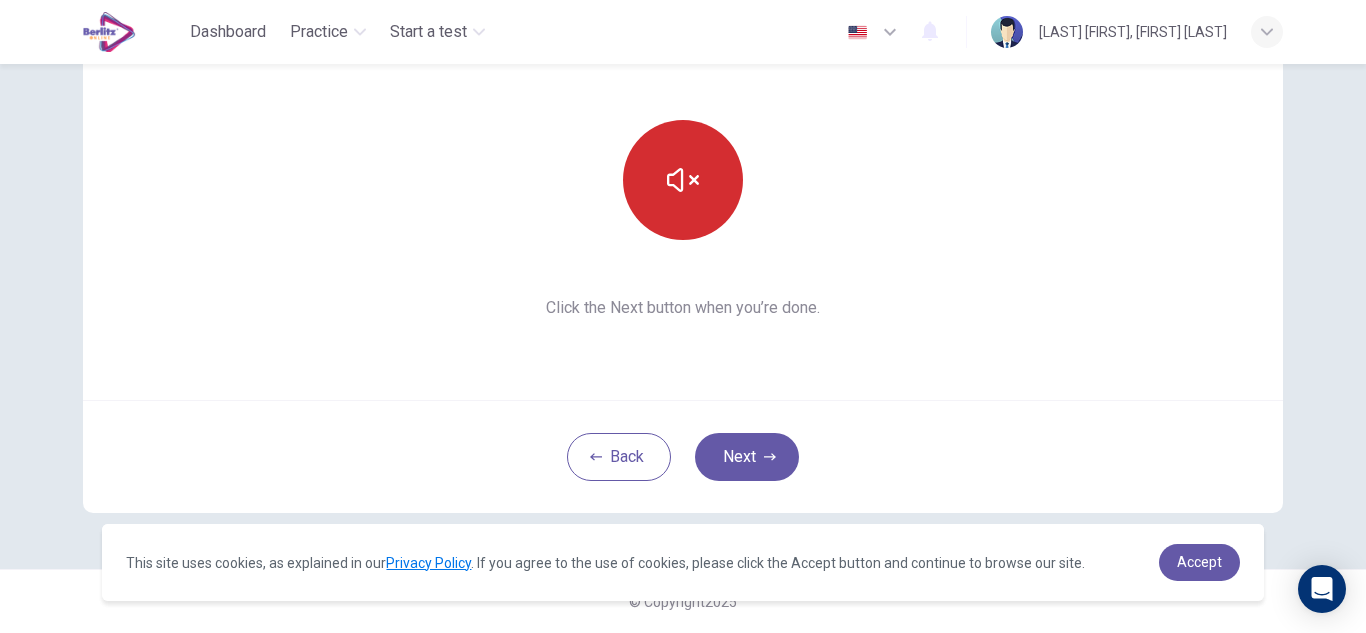 click at bounding box center (683, 180) 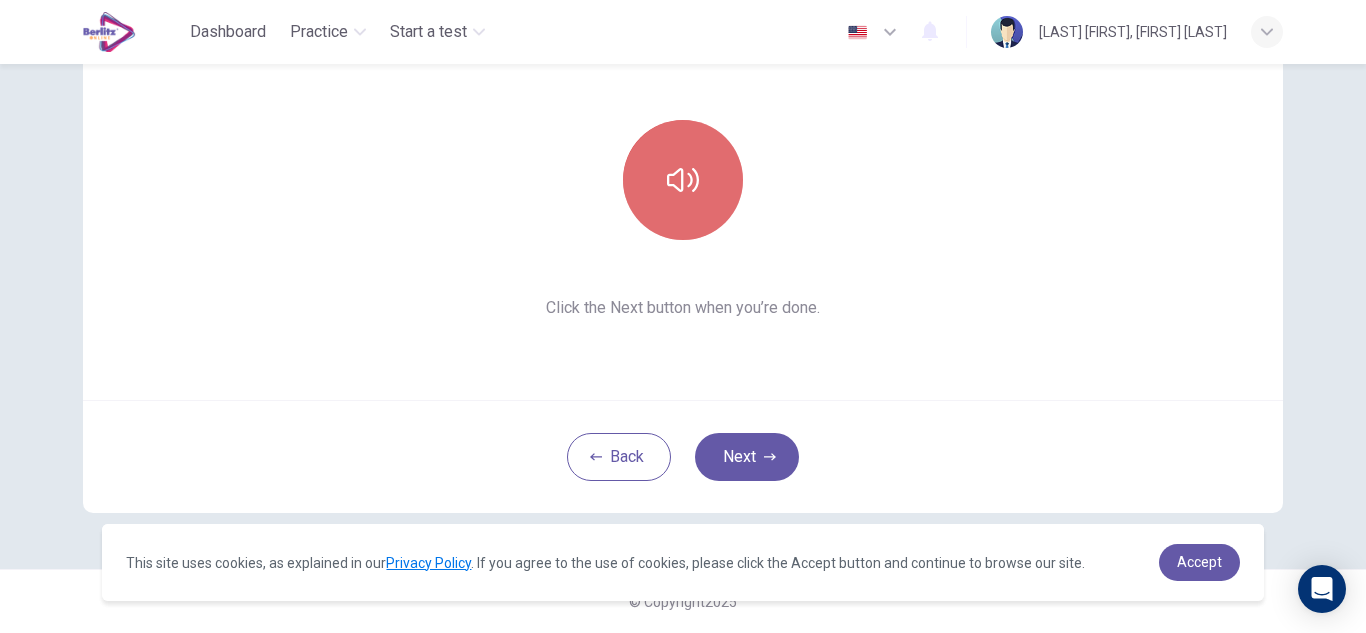 click at bounding box center [683, 180] 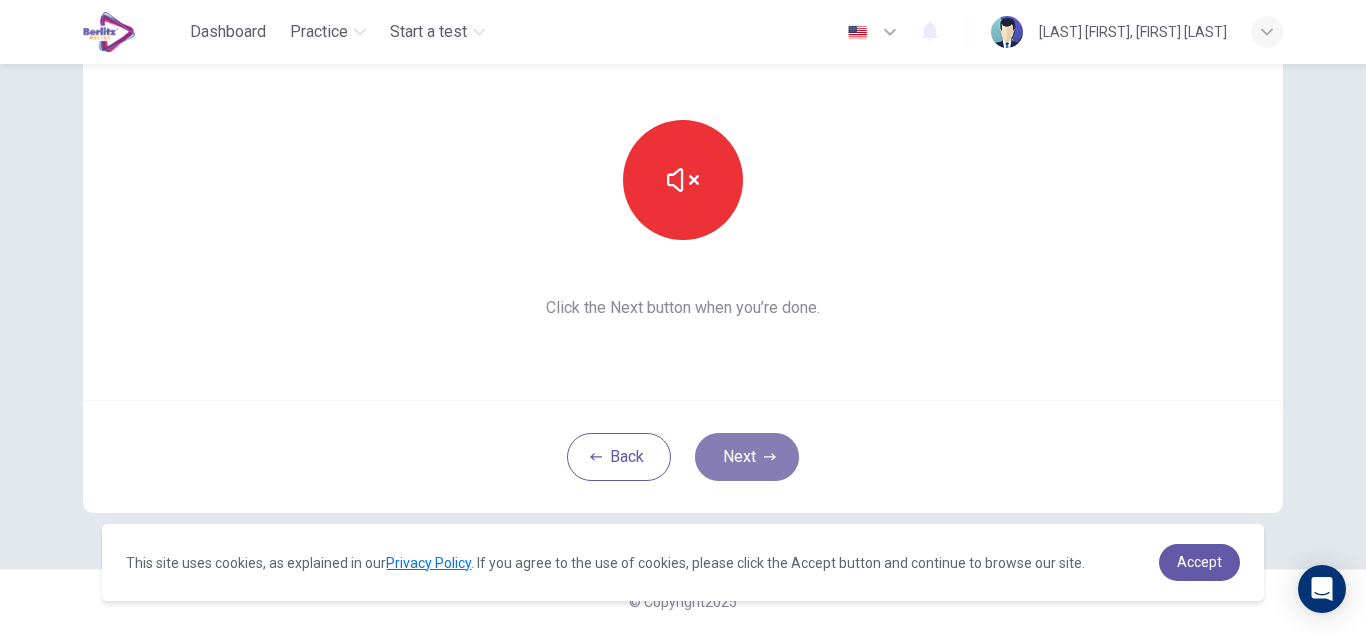 click on "Next" at bounding box center [747, 457] 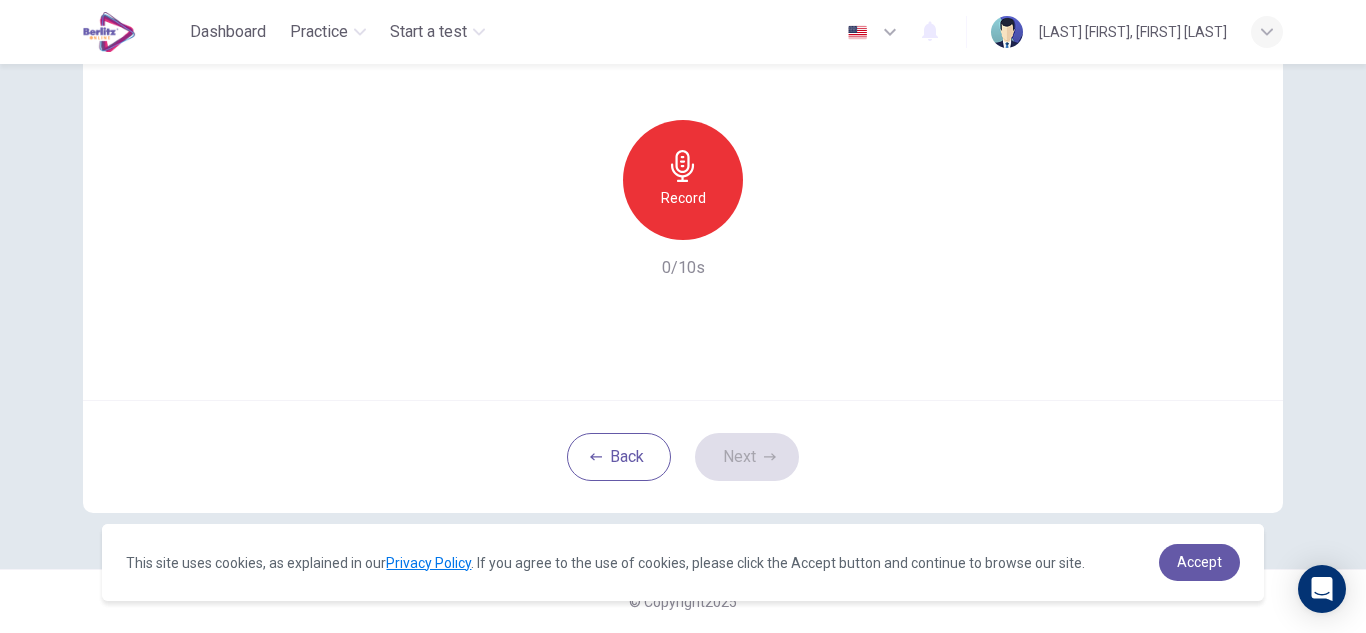 scroll, scrollTop: 100, scrollLeft: 0, axis: vertical 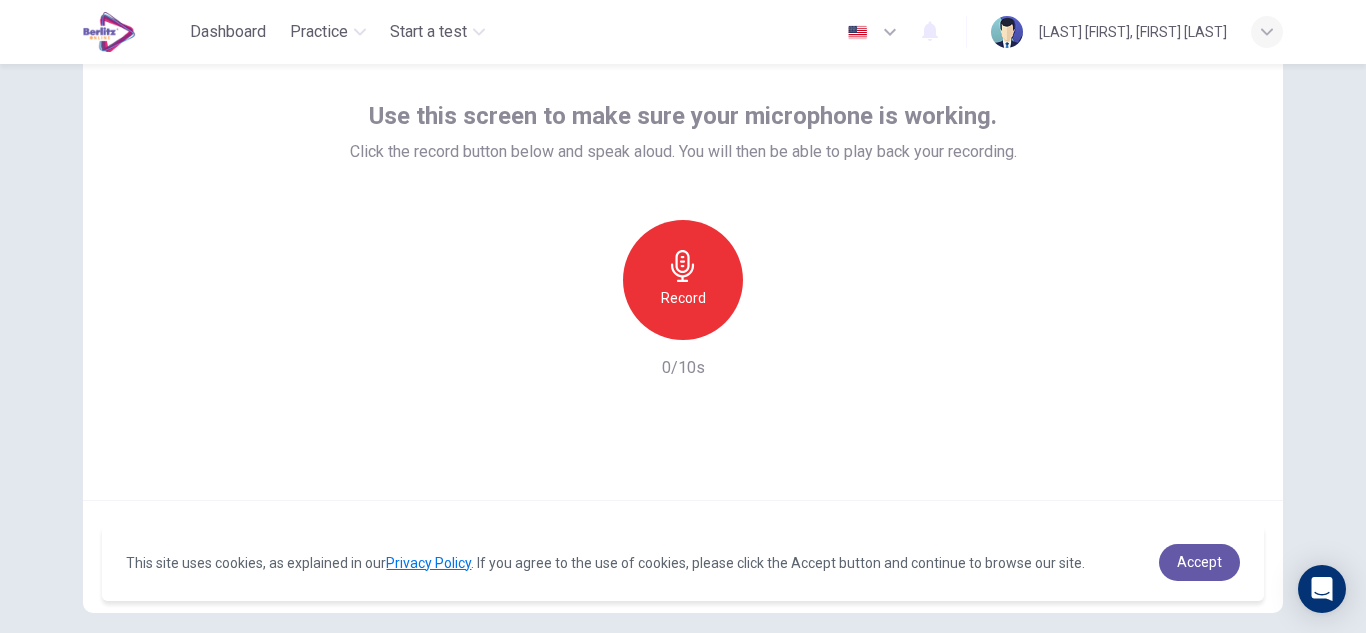 click on "Record" at bounding box center [683, 298] 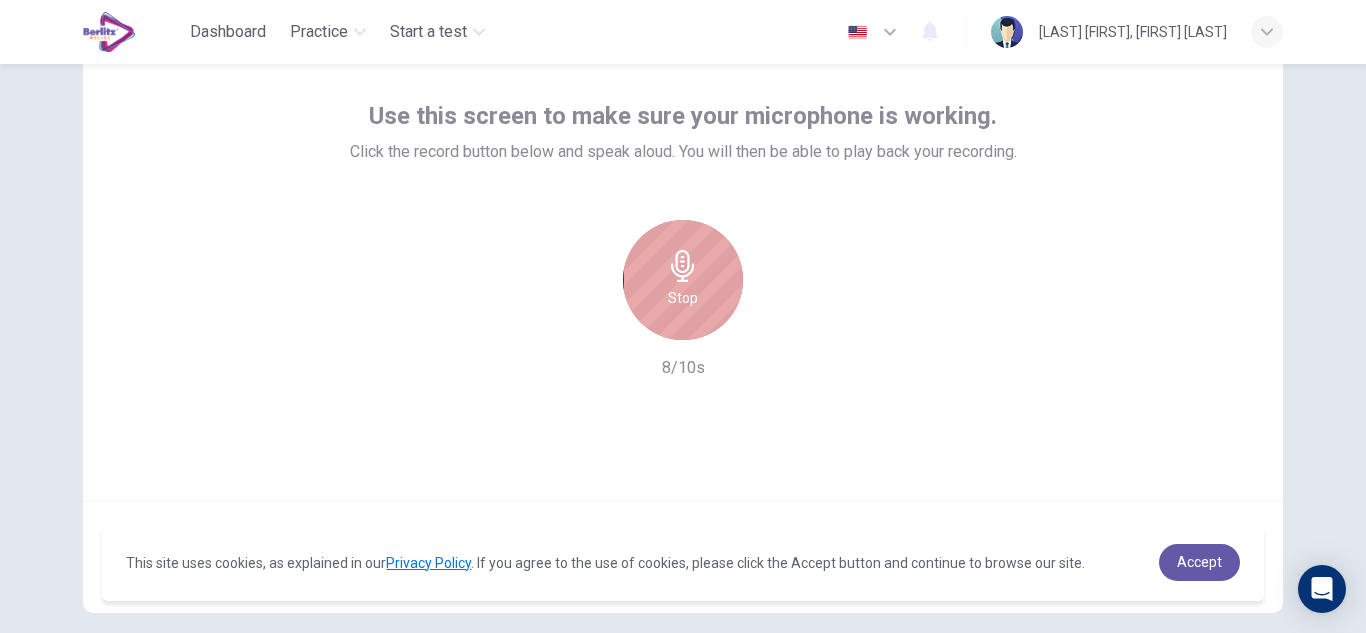 click on "Stop" at bounding box center [683, 298] 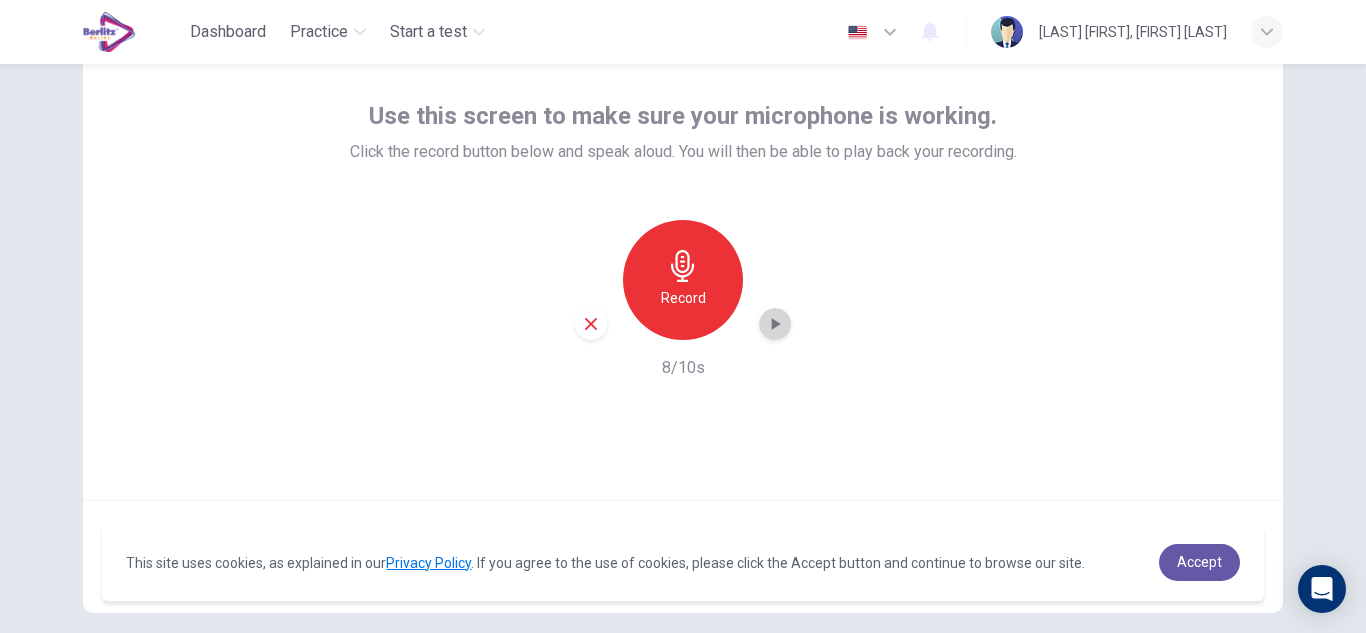 click 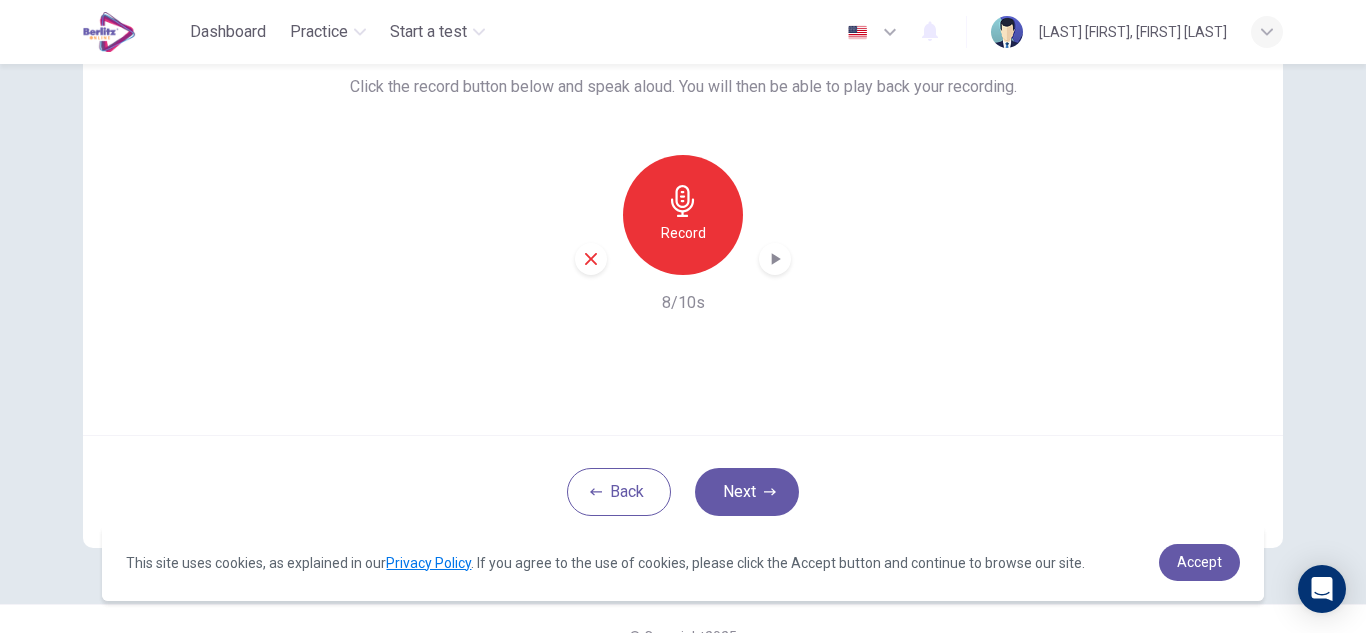 scroll, scrollTop: 200, scrollLeft: 0, axis: vertical 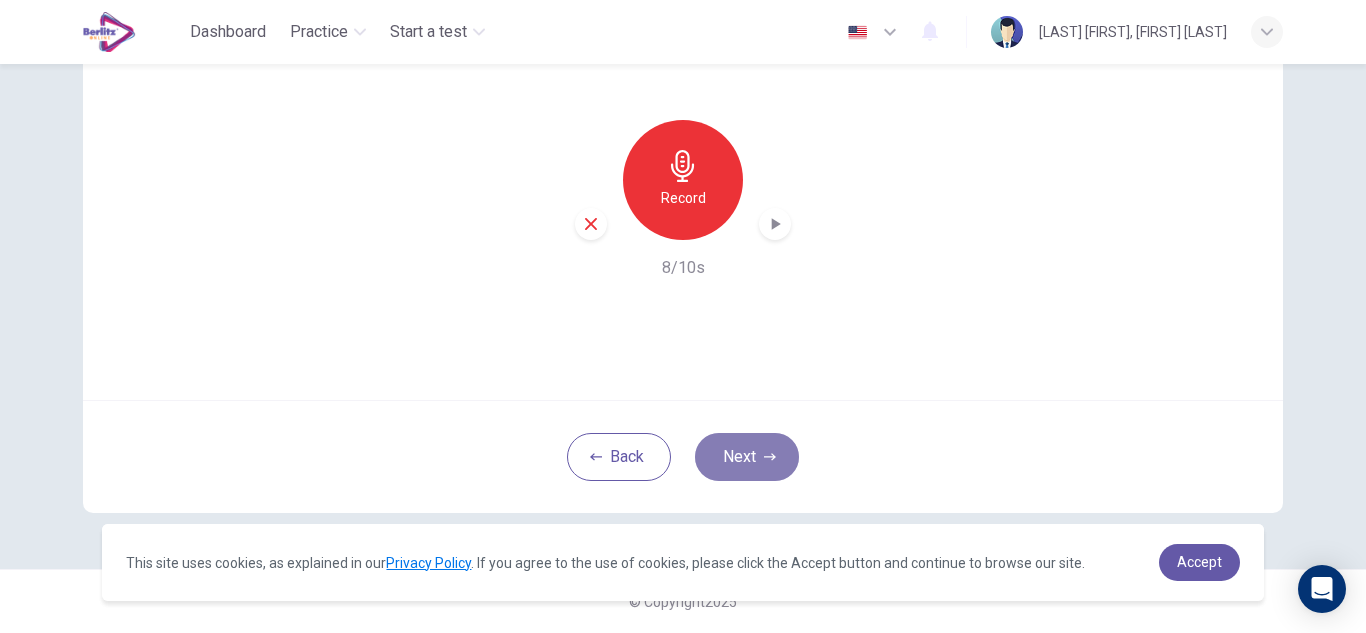 click on "Next" at bounding box center (747, 457) 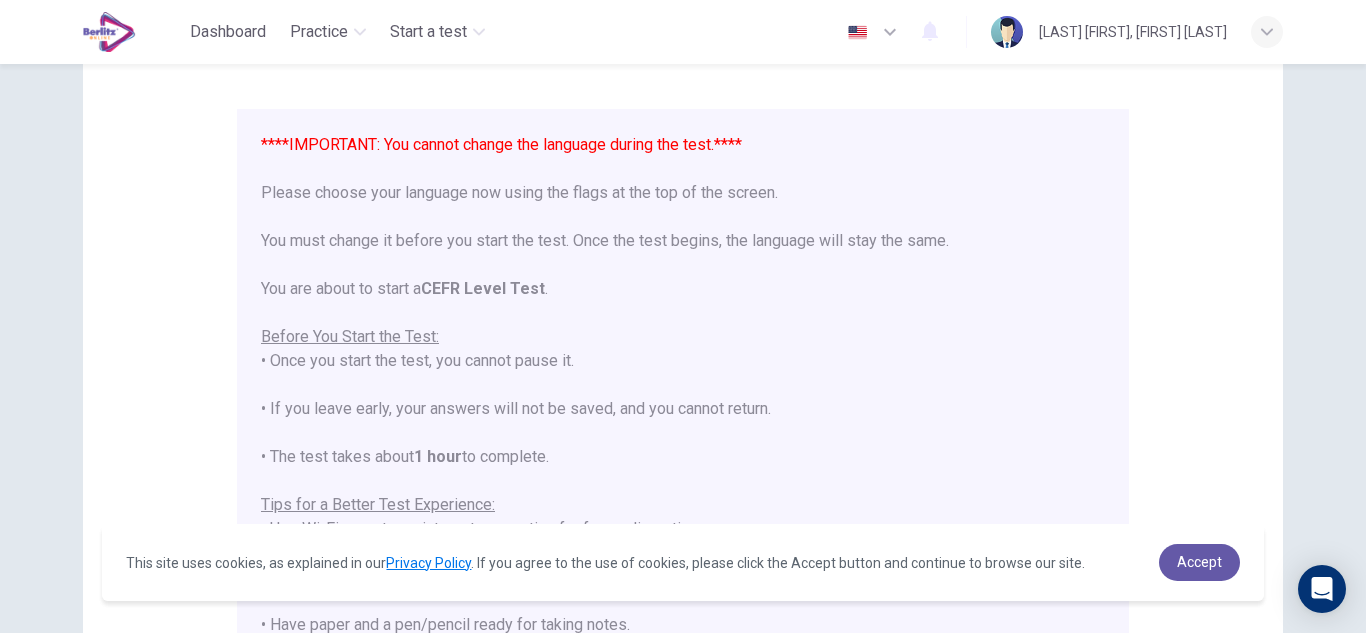 scroll, scrollTop: 100, scrollLeft: 0, axis: vertical 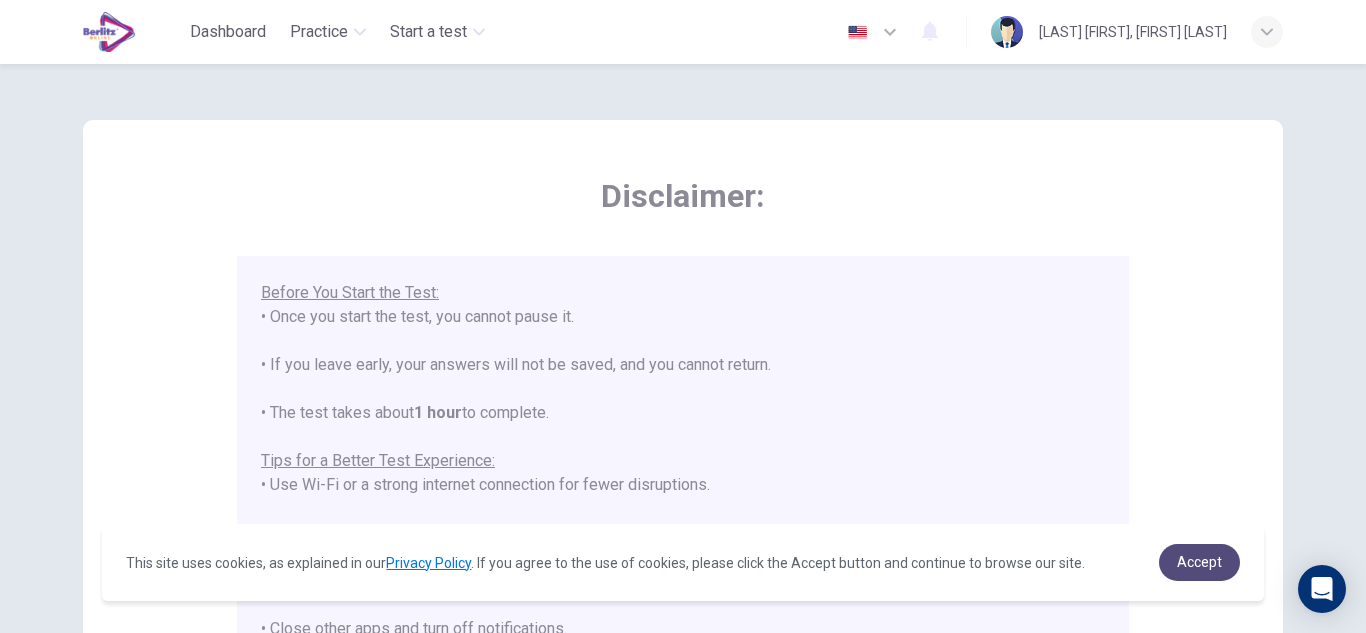 click on "Accept" at bounding box center (1199, 562) 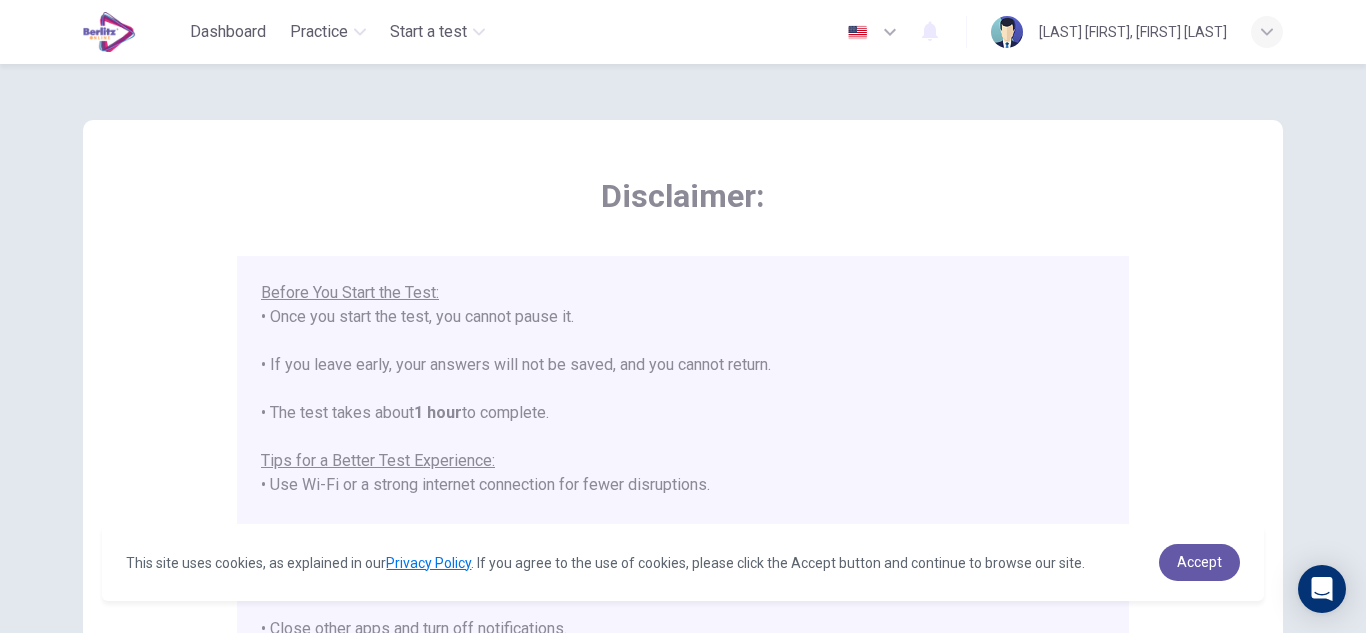 drag, startPoint x: 1354, startPoint y: 134, endPoint x: 1361, endPoint y: 151, distance: 18.384777 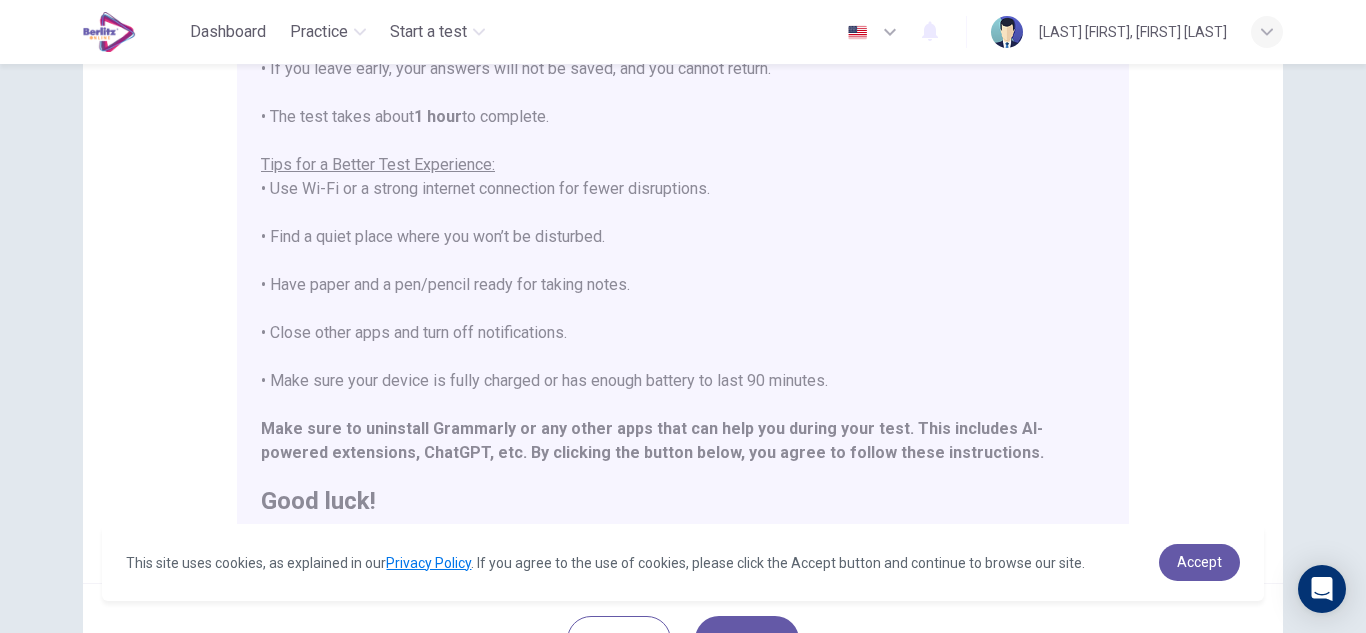 scroll, scrollTop: 298, scrollLeft: 0, axis: vertical 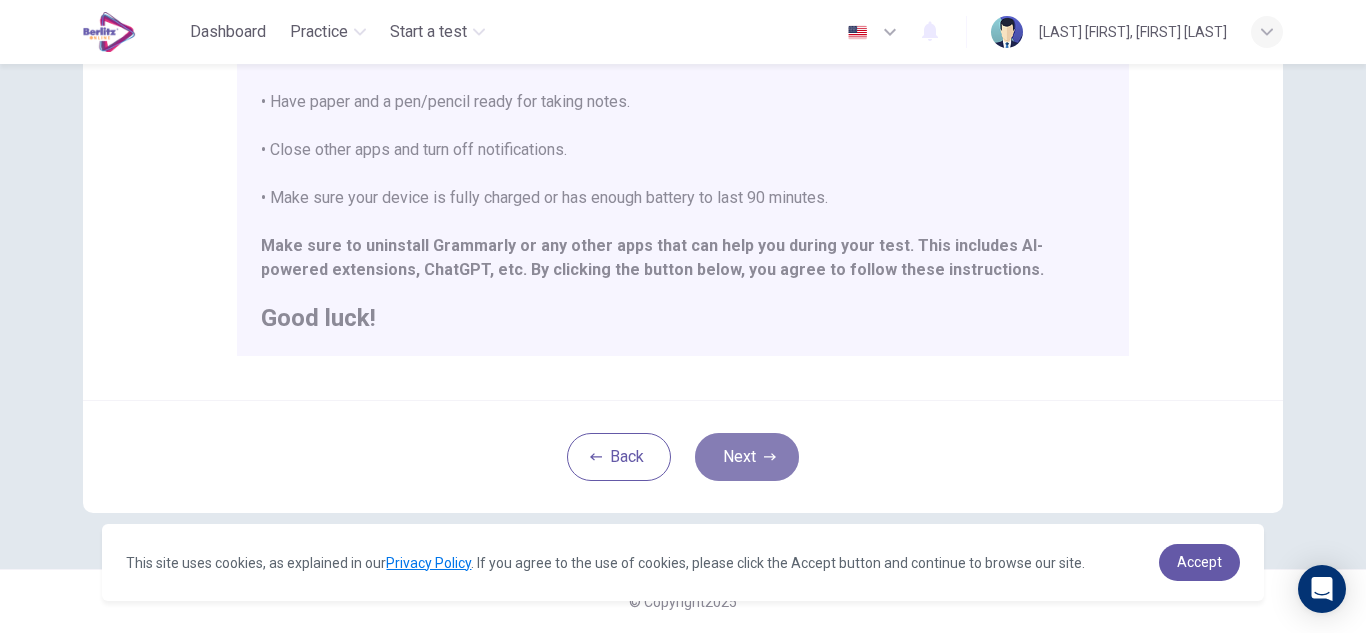 click on "Next" at bounding box center [747, 457] 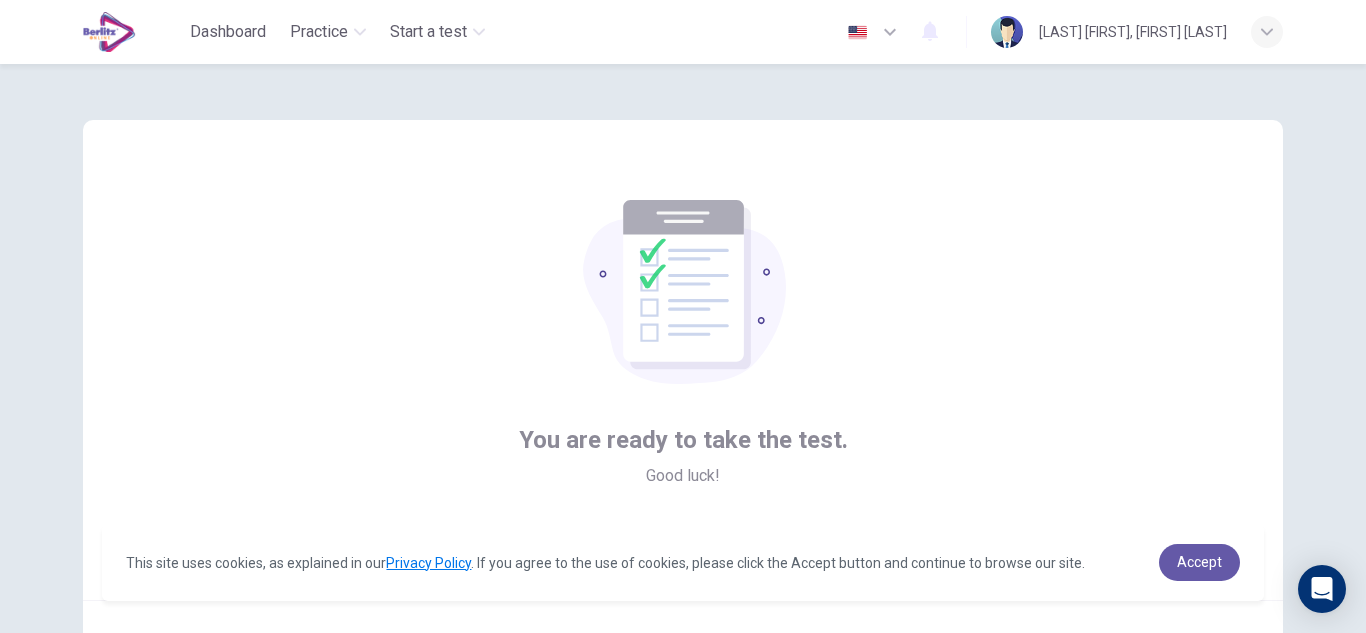 scroll, scrollTop: 200, scrollLeft: 0, axis: vertical 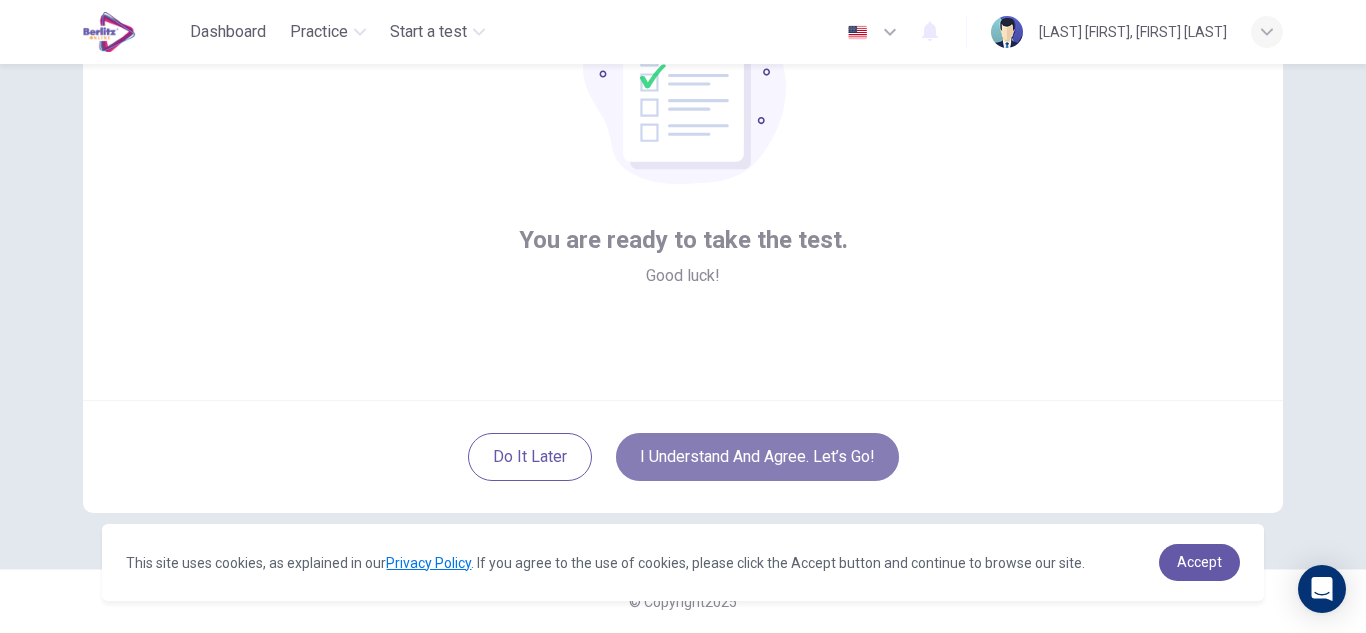 click on "I understand and agree. Let’s go!" at bounding box center [757, 457] 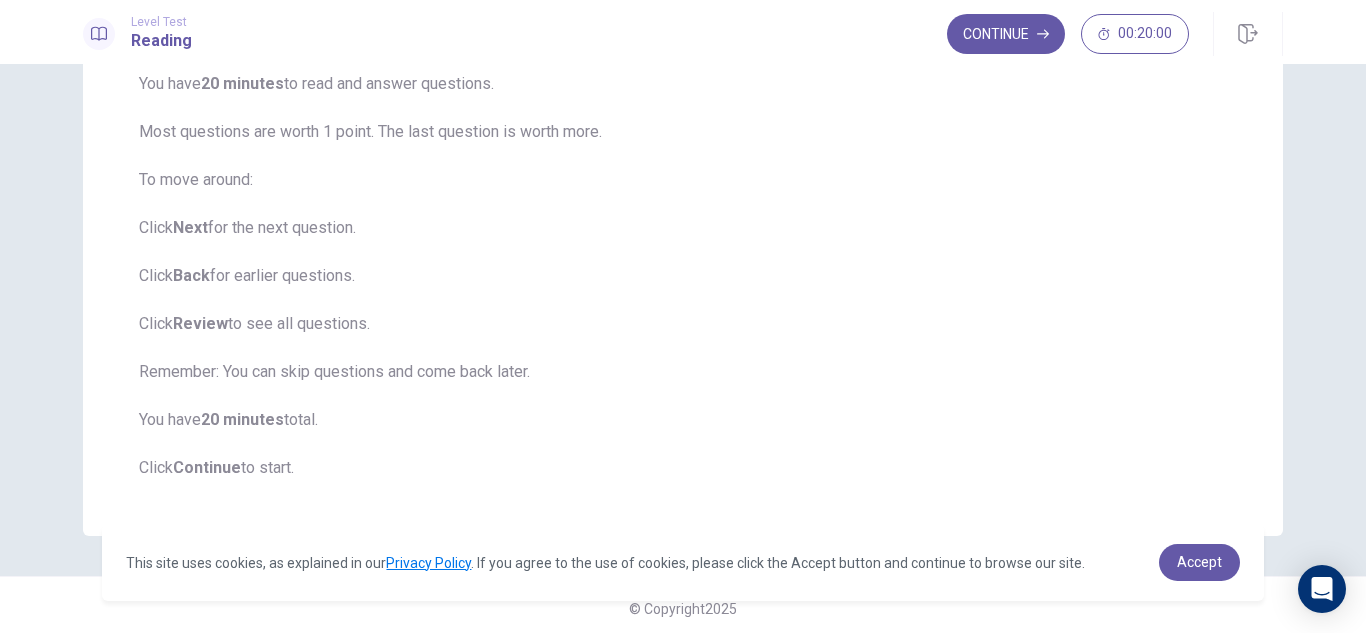 scroll, scrollTop: 223, scrollLeft: 0, axis: vertical 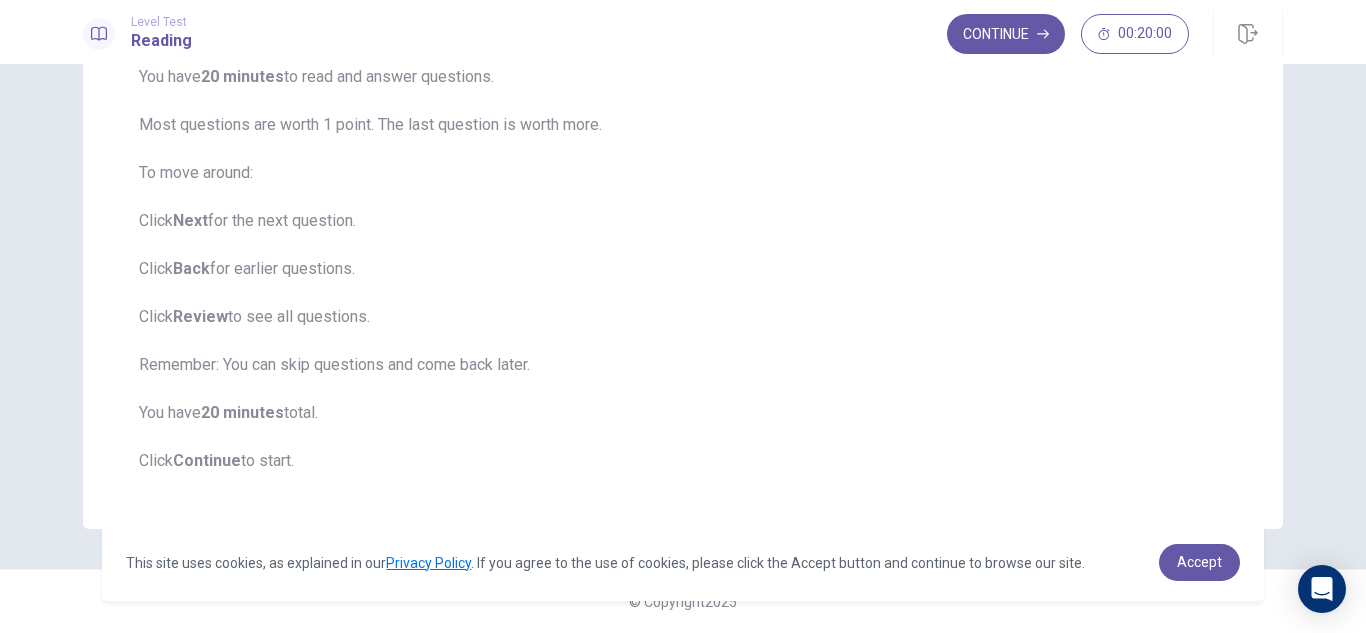 click on "You will read  1 passage .
You have  20 minutes  to read and answer questions.
Most questions are worth 1 point. The last question is worth more.
To move around:
Click  Next  for the next question.
Click  Back  for earlier questions.
Click  Review  to see all questions.
Remember: You can skip questions and come back later.
You have  20 minutes  total.
Click  Continue  to start." at bounding box center [683, 245] 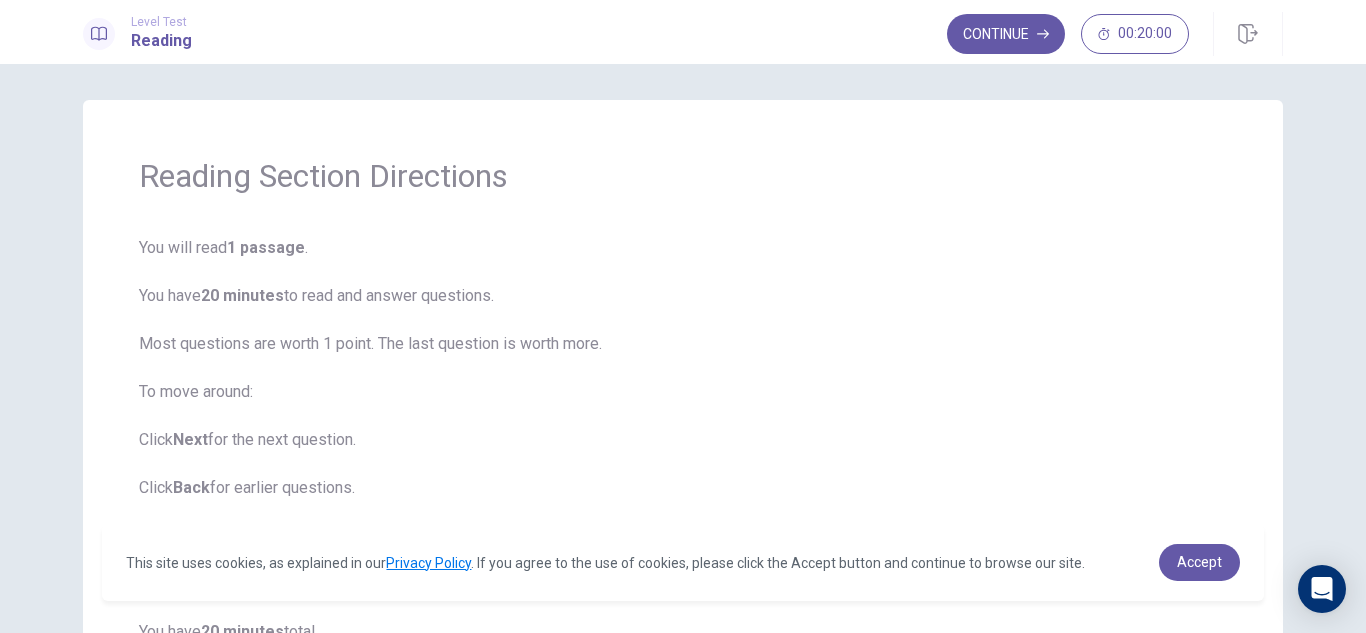 scroll, scrollTop: 0, scrollLeft: 0, axis: both 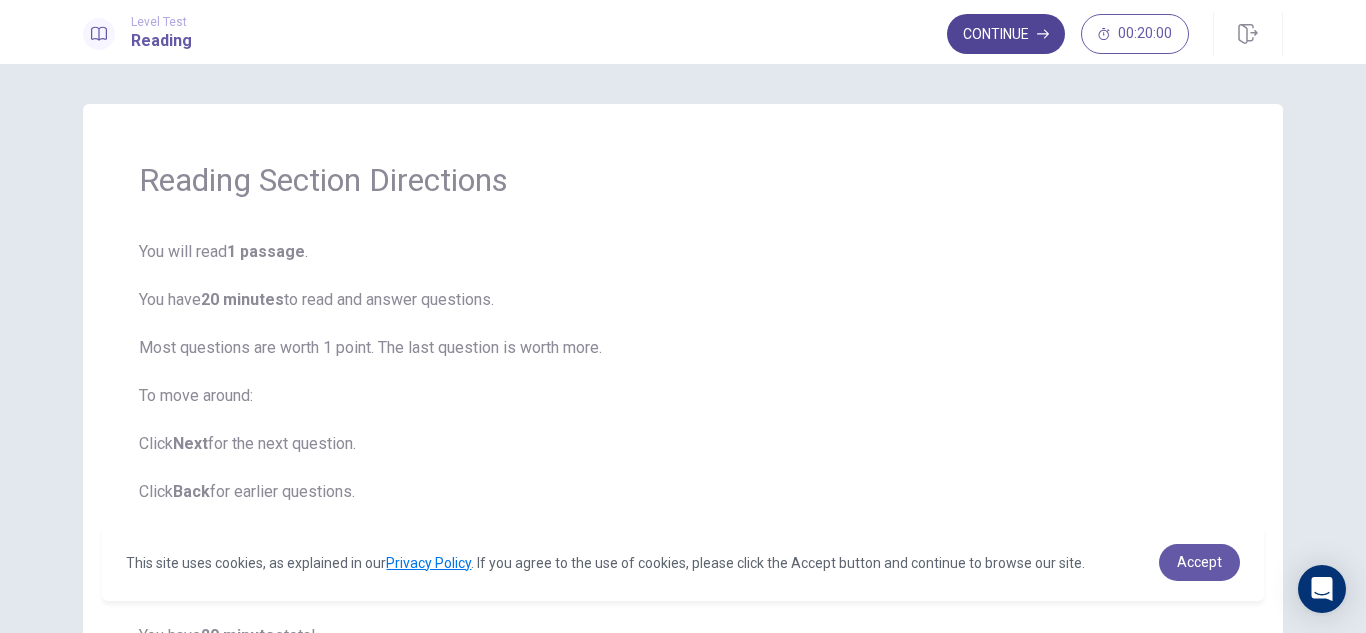 click on "Continue" at bounding box center [1006, 34] 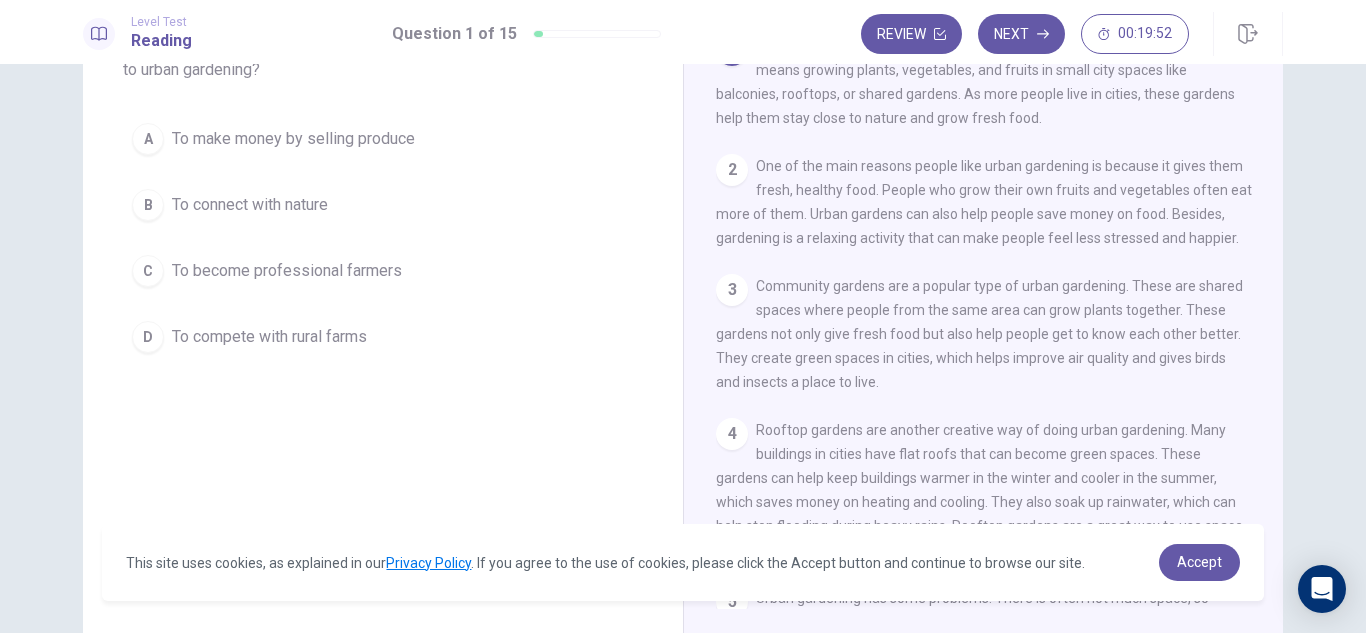 scroll, scrollTop: 0, scrollLeft: 0, axis: both 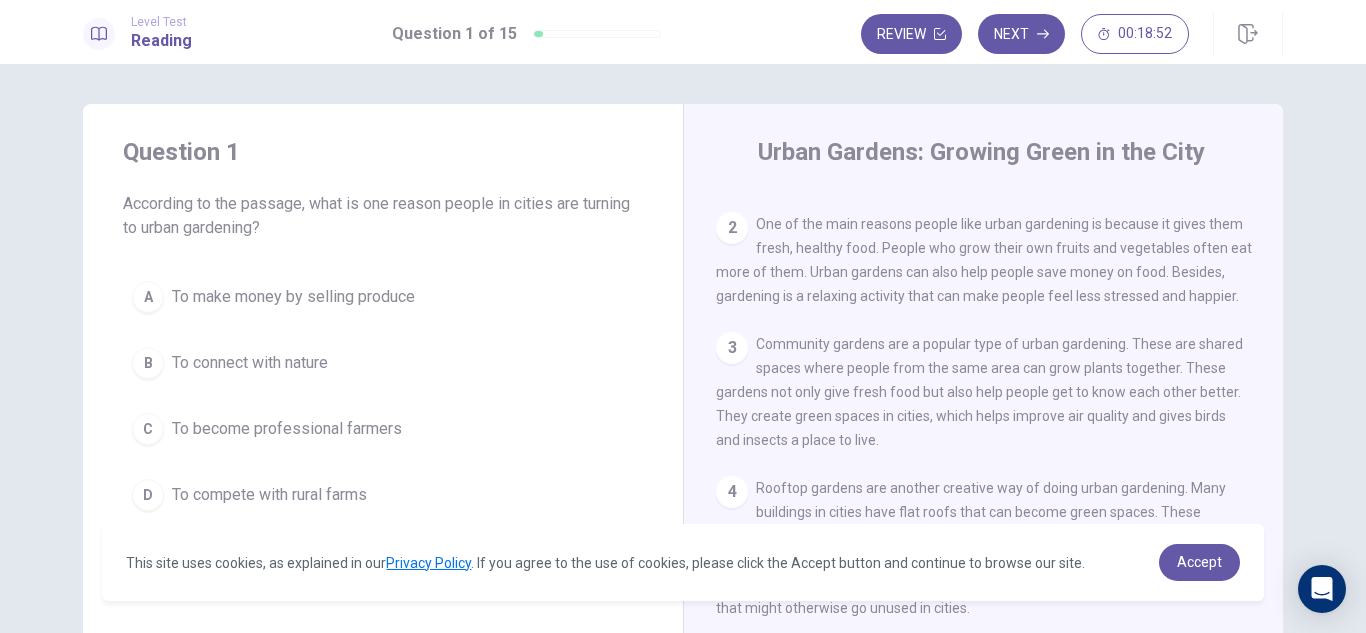 drag, startPoint x: 267, startPoint y: 233, endPoint x: 118, endPoint y: 211, distance: 150.6154 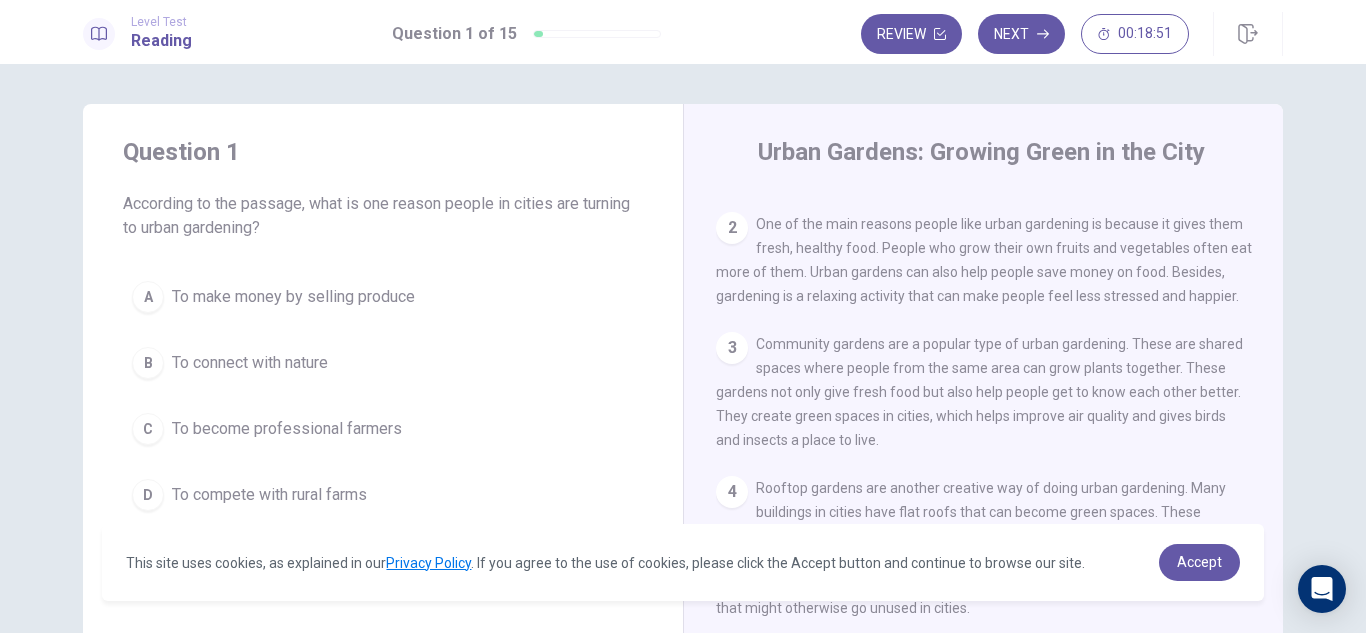 drag, startPoint x: 118, startPoint y: 205, endPoint x: 259, endPoint y: 235, distance: 144.15616 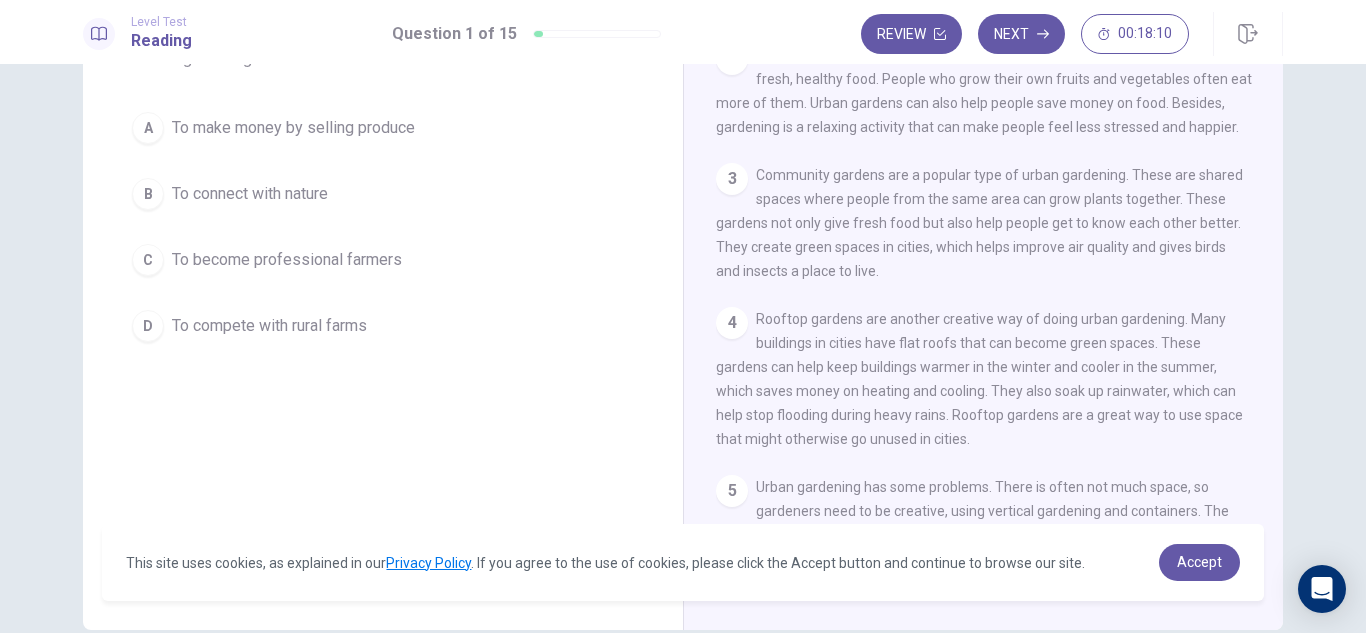 scroll, scrollTop: 0, scrollLeft: 0, axis: both 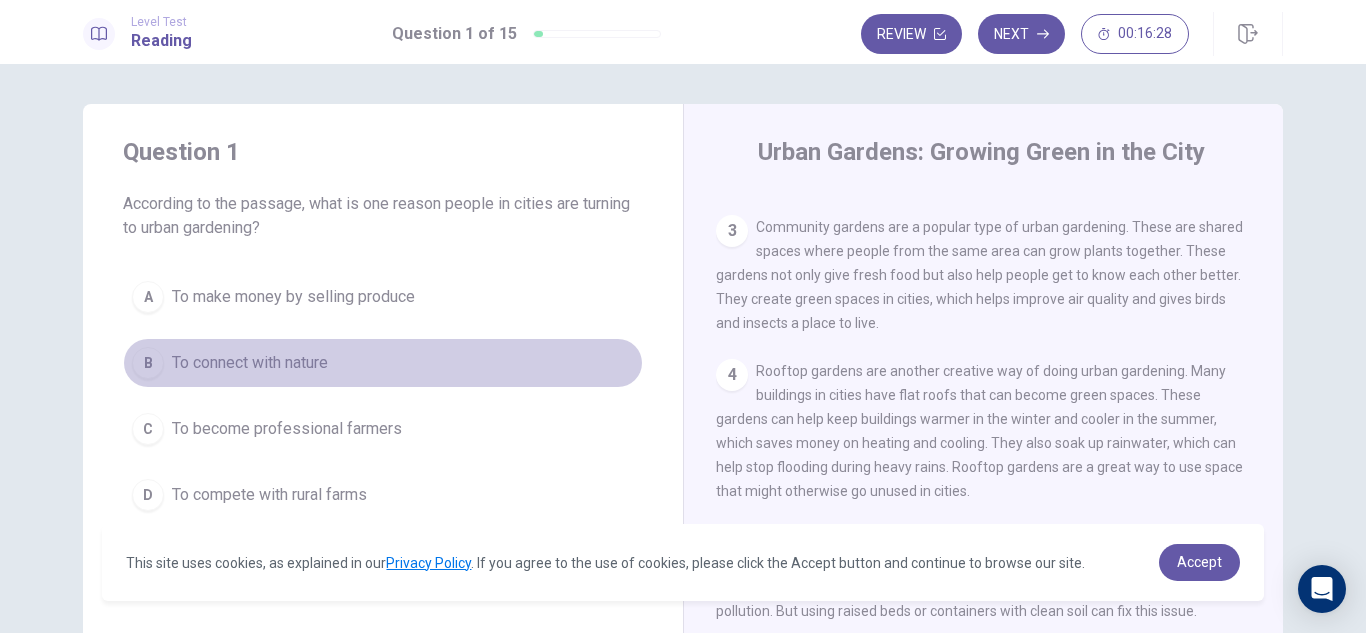 click on "B" at bounding box center [148, 363] 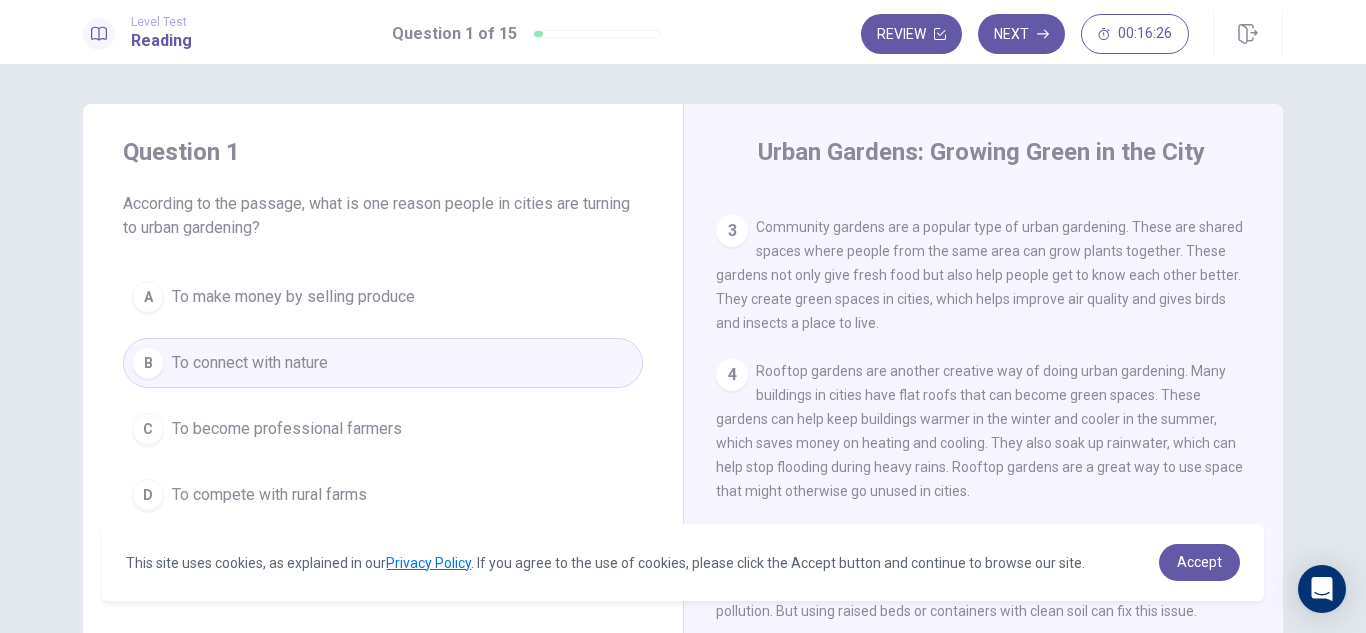click on "To become professional farmers" at bounding box center (287, 429) 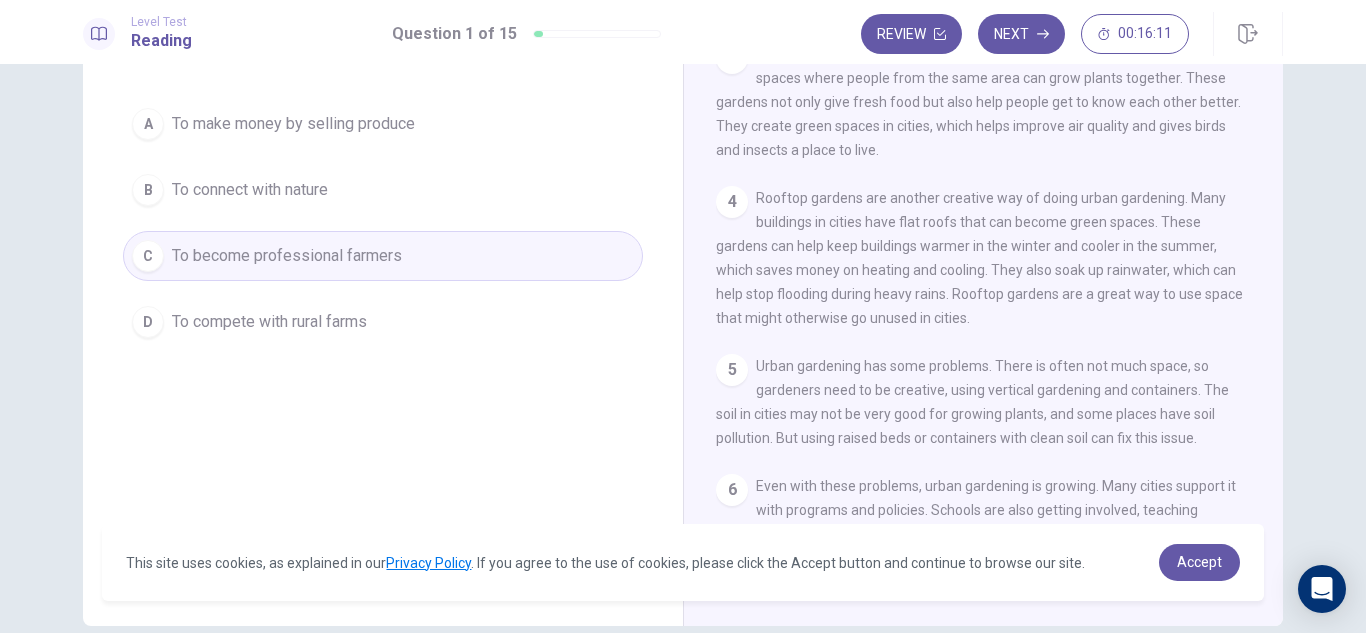 scroll, scrollTop: 270, scrollLeft: 0, axis: vertical 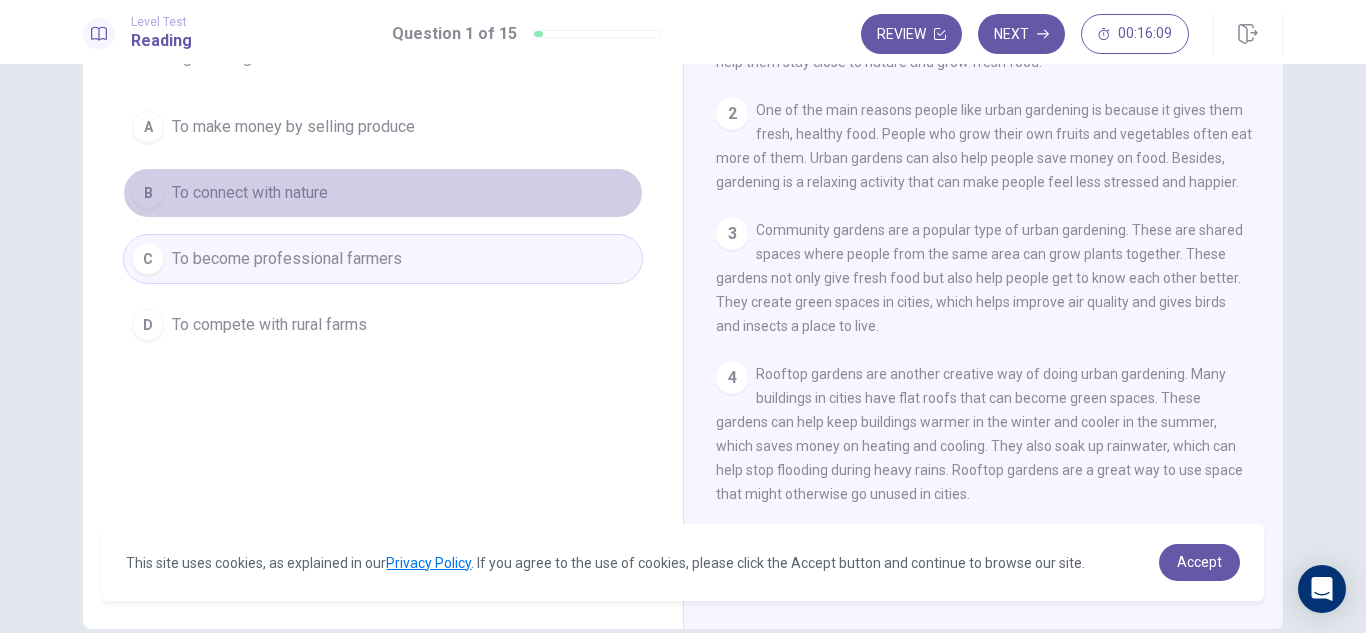click on "To connect with nature" at bounding box center [250, 193] 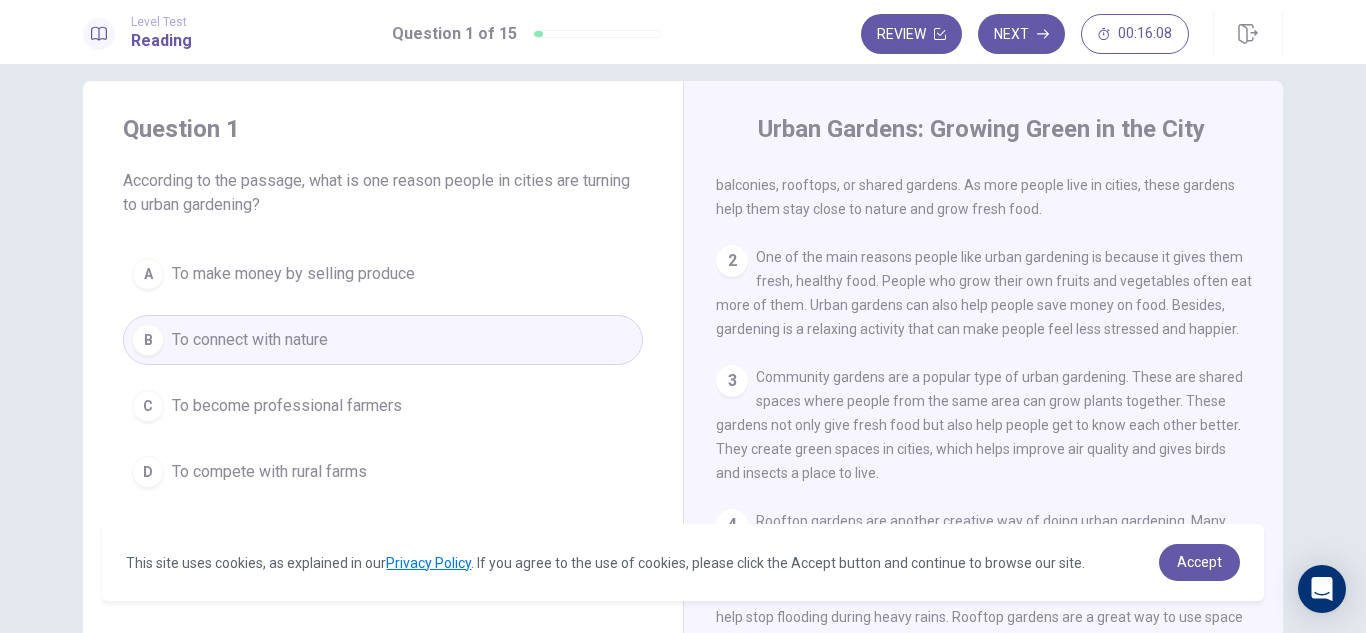 scroll, scrollTop: 0, scrollLeft: 0, axis: both 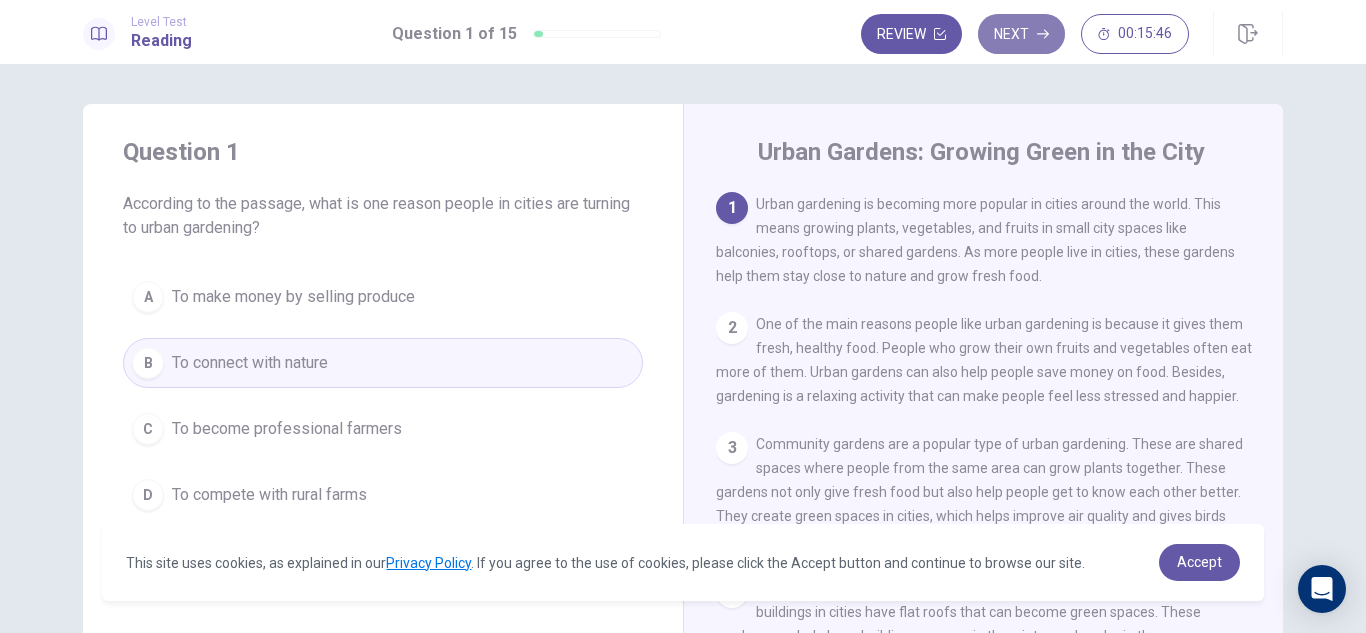 click on "Next" at bounding box center (1021, 34) 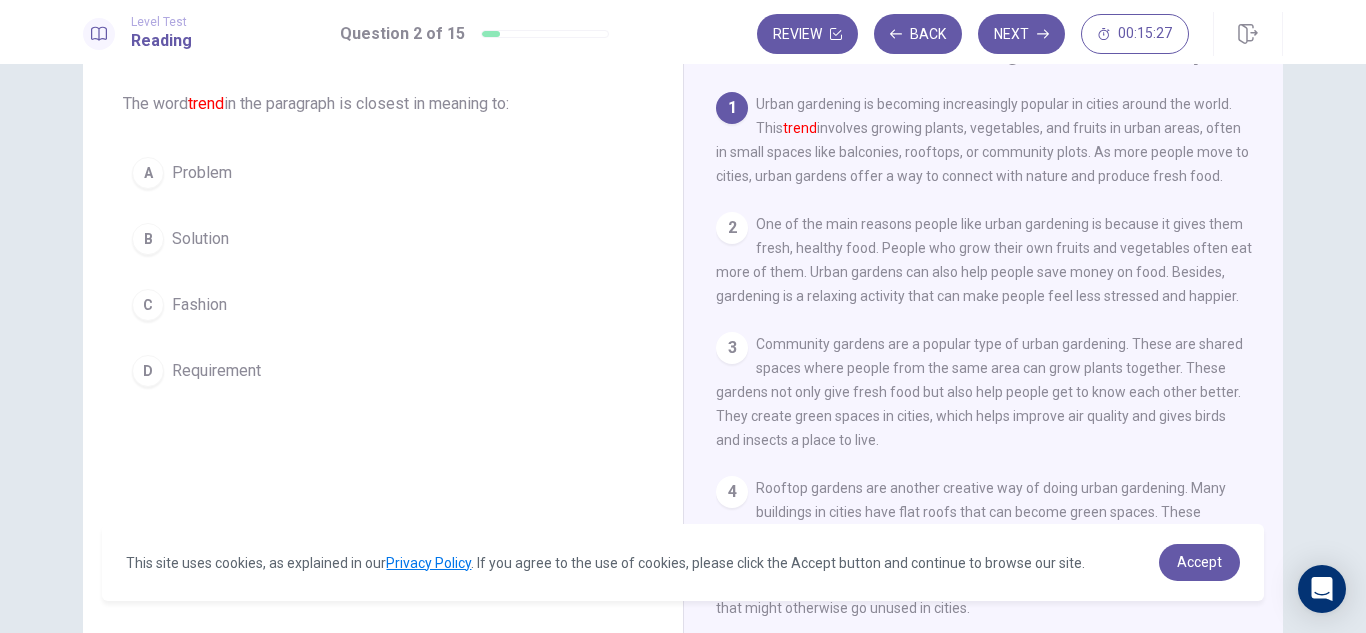 scroll, scrollTop: 0, scrollLeft: 0, axis: both 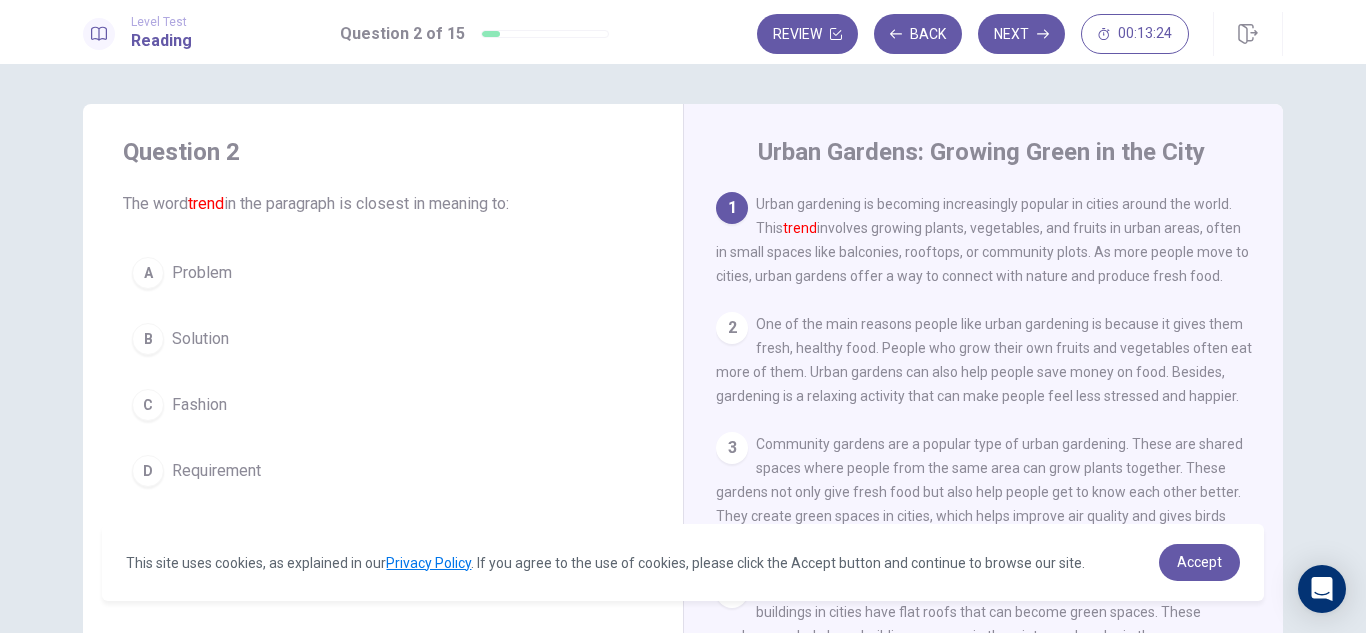click on "Requirement" at bounding box center [216, 471] 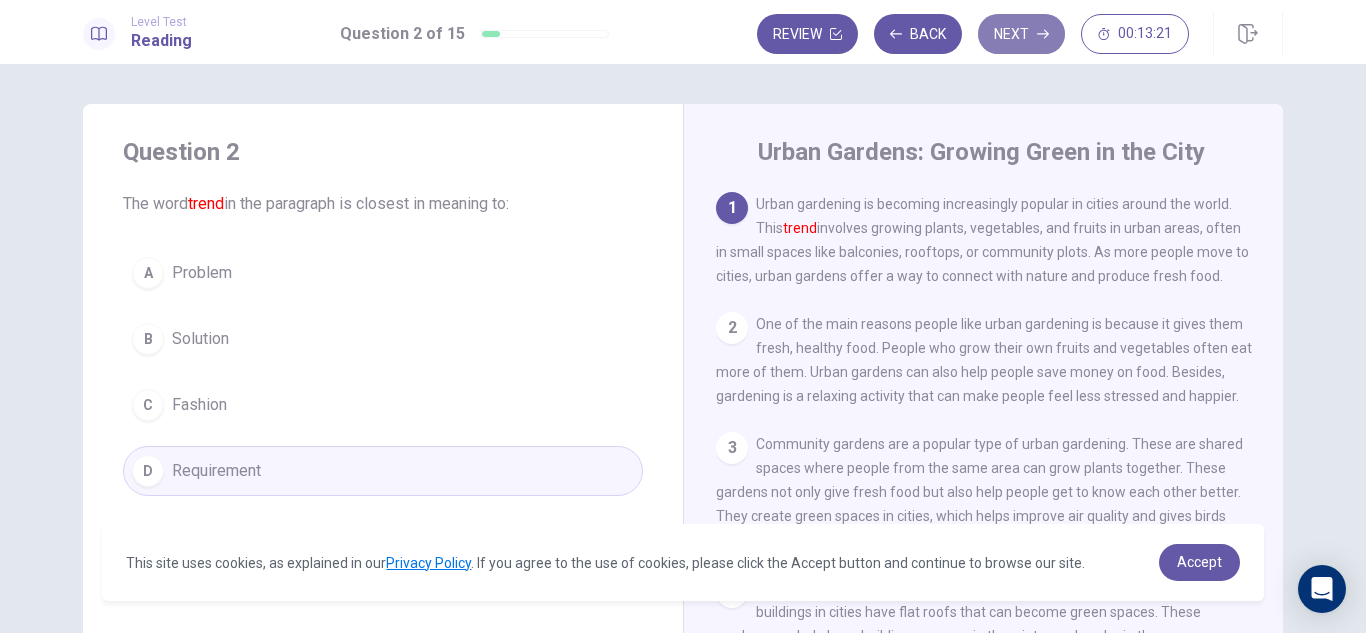 click on "Next" at bounding box center [1021, 34] 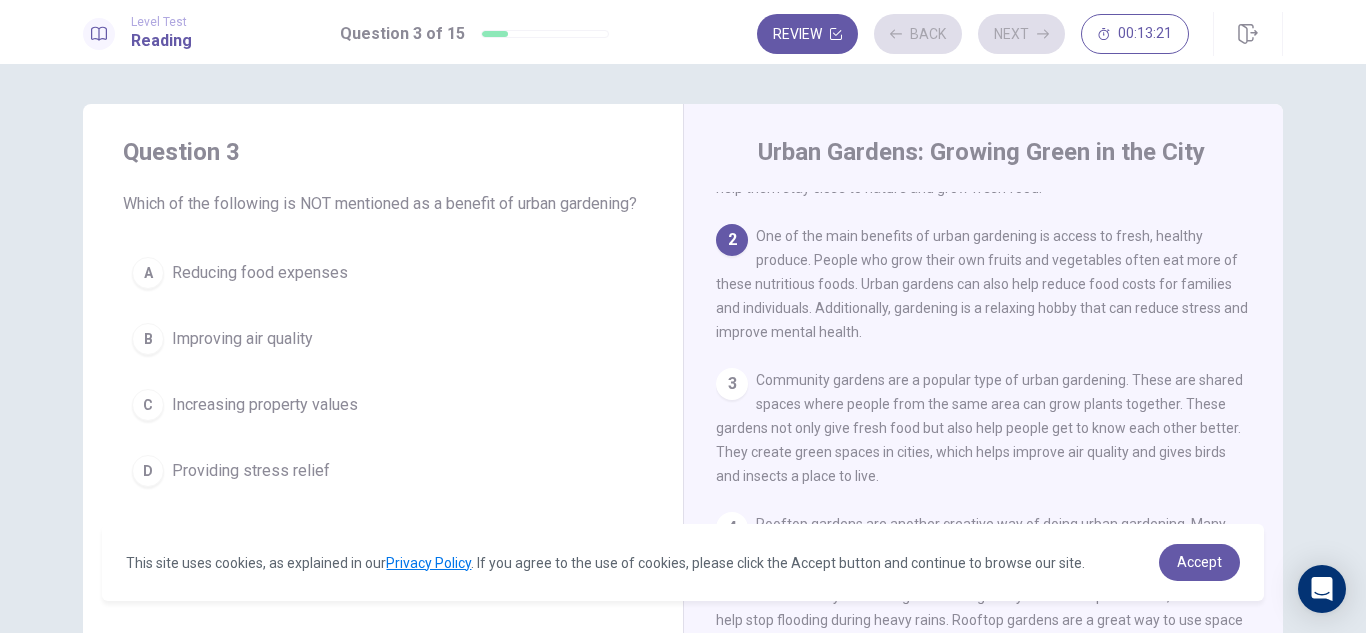 scroll, scrollTop: 124, scrollLeft: 0, axis: vertical 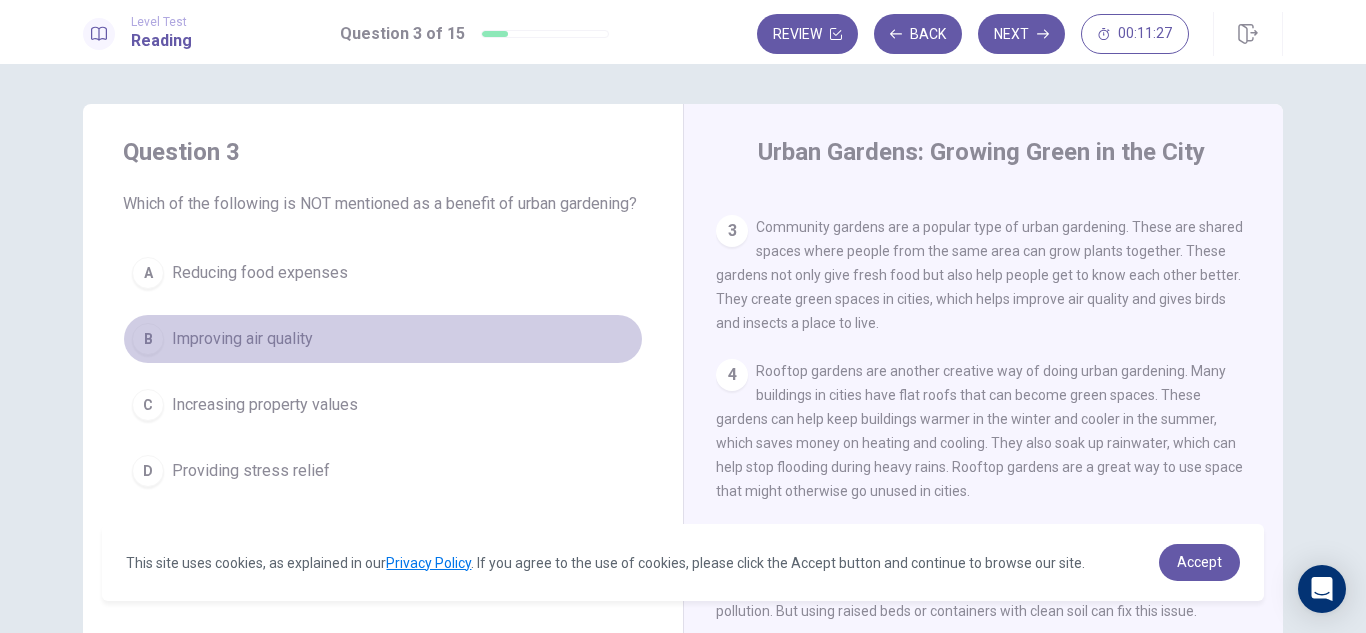 click on "Improving air quality" at bounding box center [242, 339] 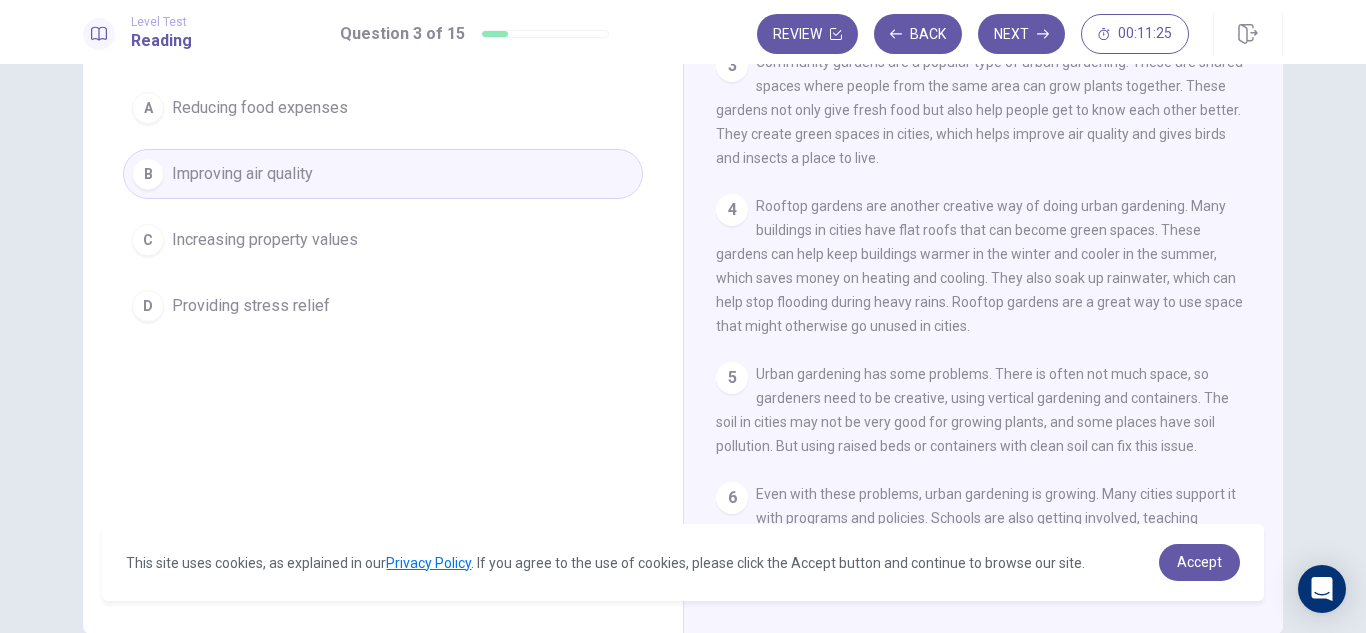 scroll, scrollTop: 200, scrollLeft: 0, axis: vertical 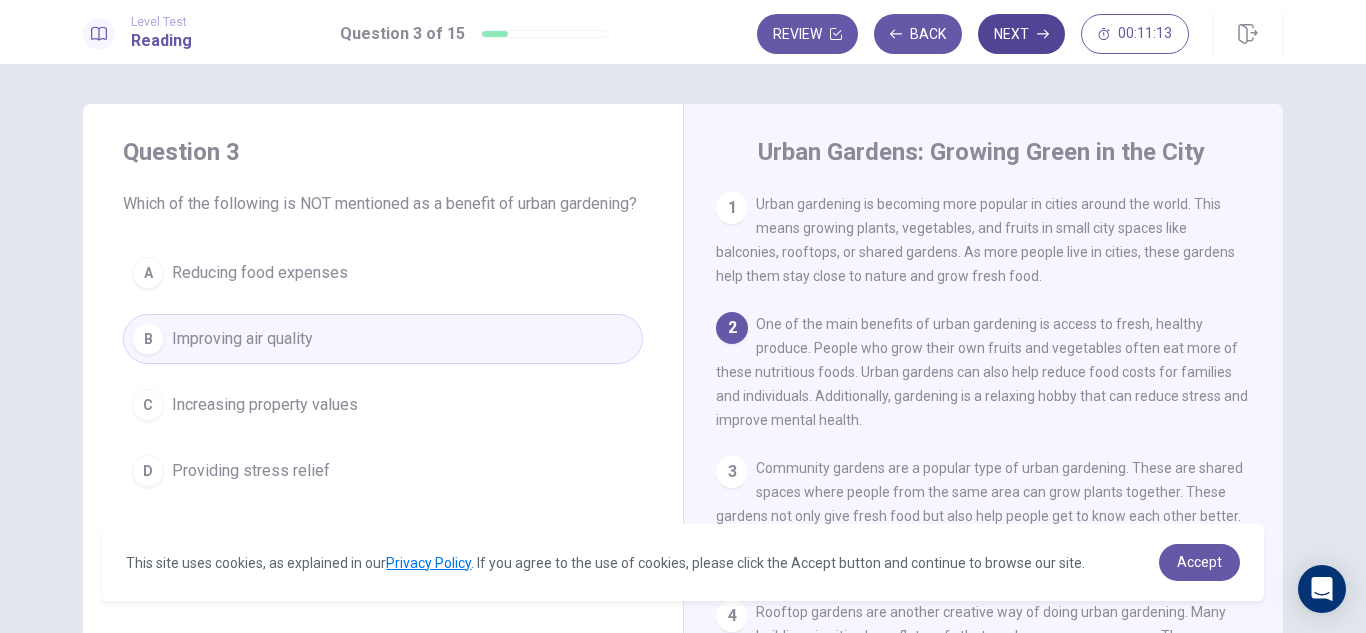 click on "Next" at bounding box center (1021, 34) 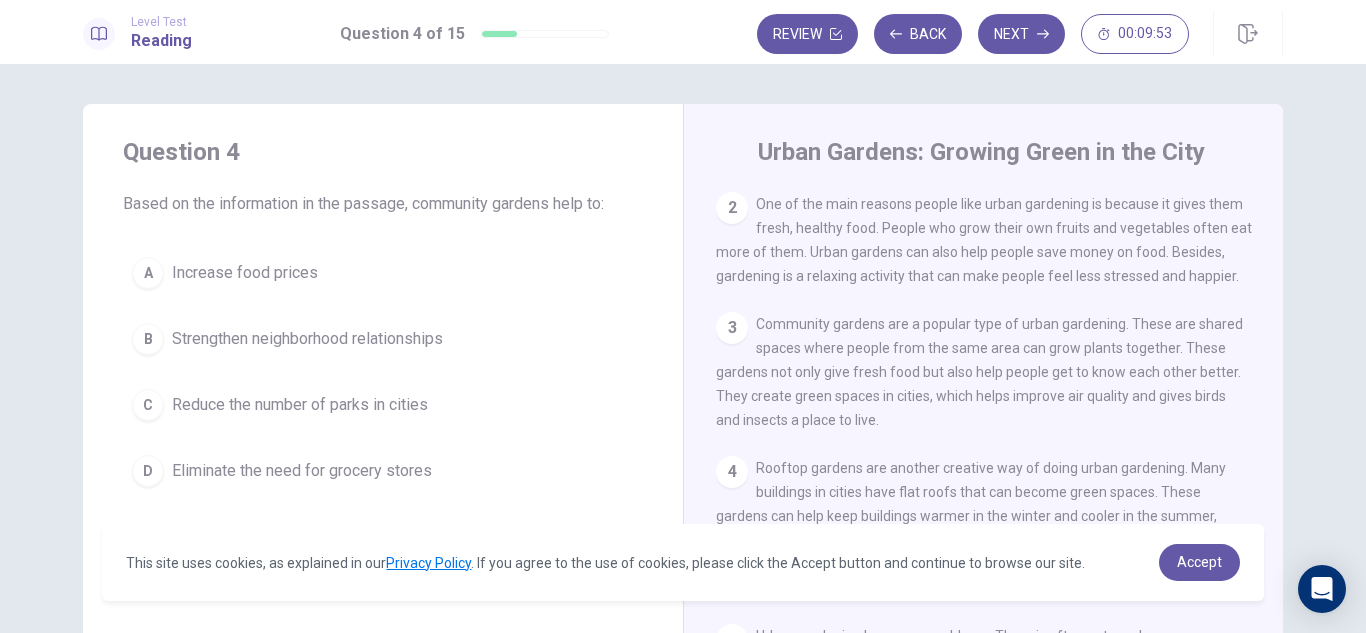 scroll, scrollTop: 0, scrollLeft: 0, axis: both 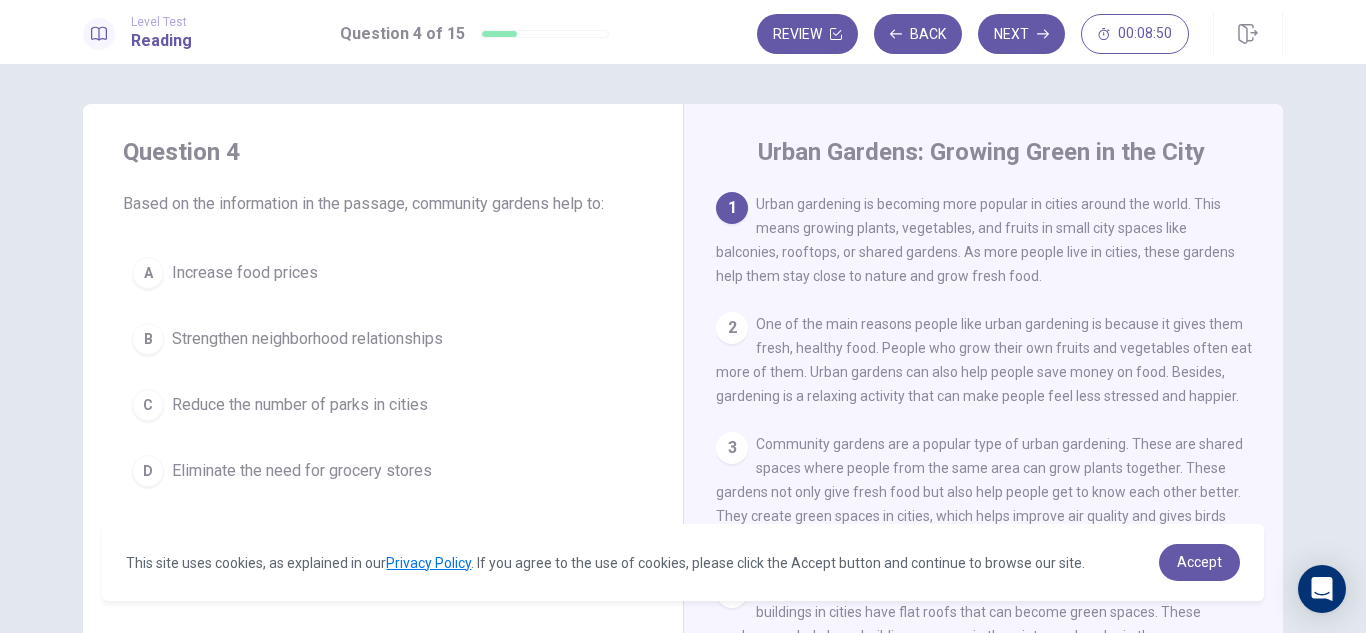 click on "Increase food prices" at bounding box center [245, 273] 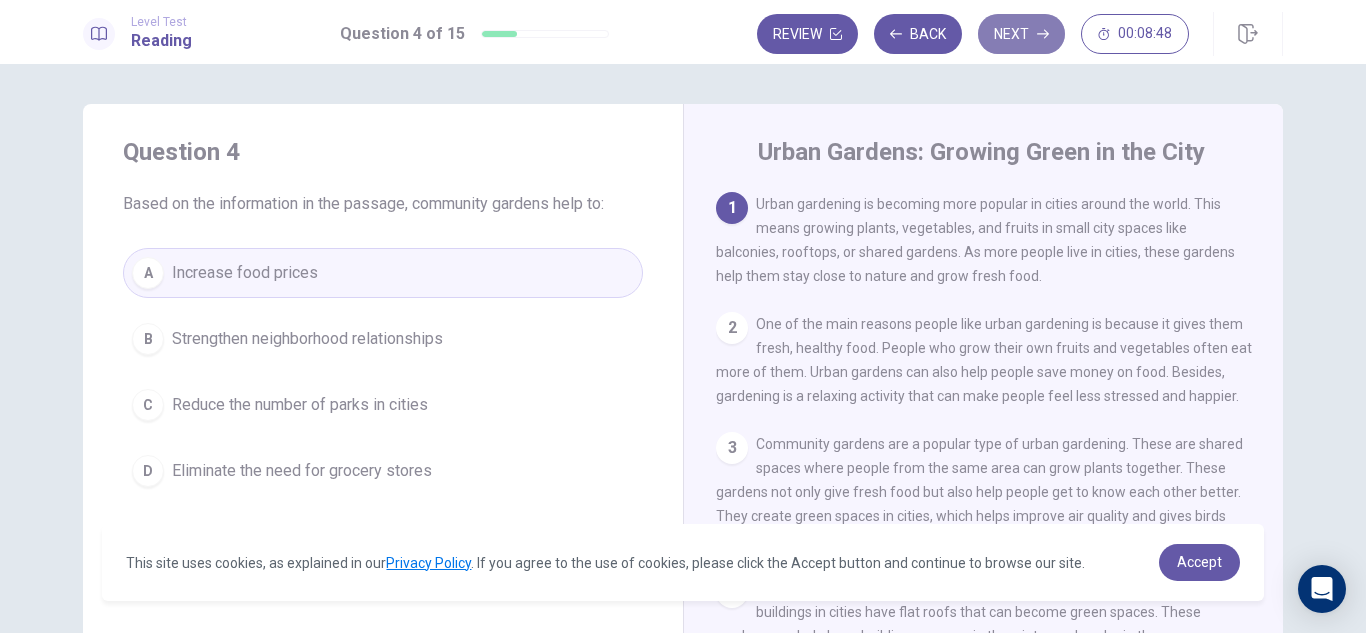 click on "Next" at bounding box center (1021, 34) 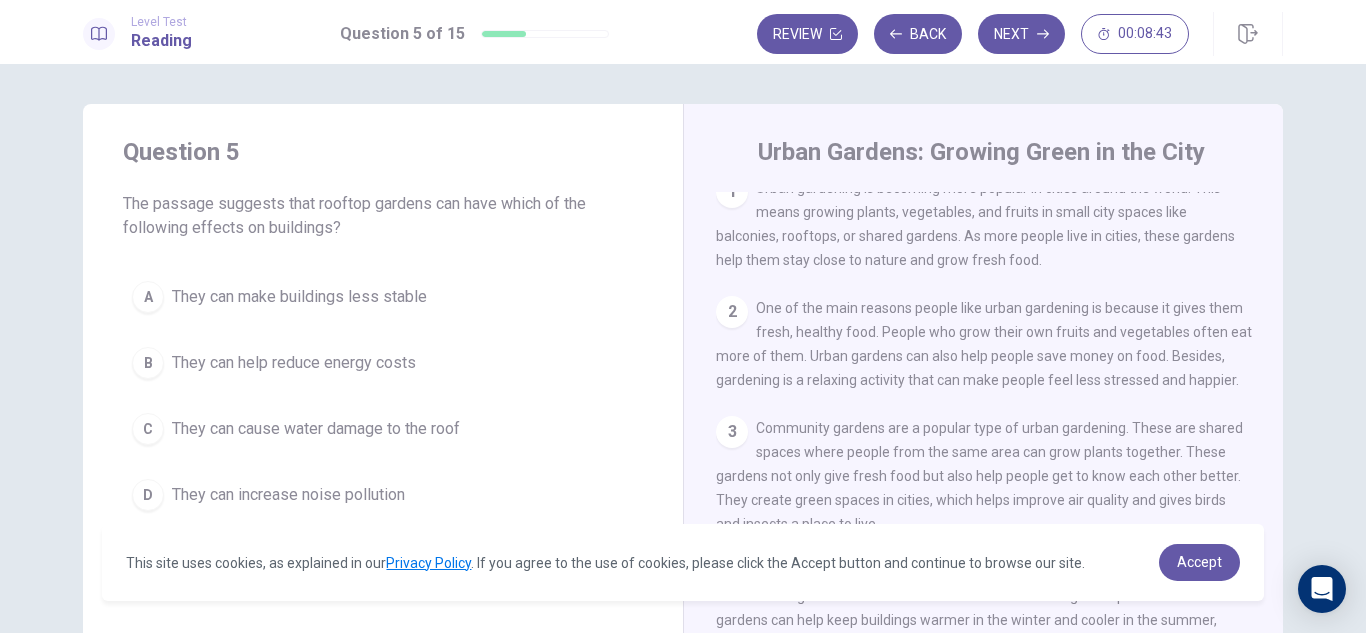 scroll, scrollTop: 0, scrollLeft: 0, axis: both 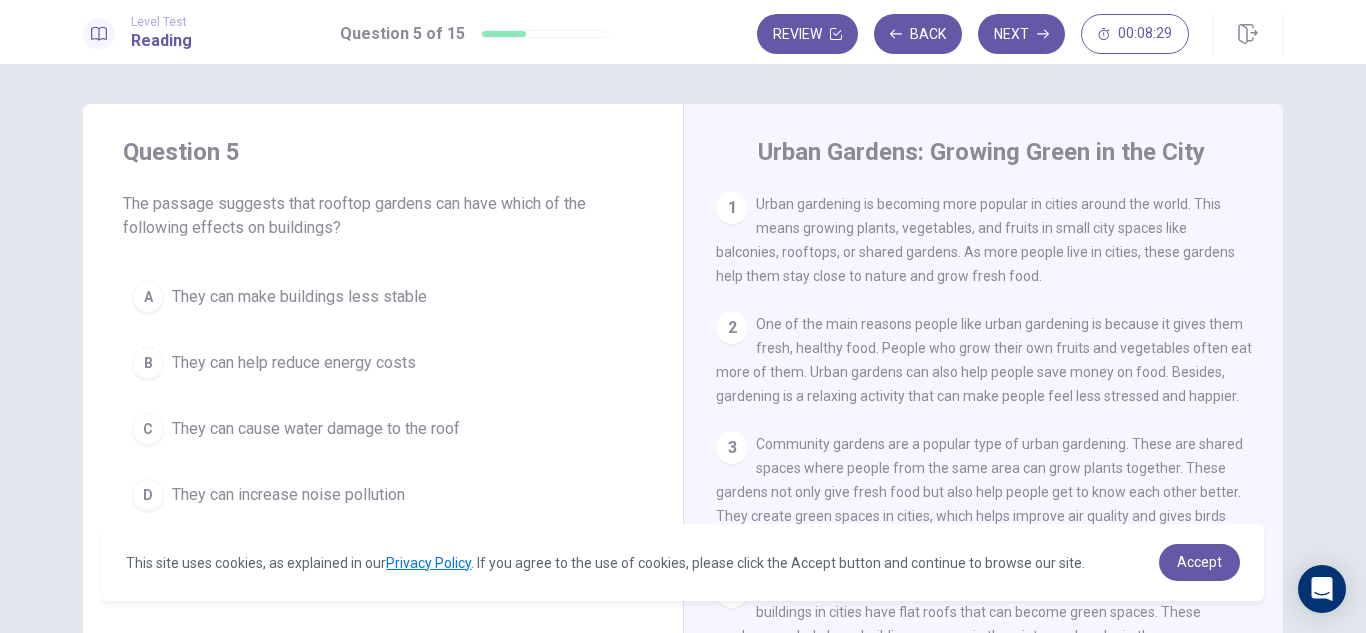 click on "They can cause water damage to the roof" at bounding box center (316, 429) 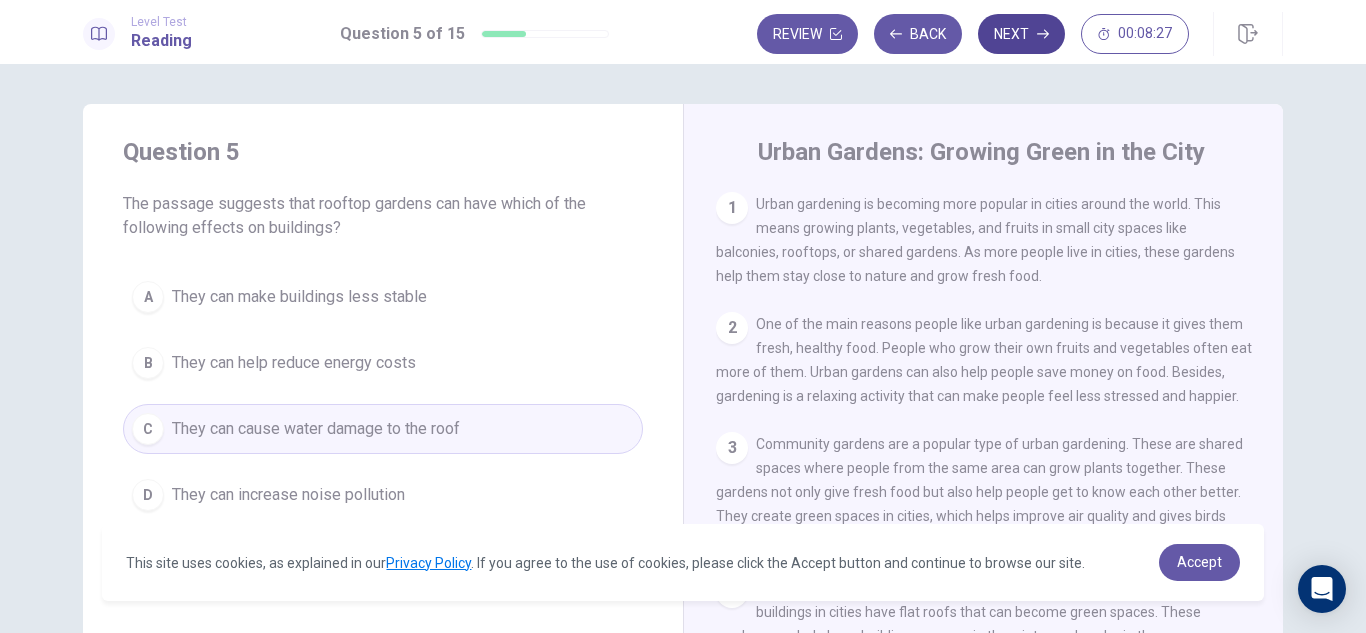 click on "Next" at bounding box center [1021, 34] 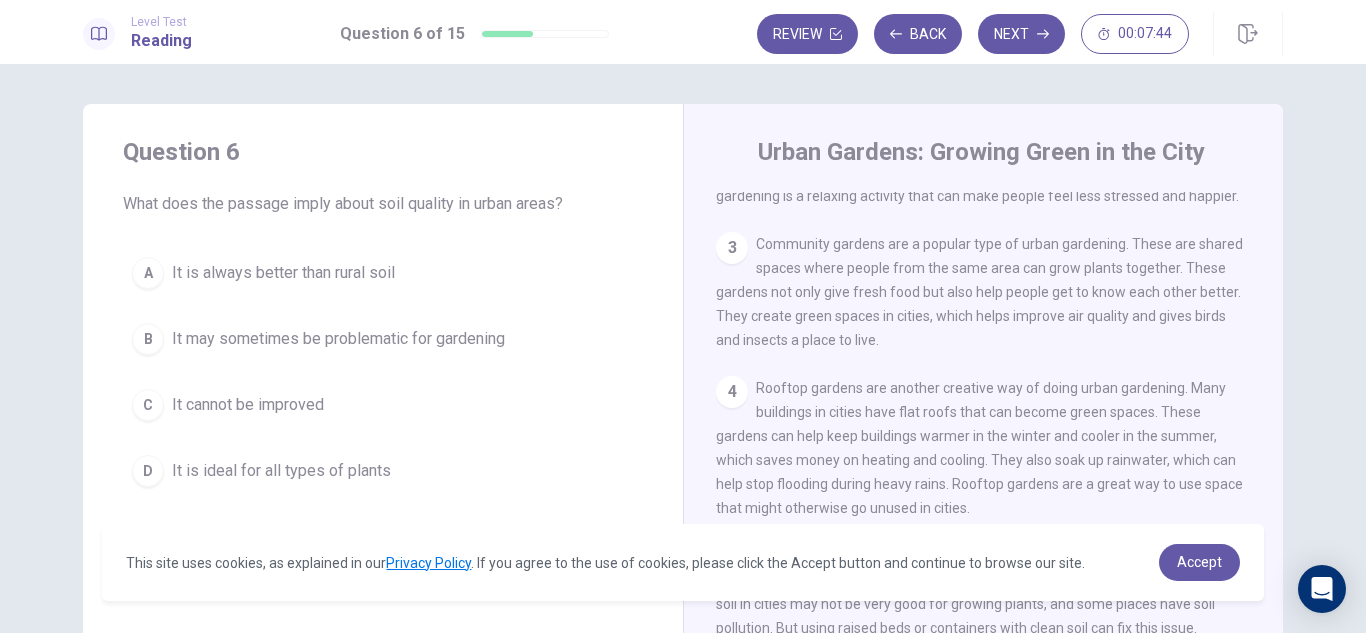scroll, scrollTop: 244, scrollLeft: 0, axis: vertical 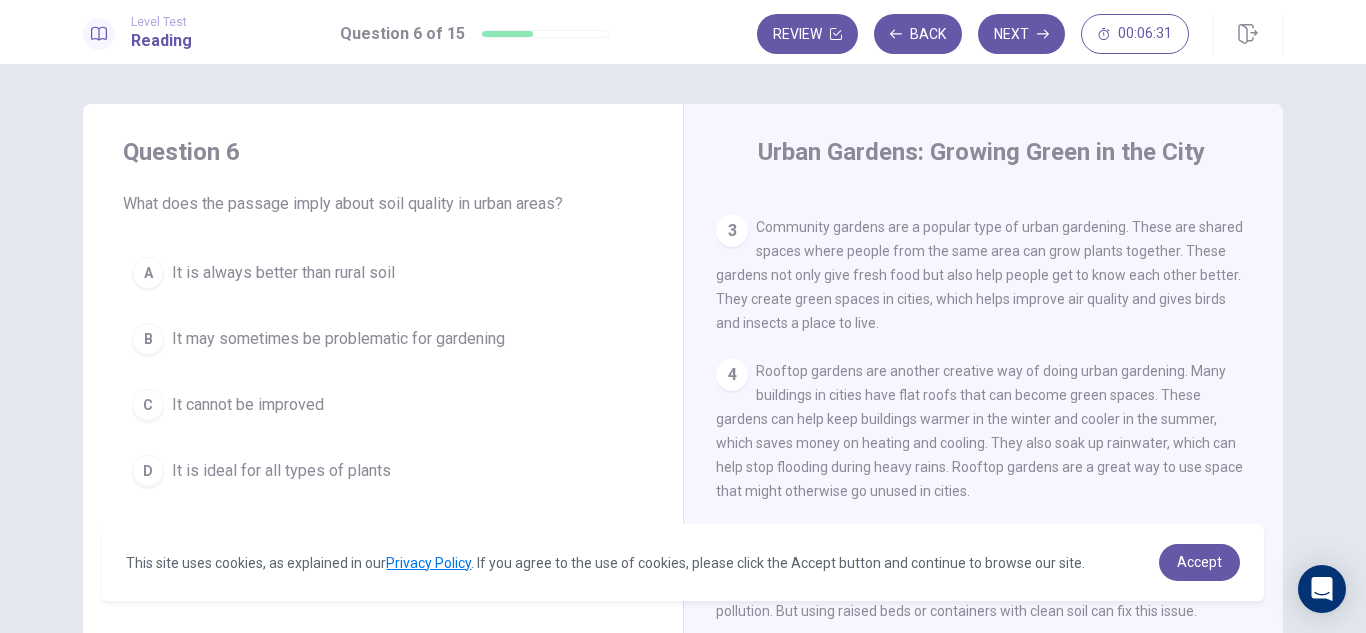 click on "It may sometimes be problematic for gardening" at bounding box center (338, 339) 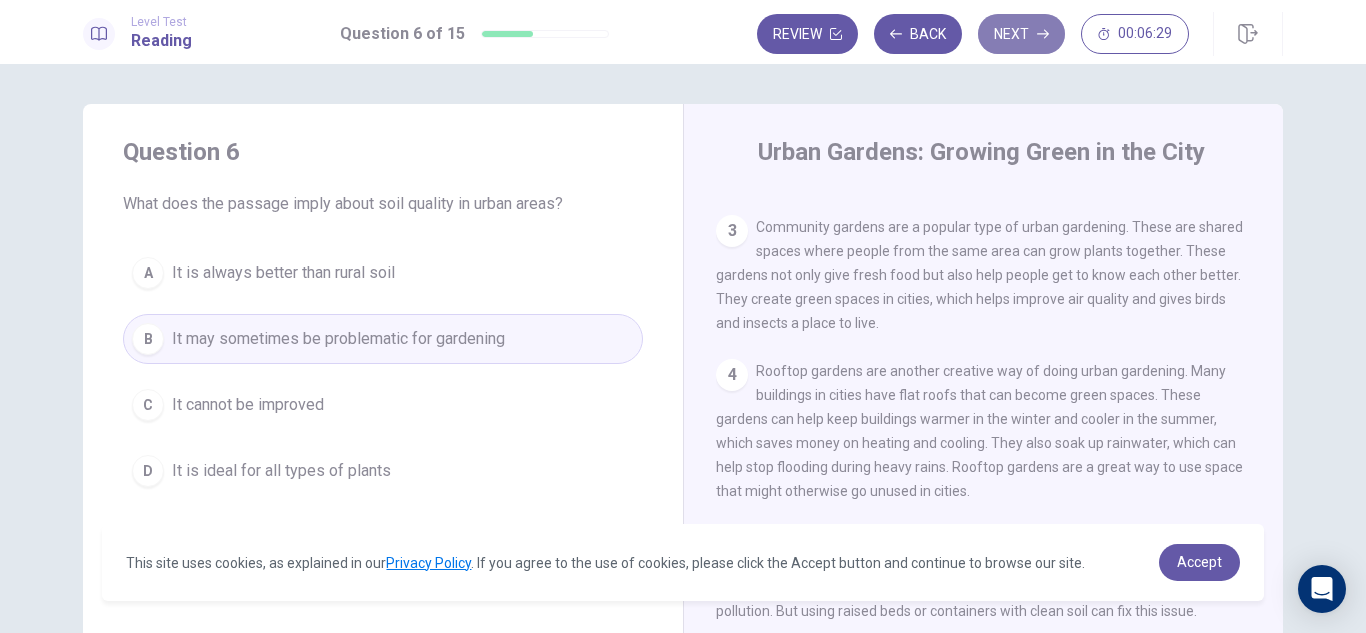 click on "Next" at bounding box center (1021, 34) 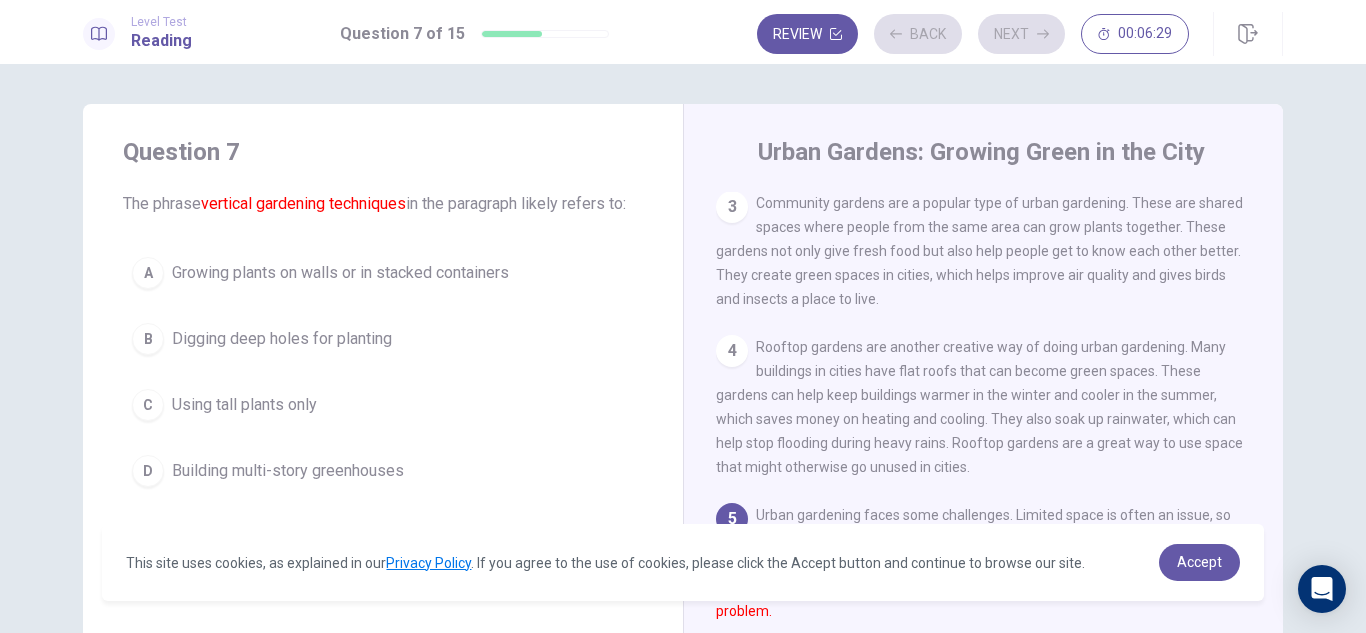 scroll, scrollTop: 269, scrollLeft: 0, axis: vertical 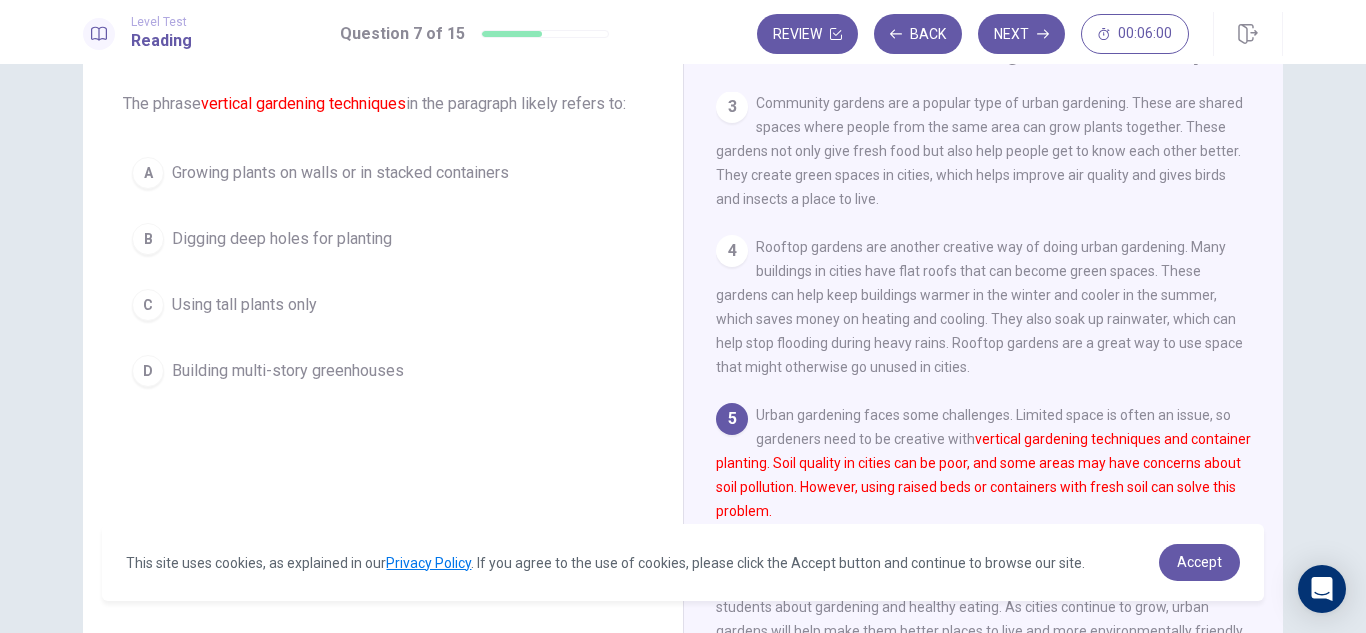 click on "Digging deep holes for planting" at bounding box center [282, 239] 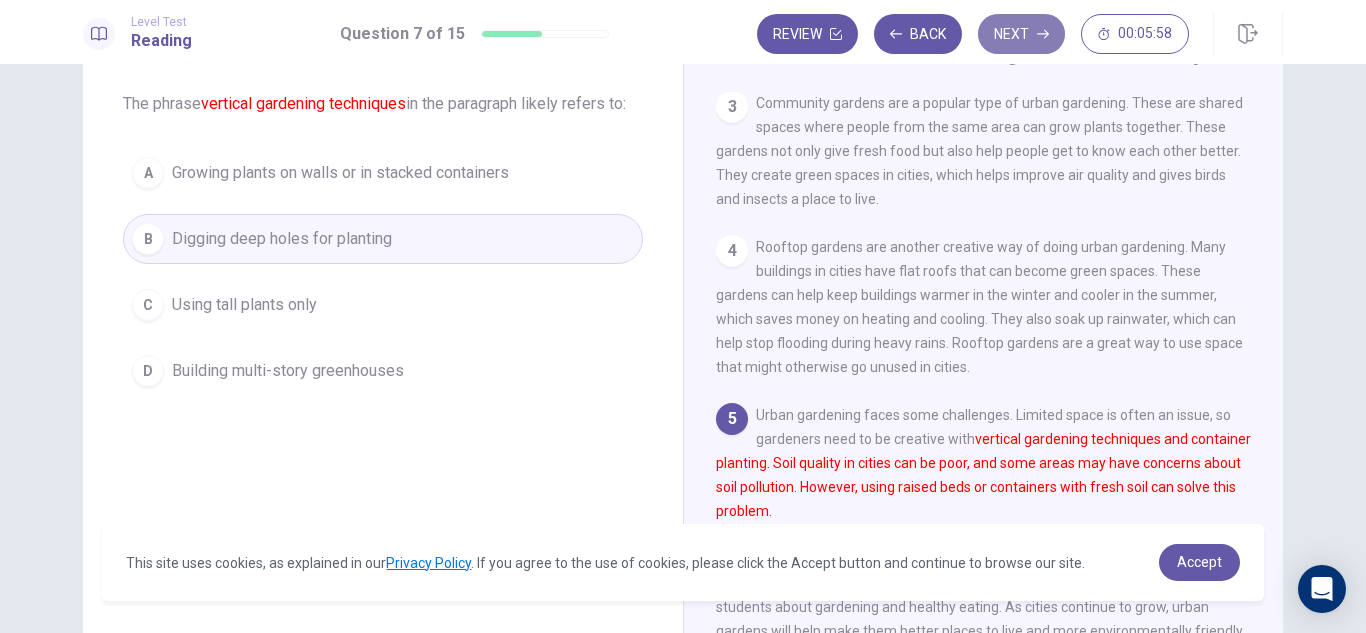 click on "Next" at bounding box center [1021, 34] 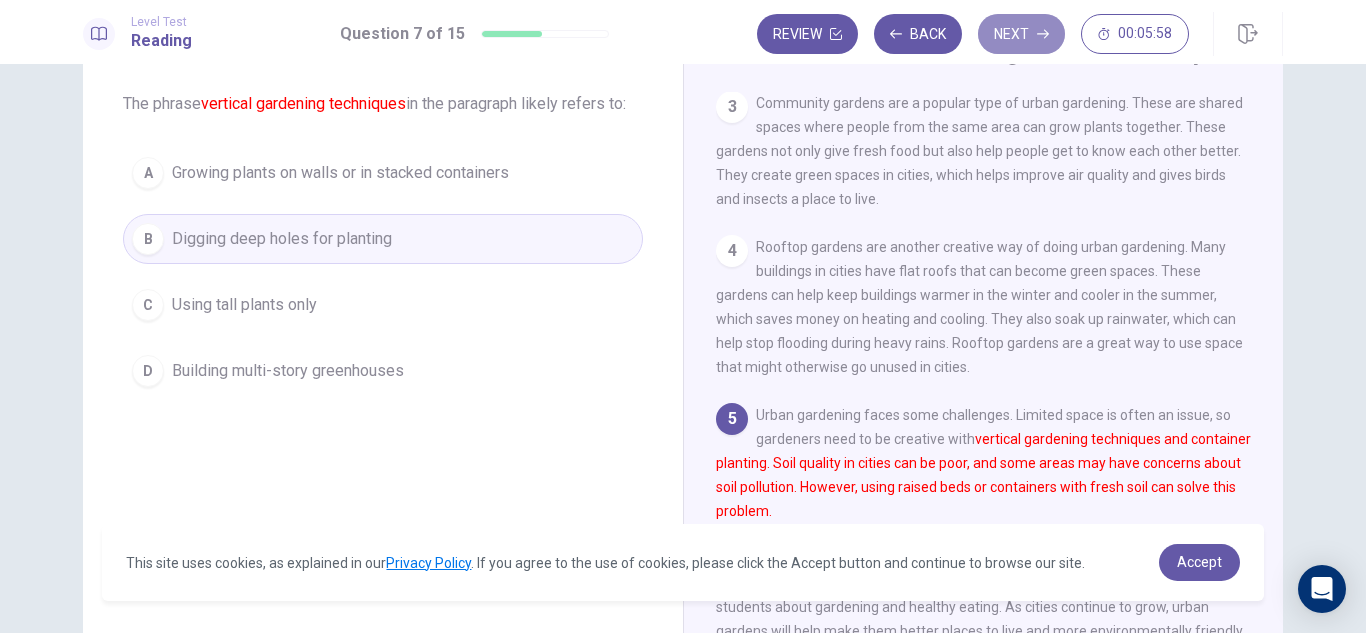 scroll, scrollTop: 244, scrollLeft: 0, axis: vertical 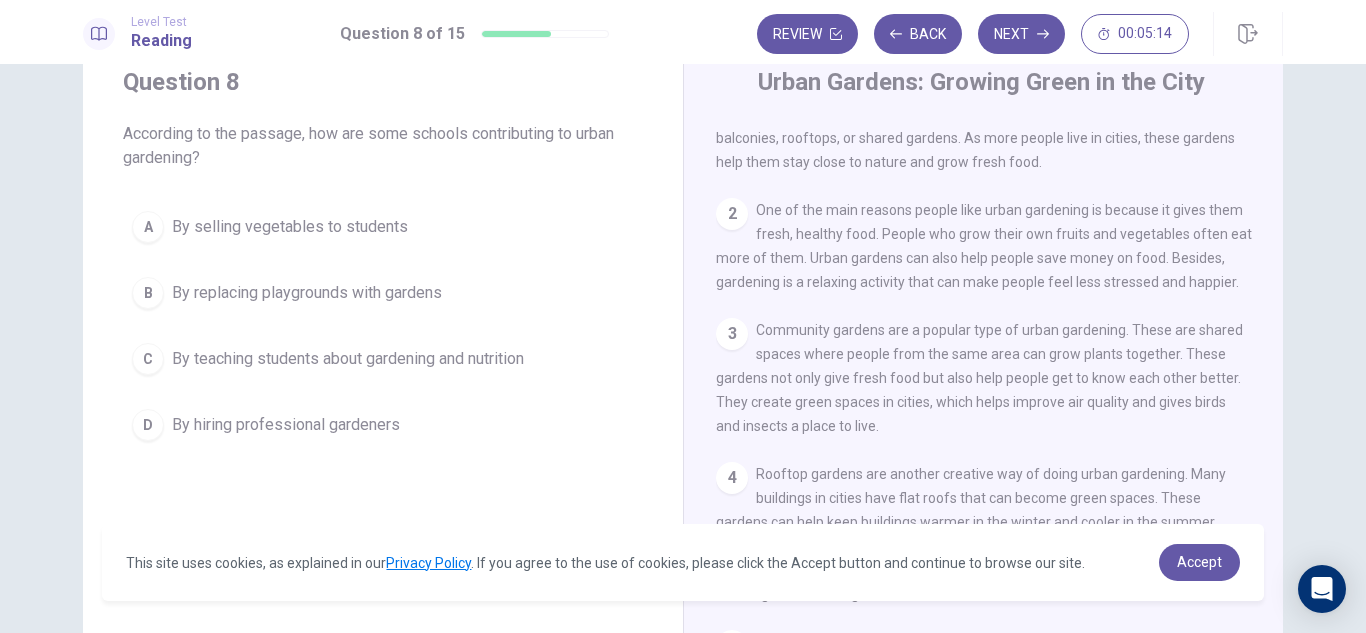 click on "By selling vegetables to students" at bounding box center (290, 227) 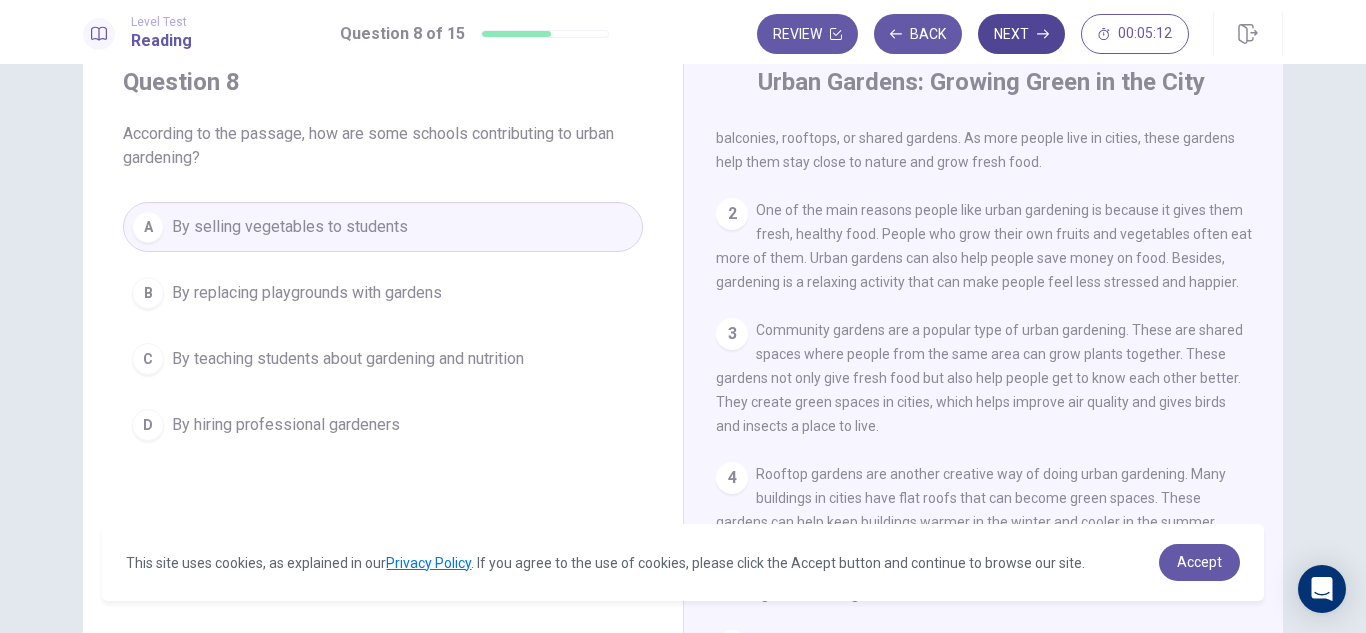click on "Next" at bounding box center (1021, 34) 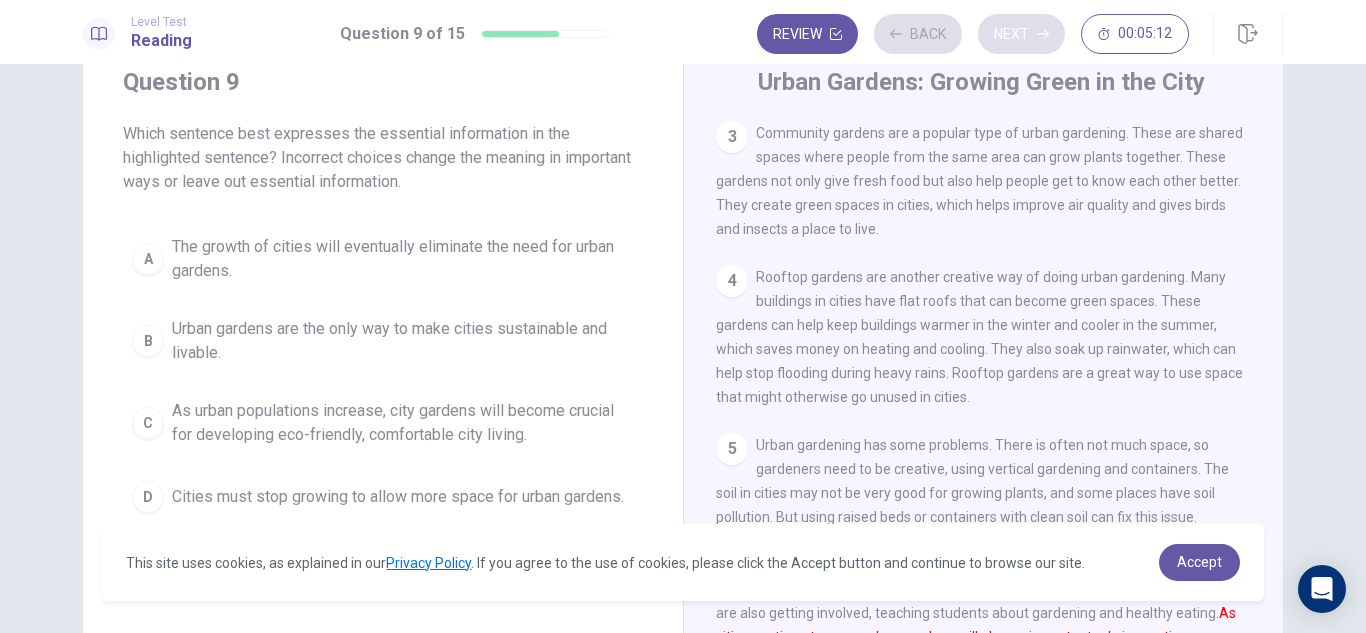 scroll, scrollTop: 269, scrollLeft: 0, axis: vertical 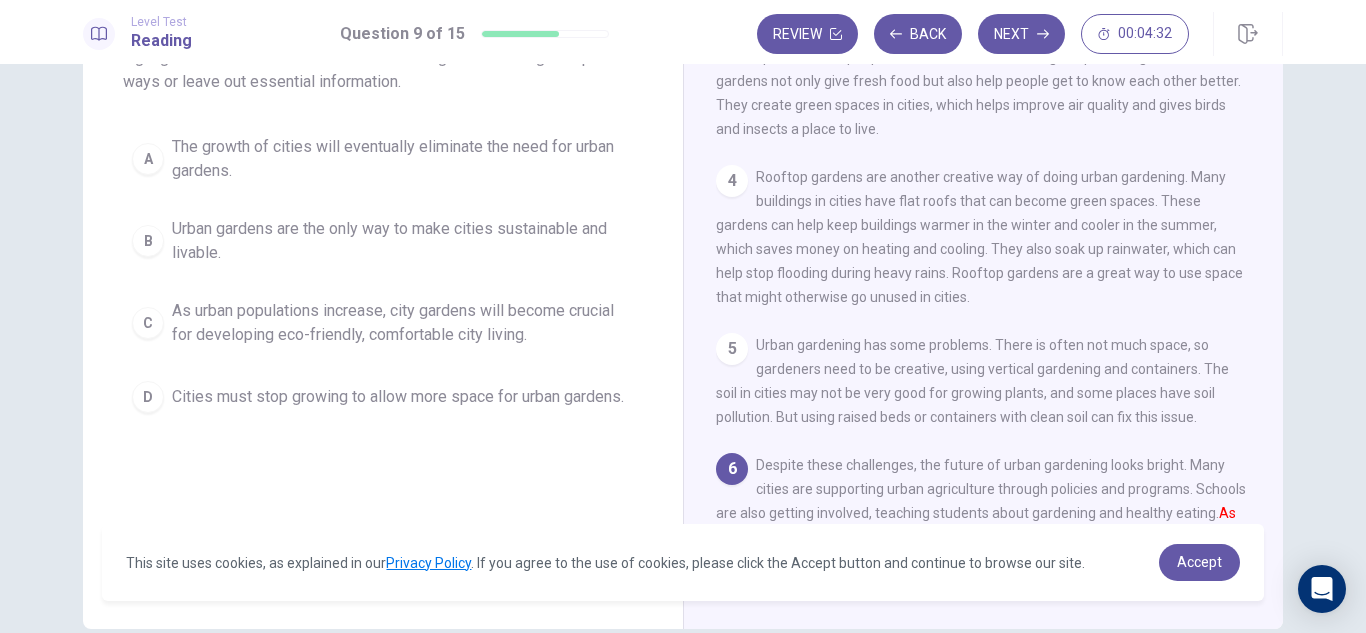 click on "Urban gardens are the only way to make cities sustainable and livable." at bounding box center [403, 241] 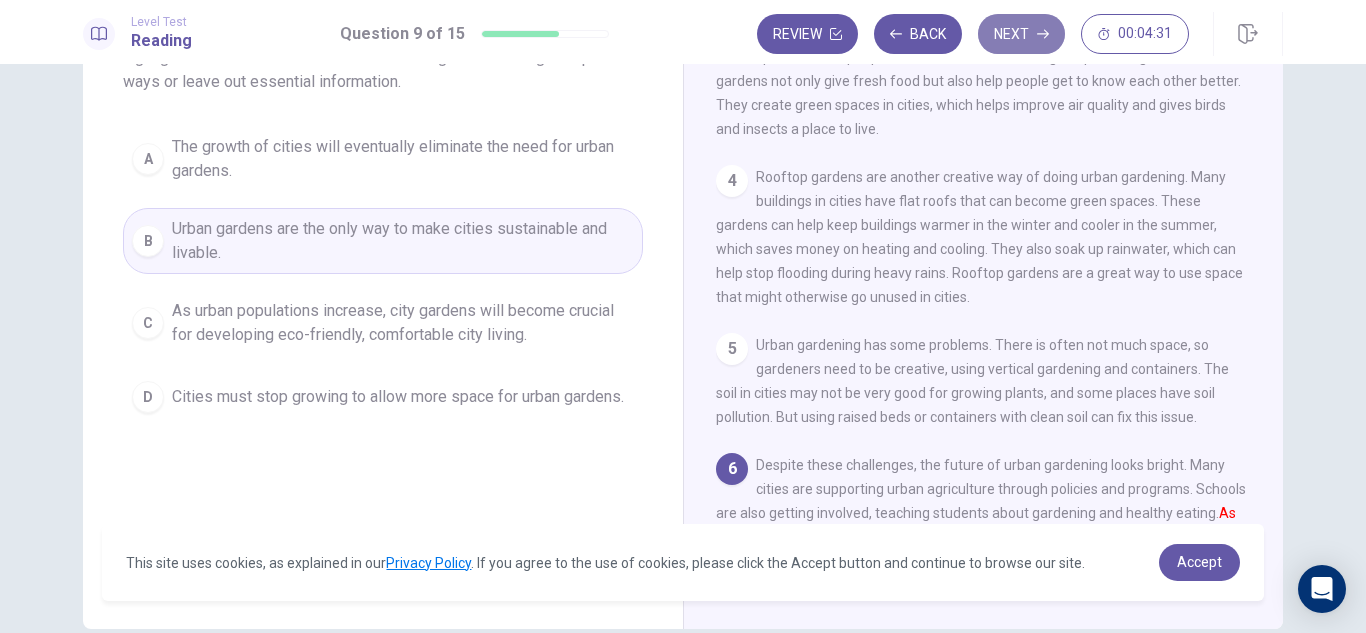 click on "Next" at bounding box center (1021, 34) 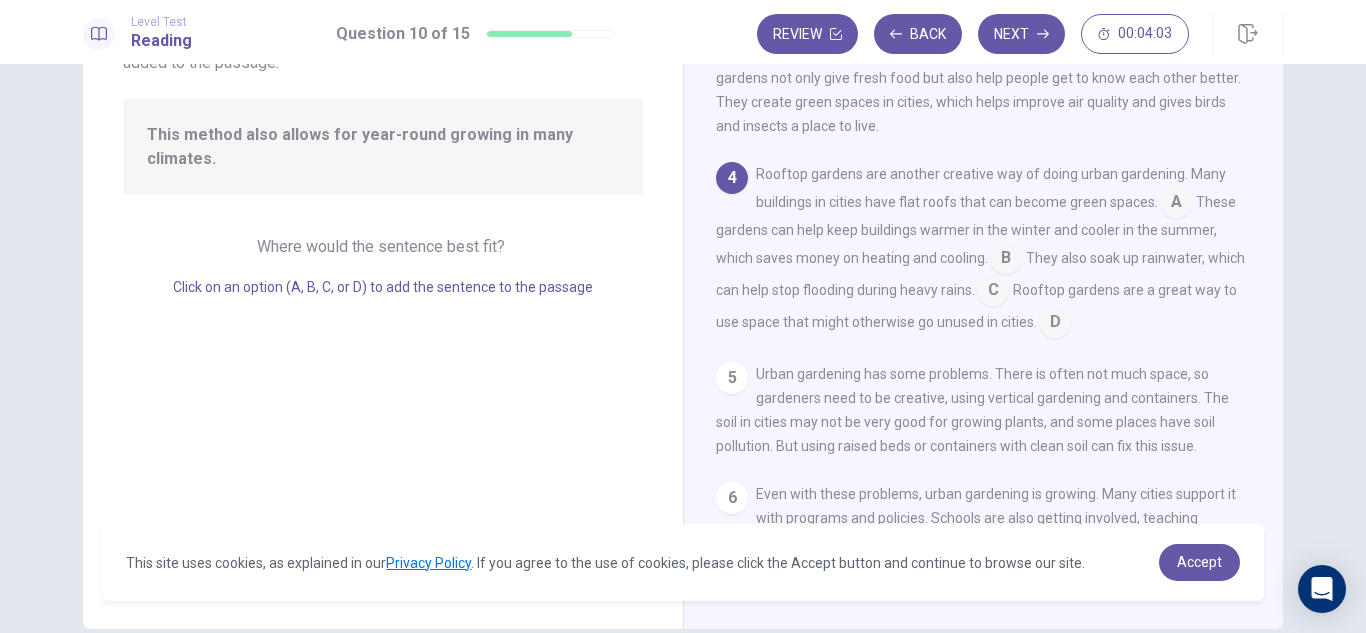 scroll, scrollTop: 270, scrollLeft: 0, axis: vertical 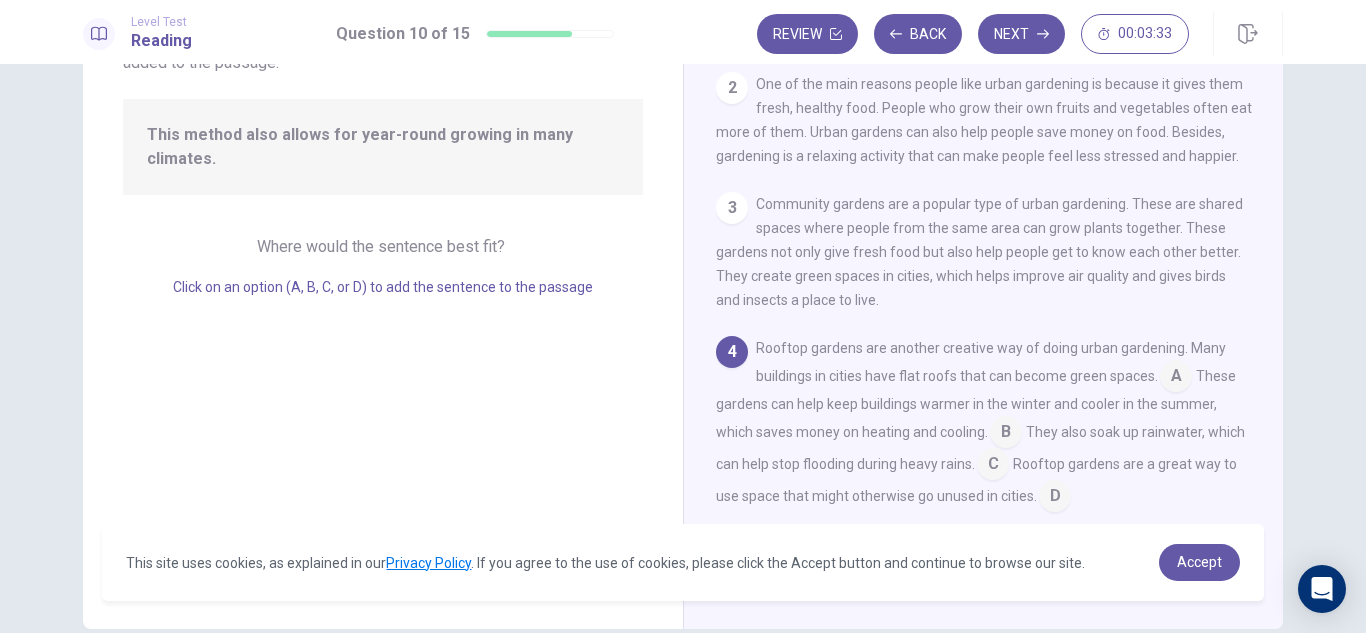 click at bounding box center (1006, 434) 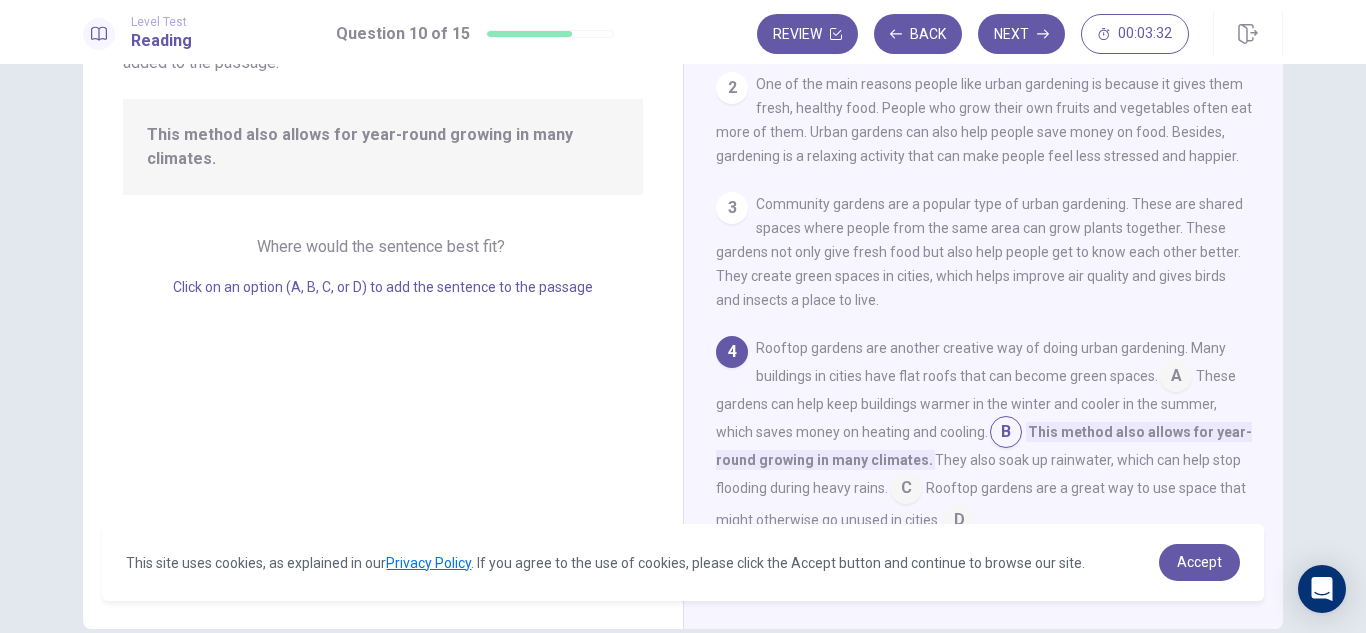 scroll, scrollTop: 170, scrollLeft: 0, axis: vertical 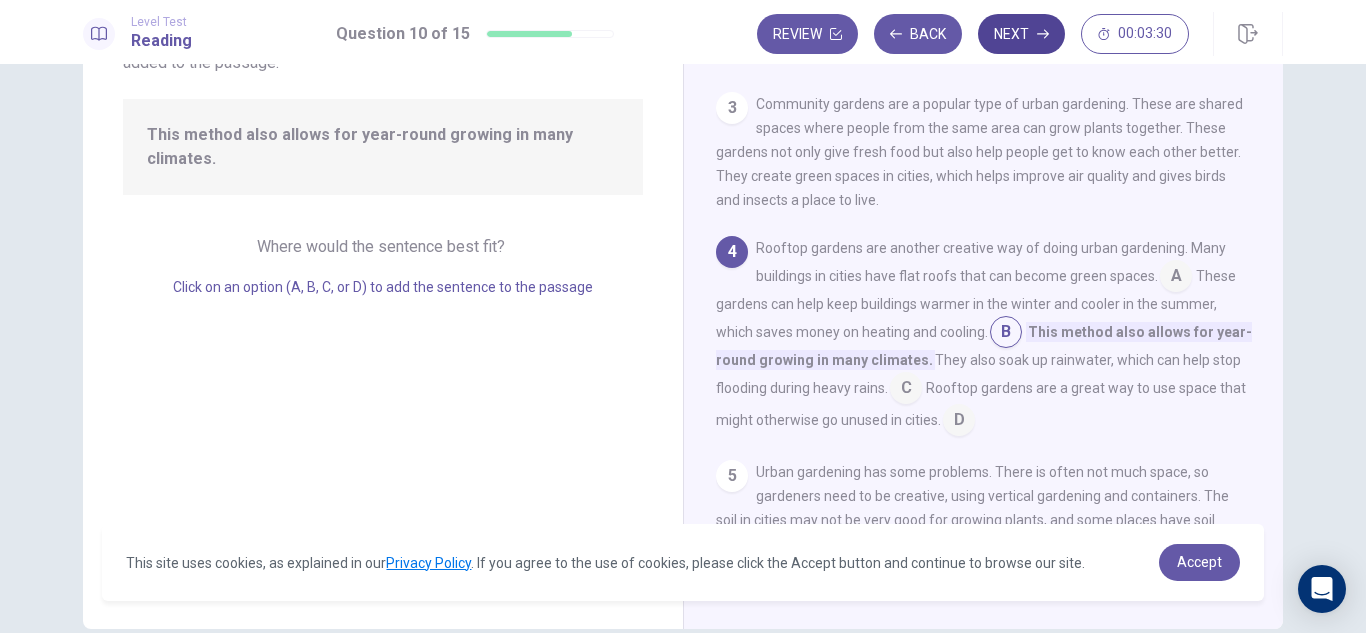 click on "Next" at bounding box center (1021, 34) 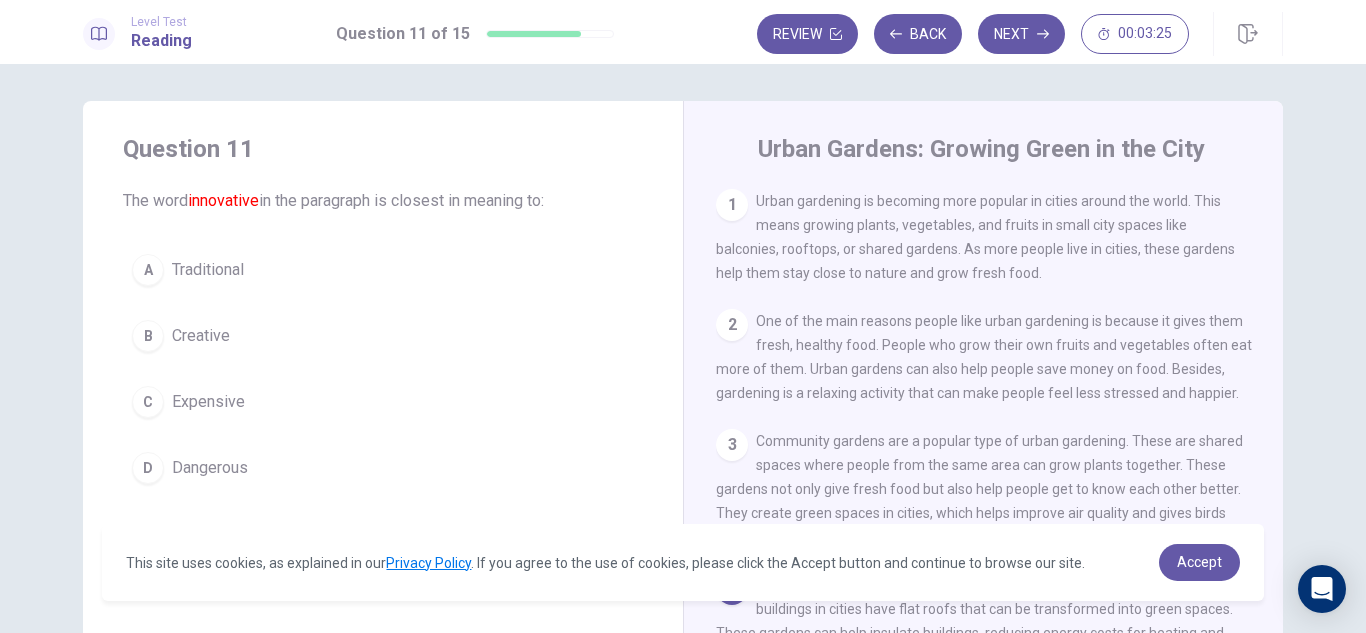 scroll, scrollTop: 0, scrollLeft: 0, axis: both 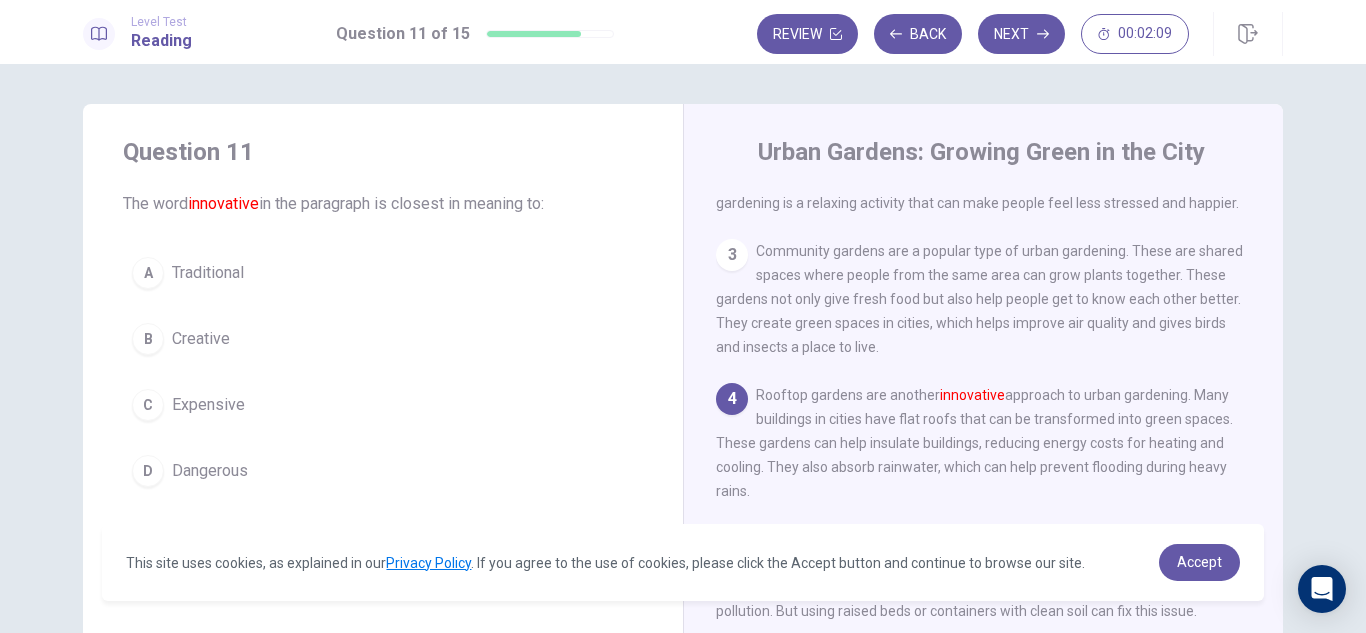 click on "Creative" at bounding box center [201, 339] 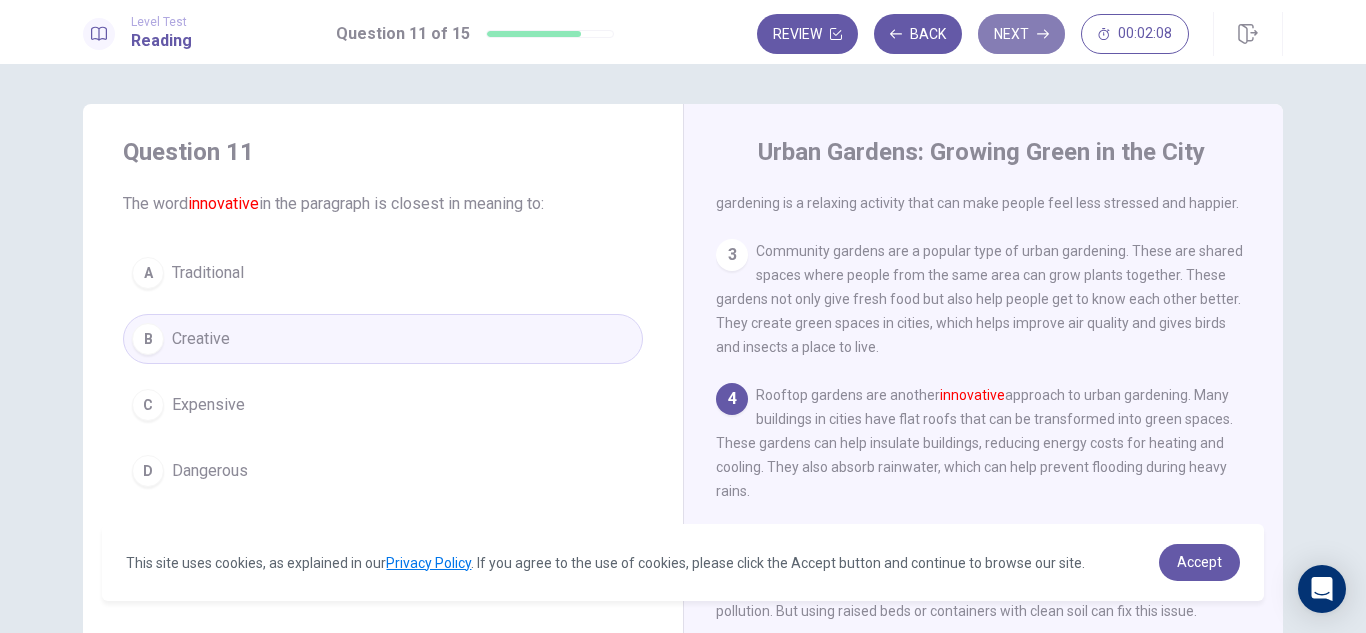 click on "Next" at bounding box center [1021, 34] 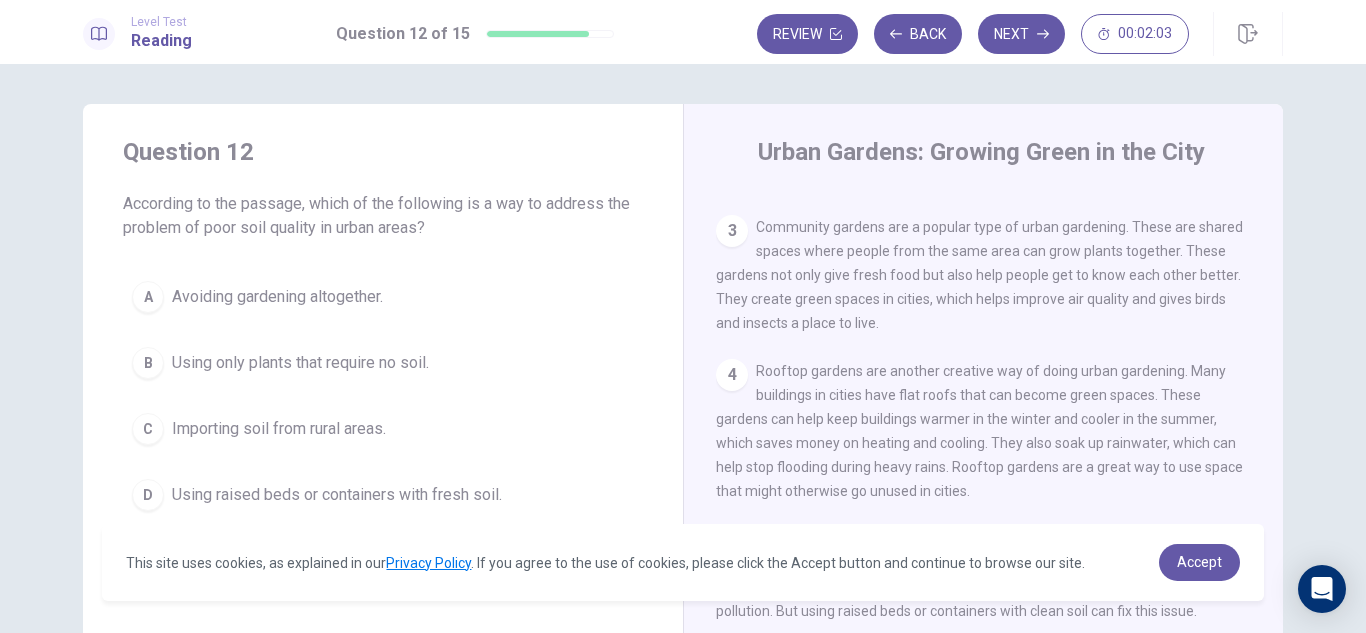 scroll, scrollTop: 244, scrollLeft: 0, axis: vertical 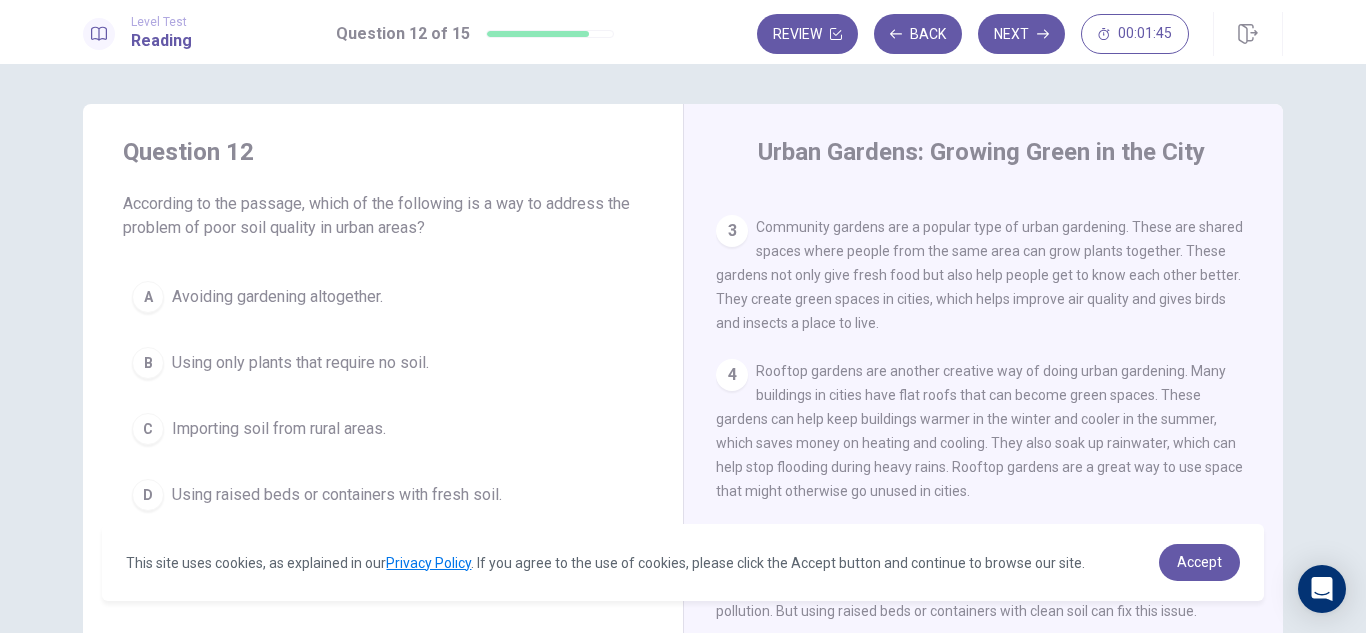 click on "Importing soil from rural areas." at bounding box center (279, 429) 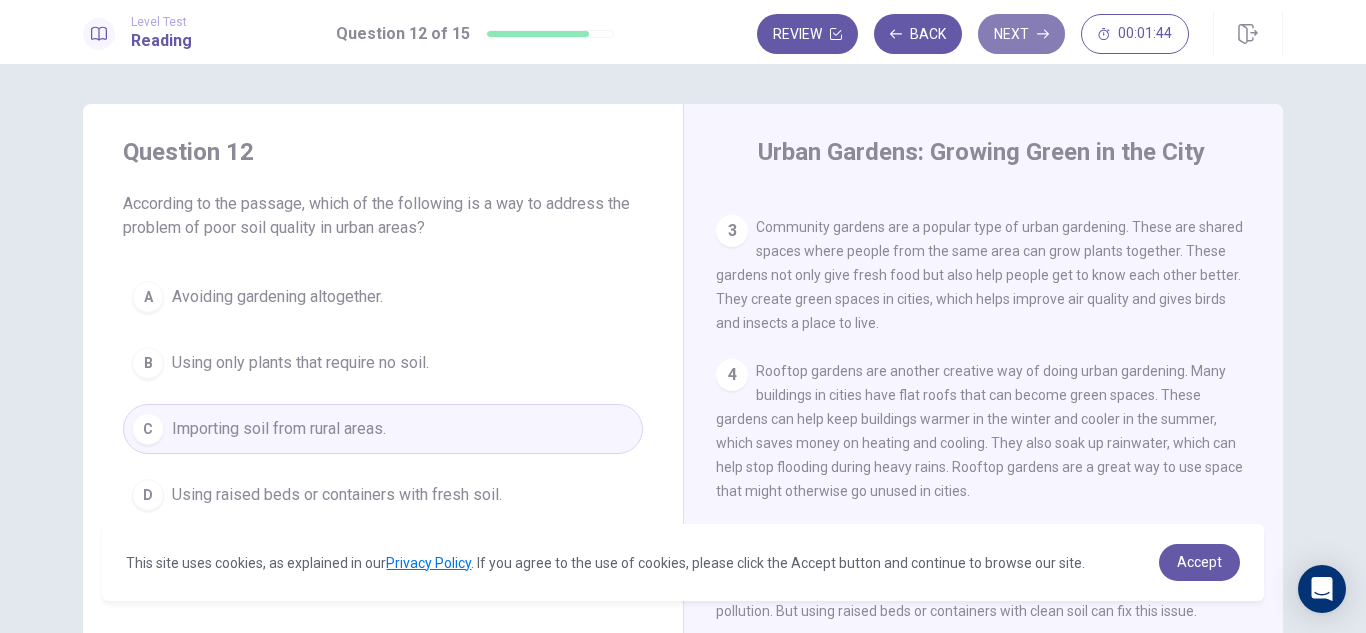 click on "Next" at bounding box center (1021, 34) 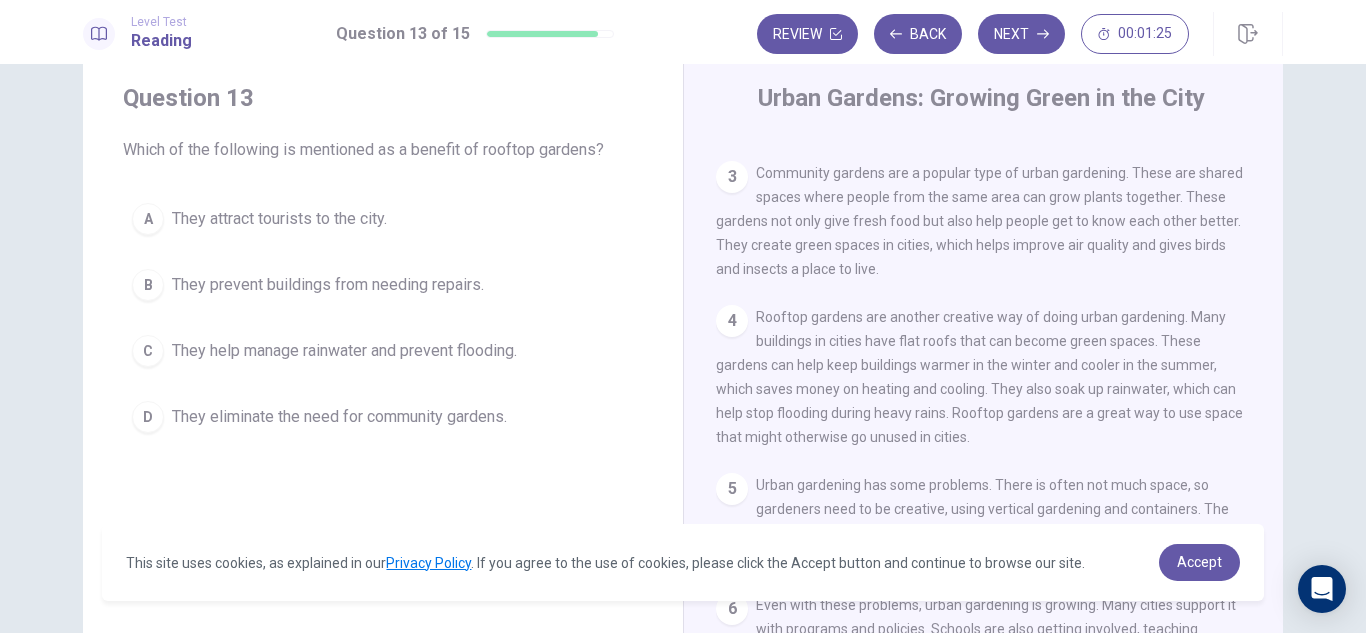 scroll, scrollTop: 100, scrollLeft: 0, axis: vertical 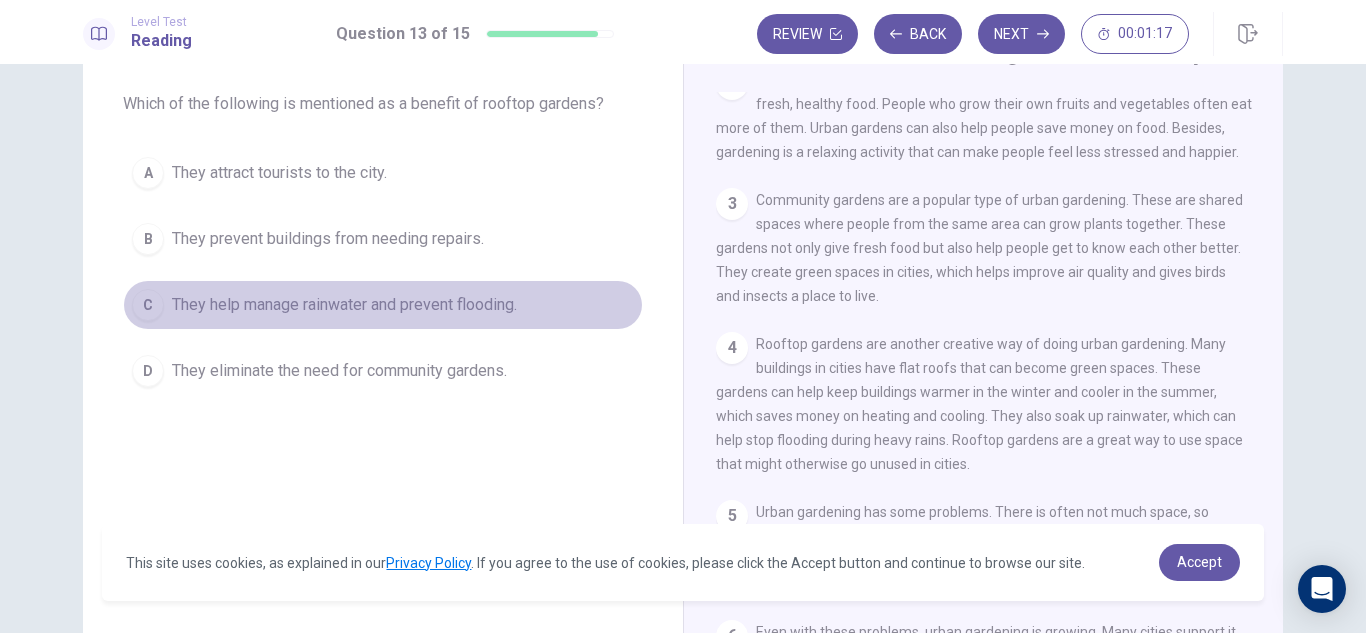 click on "They help manage rainwater and prevent flooding." at bounding box center (344, 305) 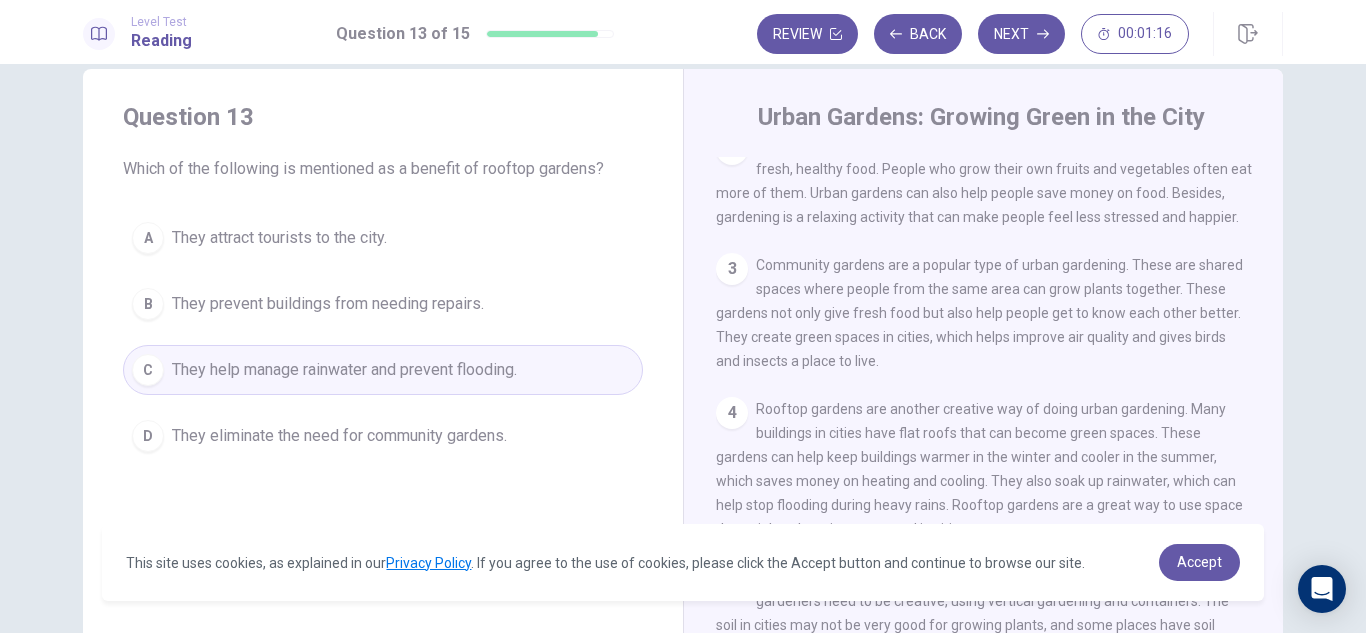 scroll, scrollTop: 0, scrollLeft: 0, axis: both 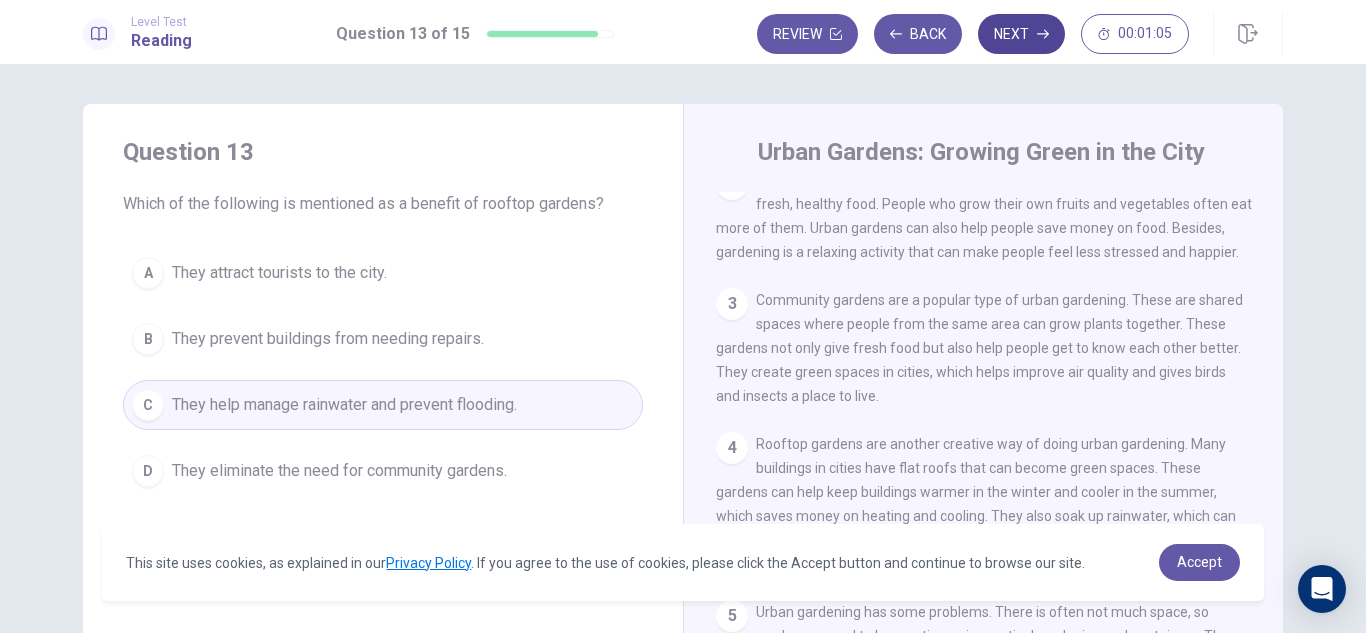 click on "Next" at bounding box center [1021, 34] 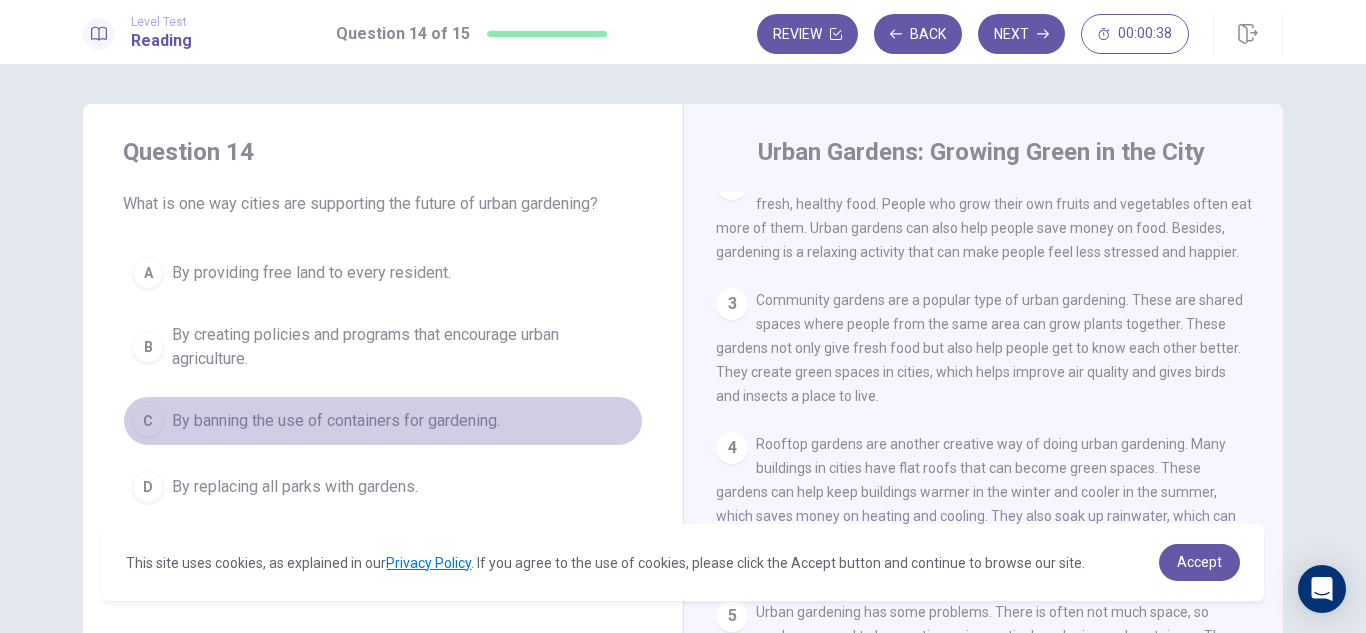 click on "By banning the use of containers for gardening." at bounding box center [336, 421] 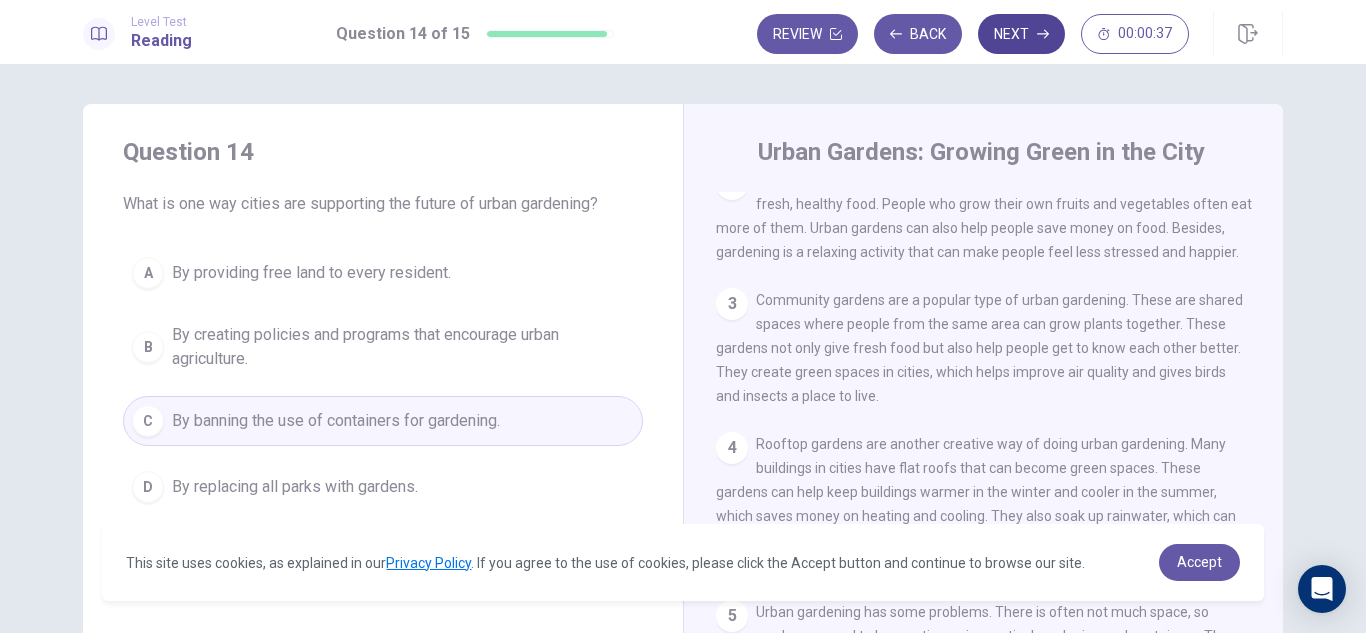 click on "Next" at bounding box center (1021, 34) 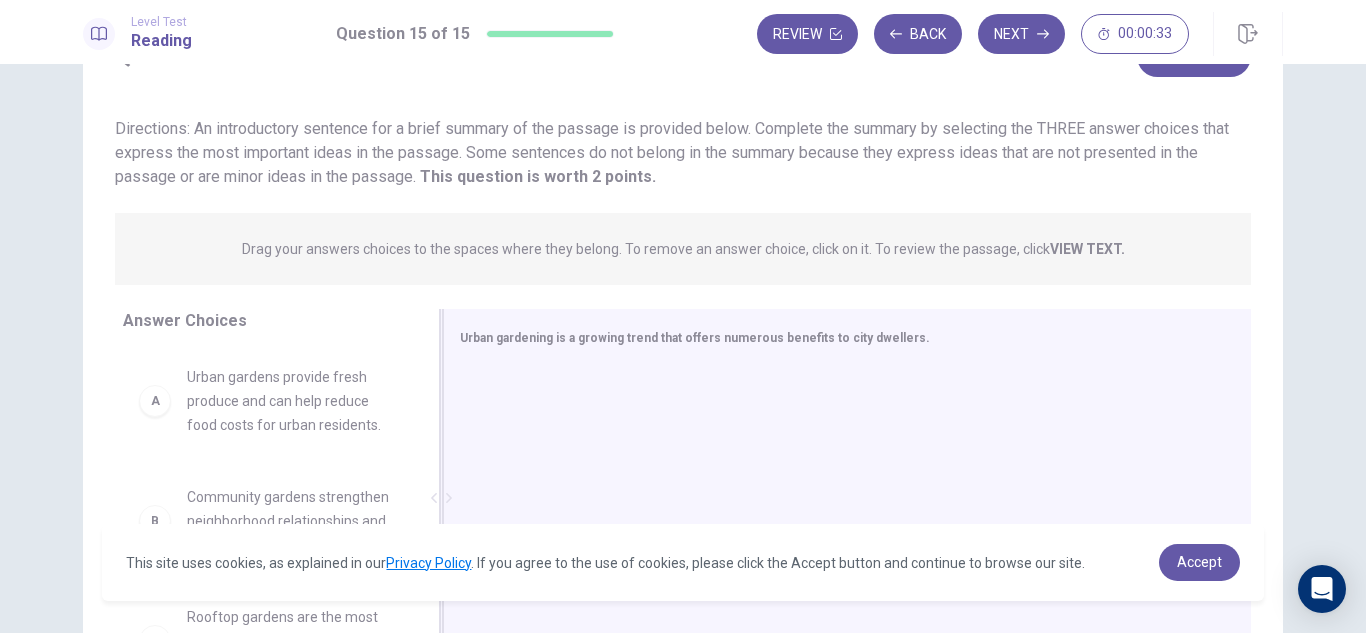 scroll, scrollTop: 200, scrollLeft: 0, axis: vertical 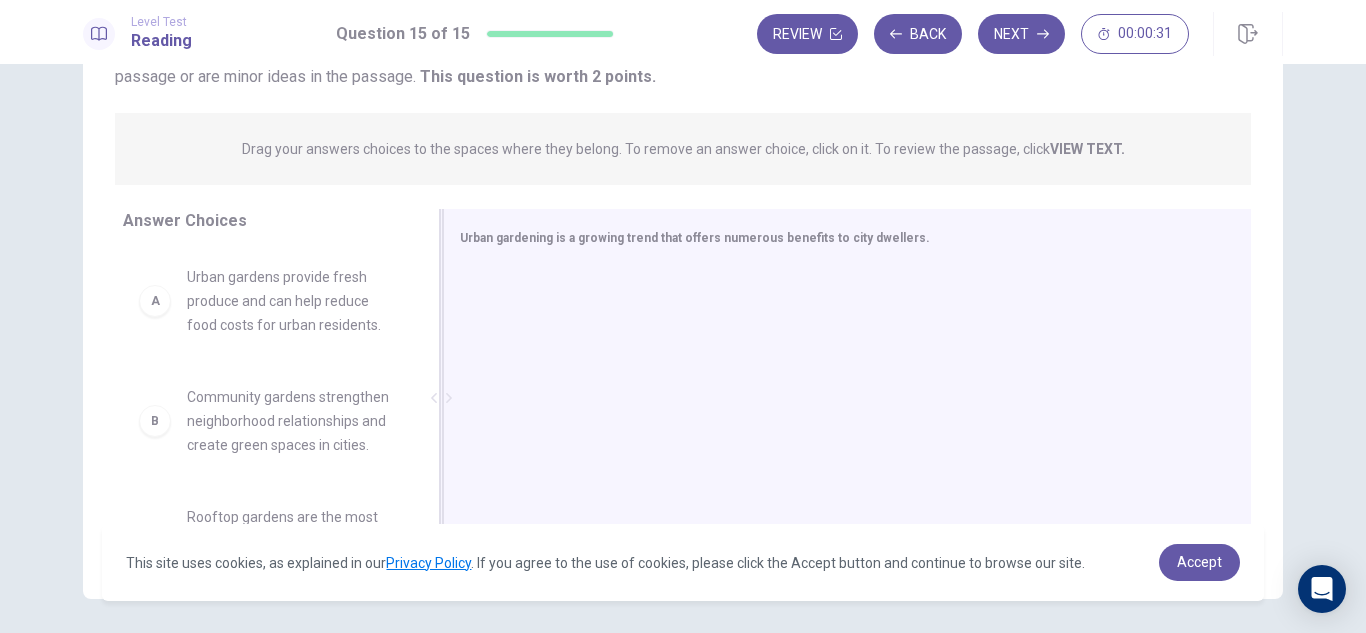click at bounding box center [839, 400] 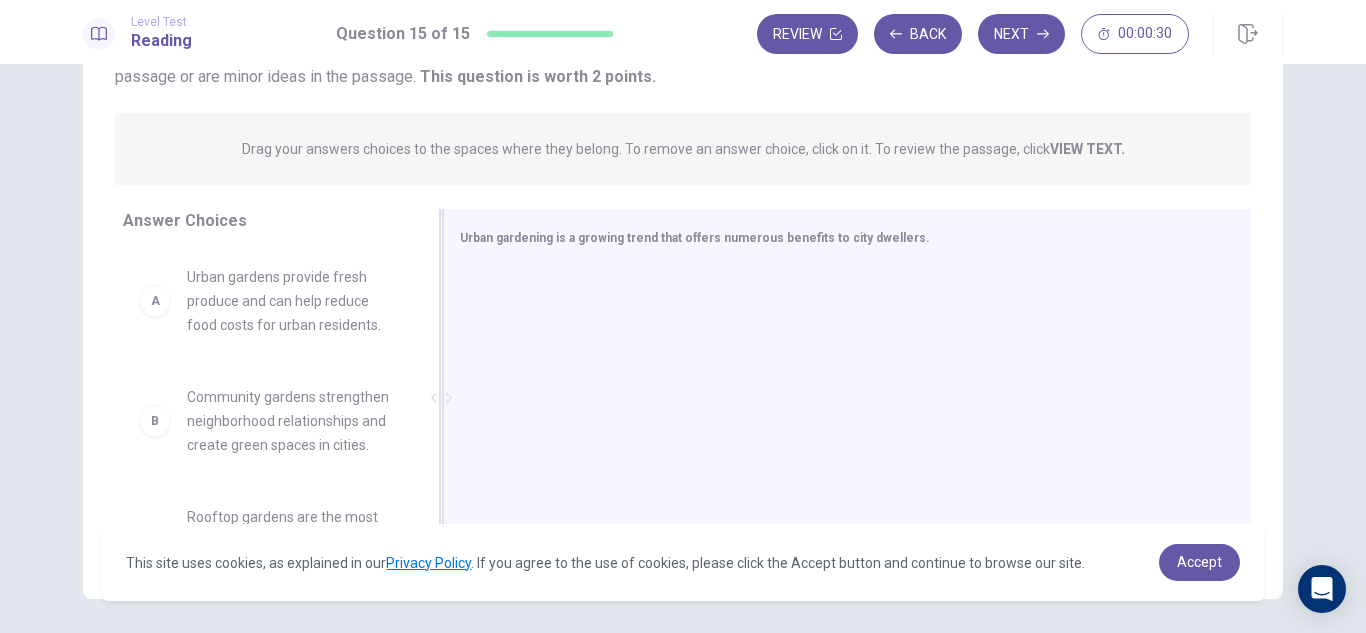 click on "Urban gardening is a growing trend that offers numerous benefits to city dwellers." at bounding box center [695, 238] 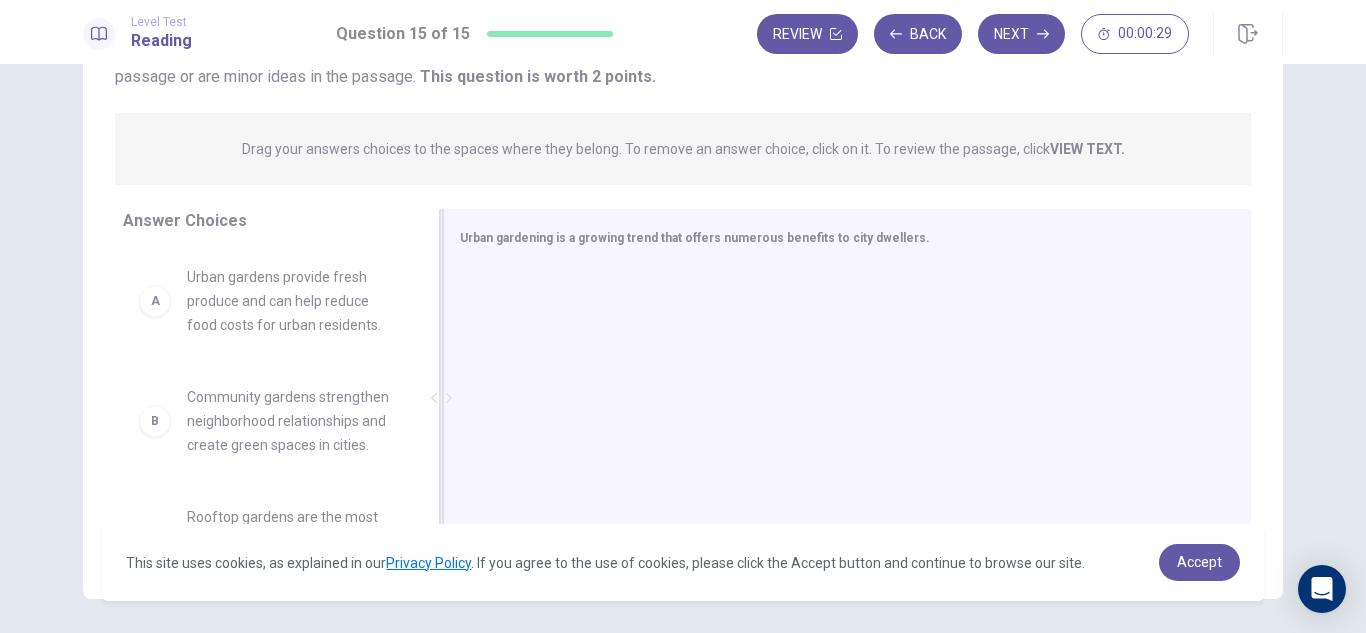 drag, startPoint x: 880, startPoint y: 237, endPoint x: 573, endPoint y: 247, distance: 307.1628 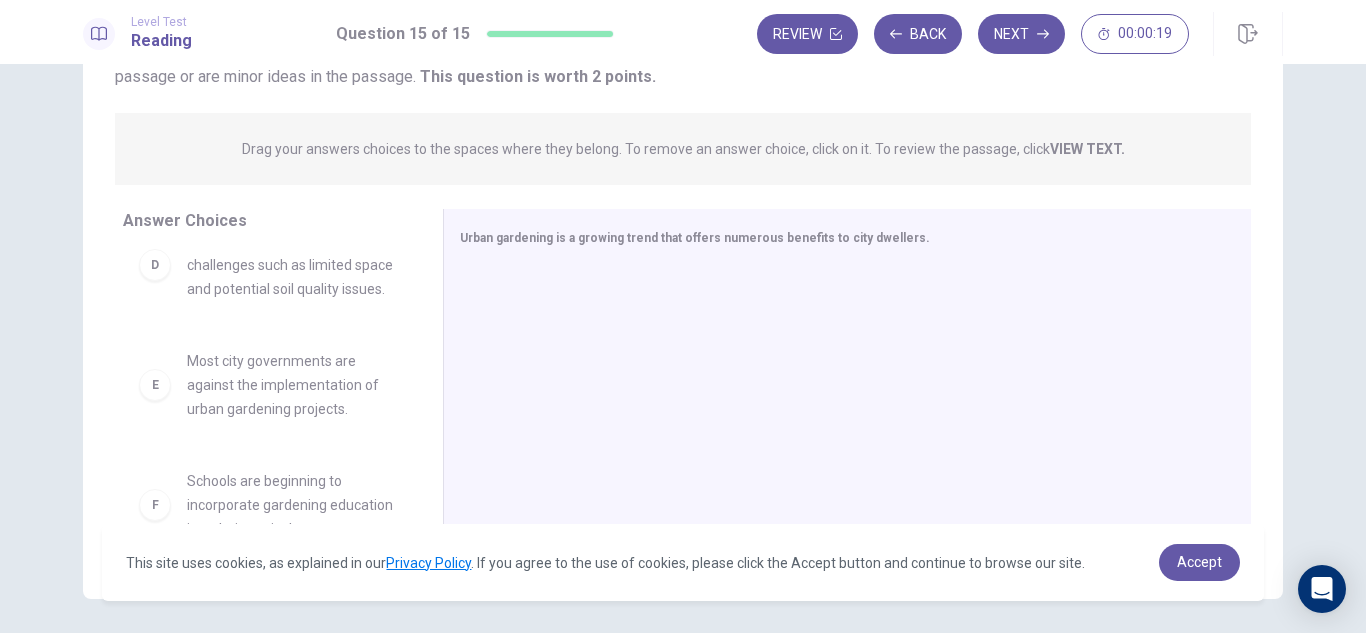 scroll, scrollTop: 420, scrollLeft: 0, axis: vertical 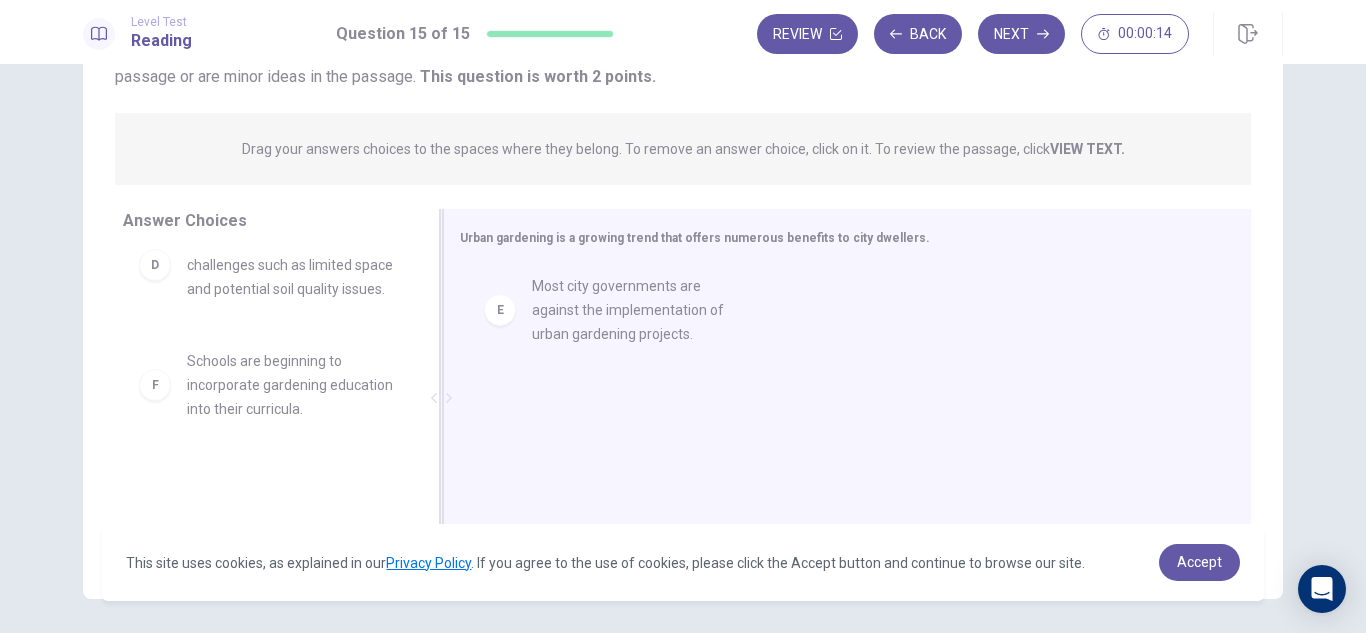 drag, startPoint x: 302, startPoint y: 394, endPoint x: 657, endPoint y: 319, distance: 362.83606 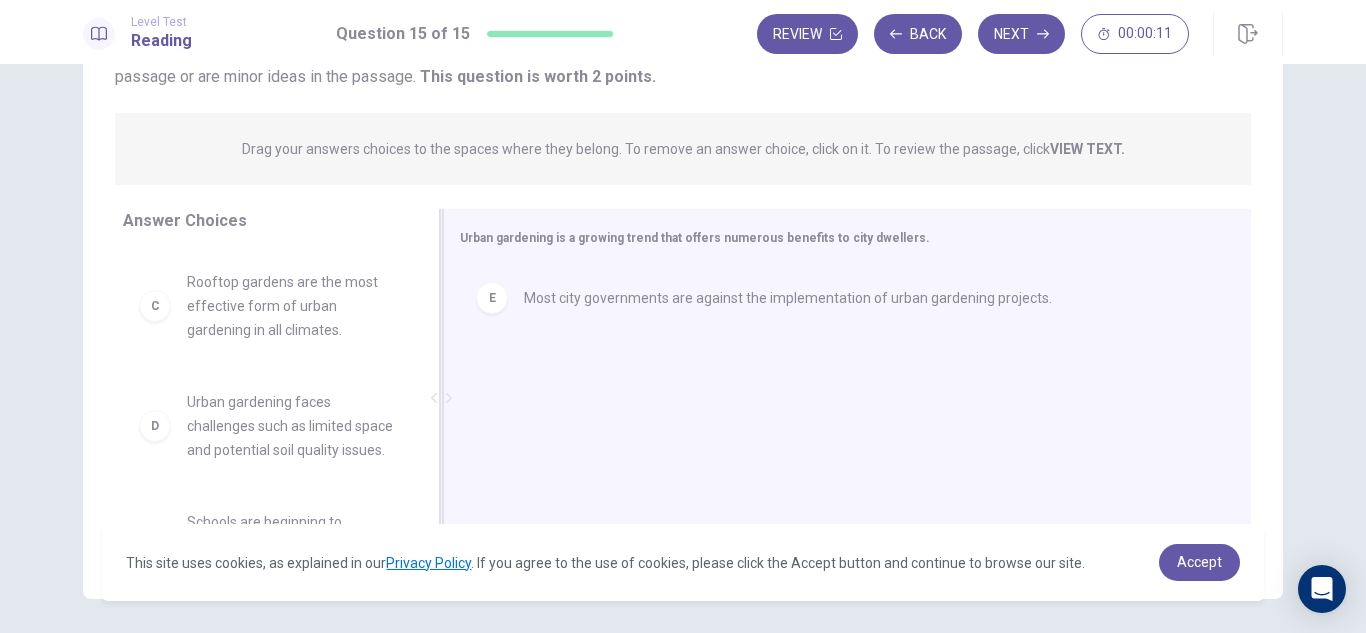 scroll, scrollTop: 200, scrollLeft: 0, axis: vertical 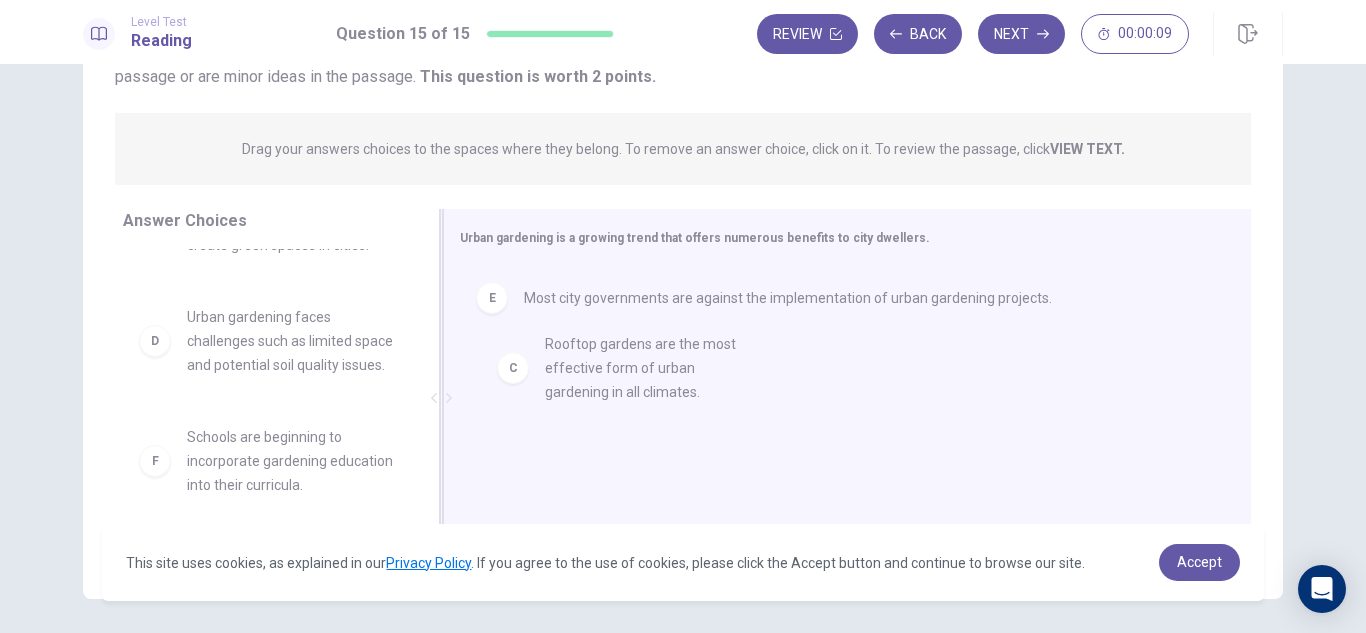 drag, startPoint x: 284, startPoint y: 350, endPoint x: 653, endPoint y: 377, distance: 369.98648 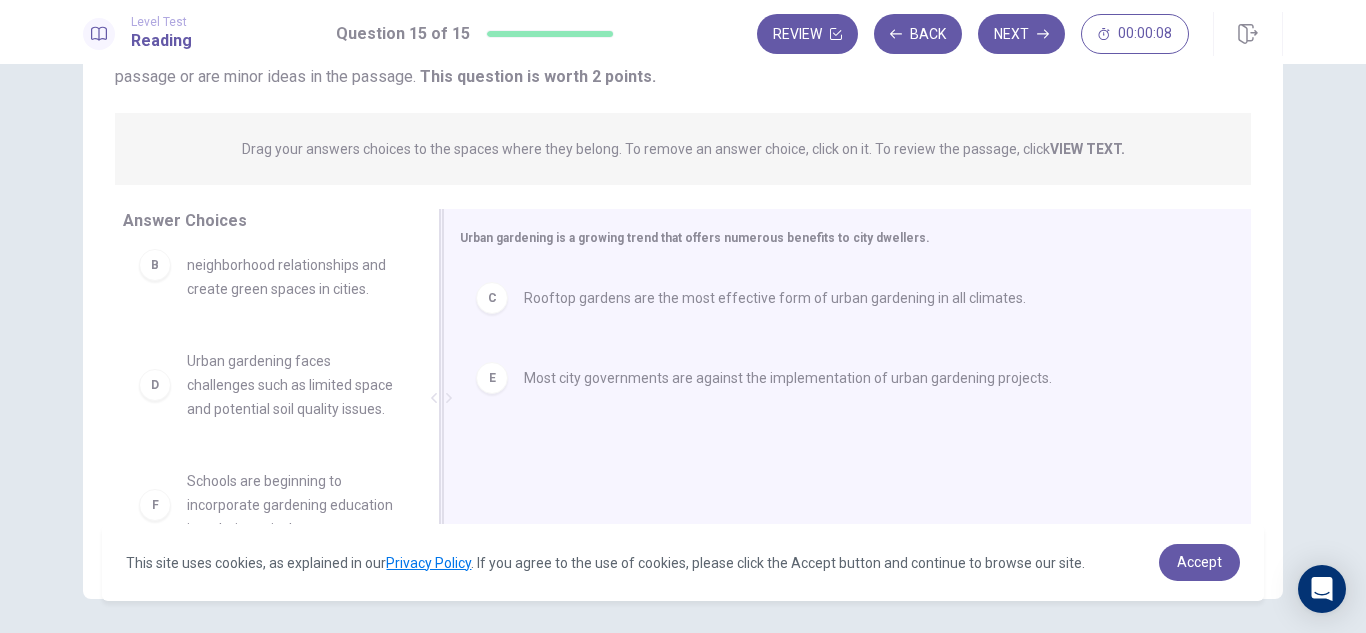 scroll, scrollTop: 180, scrollLeft: 0, axis: vertical 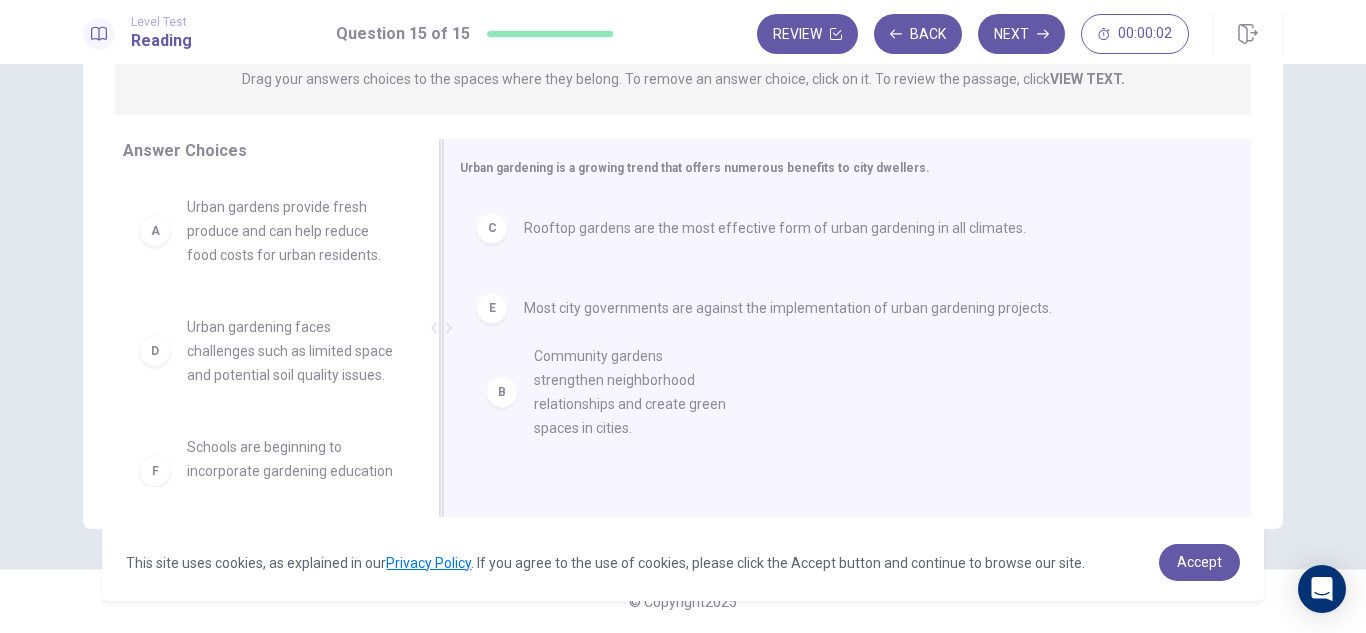 drag, startPoint x: 337, startPoint y: 362, endPoint x: 638, endPoint y: 391, distance: 302.39377 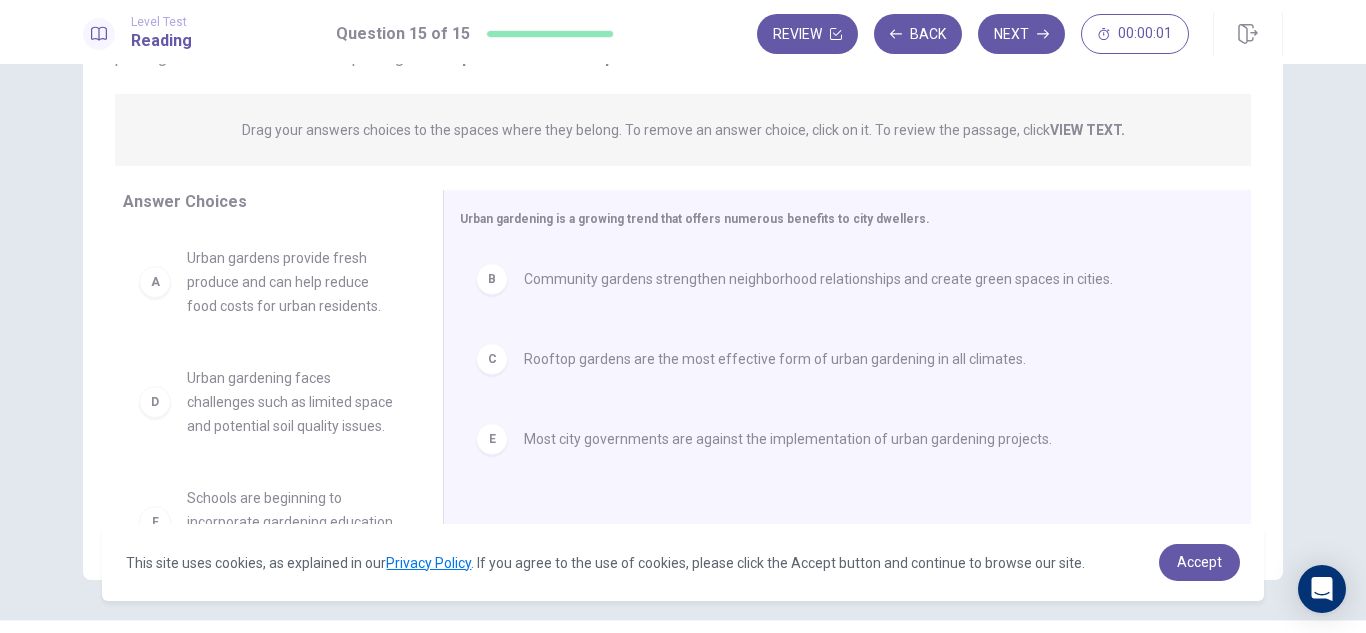 scroll, scrollTop: 170, scrollLeft: 0, axis: vertical 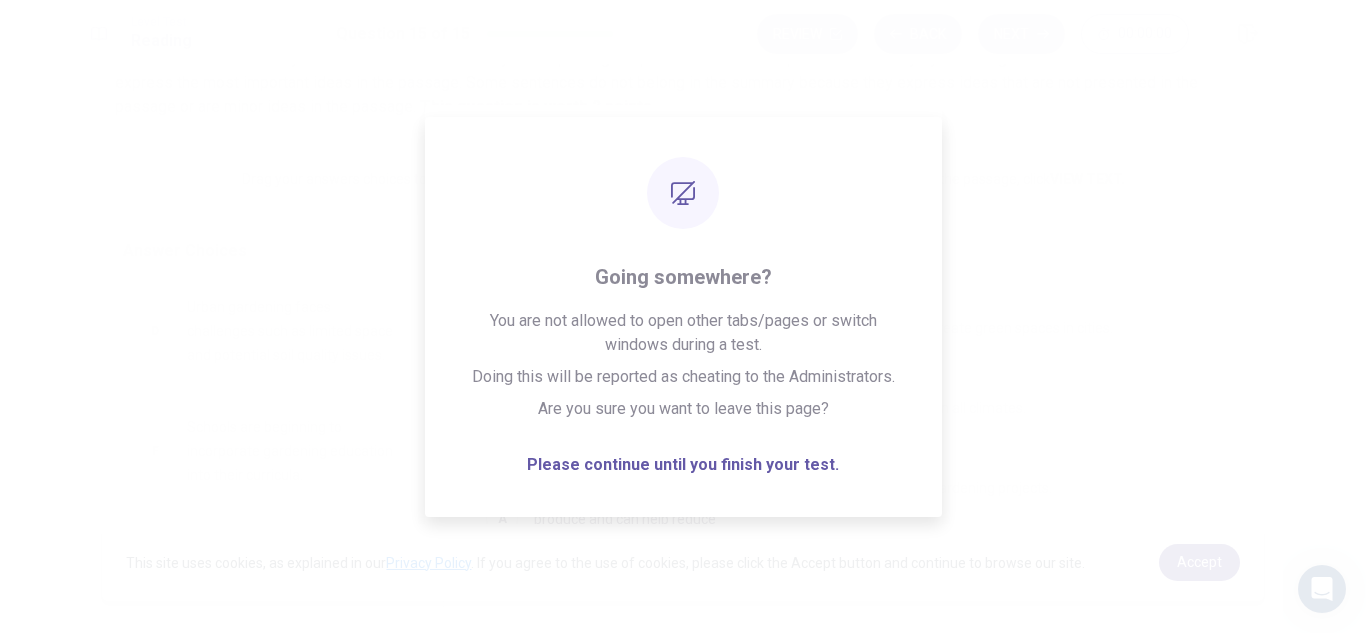 drag, startPoint x: 281, startPoint y: 350, endPoint x: 640, endPoint y: 538, distance: 405.24683 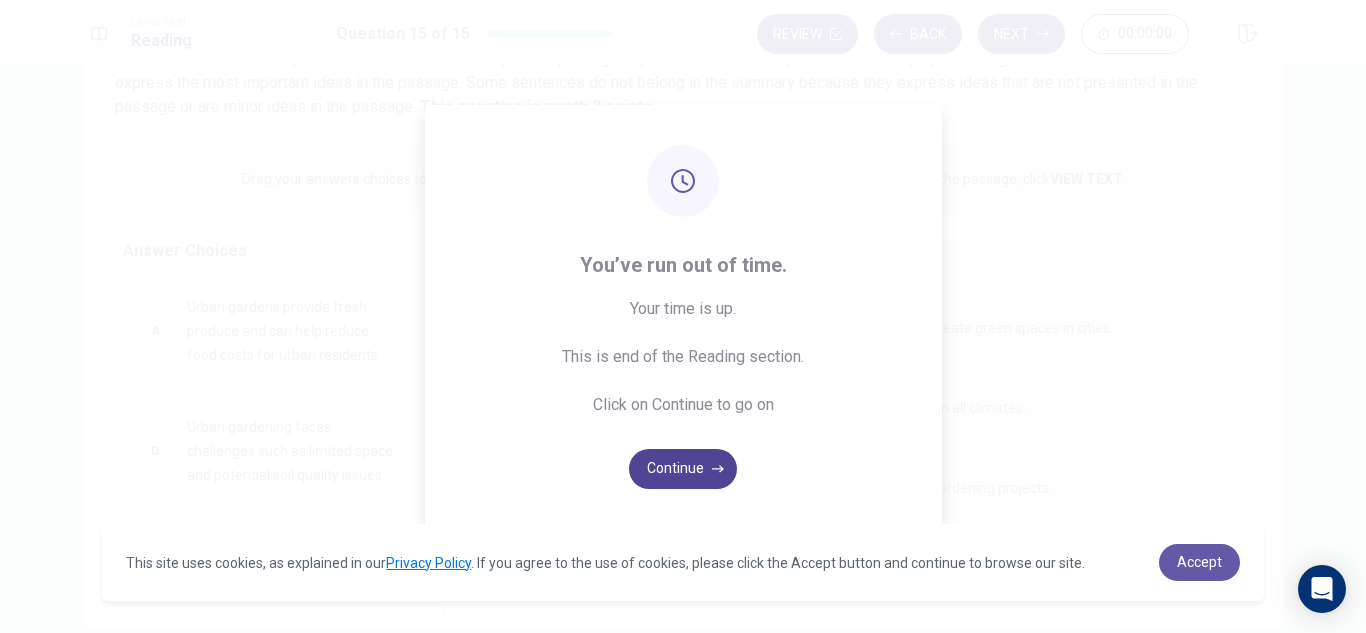 click on "Continue" at bounding box center [683, 469] 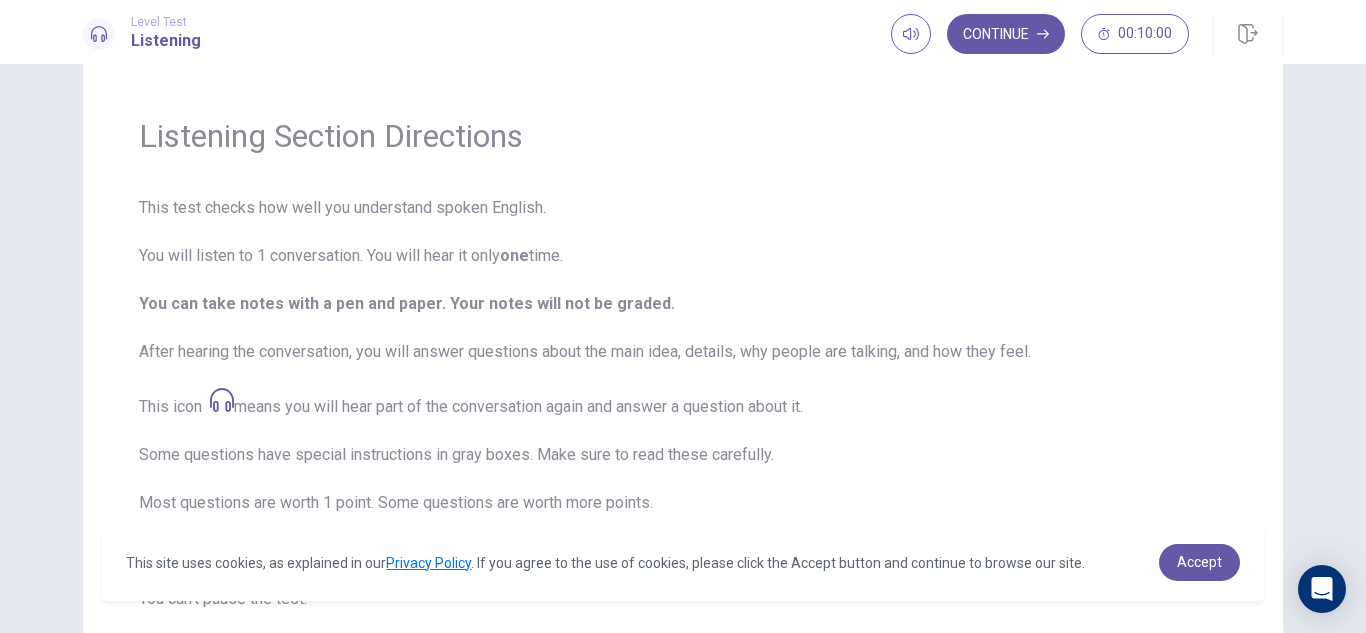 scroll, scrollTop: 0, scrollLeft: 0, axis: both 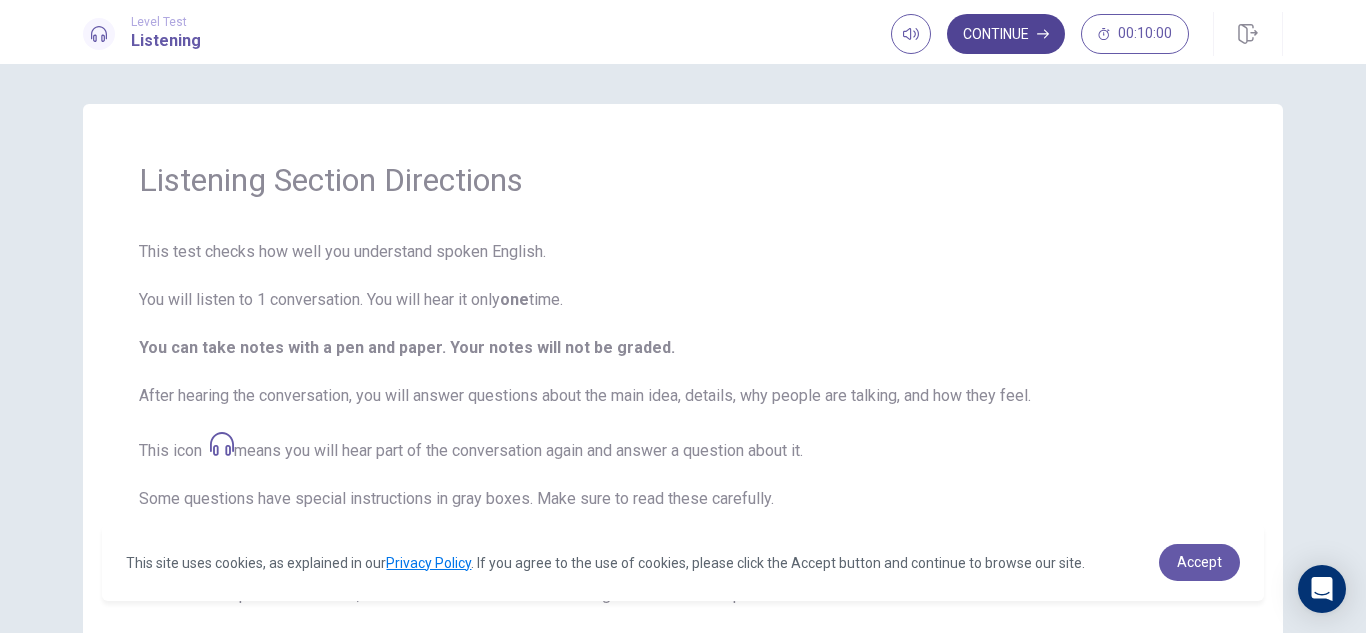 click on "Continue" at bounding box center (1006, 34) 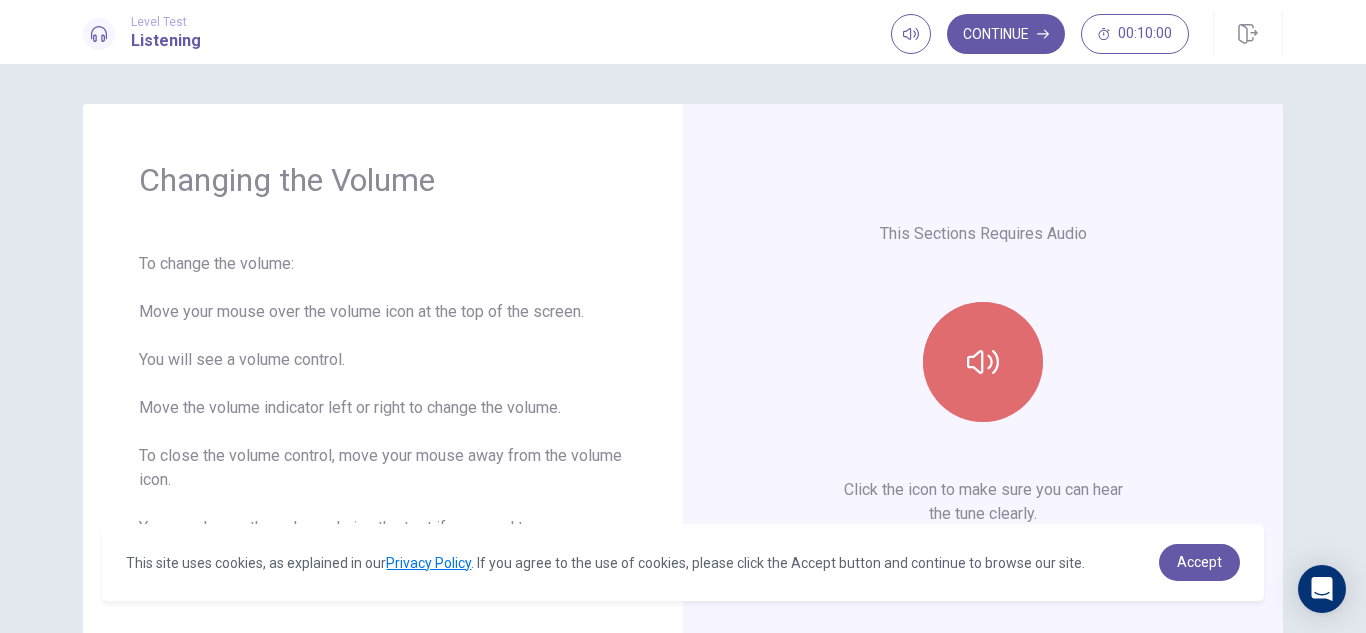 click 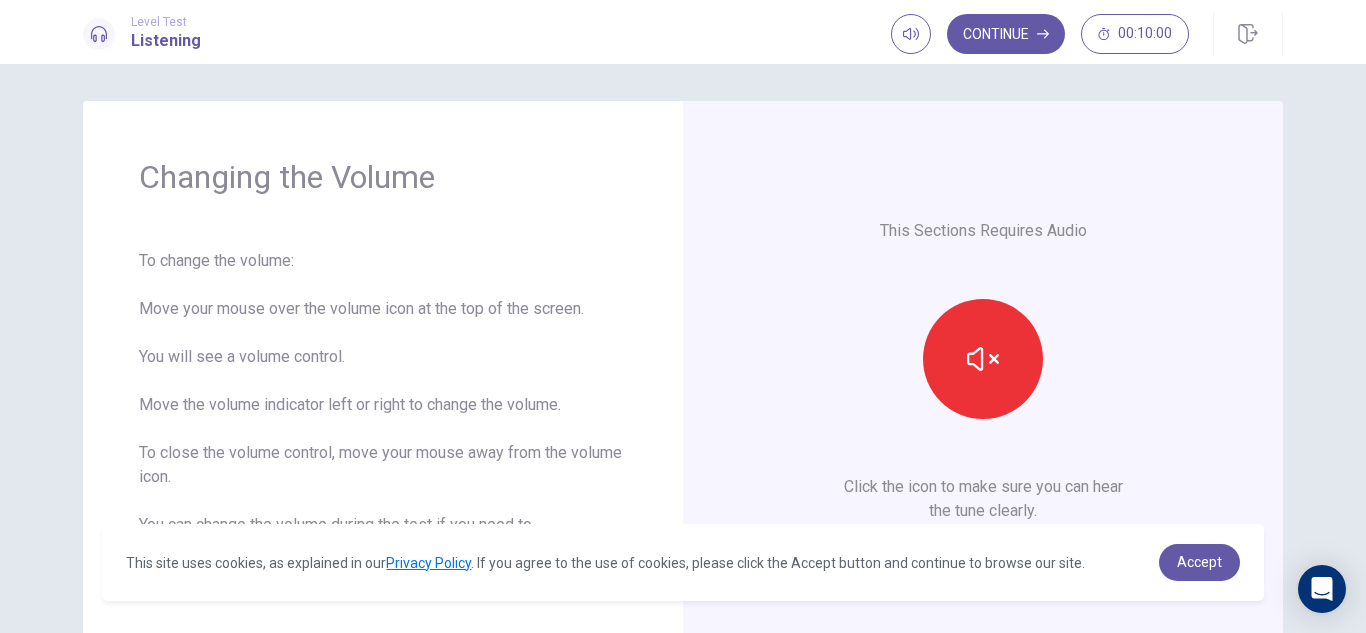 scroll, scrollTop: 0, scrollLeft: 0, axis: both 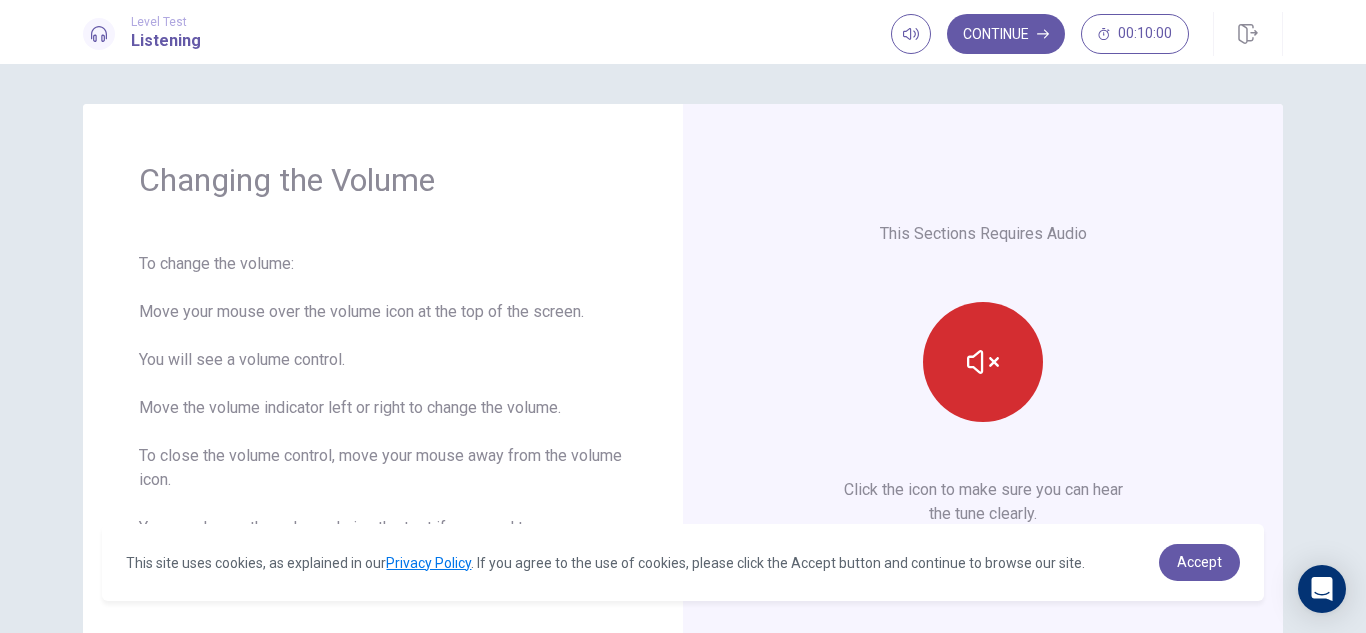 click at bounding box center (983, 362) 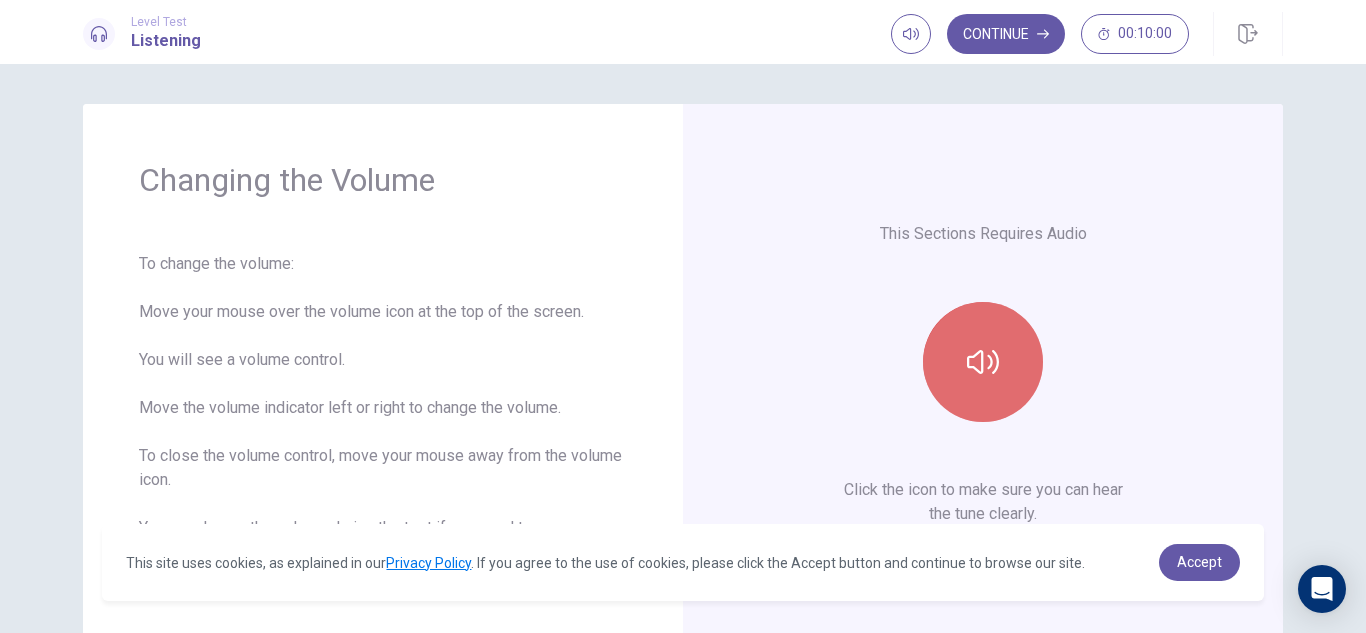 click at bounding box center [983, 362] 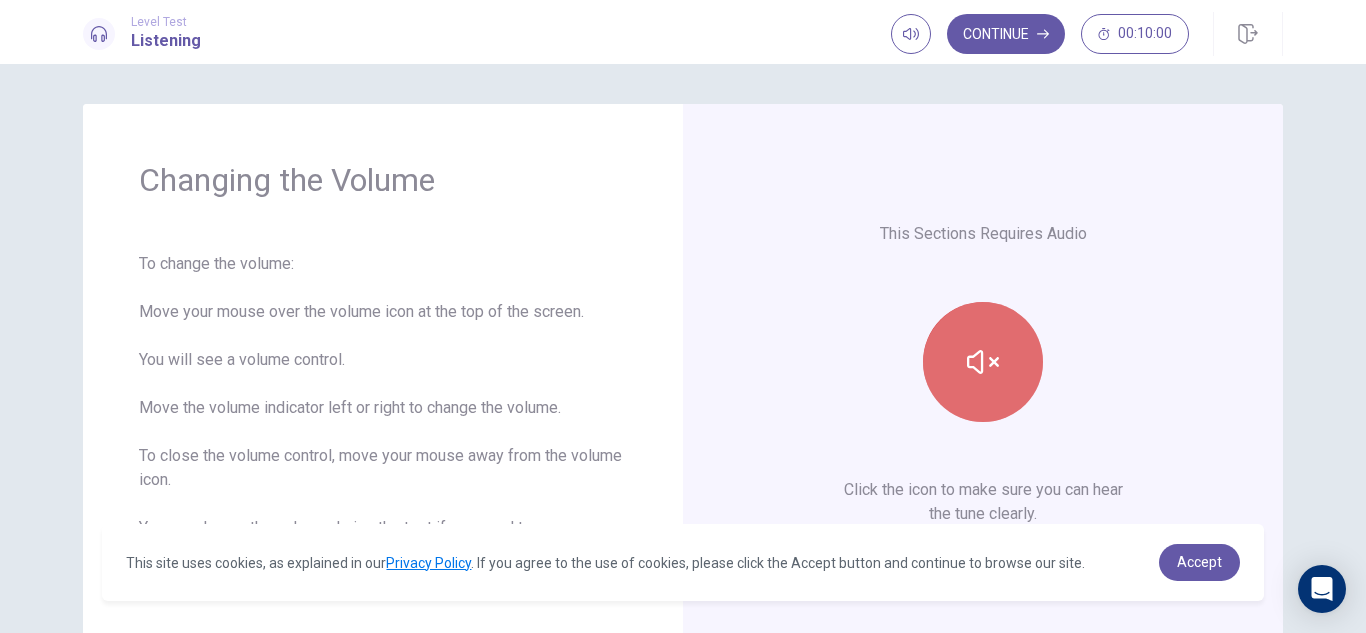 click at bounding box center (983, 362) 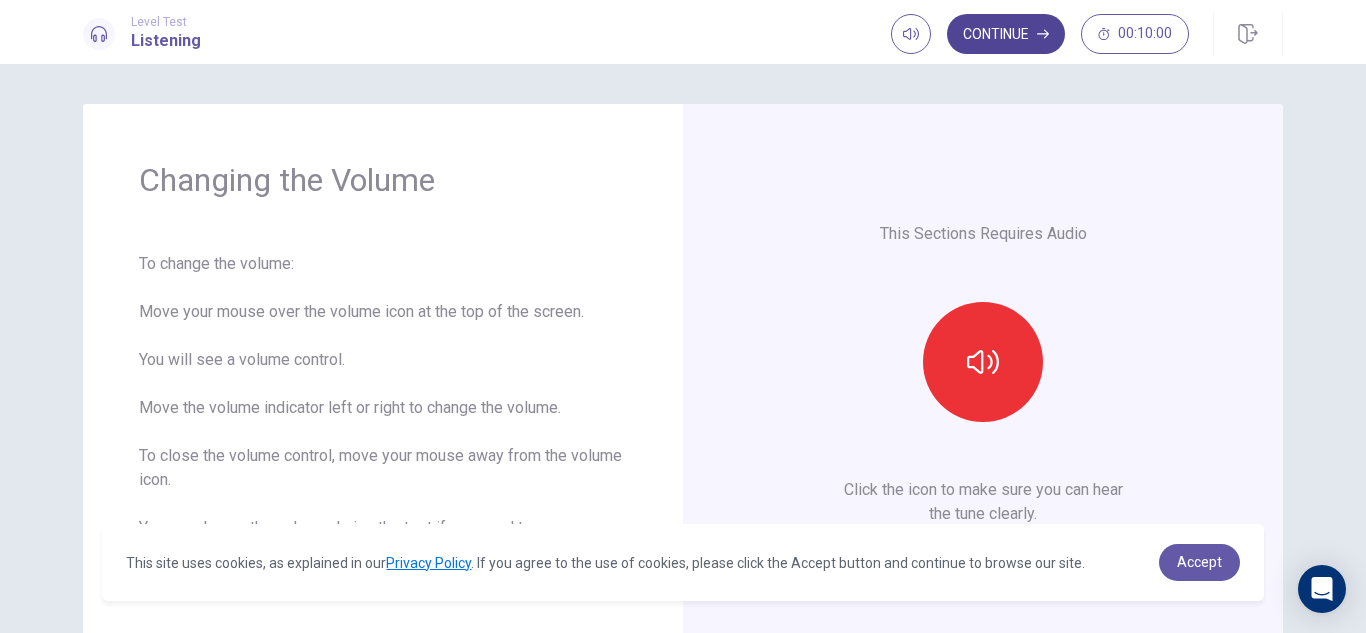 click on "Continue" at bounding box center (1006, 34) 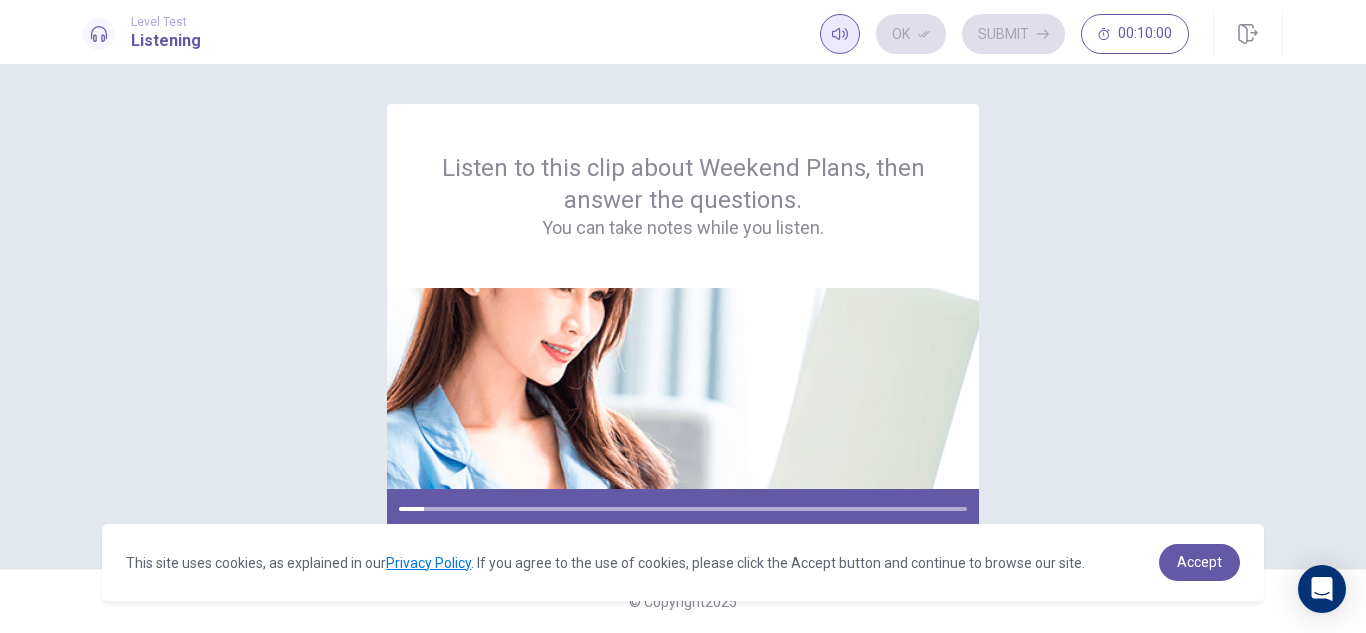 click 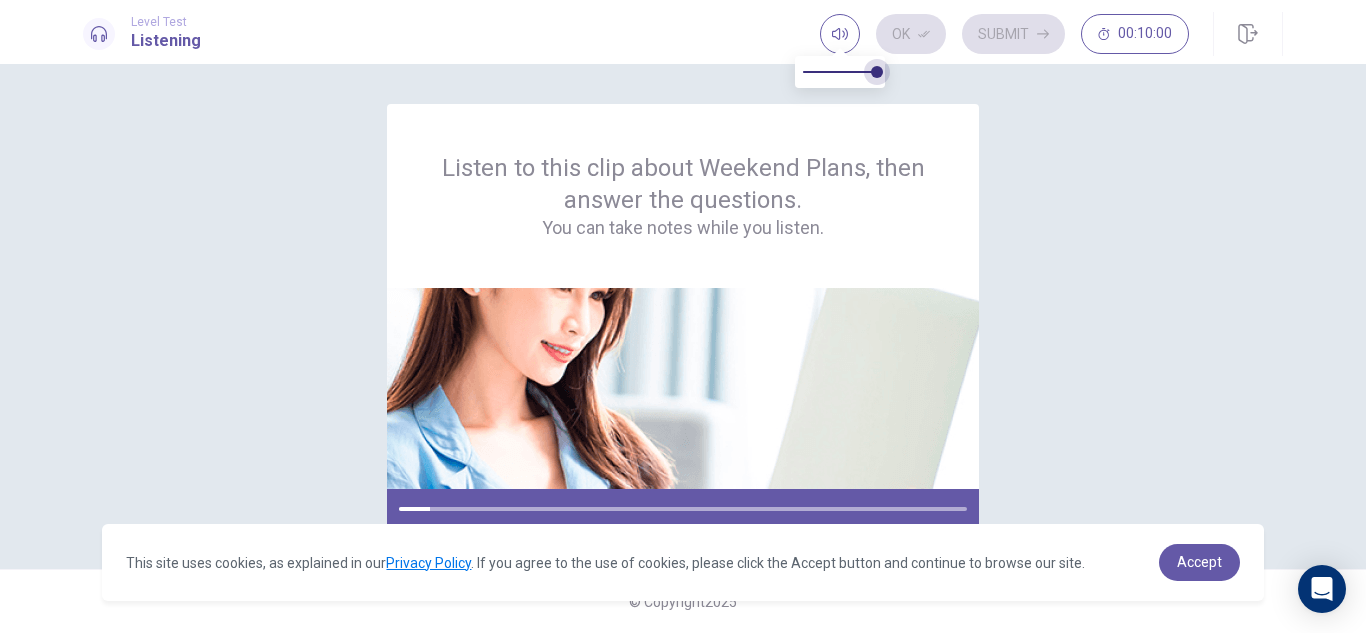 drag, startPoint x: 879, startPoint y: 74, endPoint x: 902, endPoint y: 79, distance: 23.537205 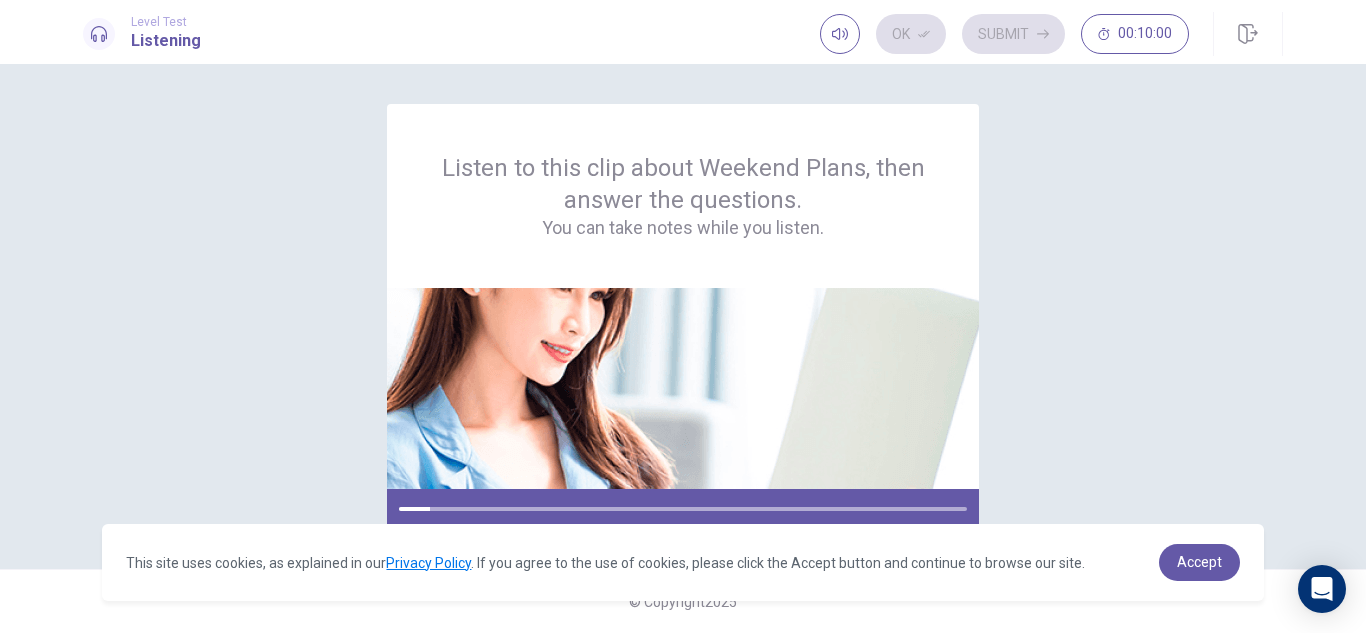 click on "Listen to this clip about Weekend Plans, then answer the questions.  You can take notes while you listen." at bounding box center [683, 316] 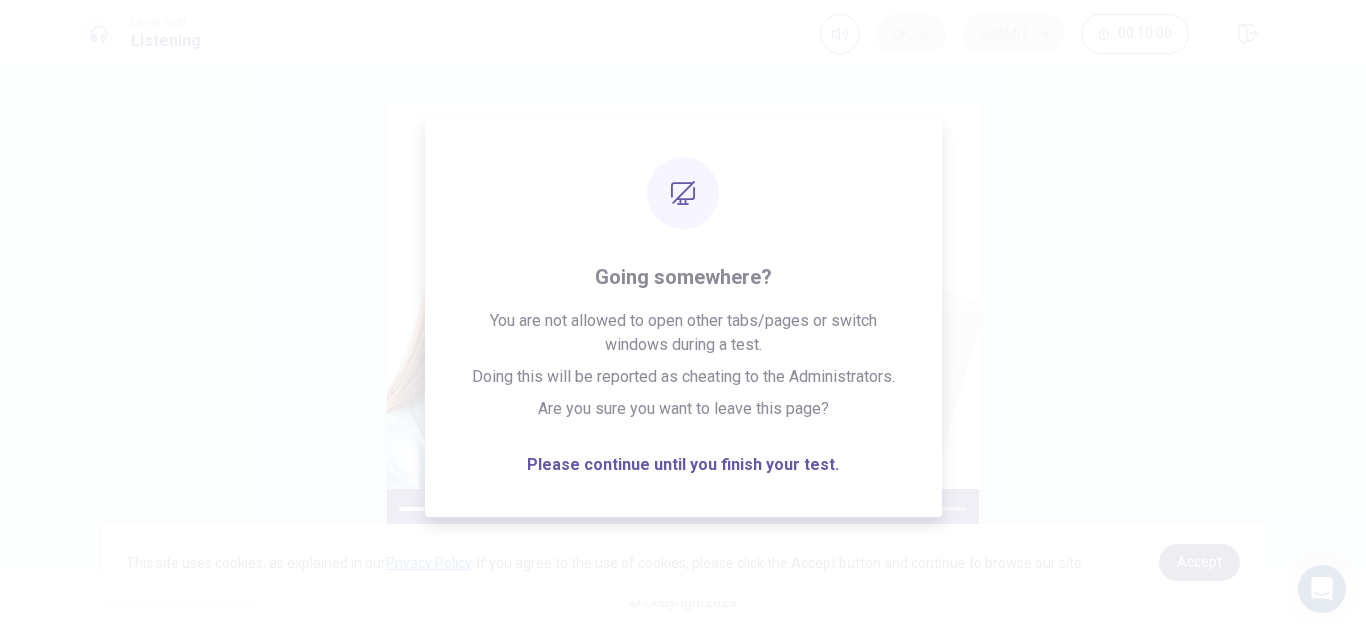 click on "Accept" at bounding box center [1199, 562] 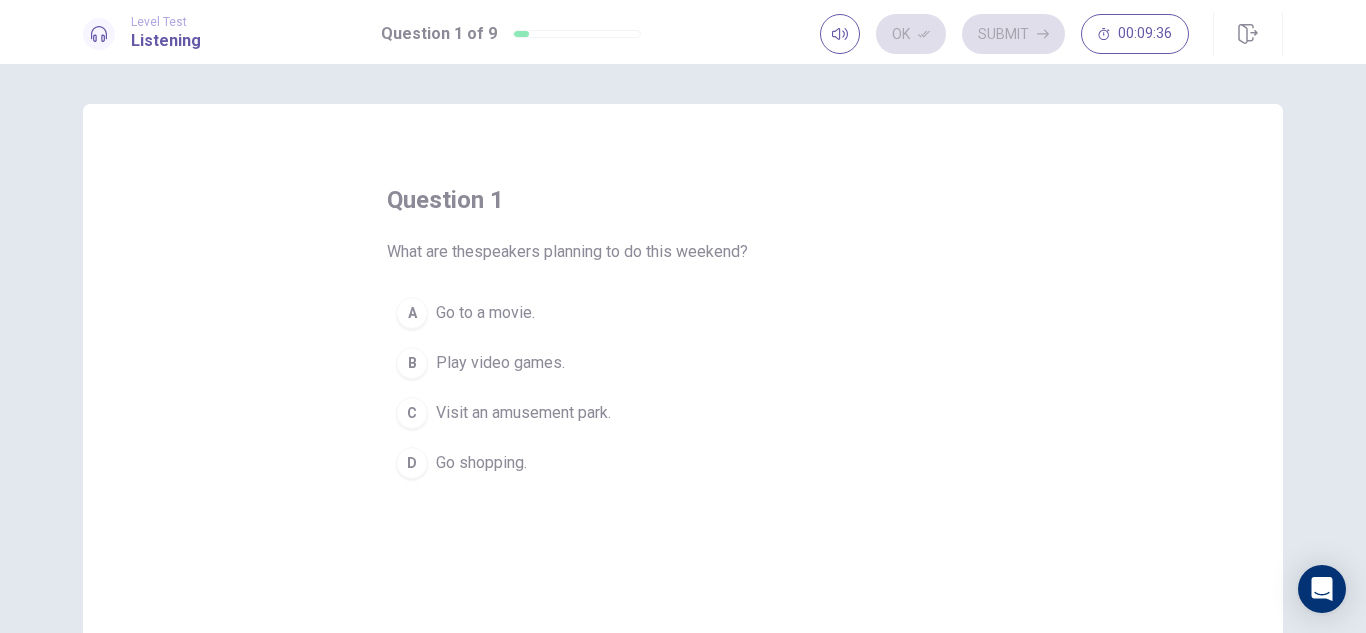 drag, startPoint x: 381, startPoint y: 241, endPoint x: 555, endPoint y: 465, distance: 283.64062 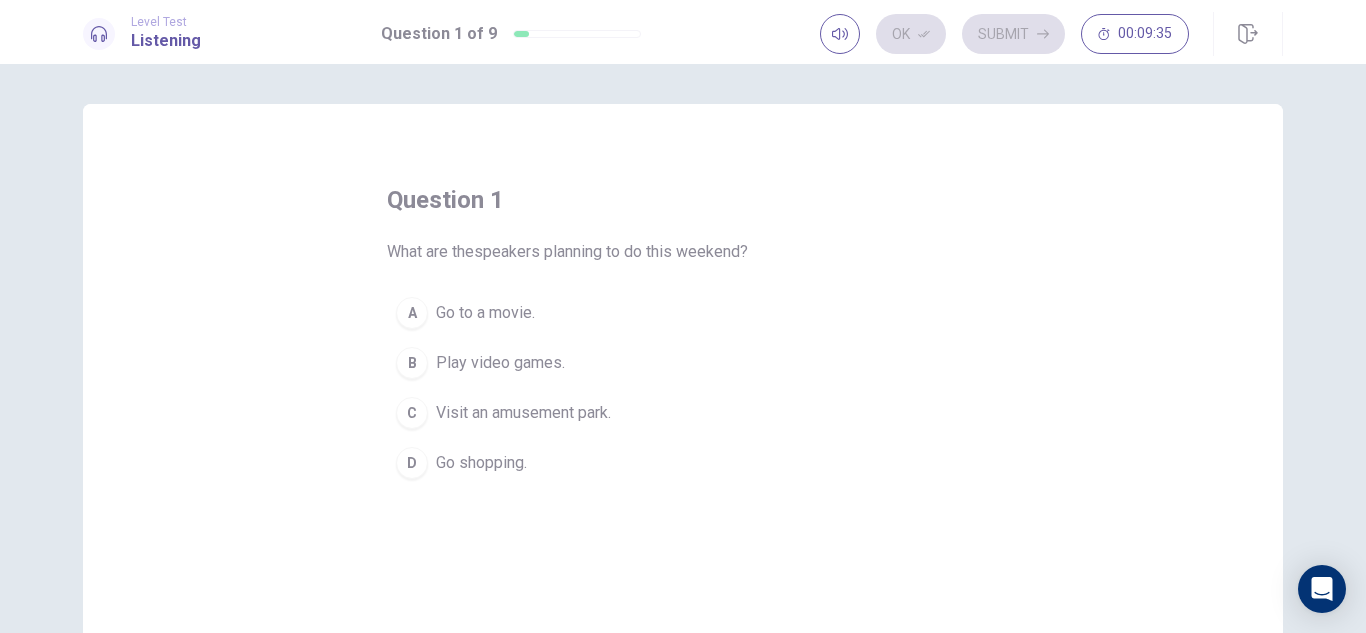 drag, startPoint x: 540, startPoint y: 465, endPoint x: 420, endPoint y: 258, distance: 239.26764 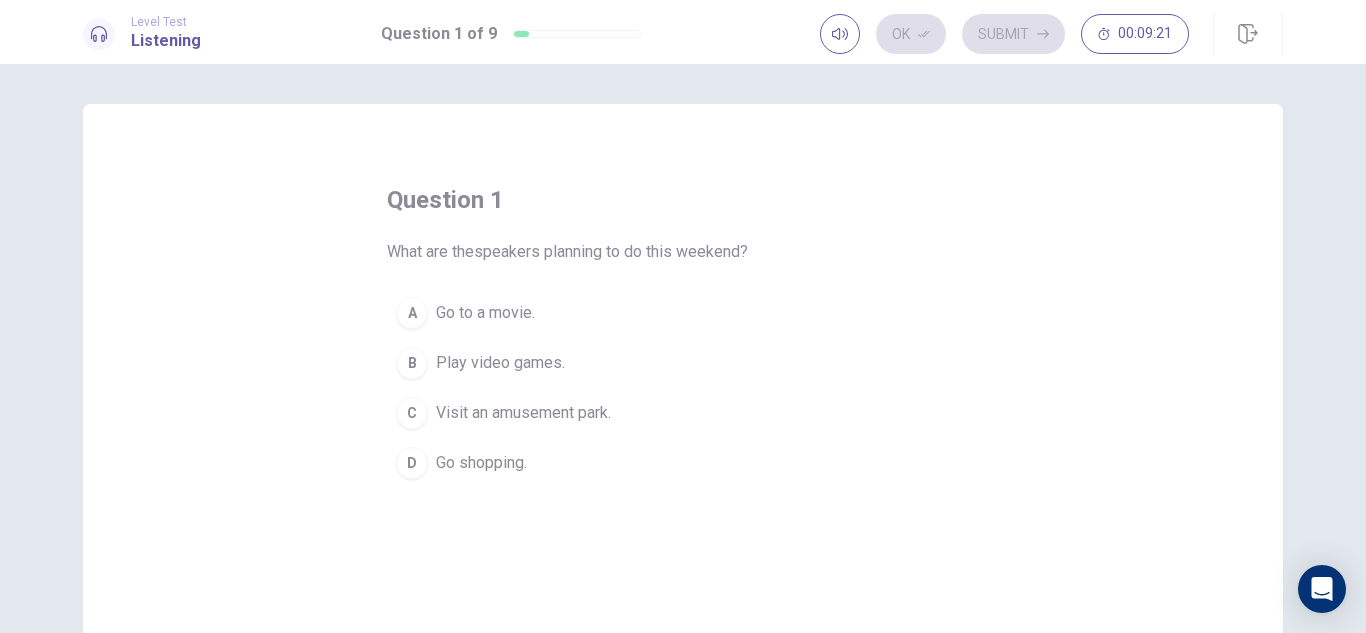 type 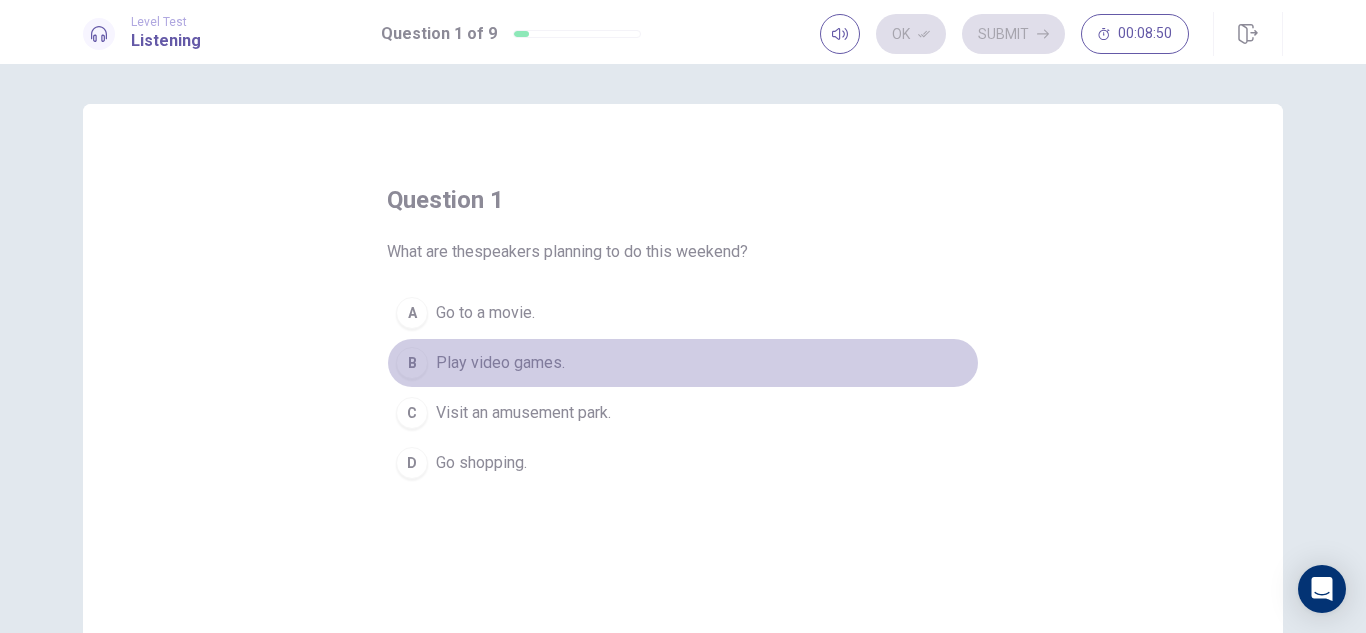 click on "Play video games." at bounding box center (500, 363) 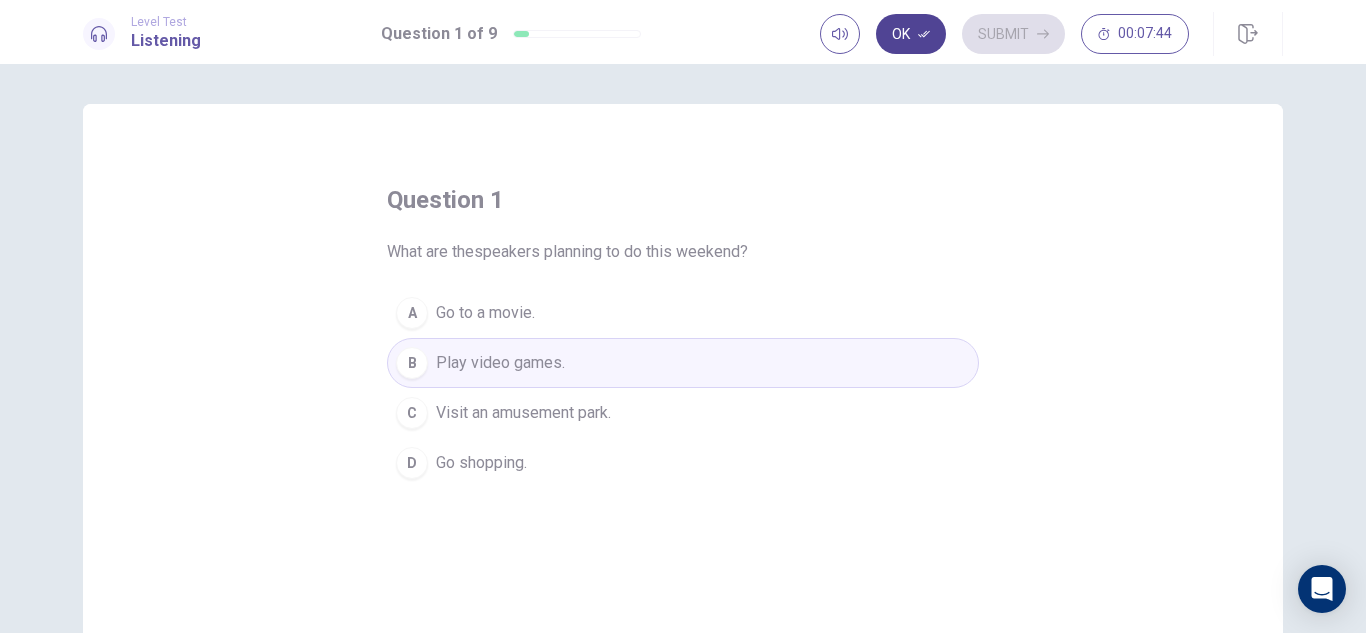 click on "Ok" at bounding box center [911, 34] 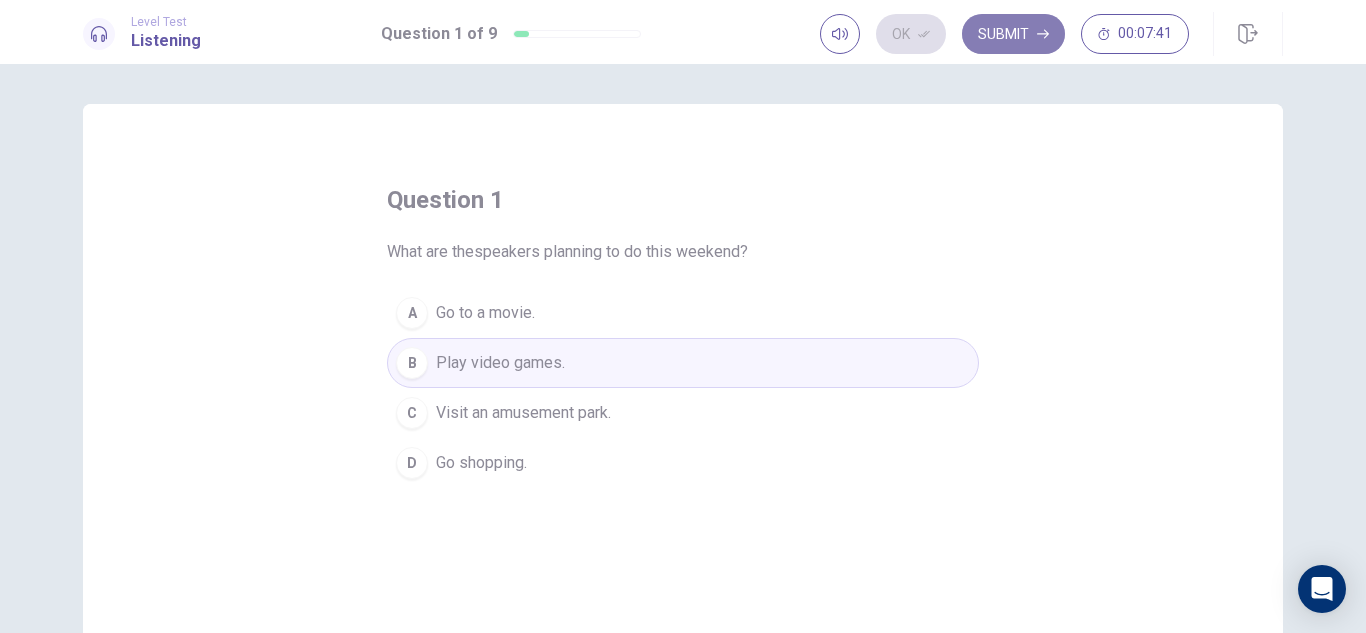 click on "Submit" at bounding box center [1013, 34] 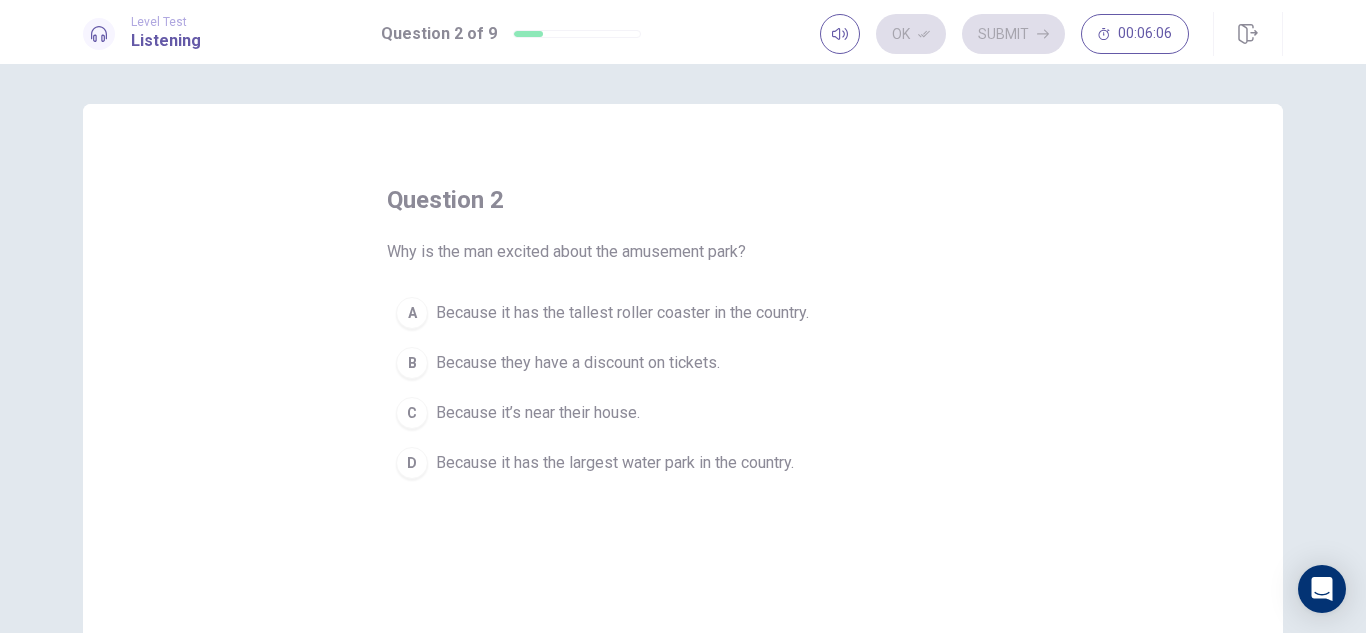 click on "Because it has the largest water park in the country." at bounding box center [615, 463] 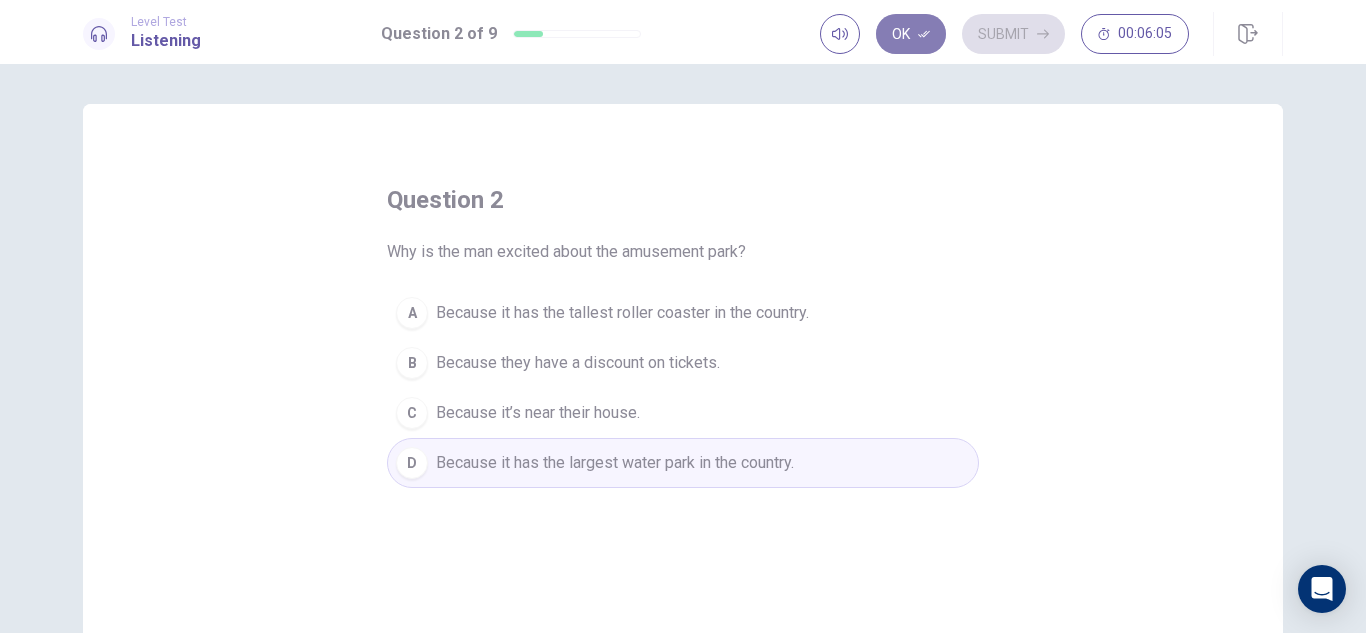 click 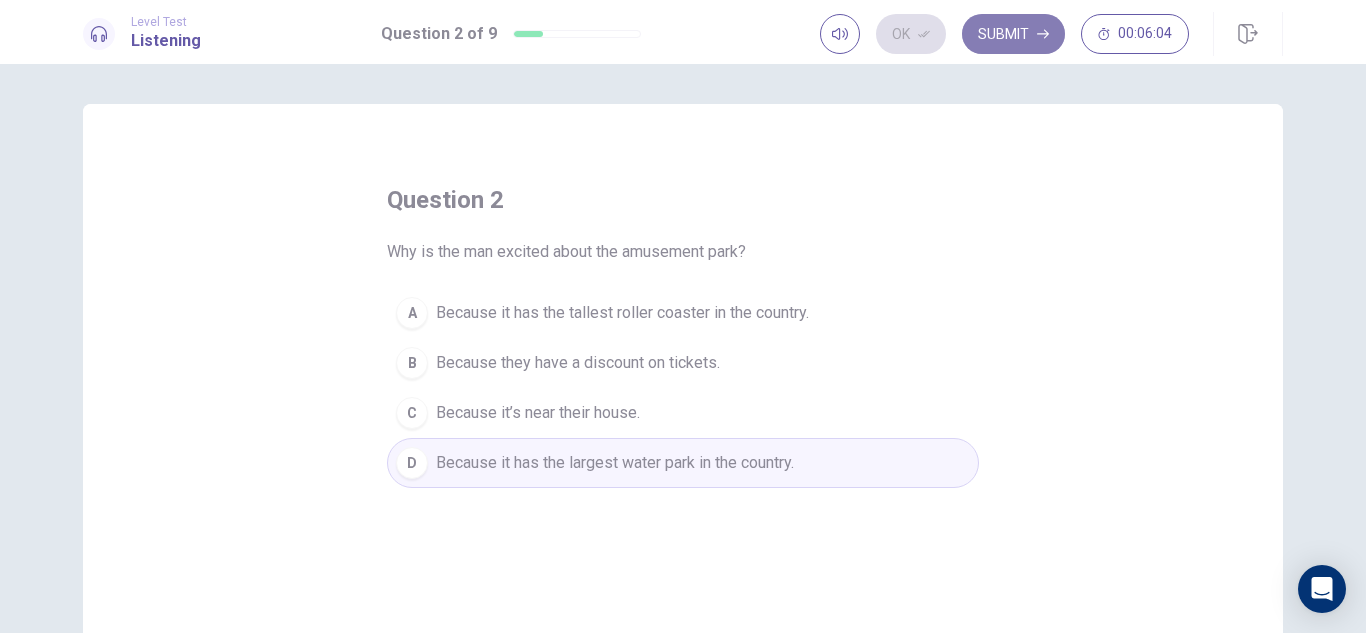 click on "Submit" at bounding box center [1013, 34] 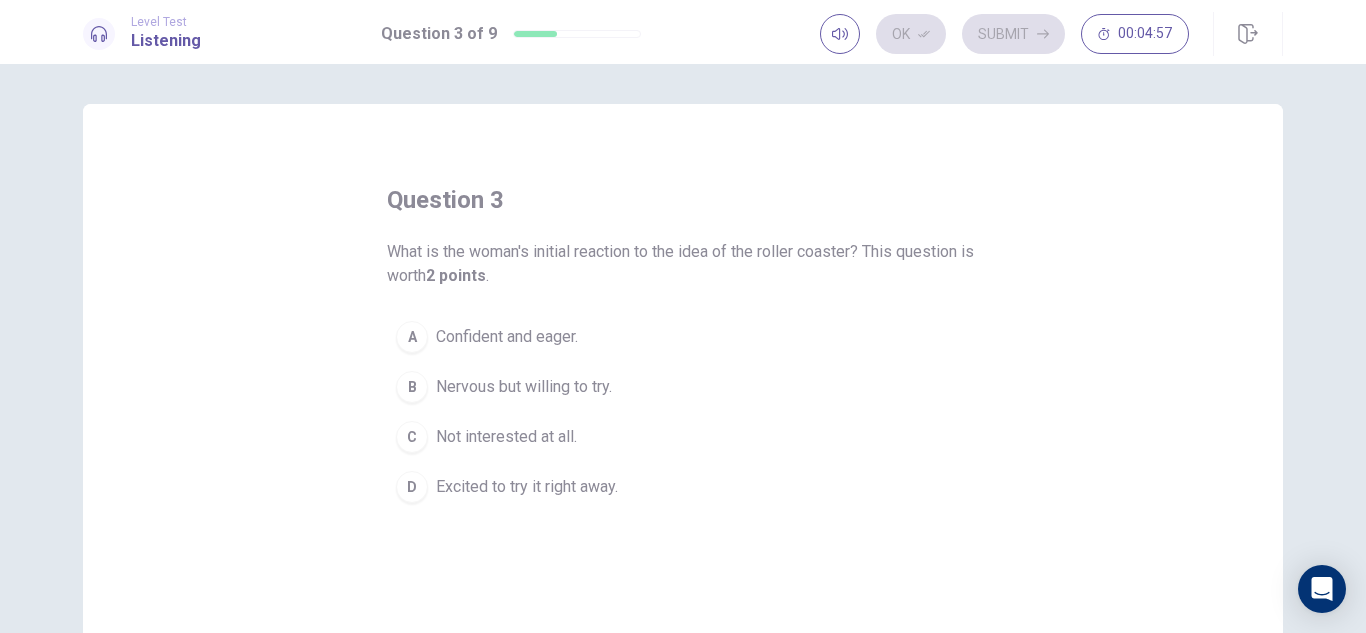 click on "Excited to try it right away." at bounding box center (527, 487) 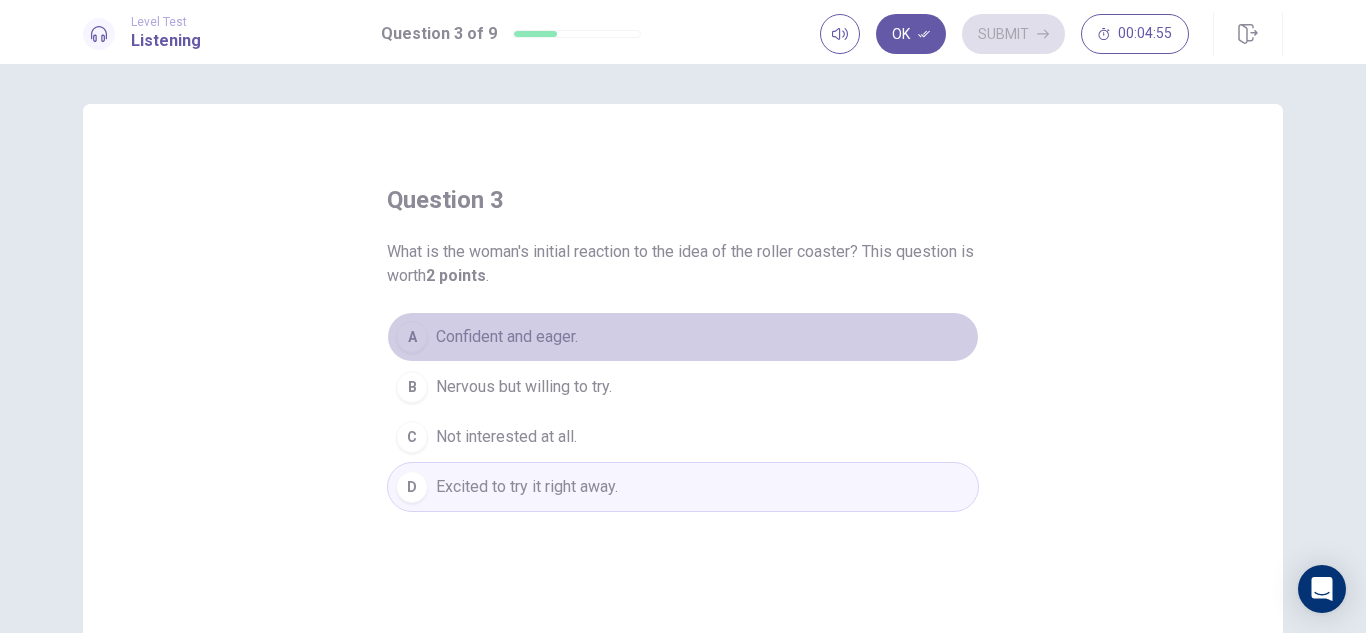 click on "Confident and eager." at bounding box center [507, 337] 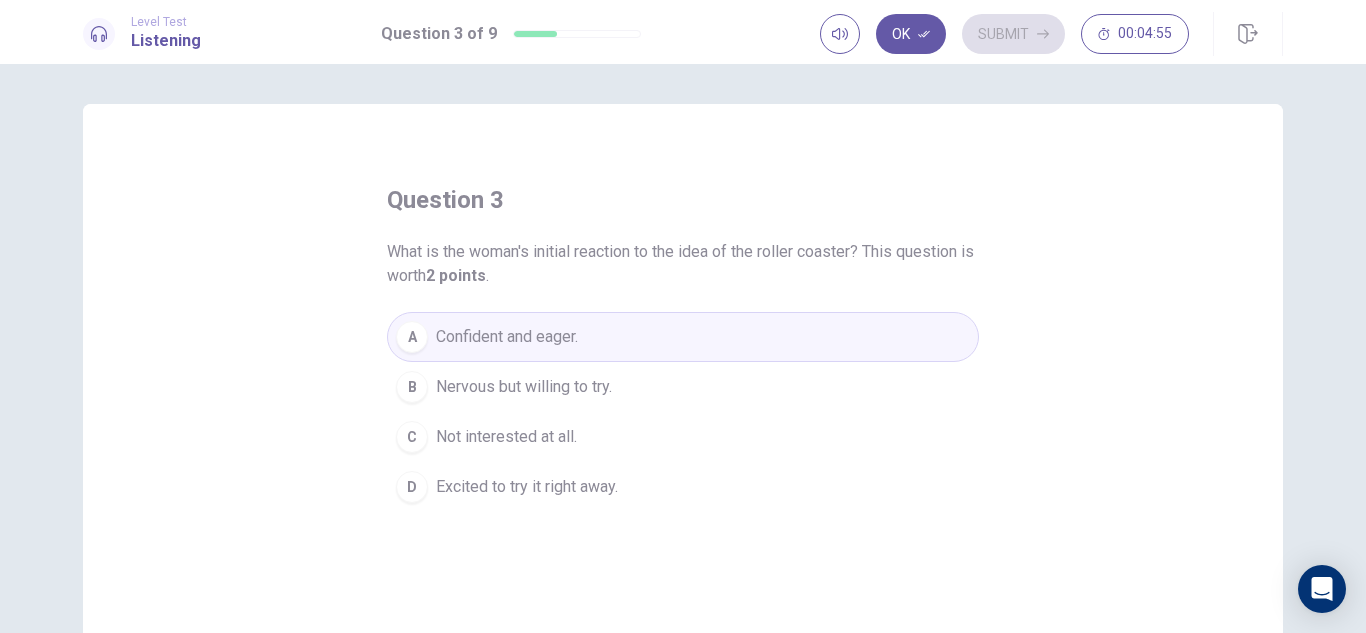 click on "Excited to try it right away." at bounding box center (527, 487) 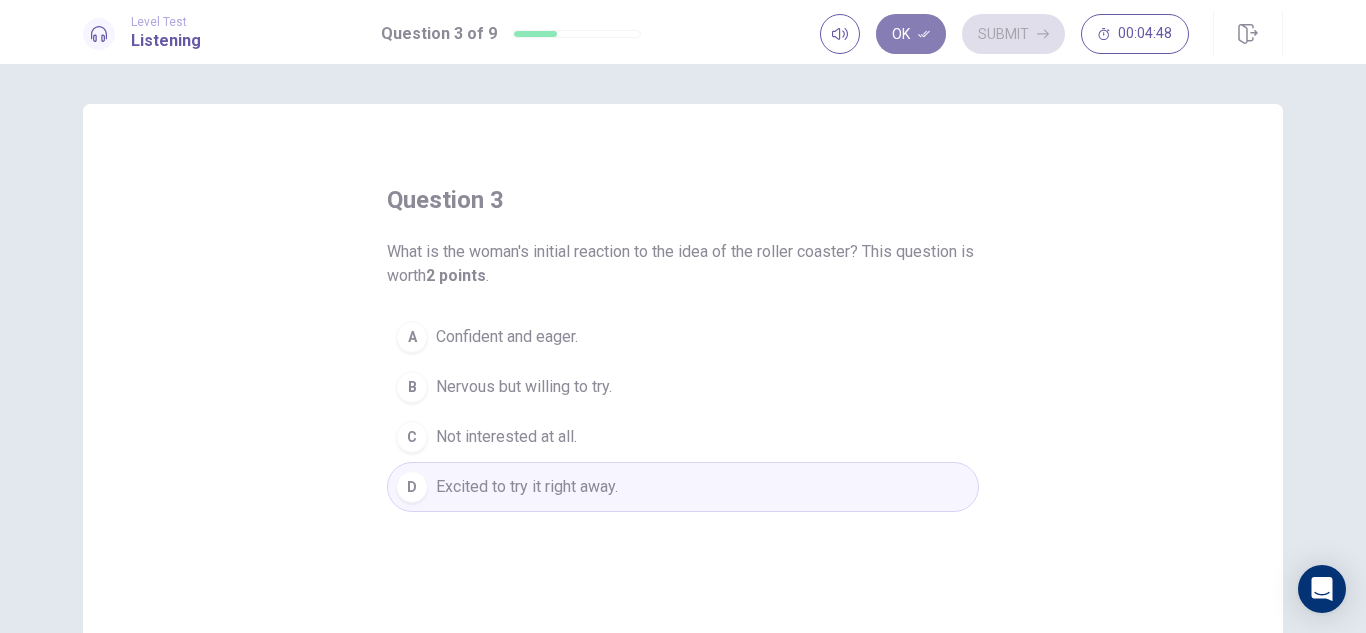 click on "Ok" at bounding box center (911, 34) 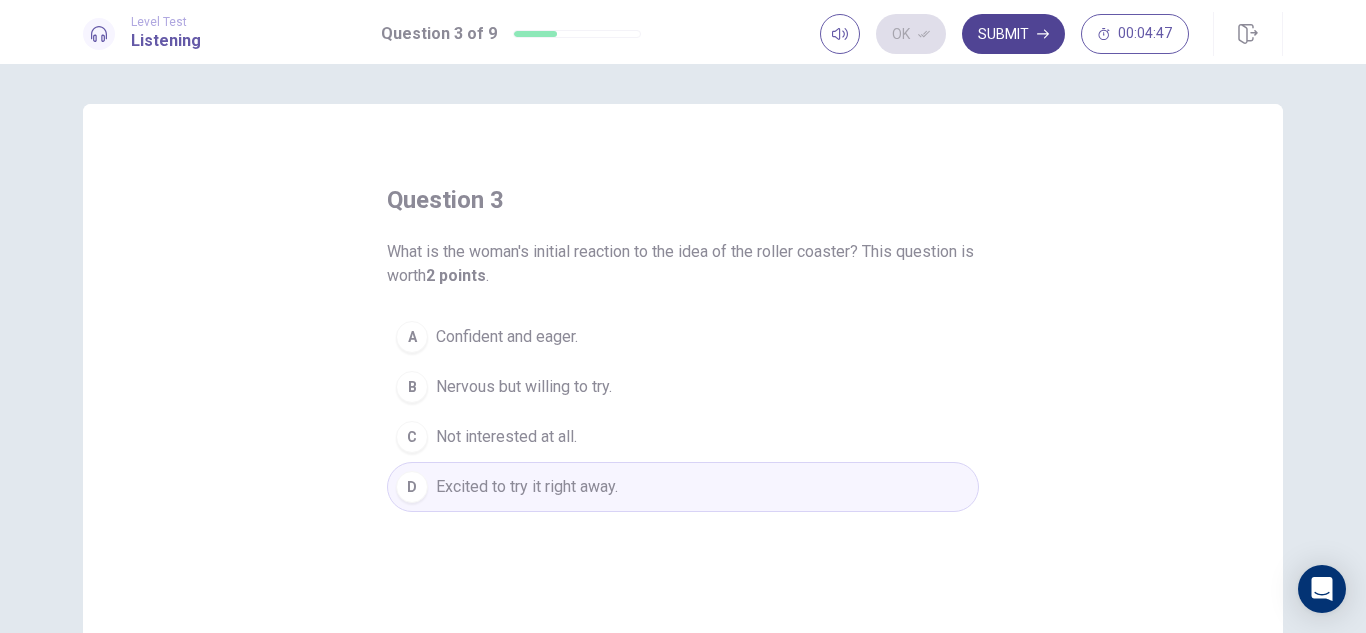 click on "Submit" at bounding box center [1013, 34] 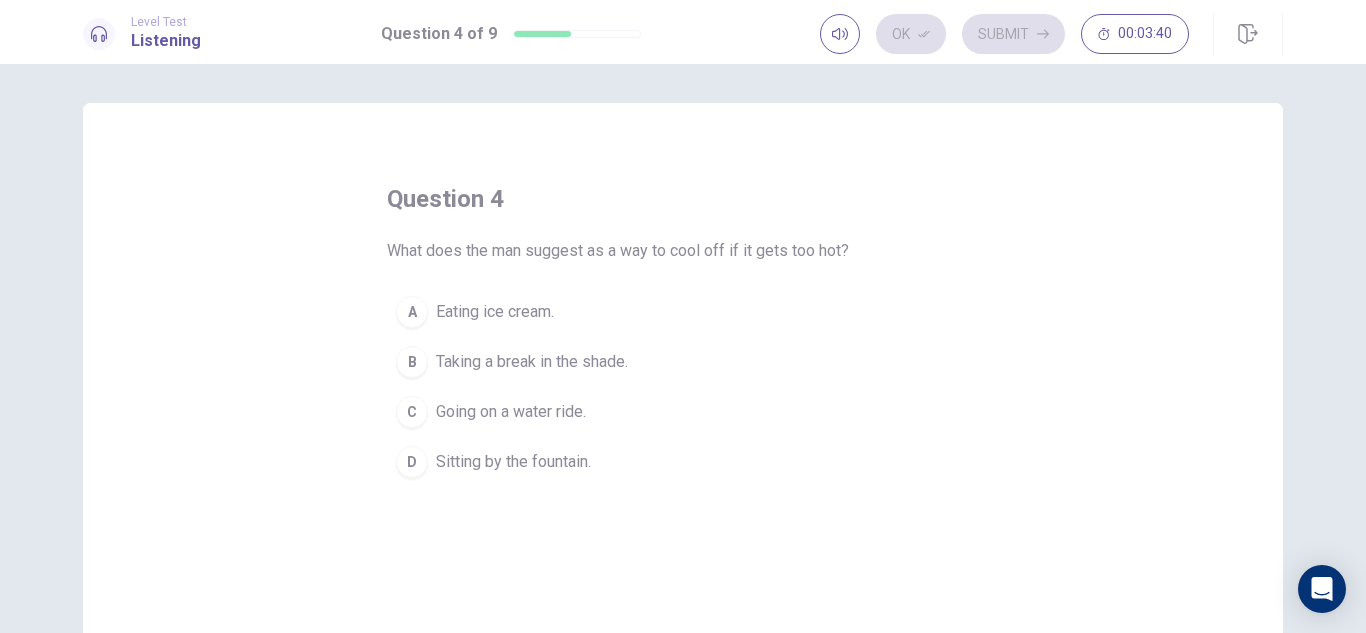 scroll, scrollTop: 0, scrollLeft: 0, axis: both 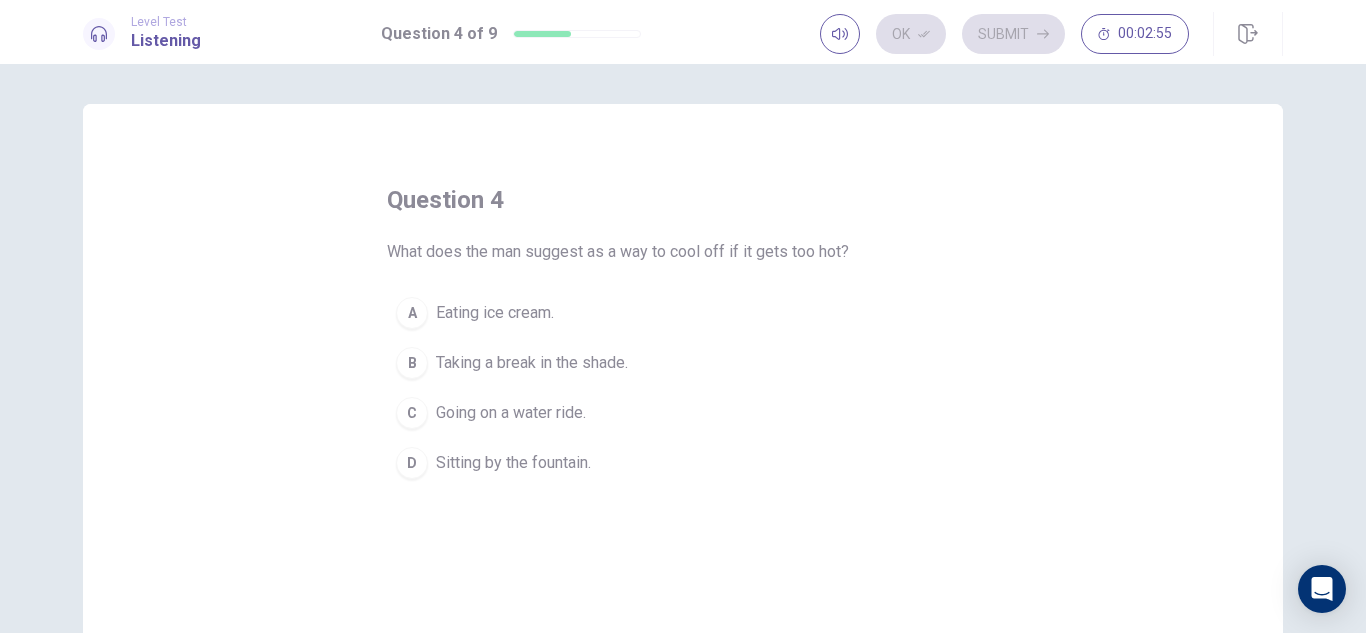 click on "question   4 What does the man suggest as a way to cool off if it gets too hot? A Eating ice cream.
B Taking a break in the shade.
C Going on a water ride.
D Sitting by the fountain." at bounding box center [683, 451] 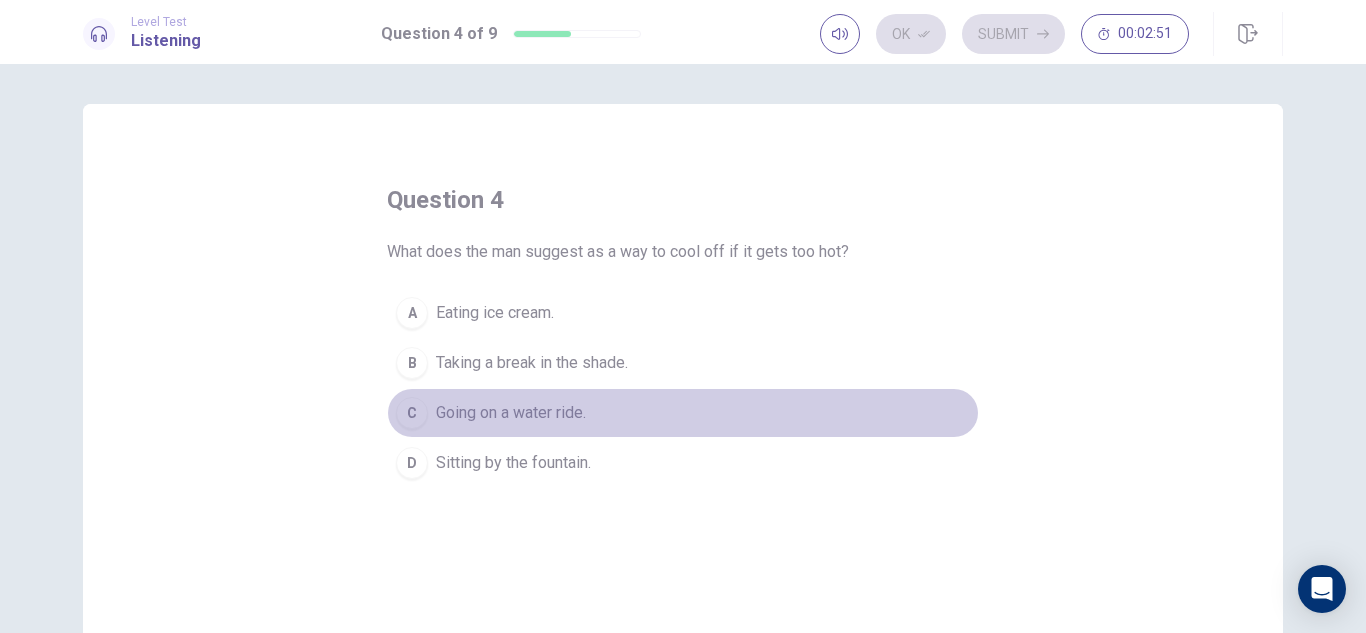 click on "Going on a water ride." at bounding box center [511, 413] 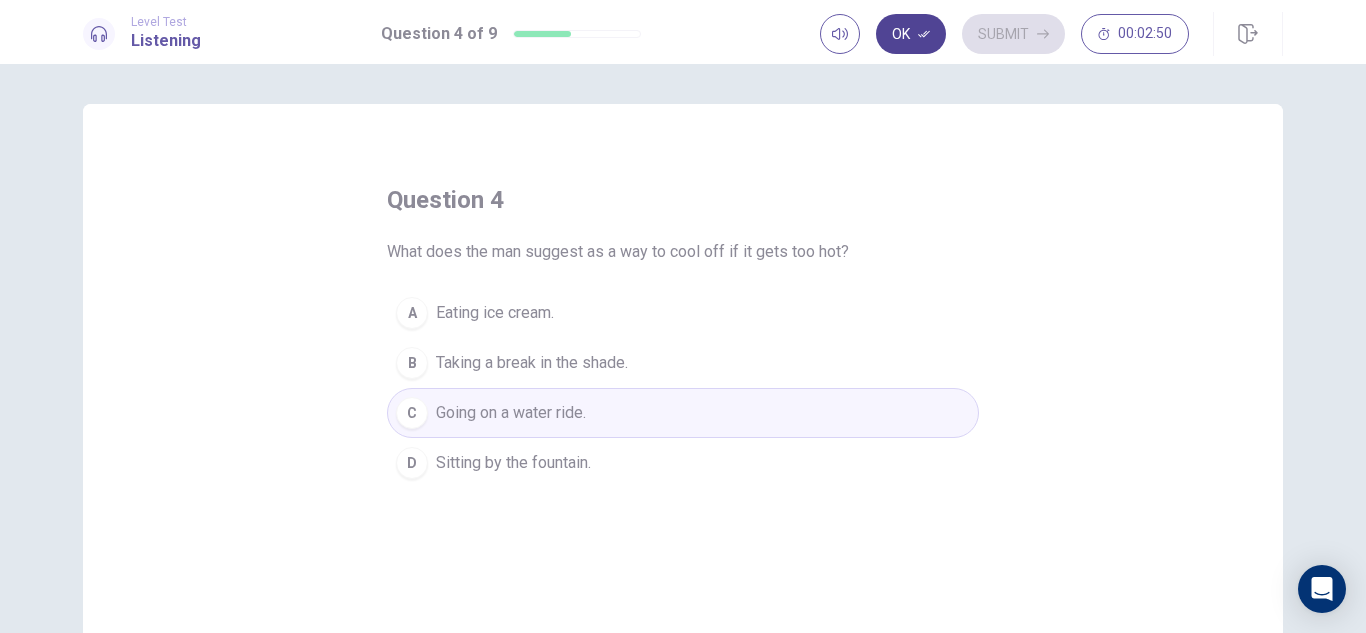 click on "Ok" at bounding box center (911, 34) 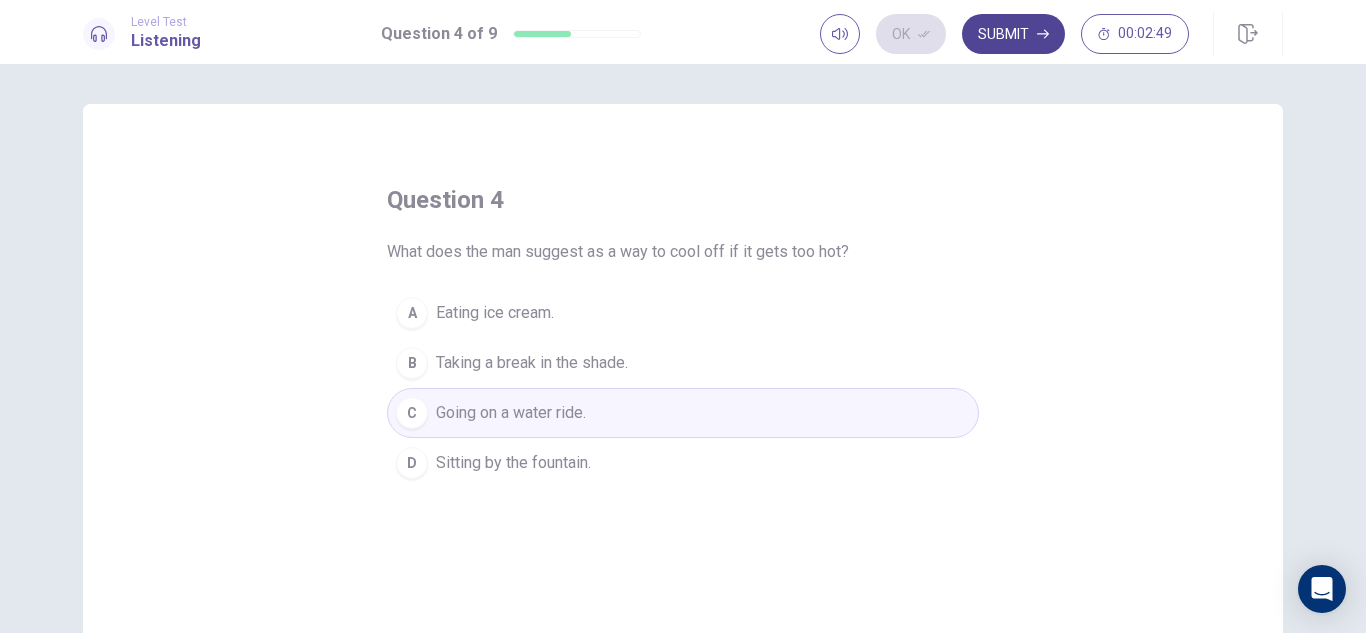 click on "Submit" at bounding box center [1013, 34] 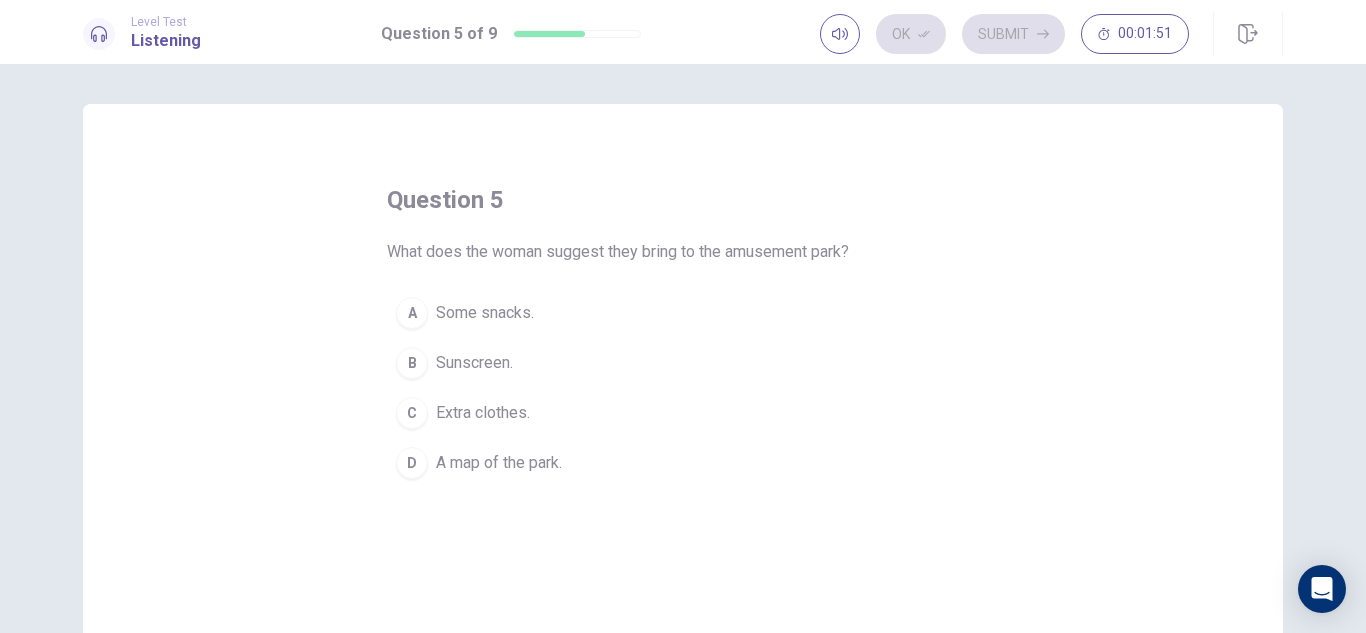 click on "Extra clothes." at bounding box center [483, 413] 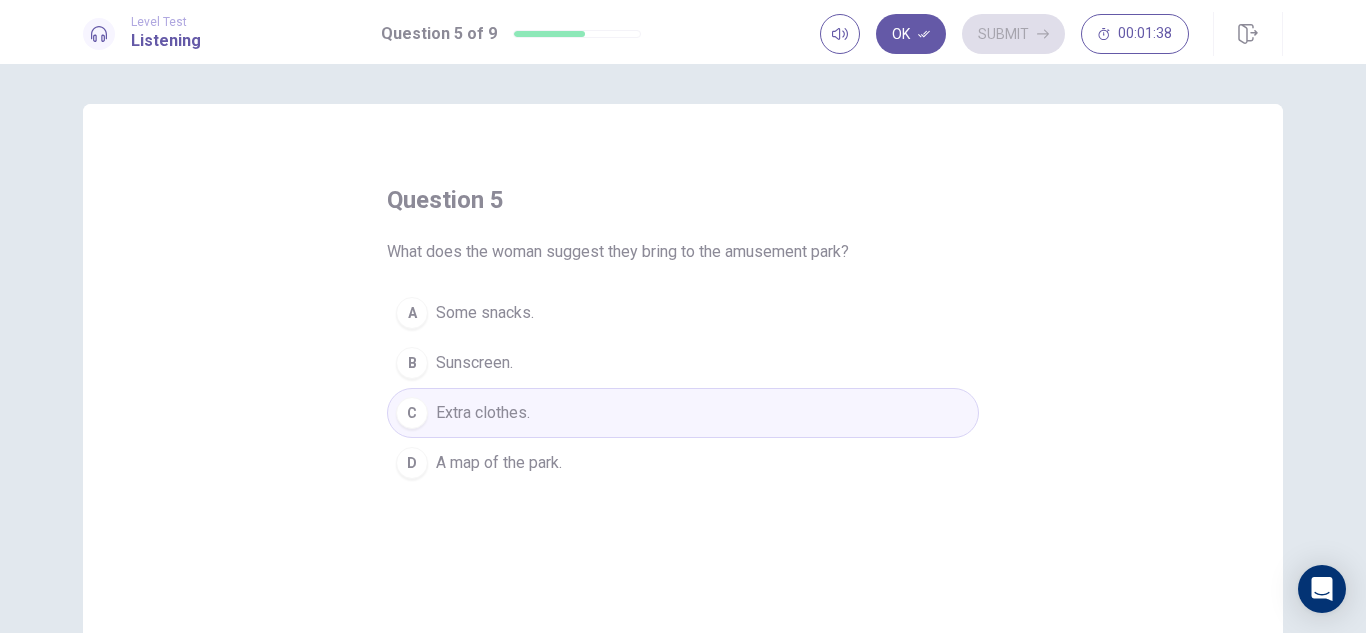 click on "Some snacks." at bounding box center [485, 313] 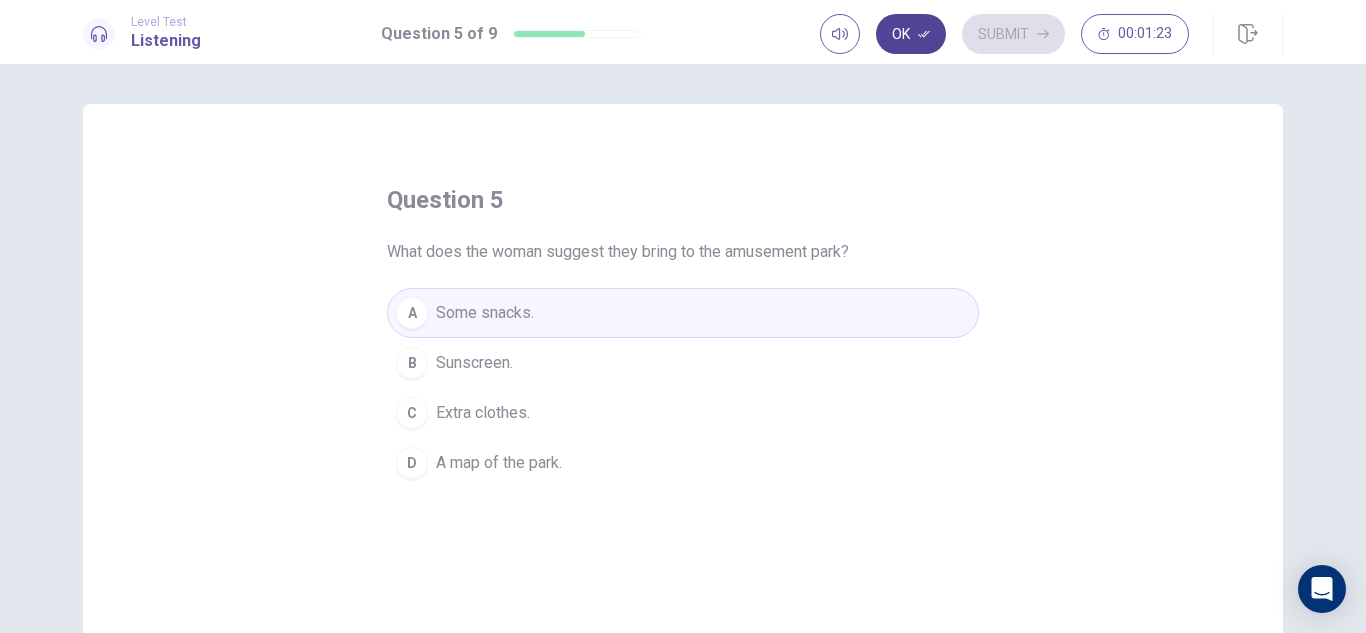 click on "Ok" at bounding box center [911, 34] 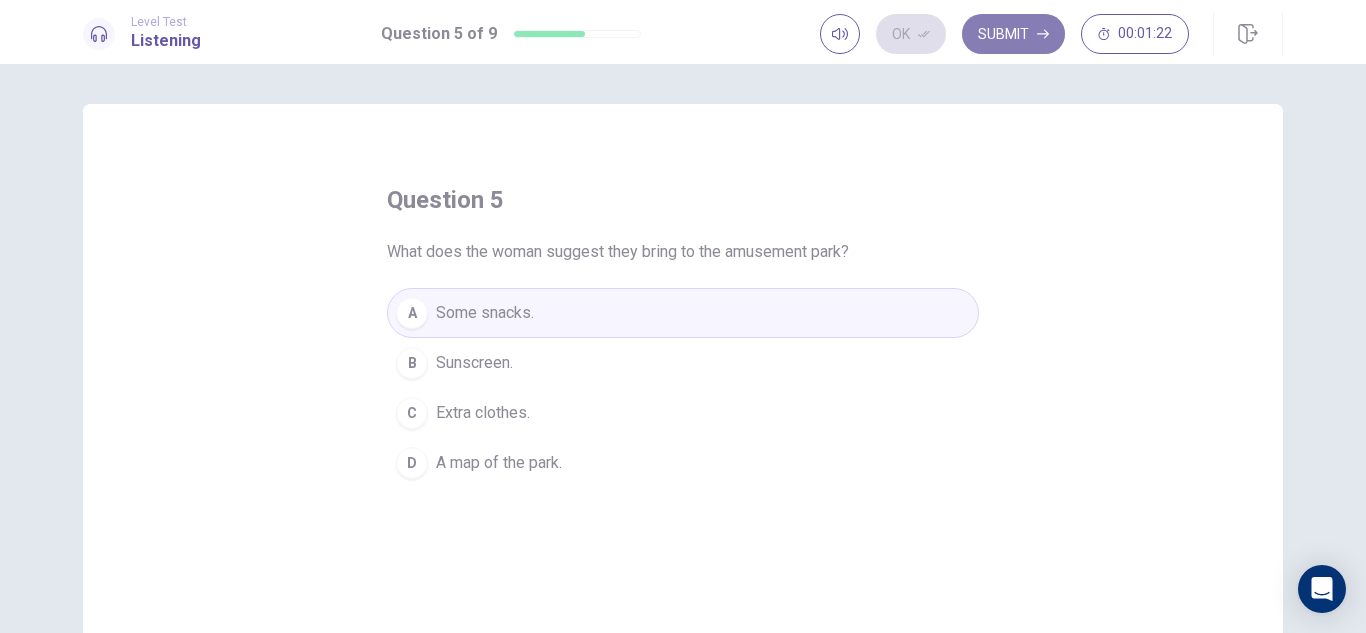 click on "Submit" at bounding box center (1013, 34) 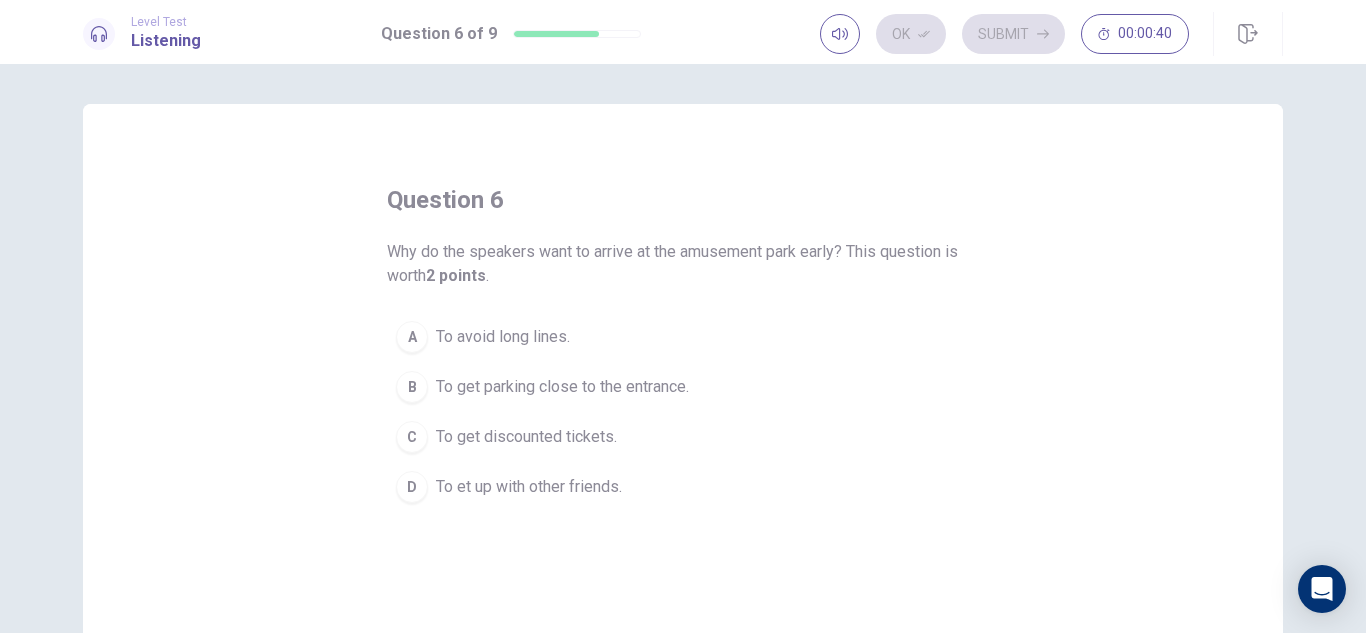 click on "To get discounted tickets." at bounding box center [526, 437] 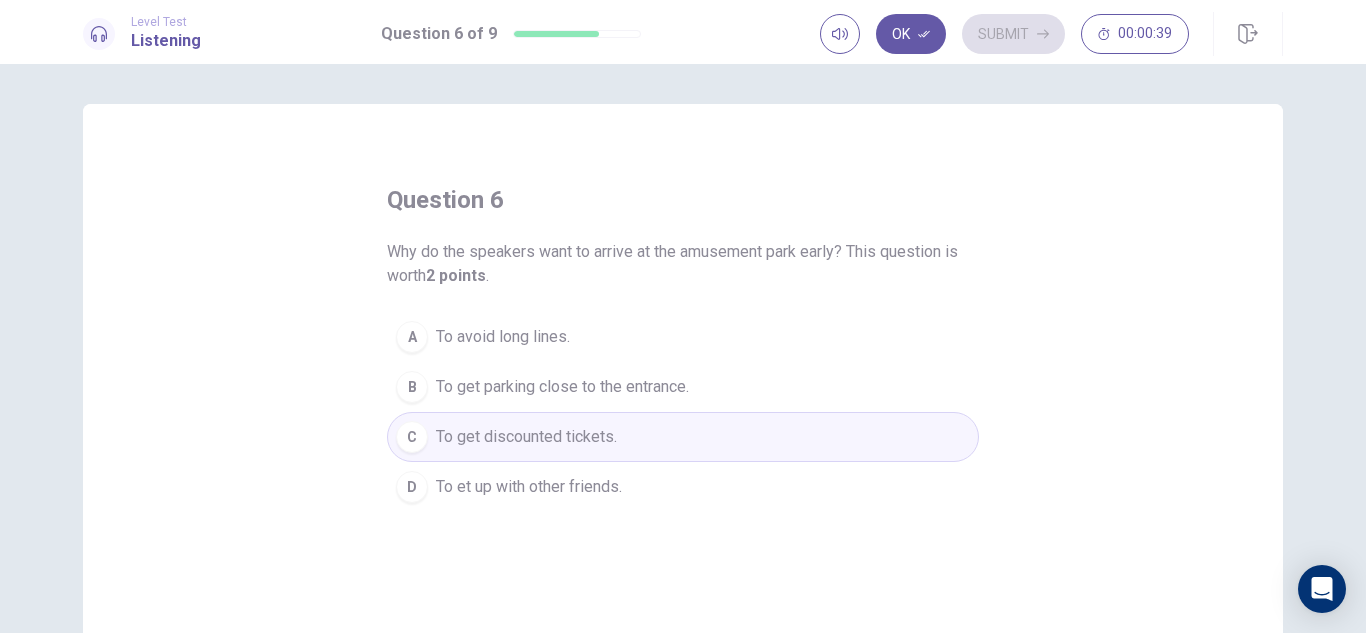 click on "B To get parking close to the entrance." at bounding box center [683, 387] 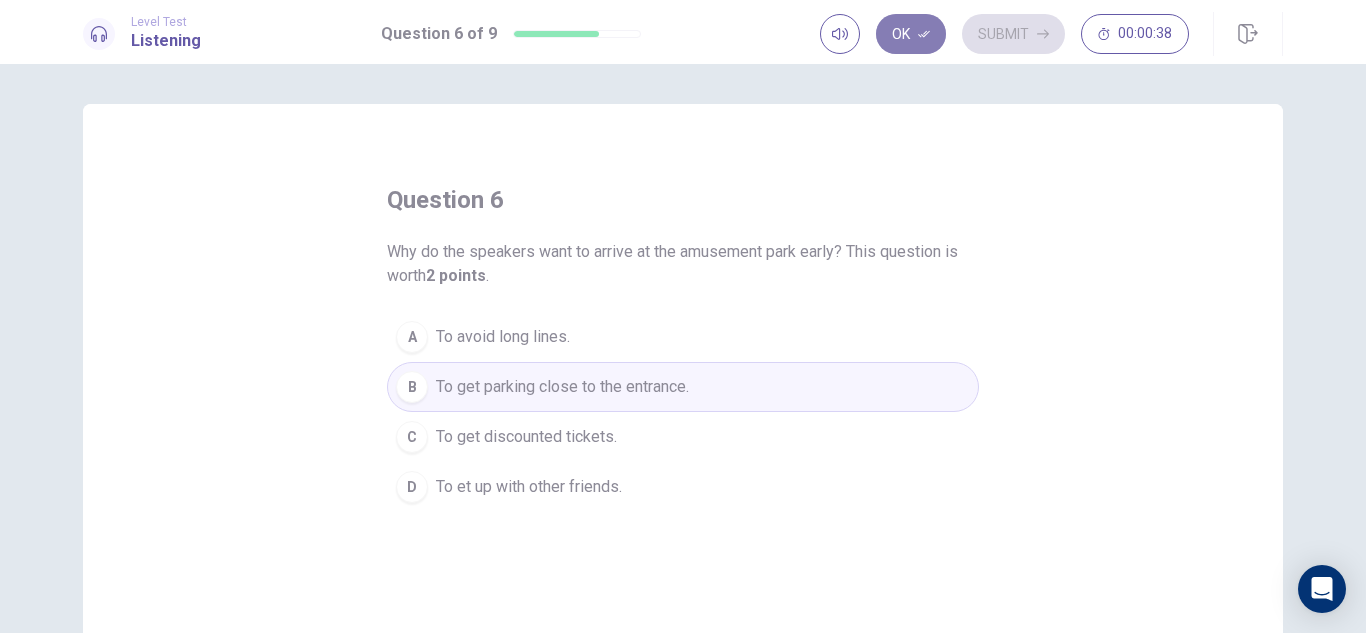 click on "Ok" at bounding box center [911, 34] 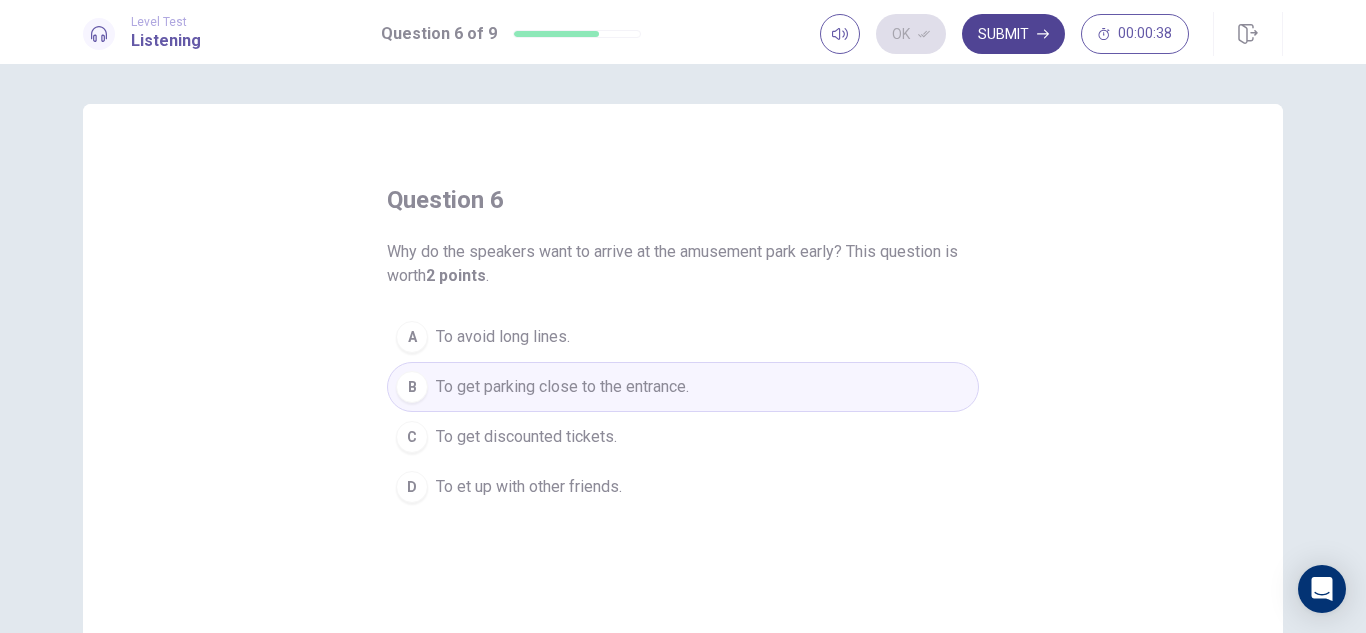 click on "Submit" at bounding box center (1013, 34) 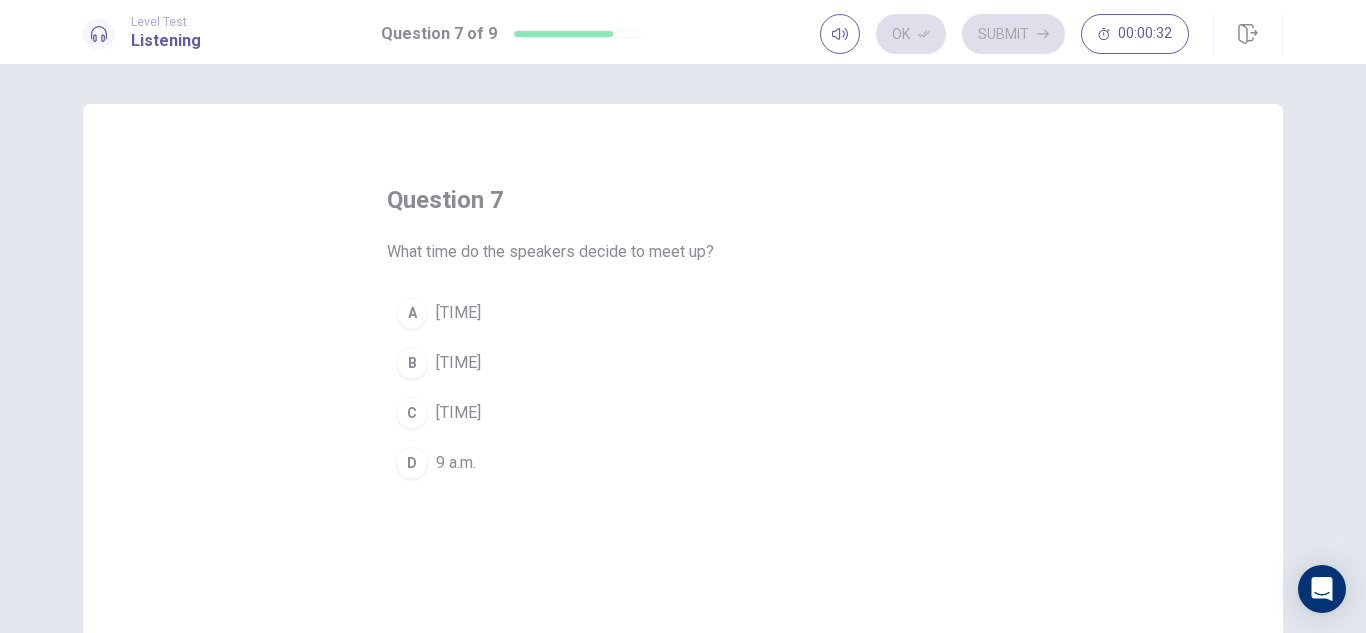 click on "[TIME]" at bounding box center [683, 363] 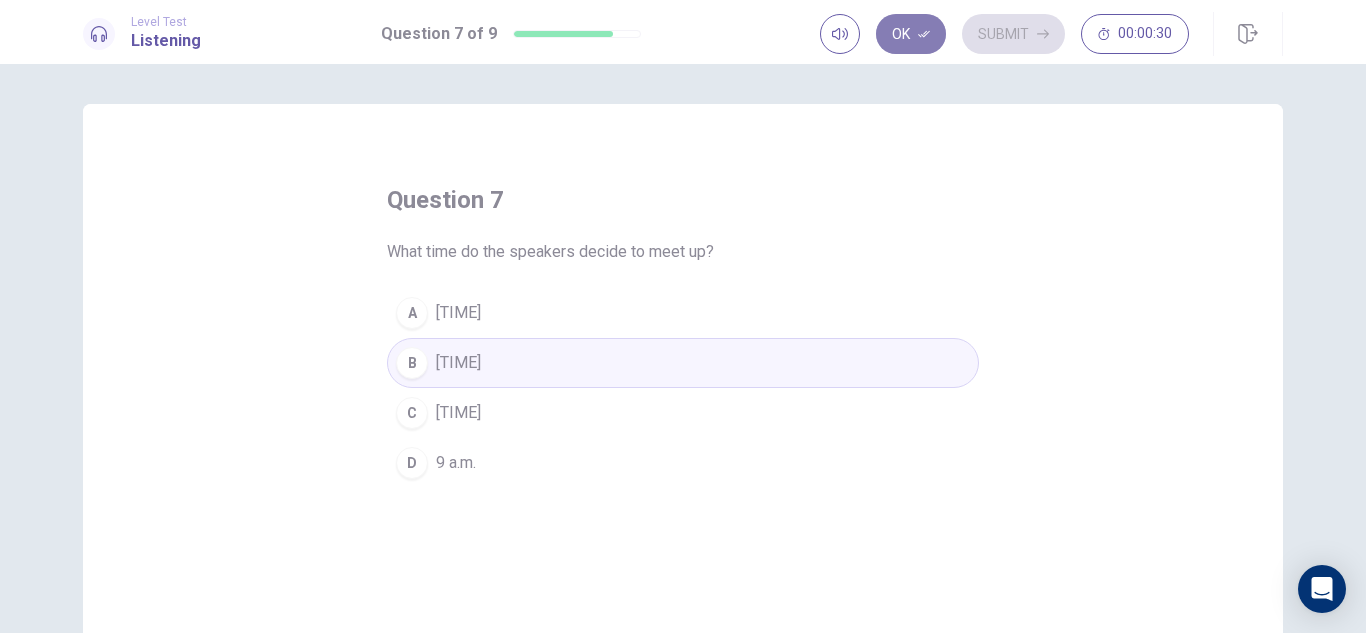 click on "Ok" at bounding box center [911, 34] 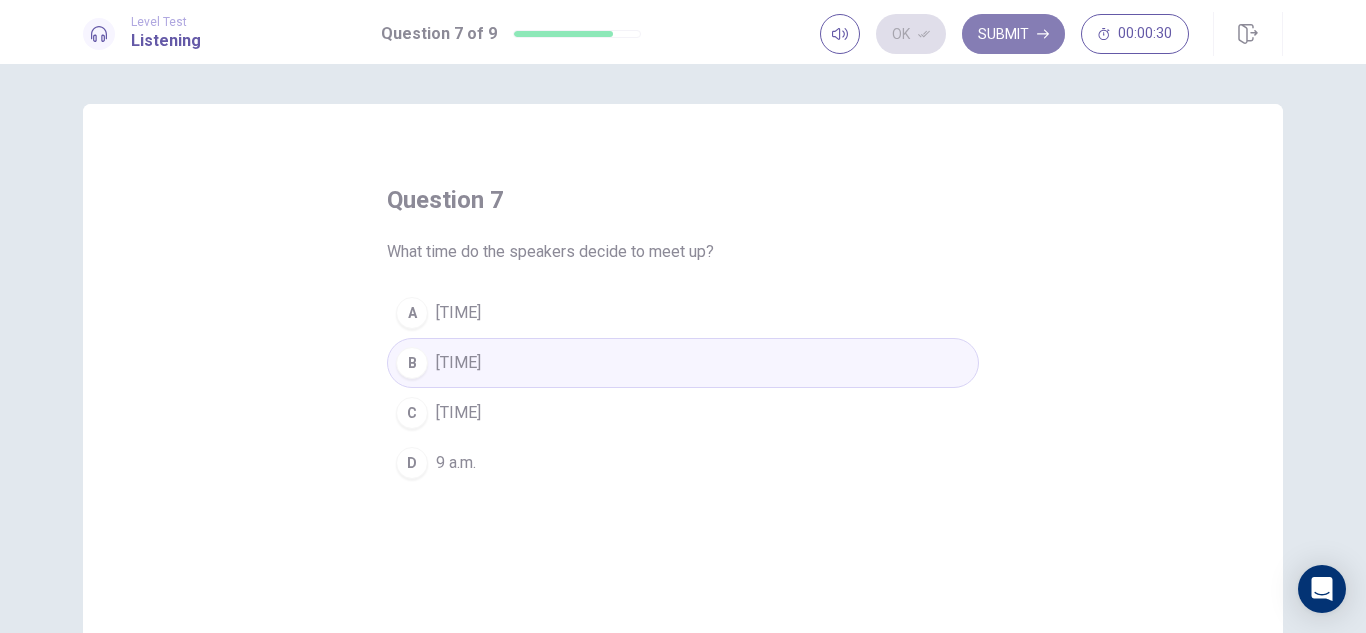 click on "Submit" at bounding box center (1013, 34) 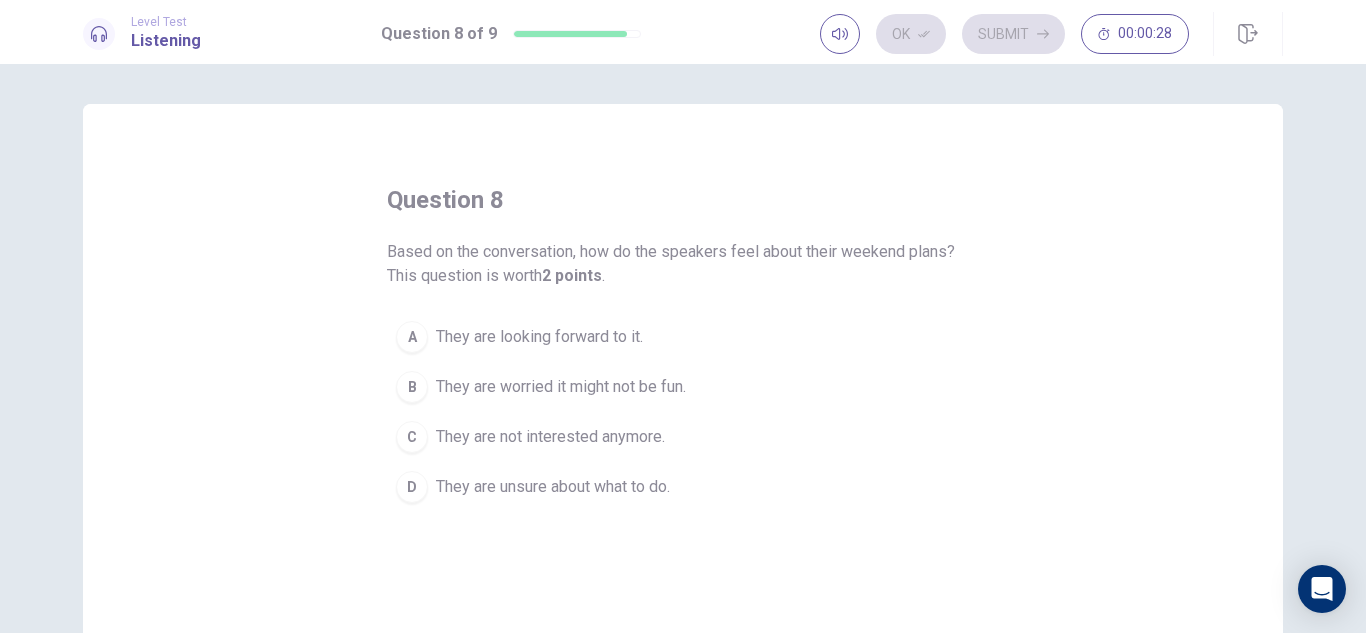 click on "They are worried it might not be fun." at bounding box center (561, 387) 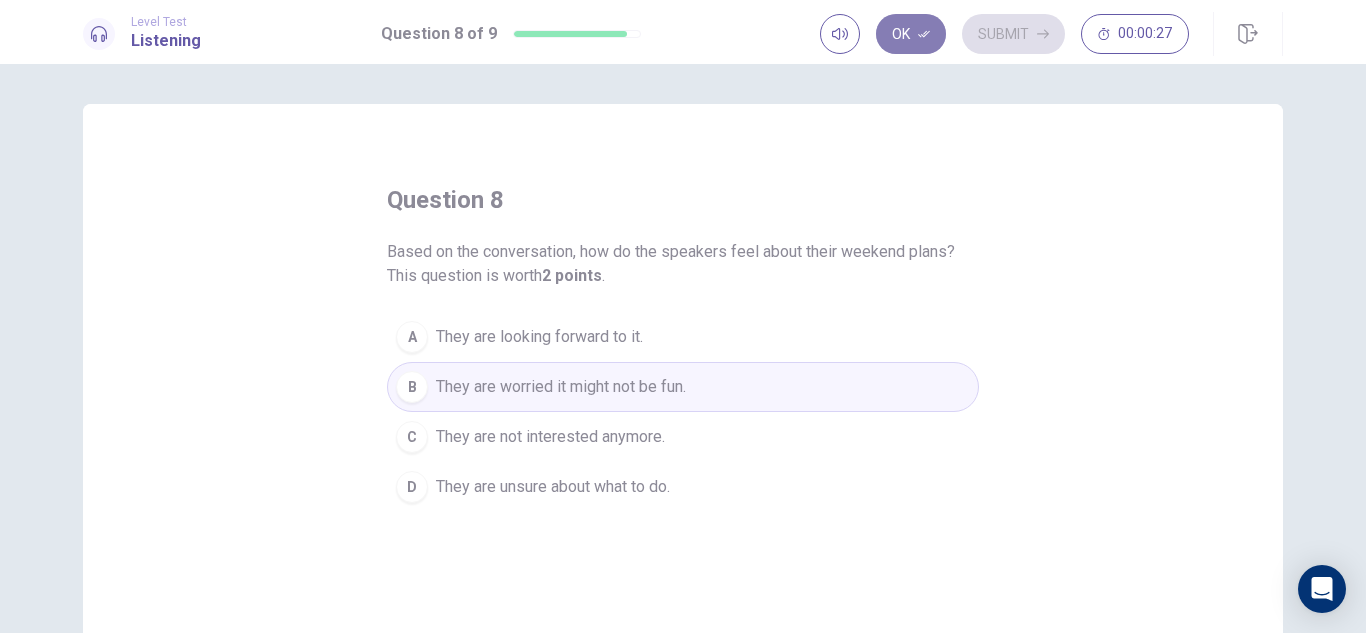 click 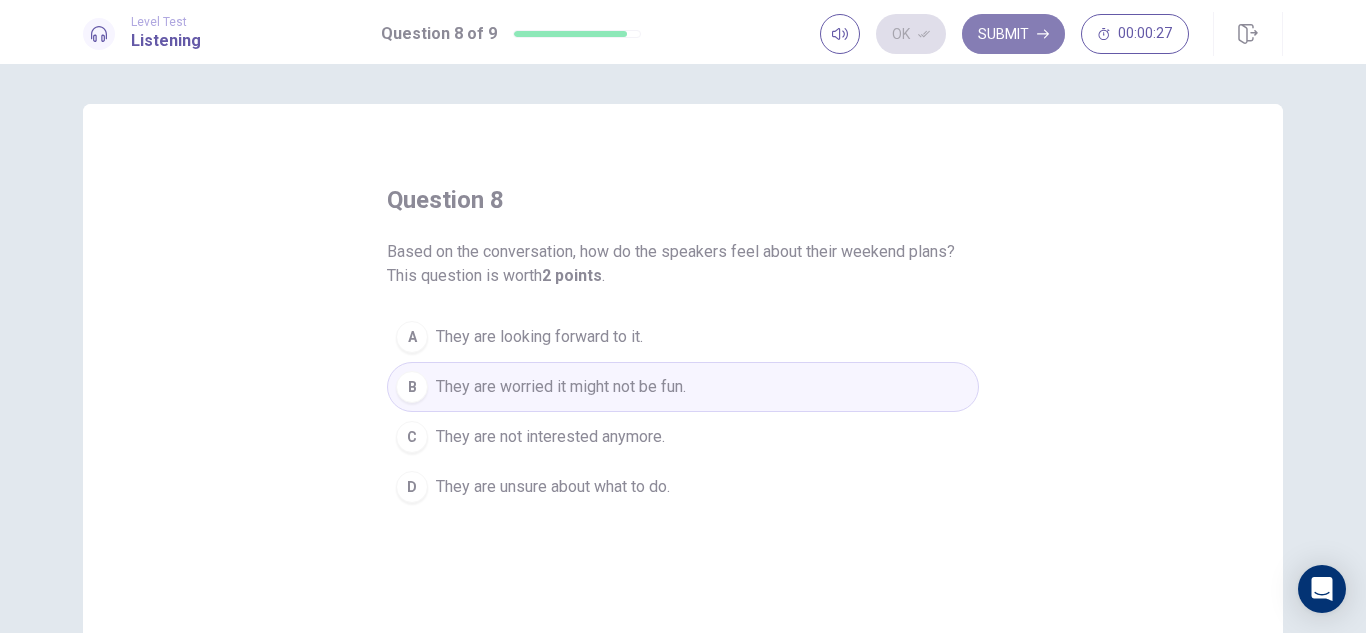 click on "Submit" at bounding box center [1013, 34] 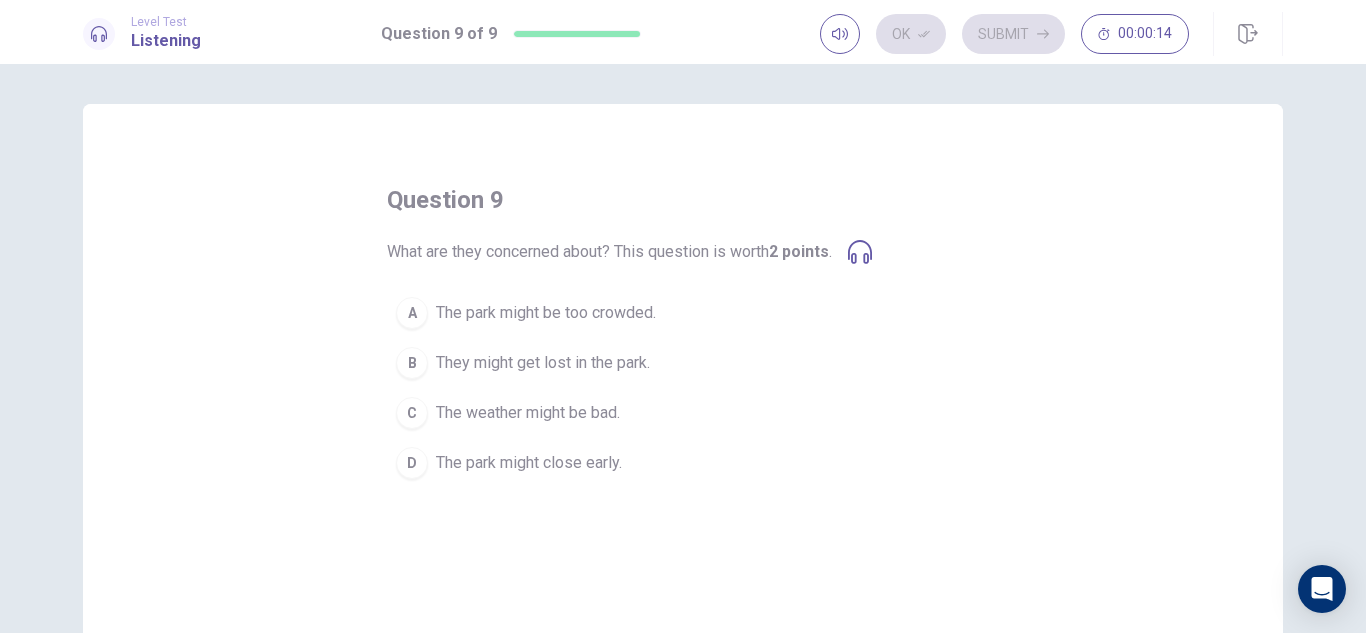 click on "The weather might be bad." at bounding box center [528, 413] 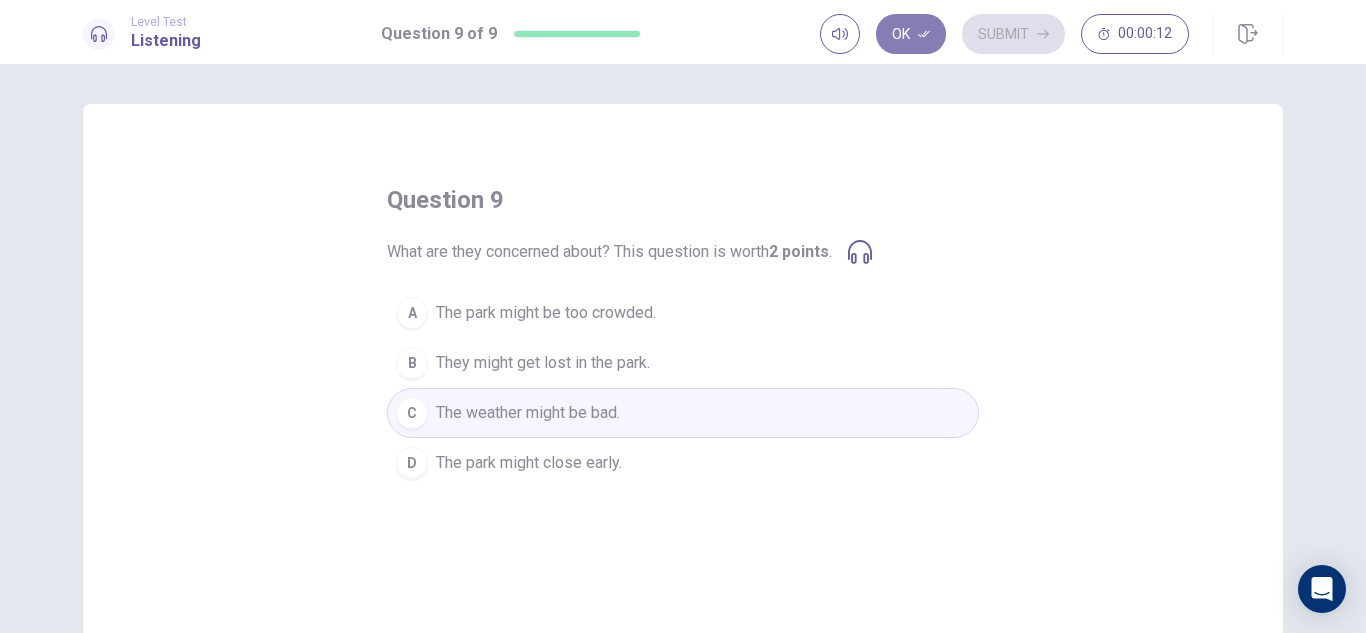 click on "Ok" at bounding box center [911, 34] 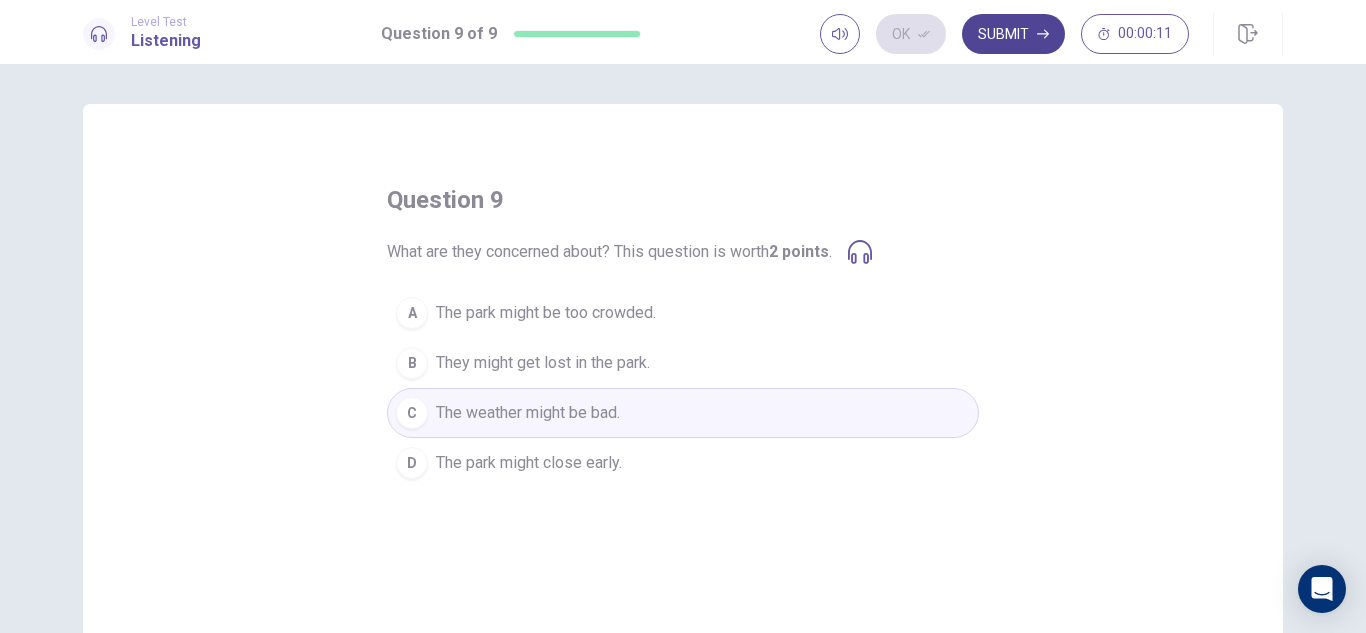 click on "Submit" at bounding box center (1013, 34) 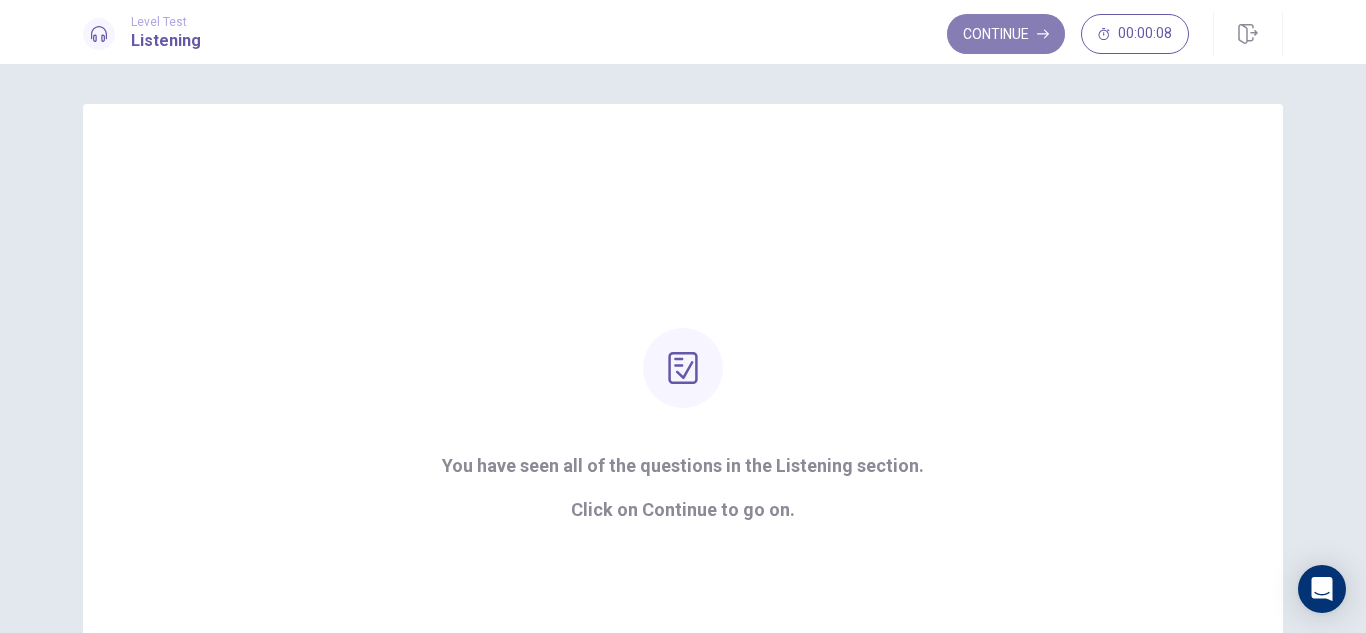 click on "Continue" at bounding box center [1006, 34] 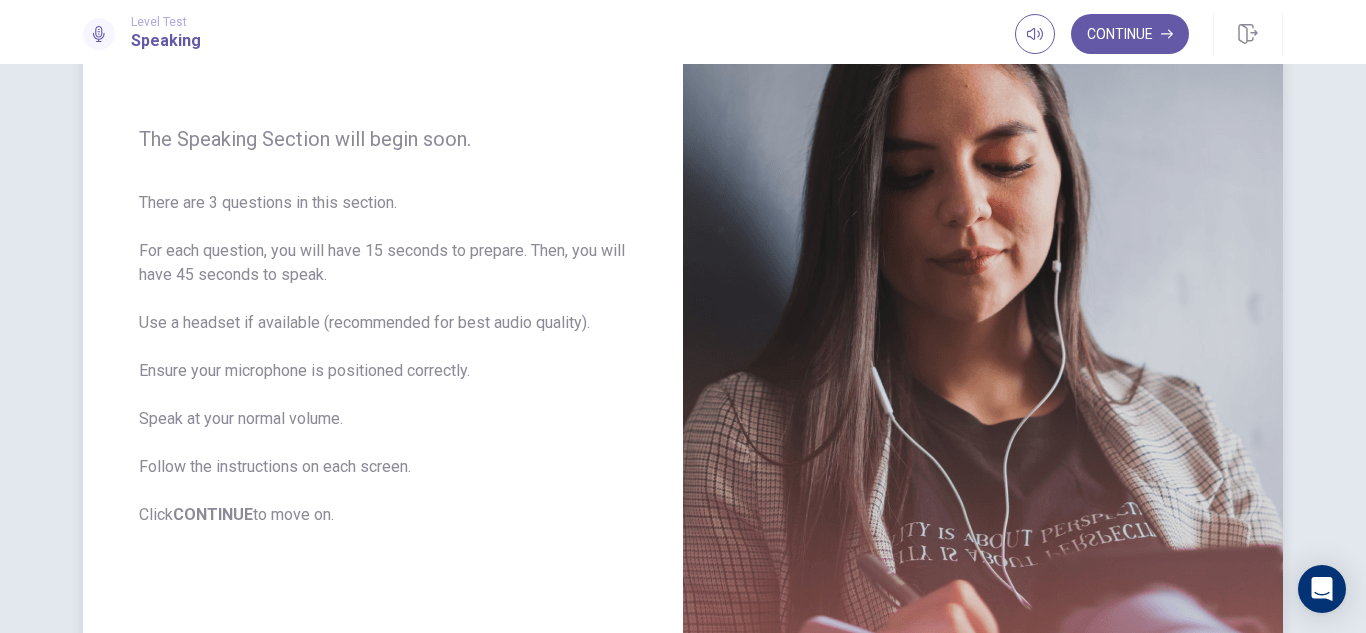 scroll, scrollTop: 100, scrollLeft: 0, axis: vertical 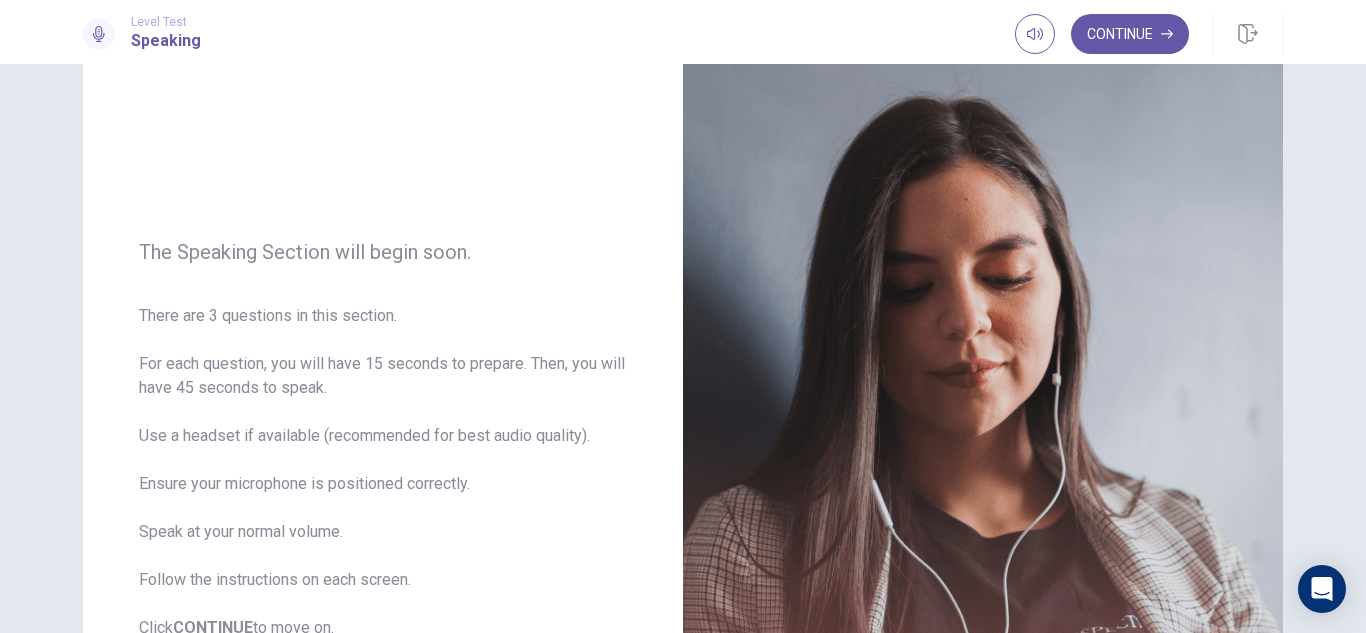 click on "Continue" at bounding box center [1130, 34] 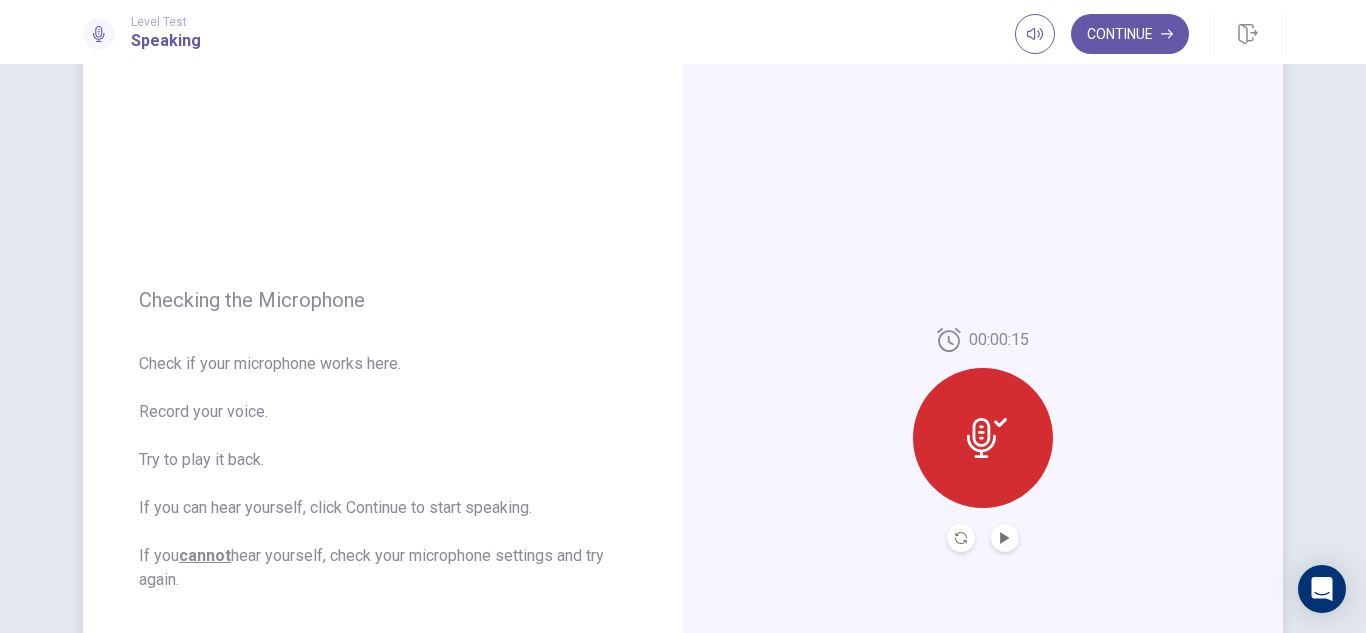 click at bounding box center [983, 438] 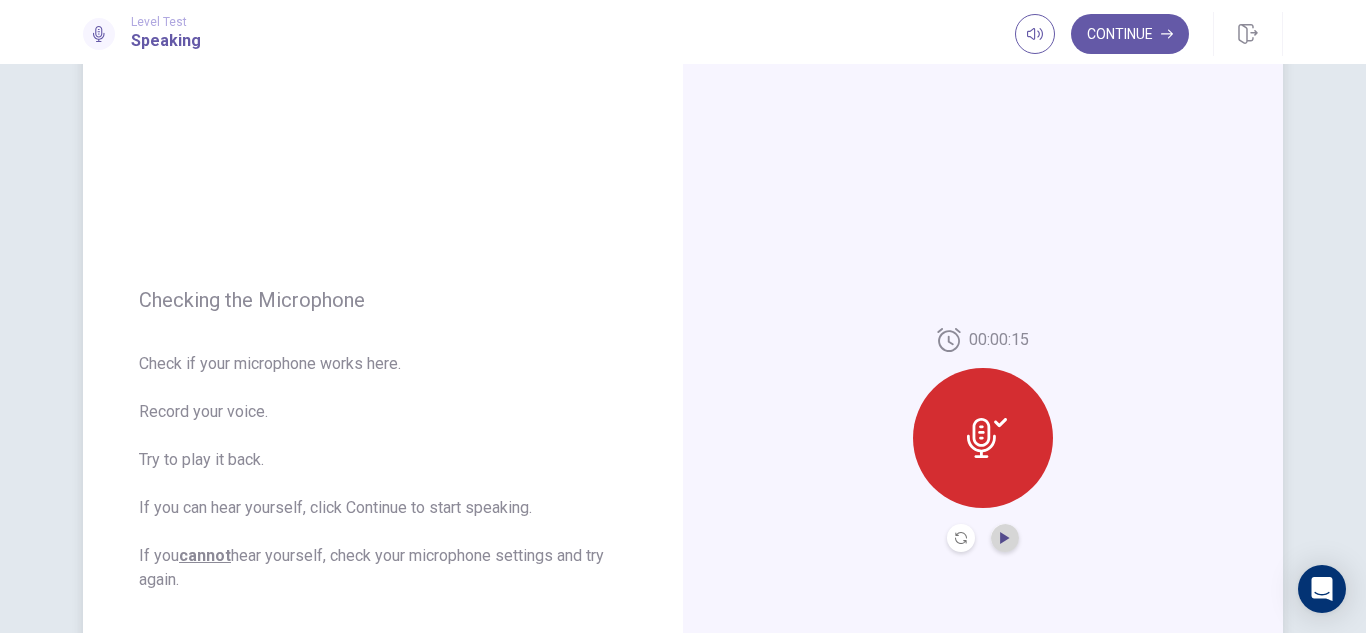 click 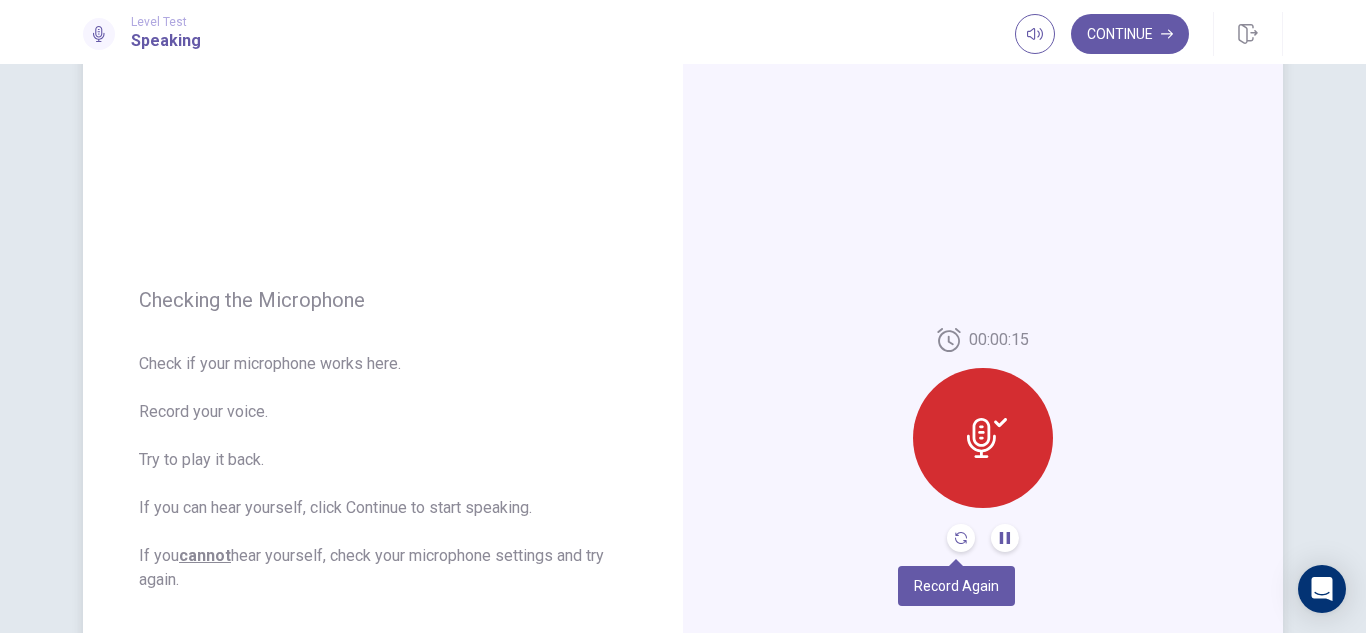 click 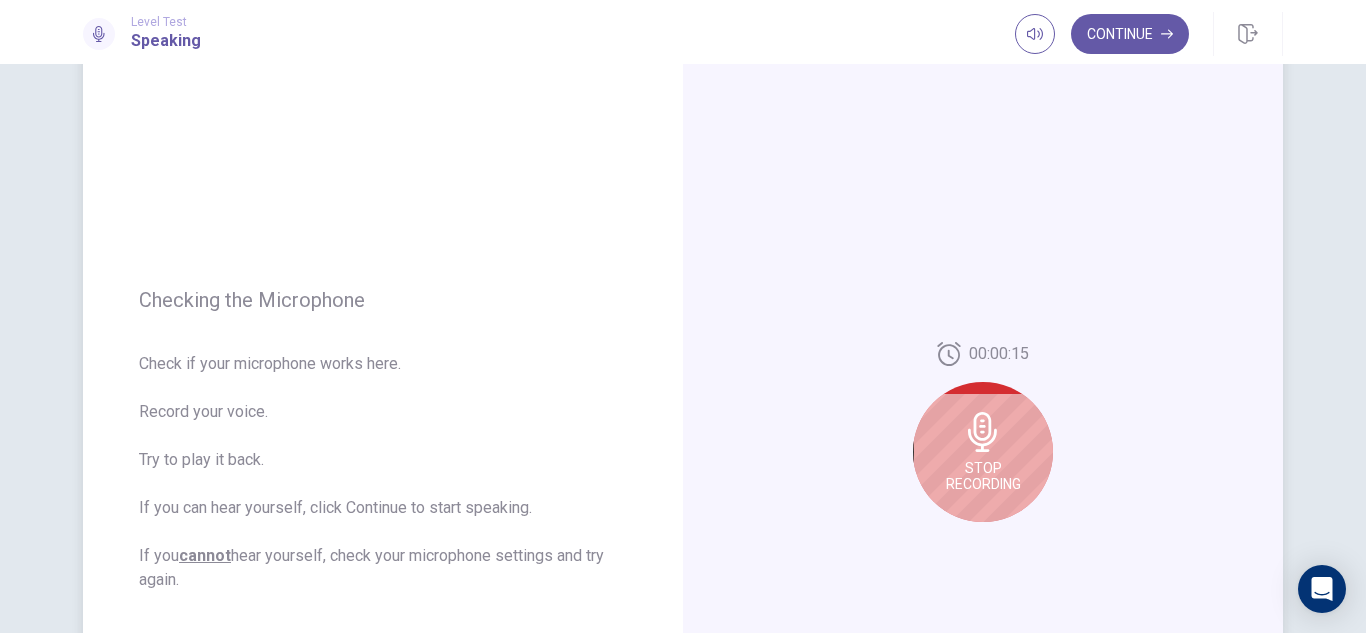click 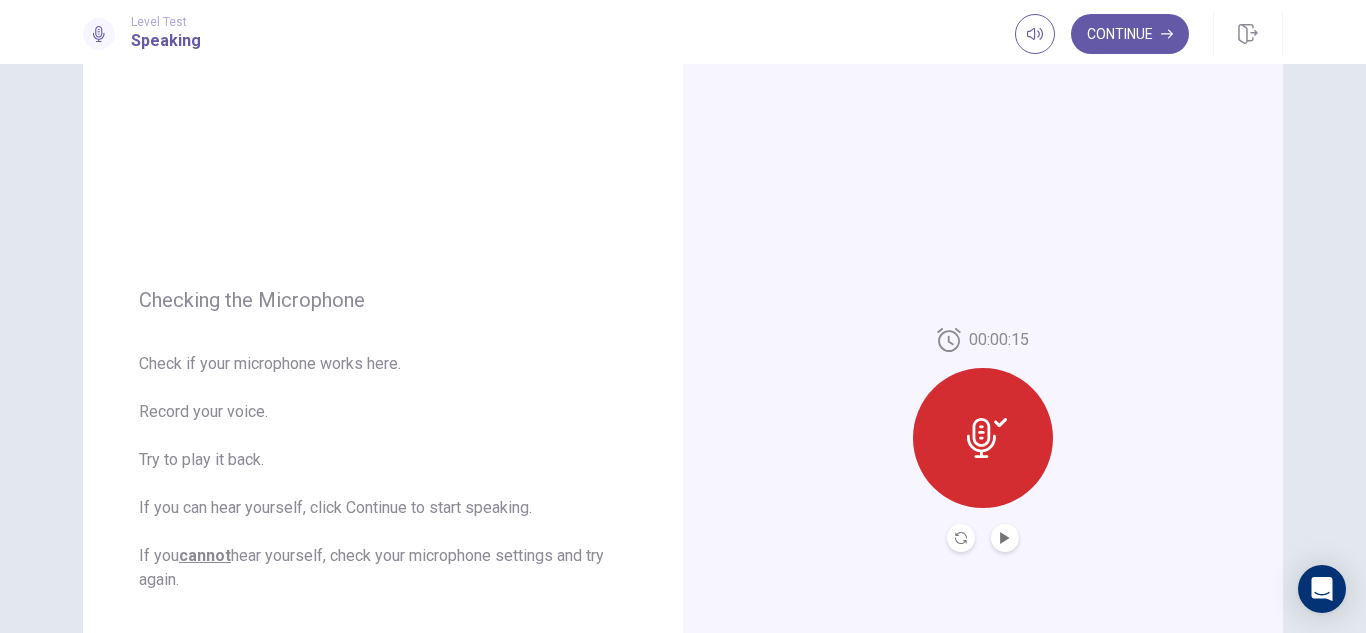 click at bounding box center [983, 538] 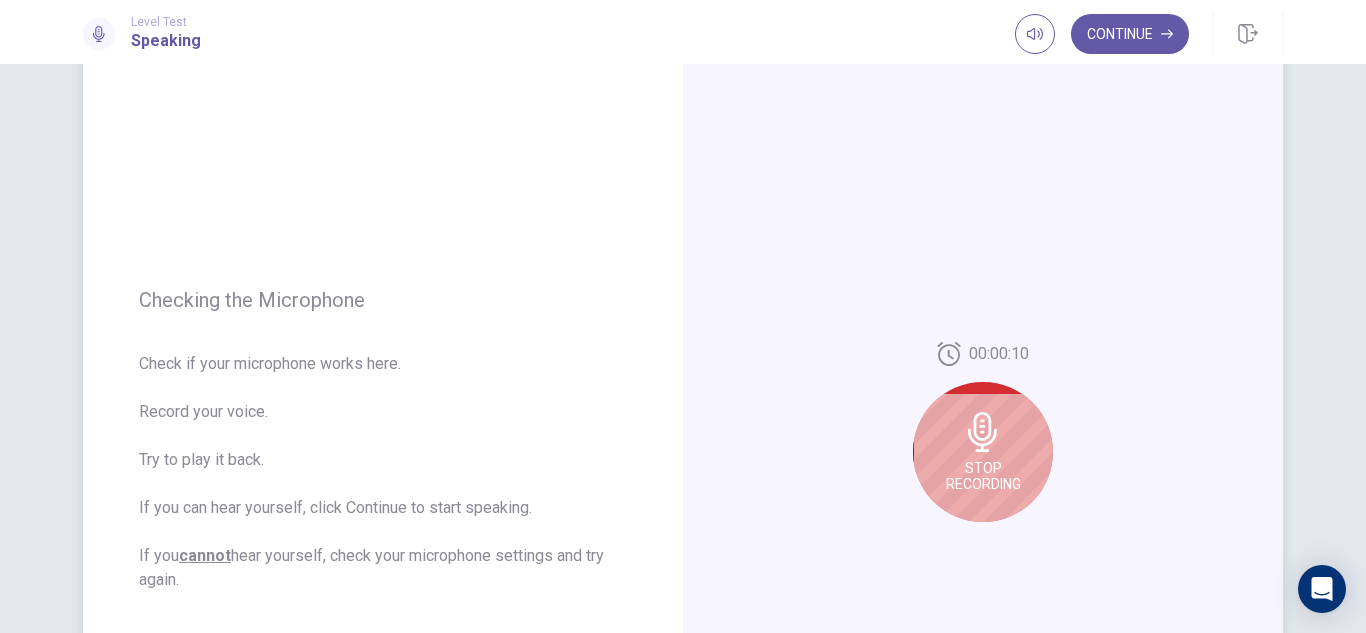 click 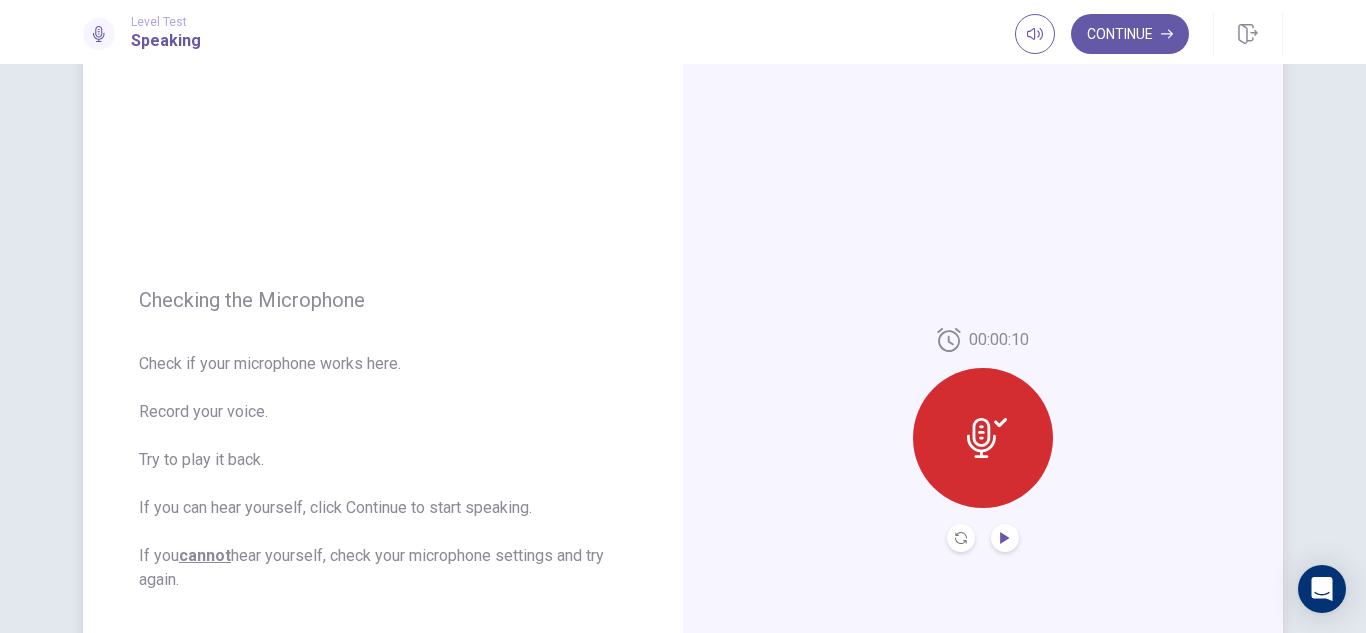 click 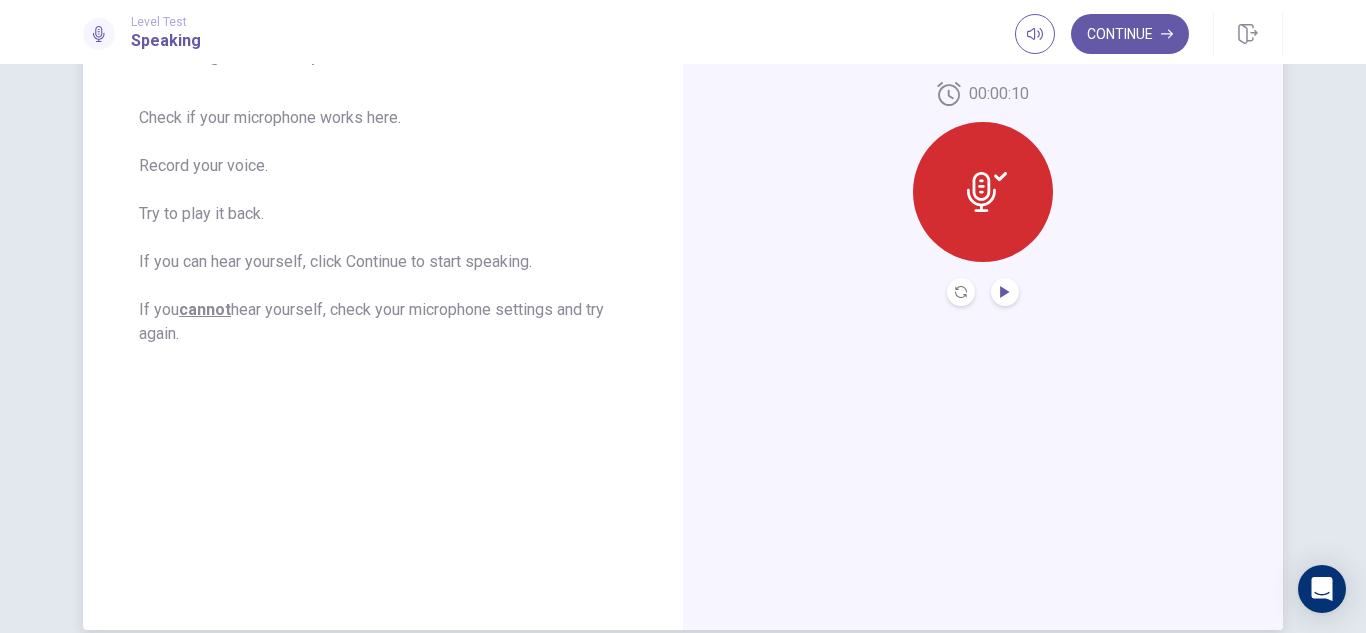 scroll, scrollTop: 300, scrollLeft: 0, axis: vertical 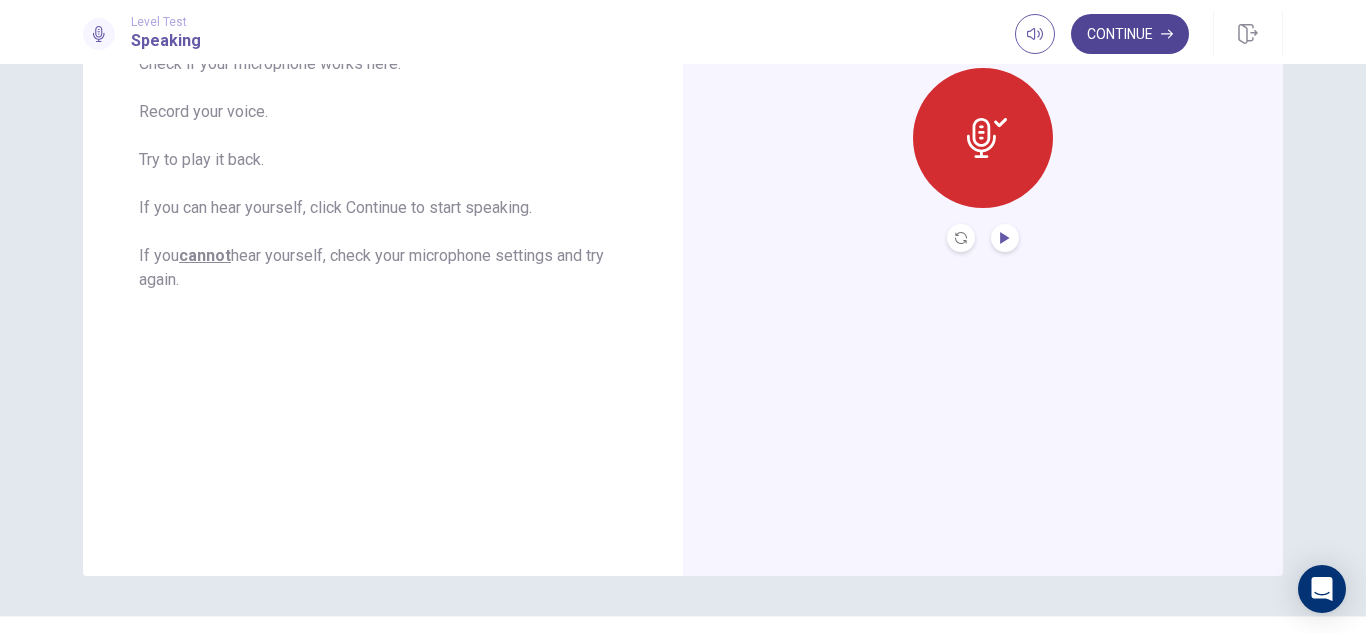 click on "Continue" at bounding box center [1130, 34] 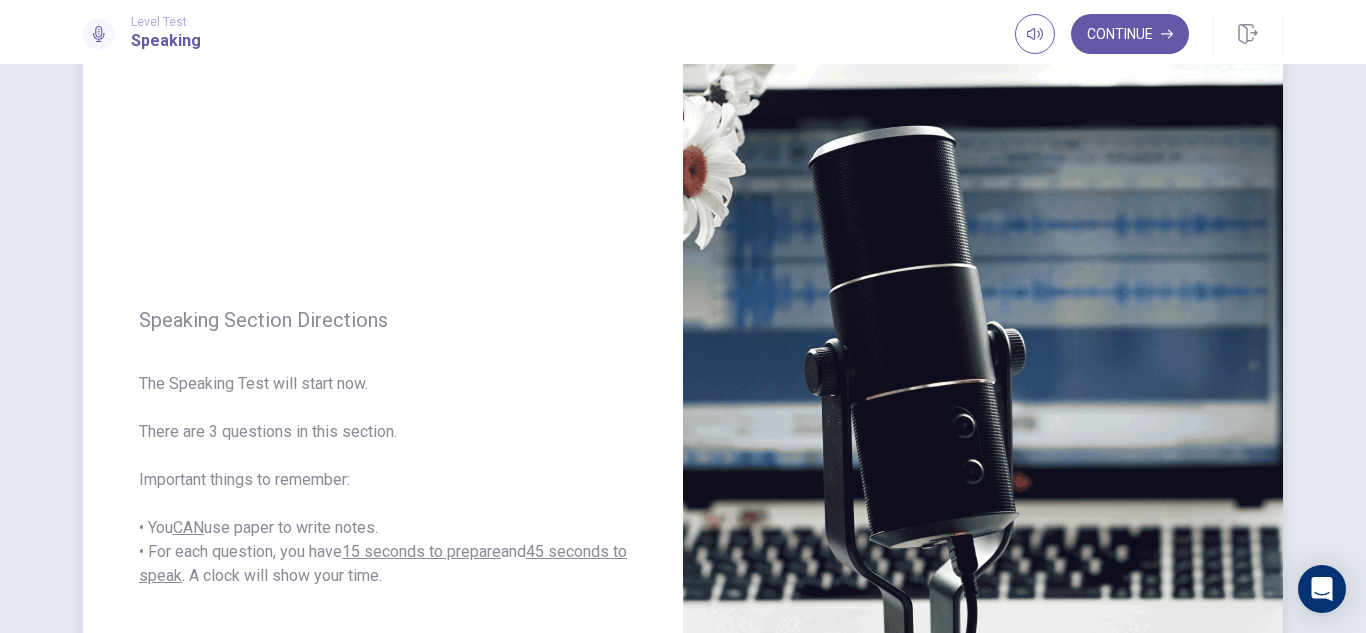 scroll, scrollTop: 200, scrollLeft: 0, axis: vertical 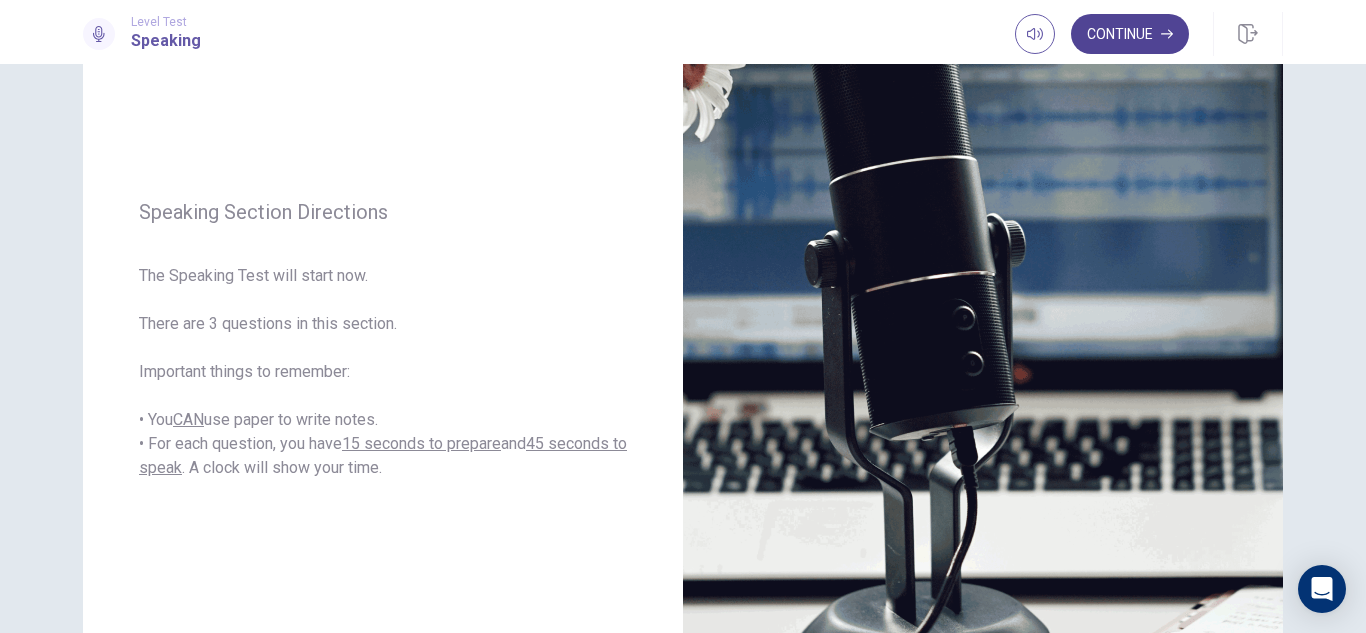 click on "Continue" at bounding box center [1130, 34] 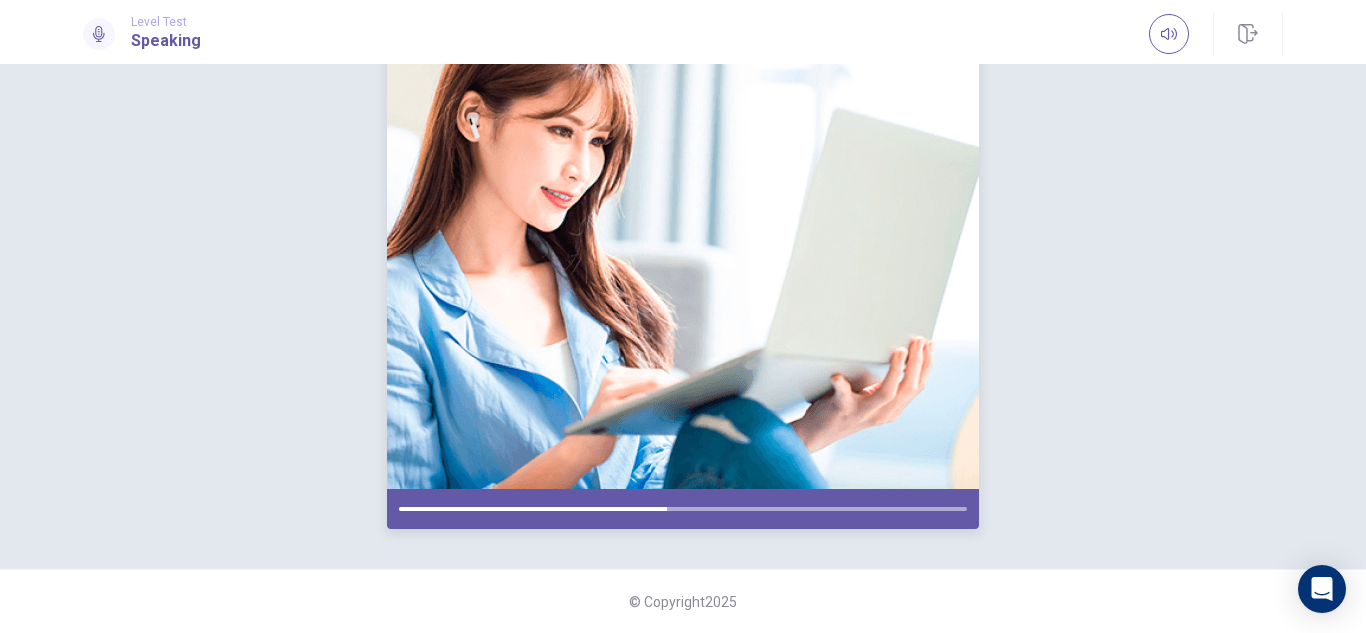 scroll, scrollTop: 44, scrollLeft: 0, axis: vertical 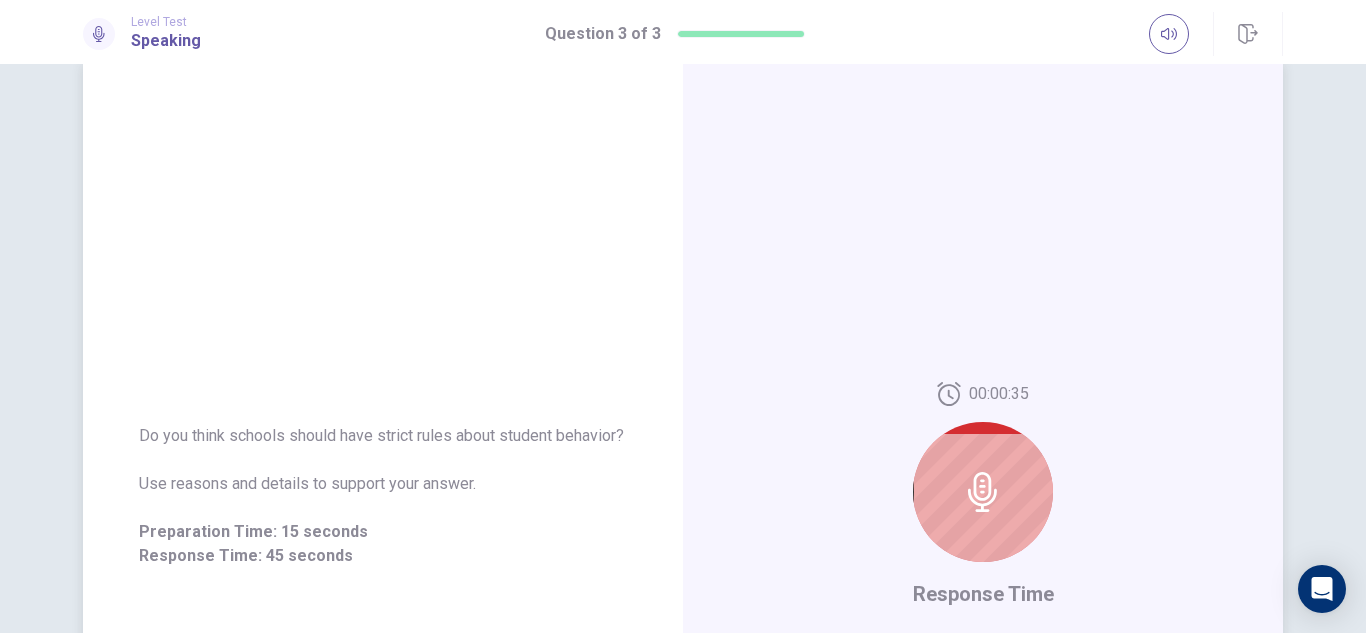 click at bounding box center [983, 492] 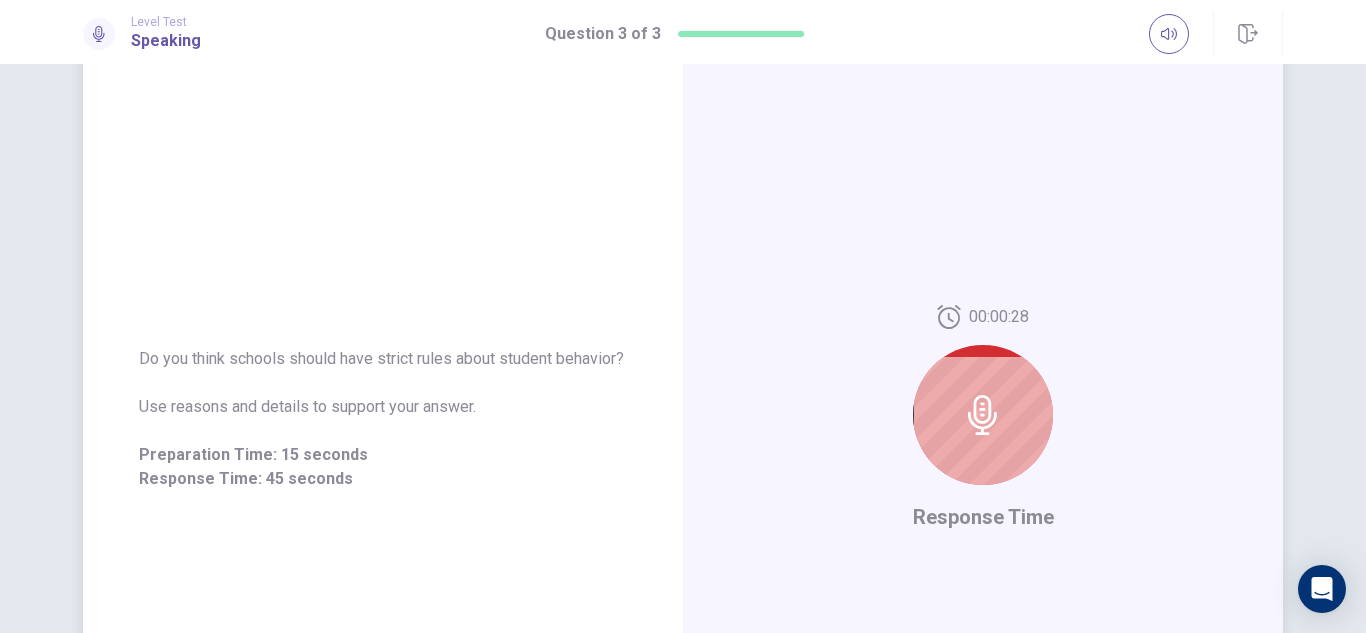 scroll, scrollTop: 144, scrollLeft: 0, axis: vertical 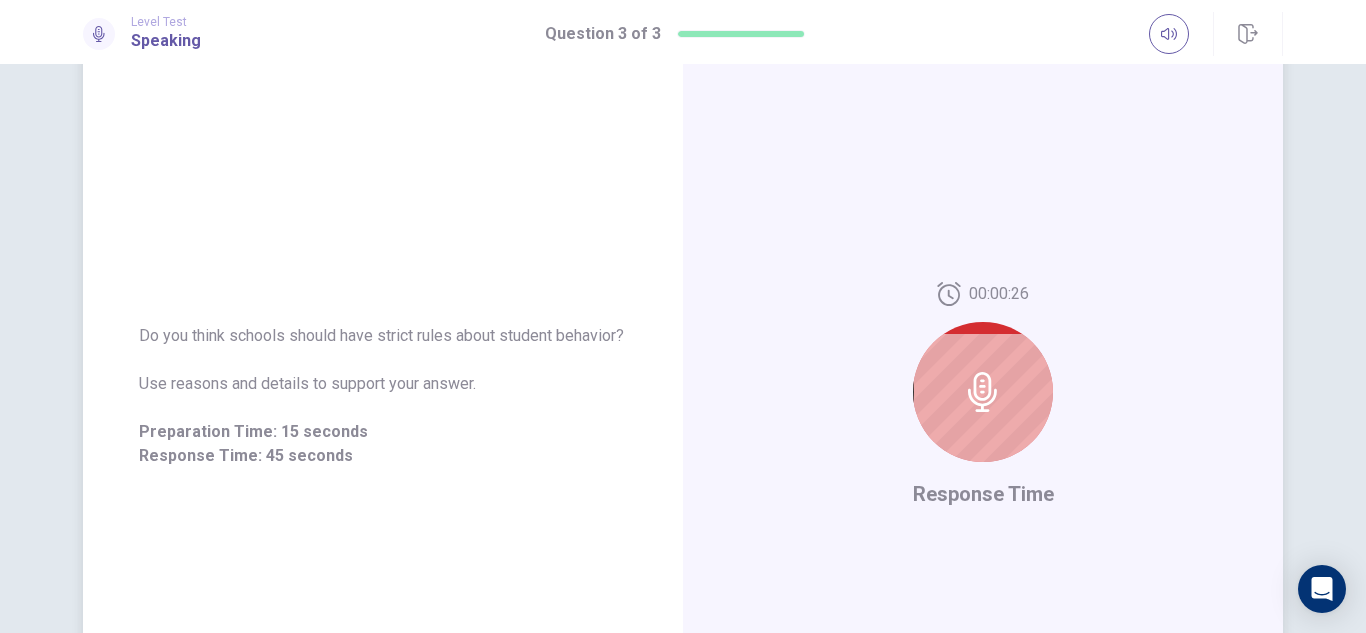 click 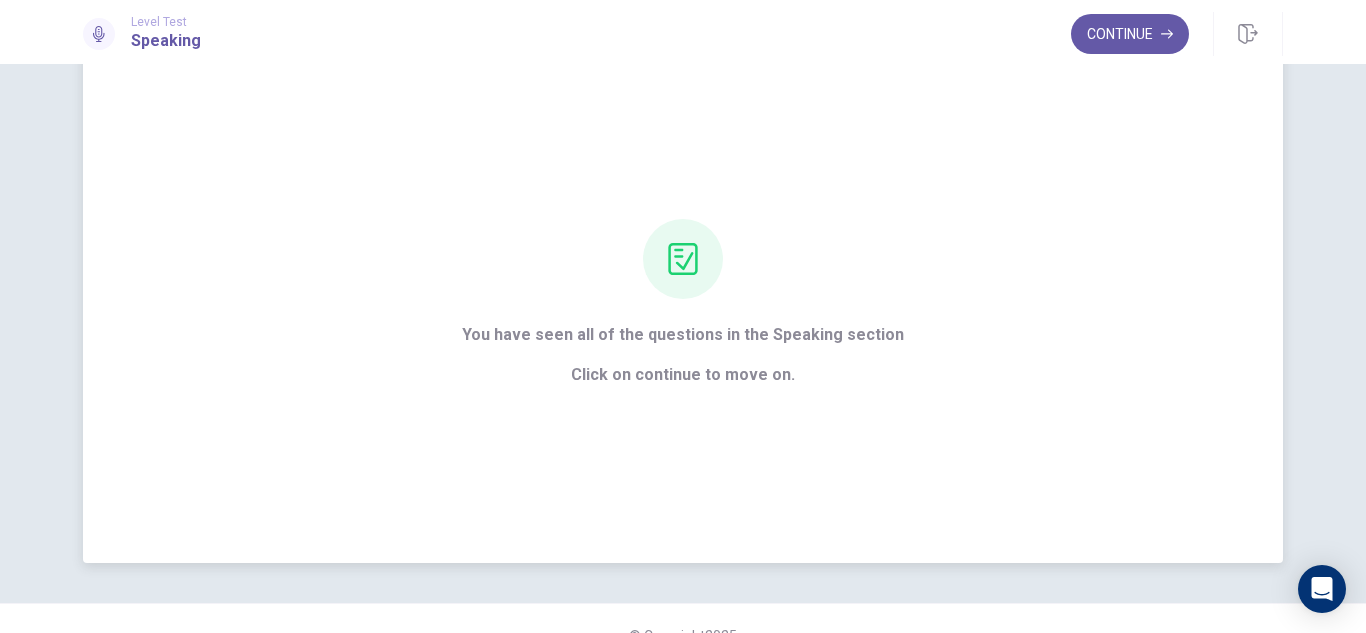 scroll, scrollTop: 95, scrollLeft: 0, axis: vertical 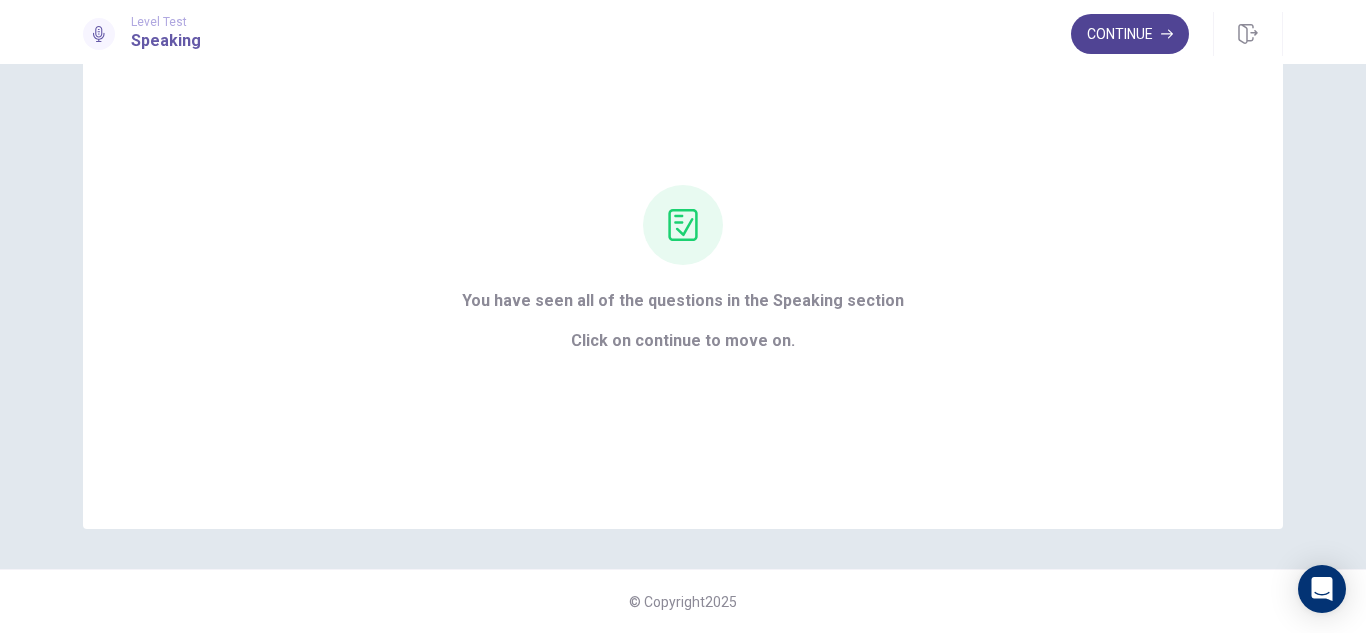 click on "Continue" at bounding box center (1130, 34) 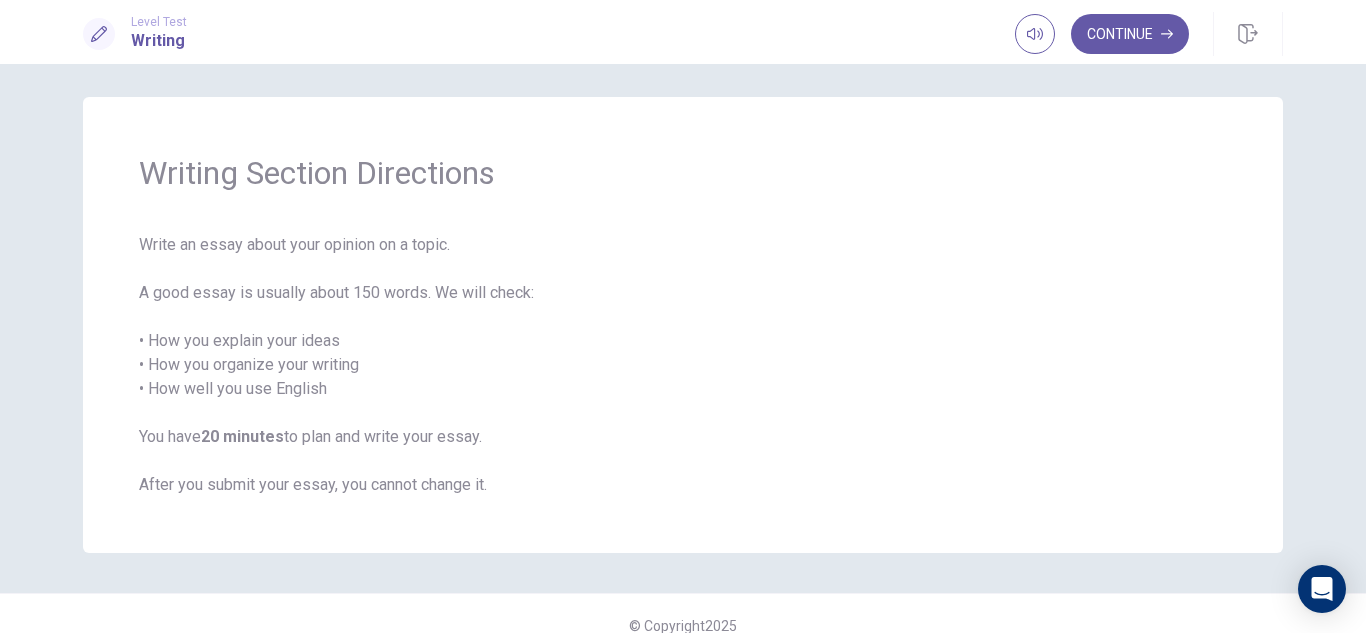scroll, scrollTop: 0, scrollLeft: 0, axis: both 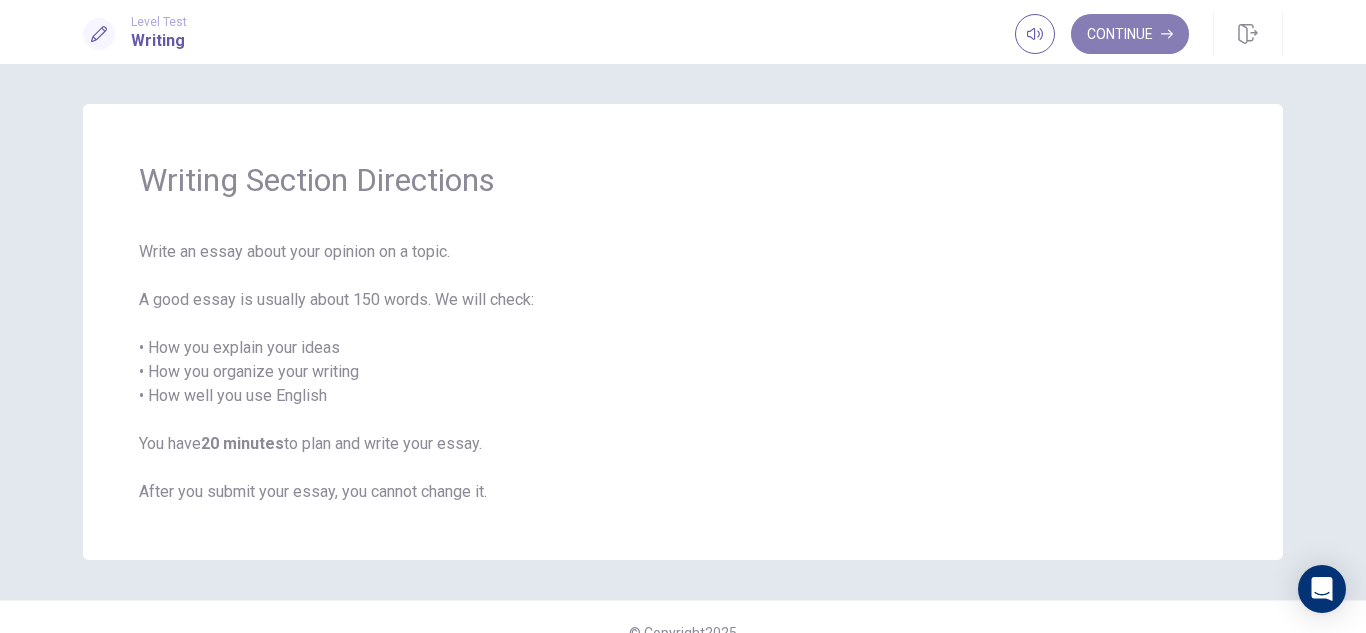 click on "Continue" at bounding box center (1130, 34) 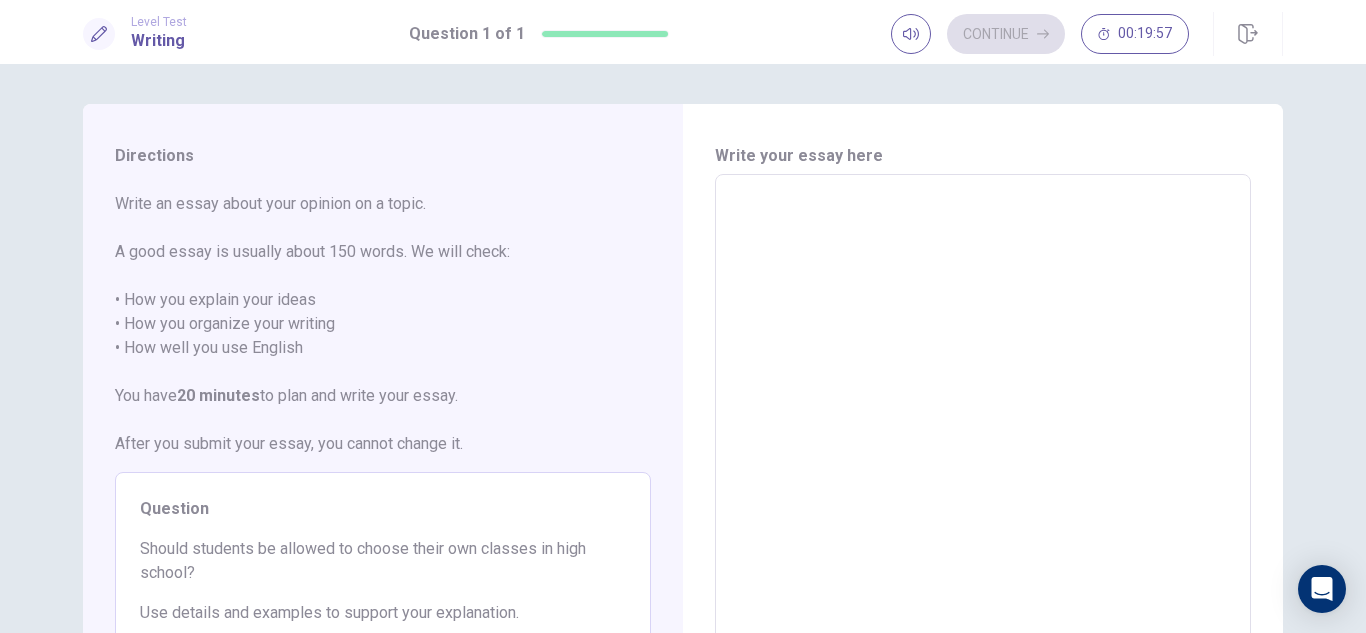 click at bounding box center (983, 451) 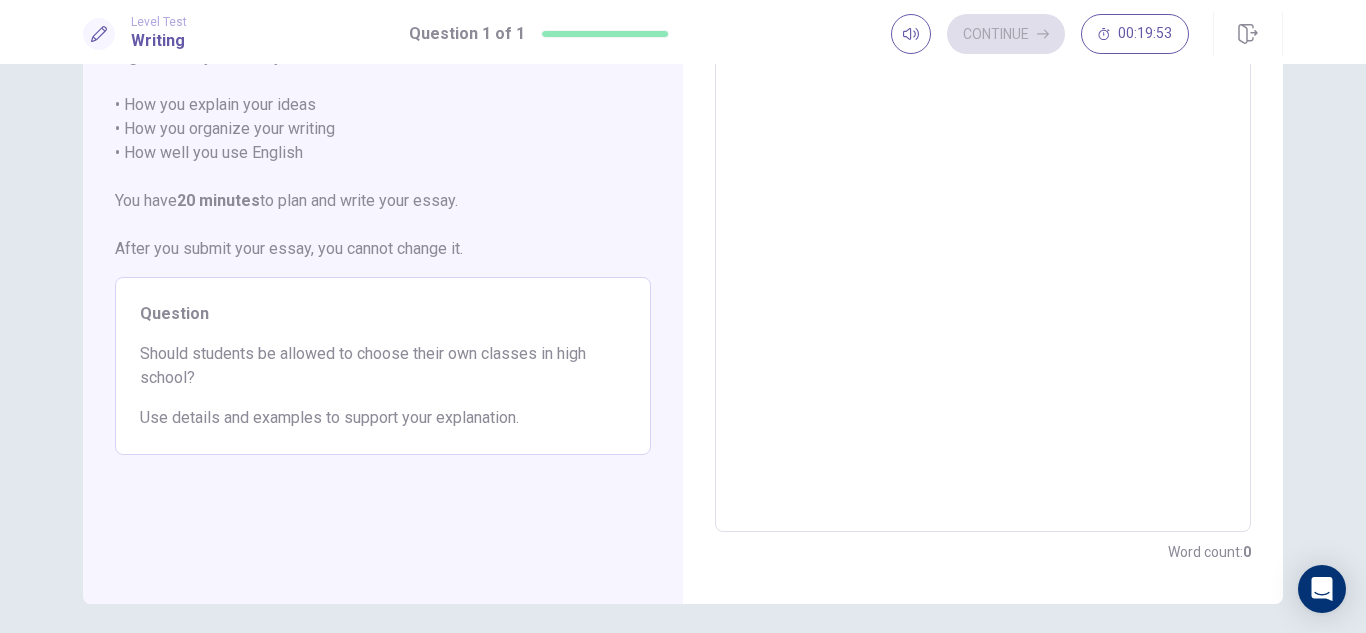 scroll, scrollTop: 200, scrollLeft: 0, axis: vertical 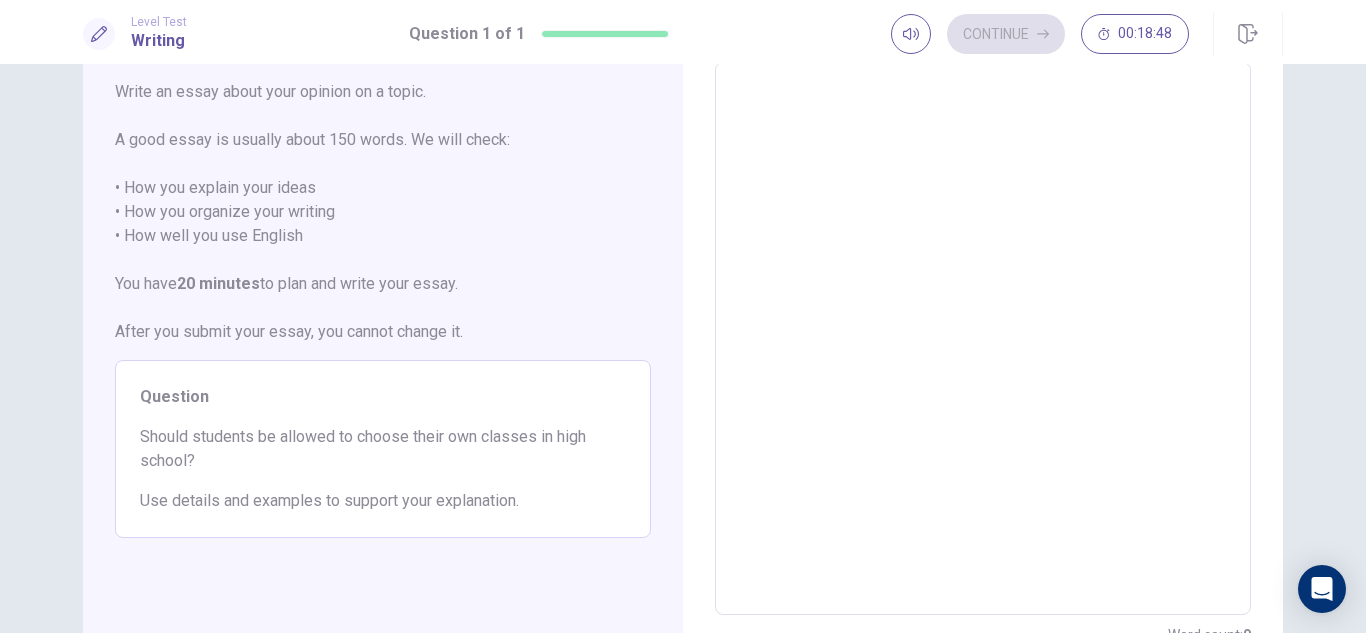click at bounding box center [983, 339] 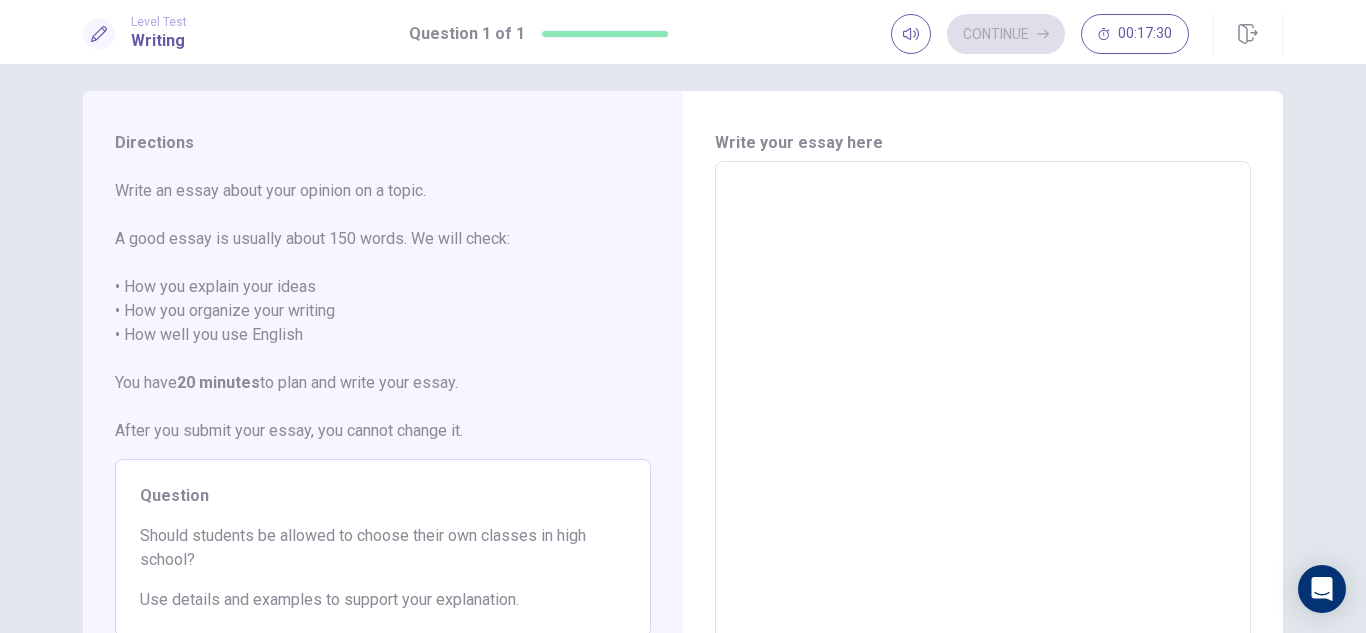 scroll, scrollTop: 0, scrollLeft: 0, axis: both 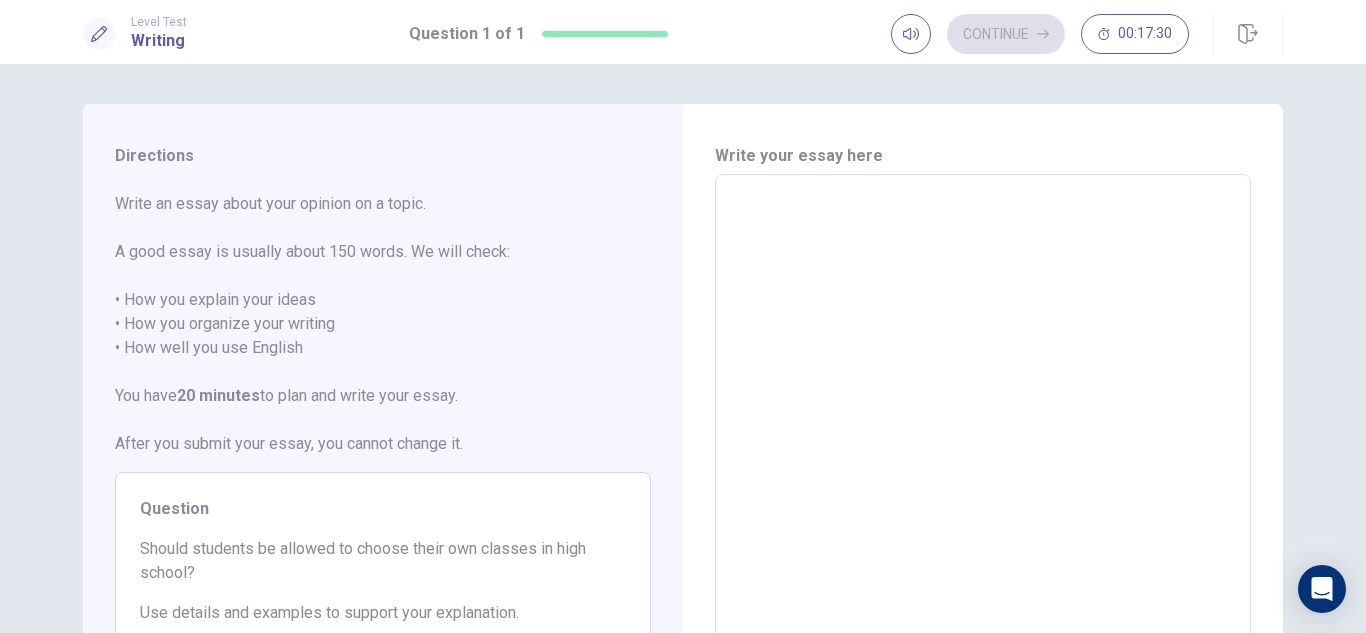 click at bounding box center [983, 451] 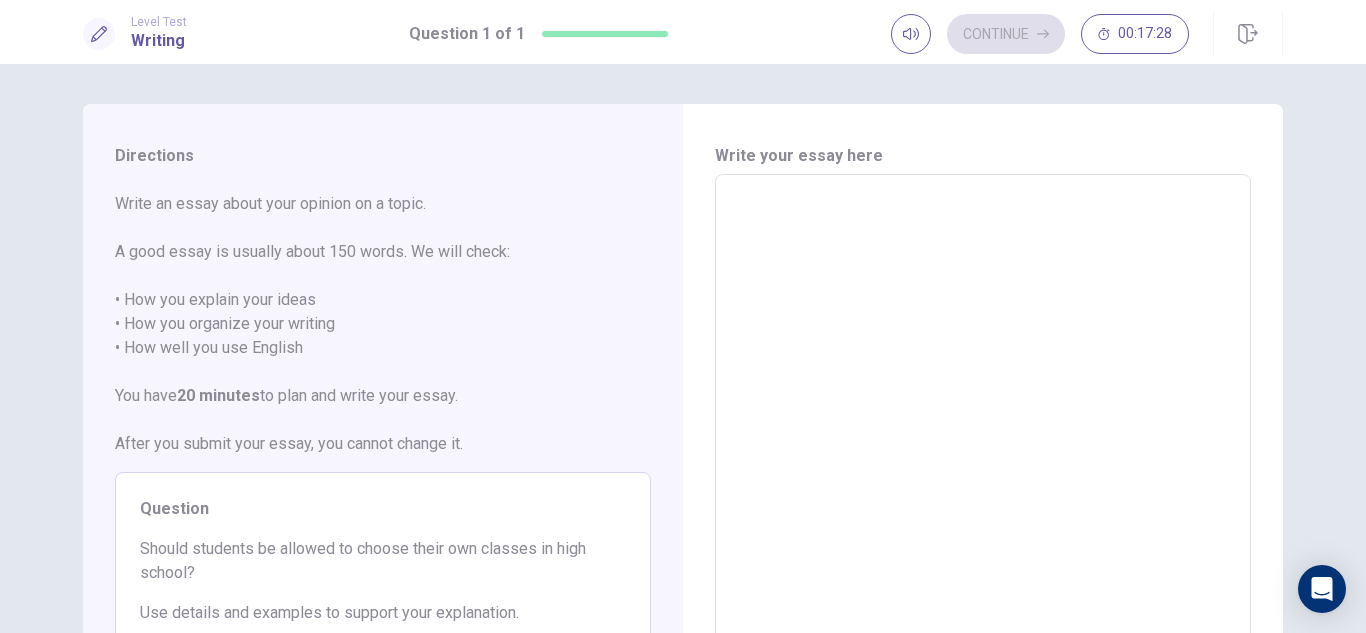 type on "*" 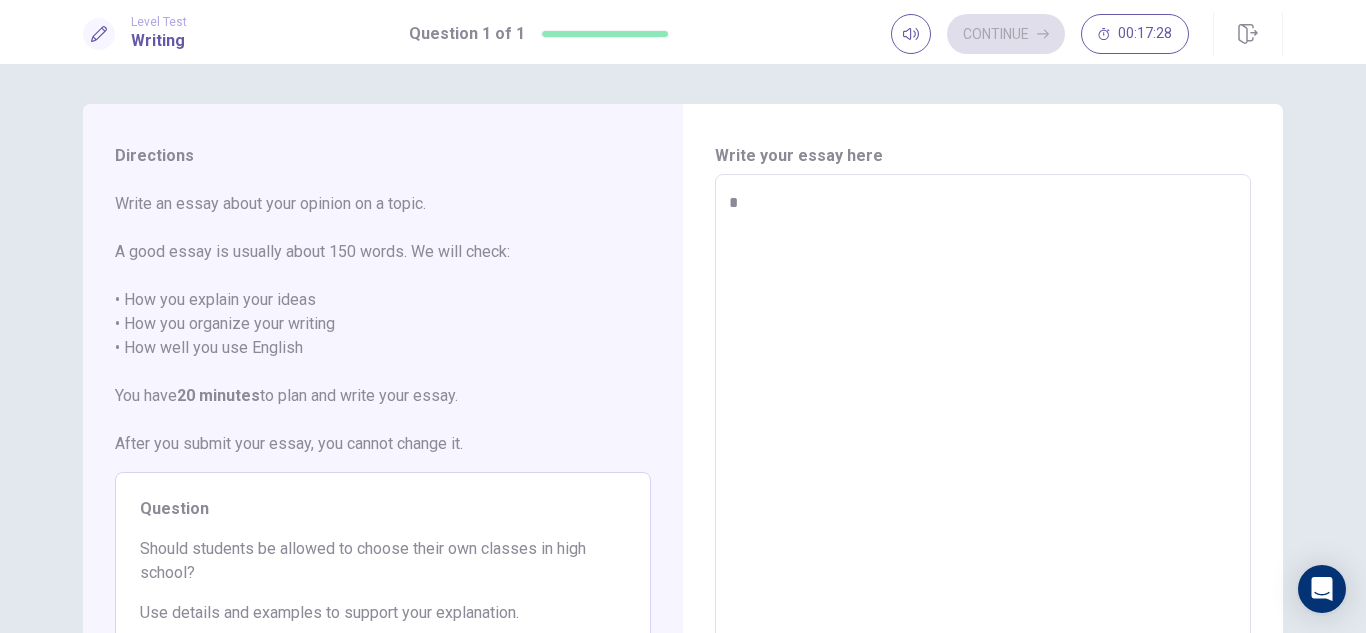 type on "*" 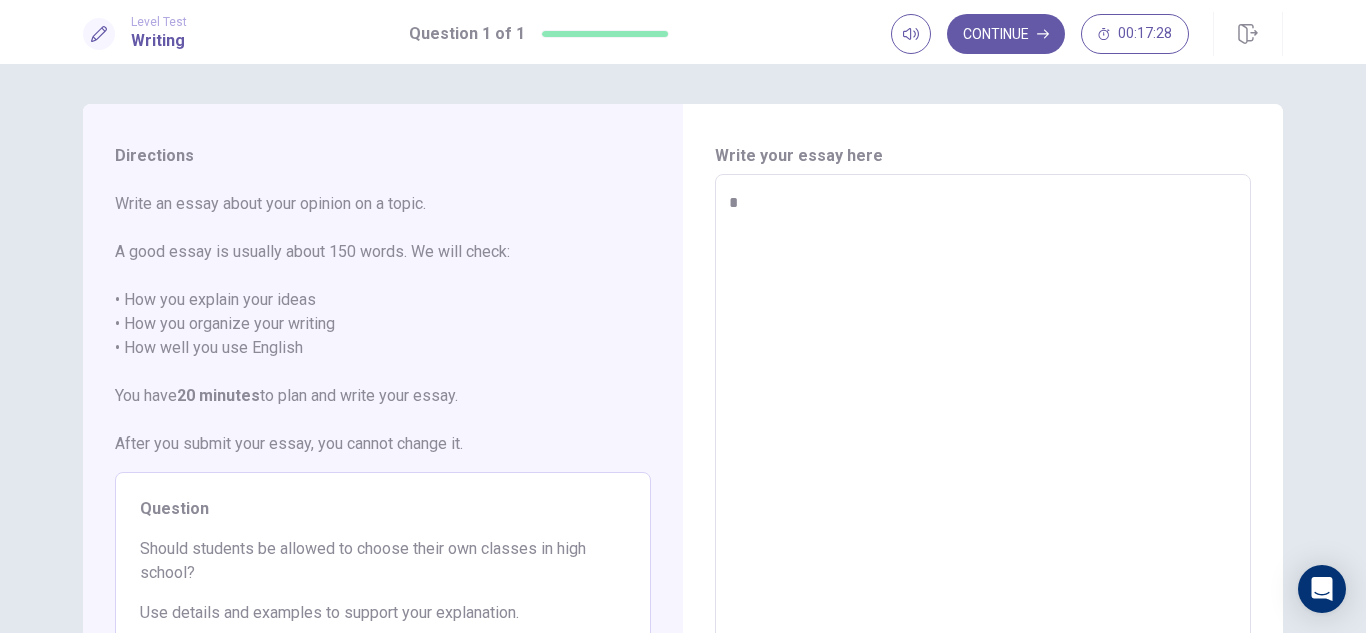 type on "**" 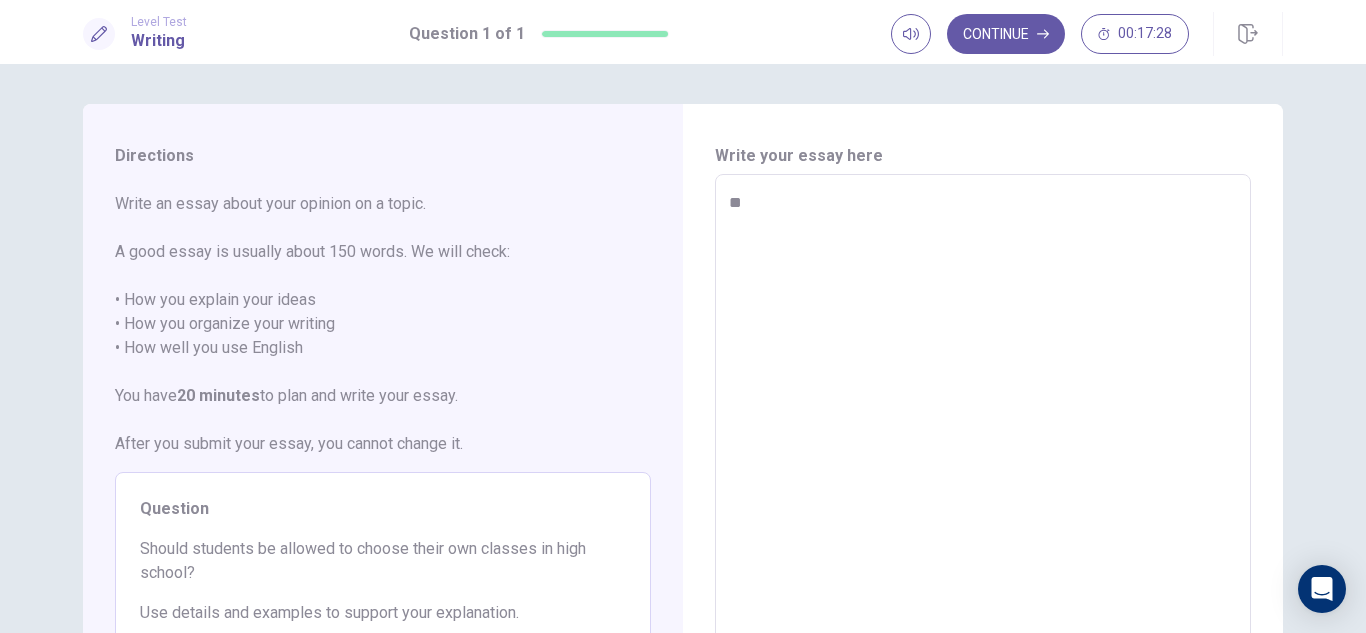 type on "*" 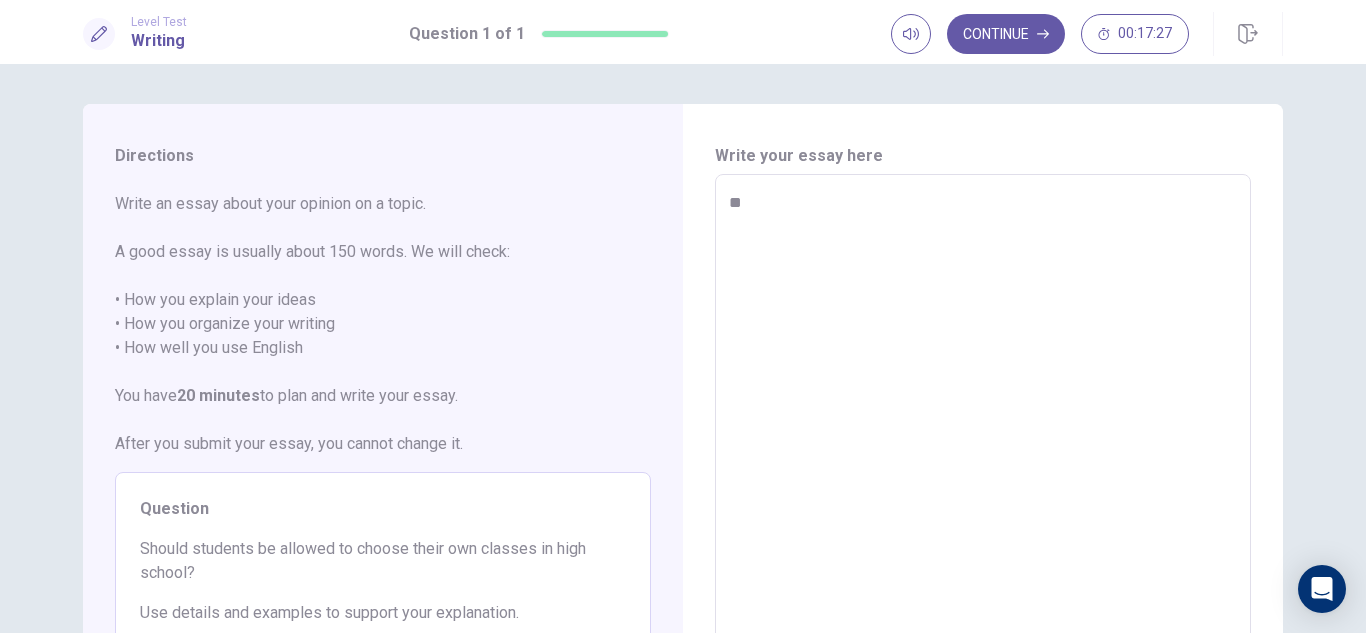 type on "***" 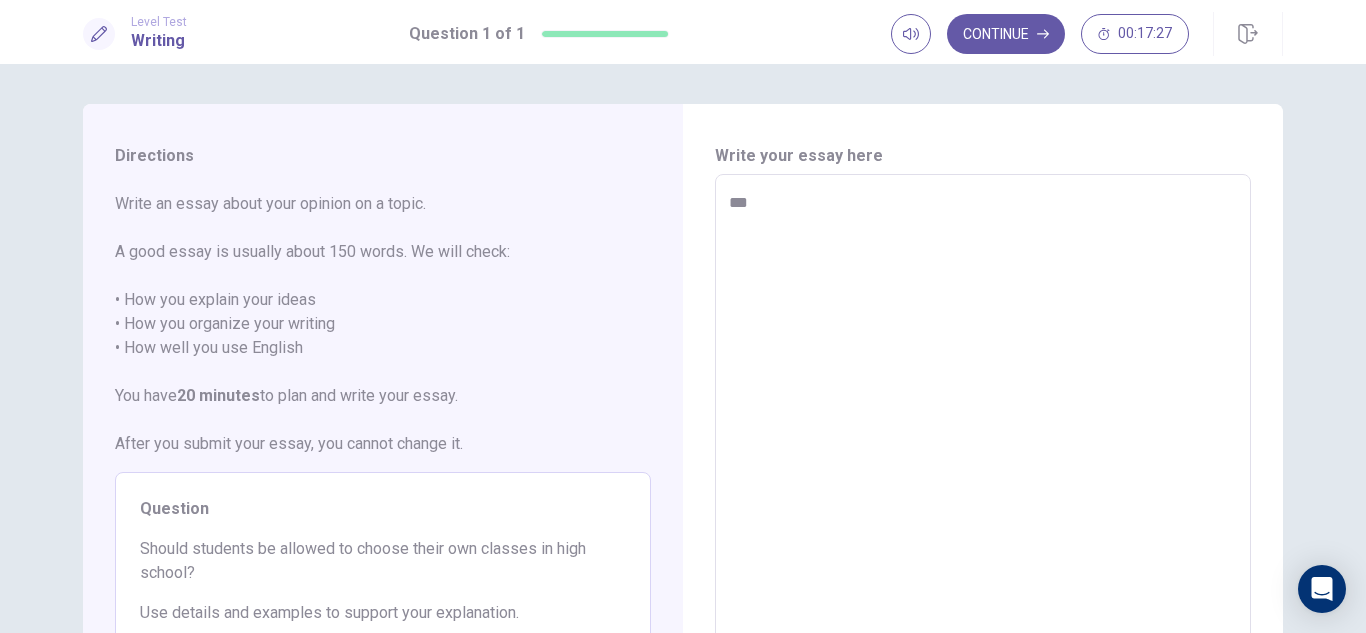 type on "*" 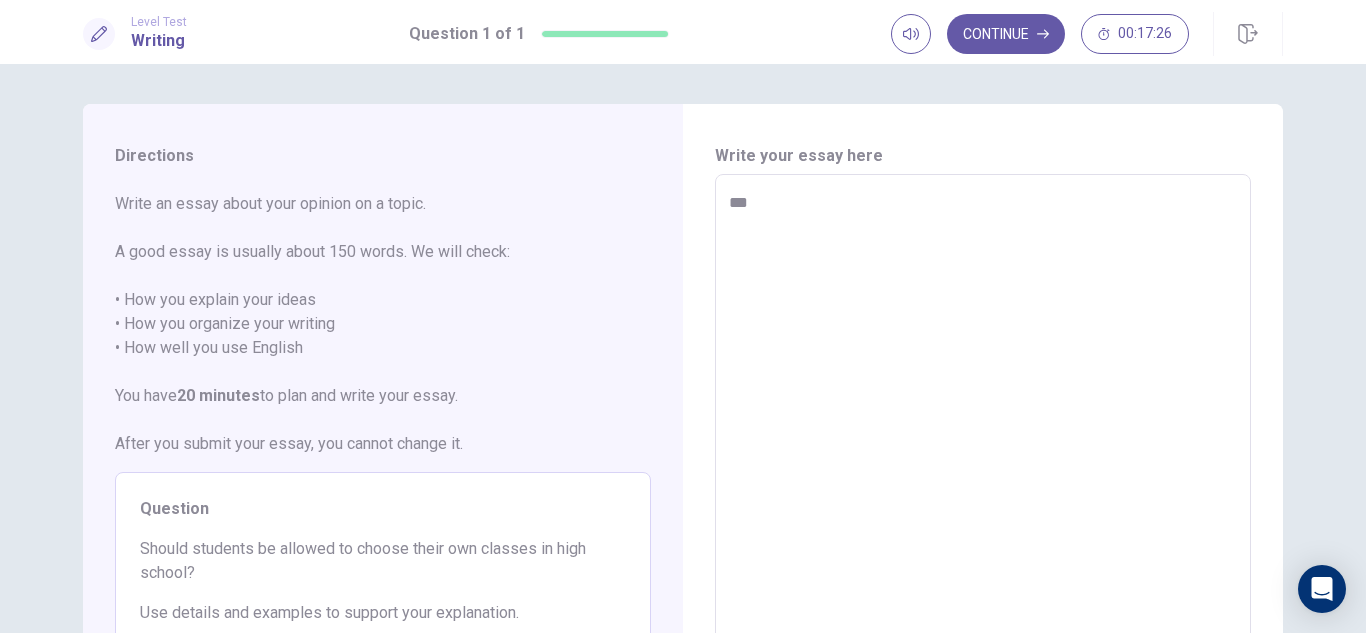 type on "****" 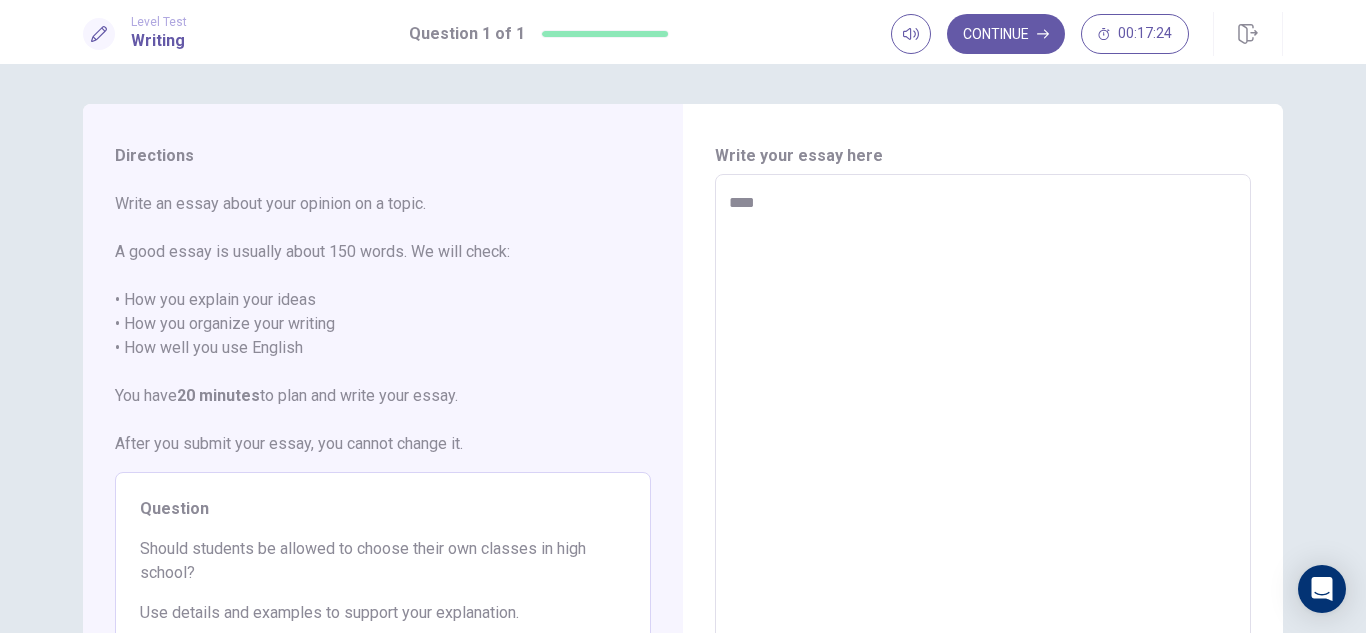 type on "*" 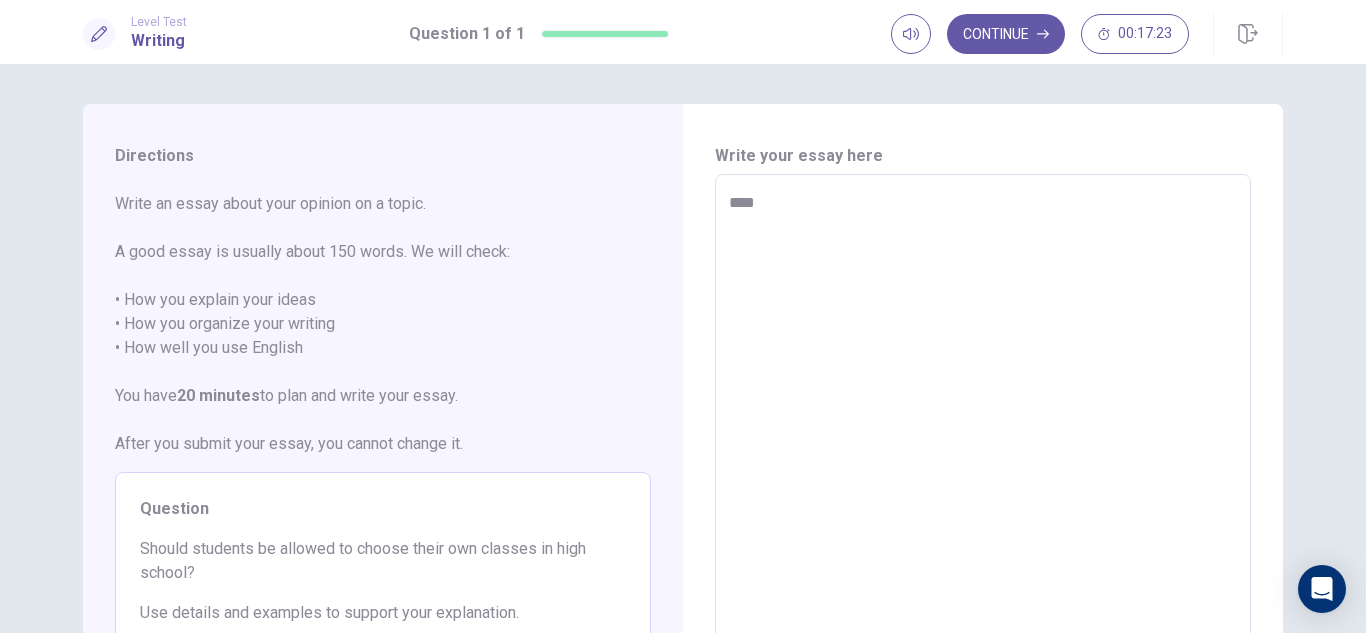 type on "*****" 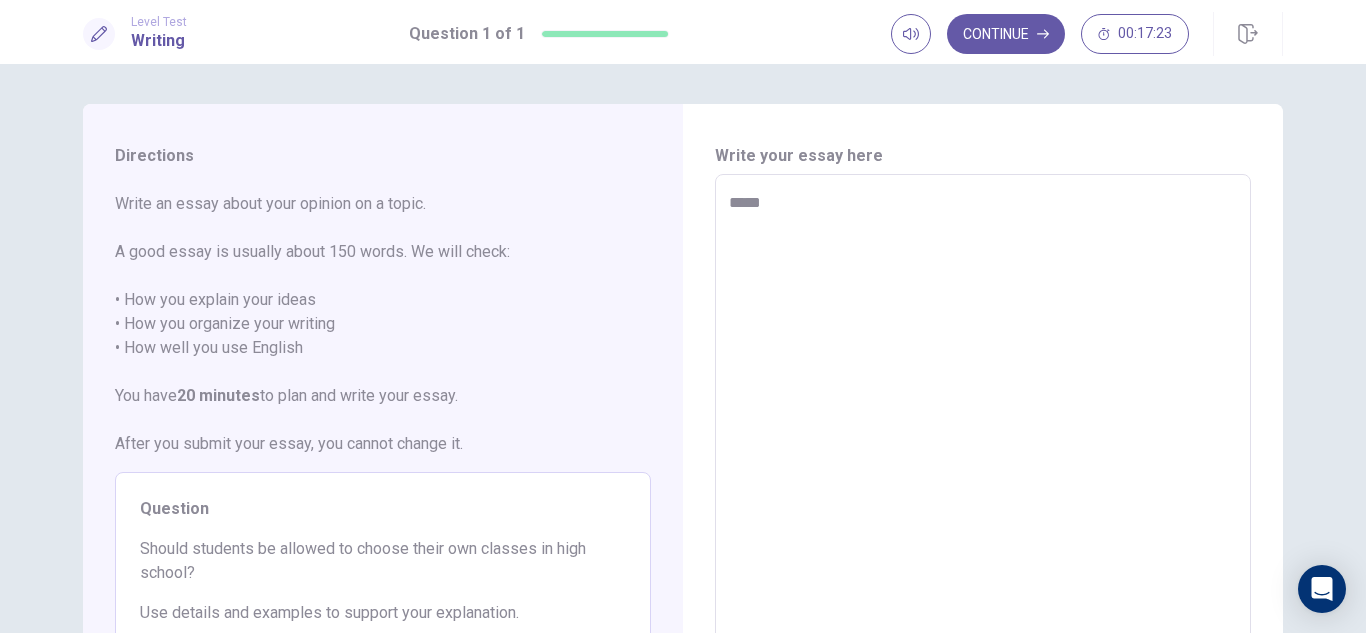 type on "*" 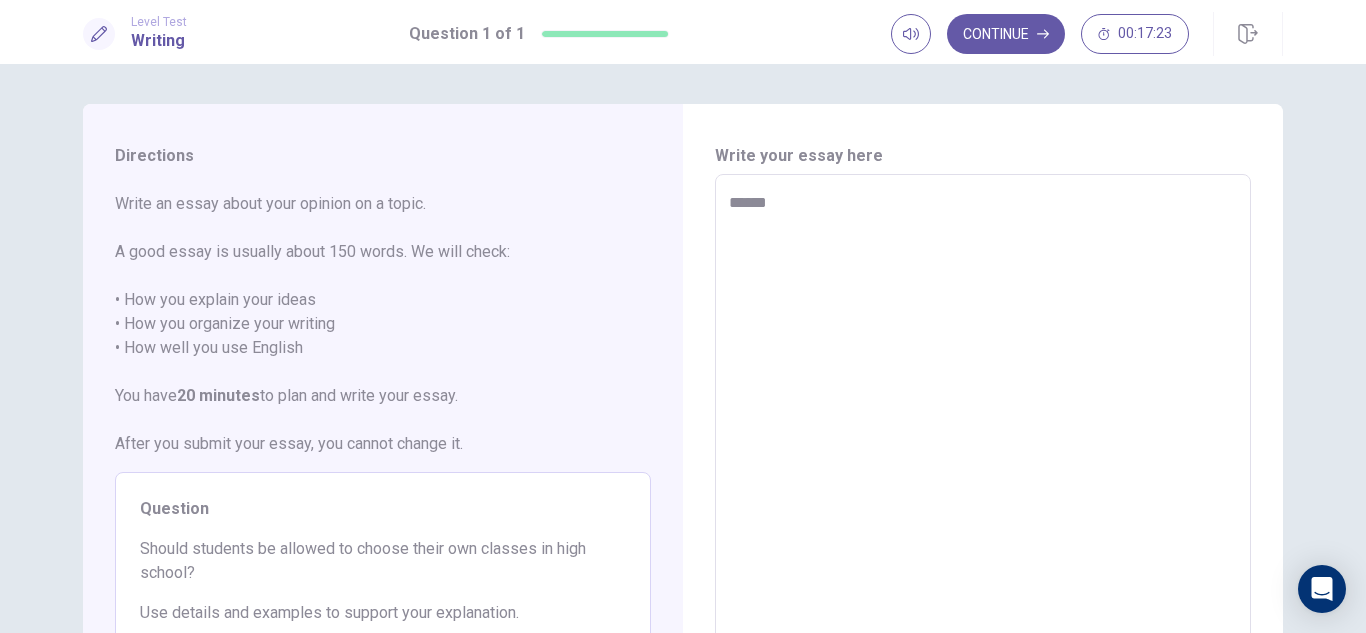 type on "*" 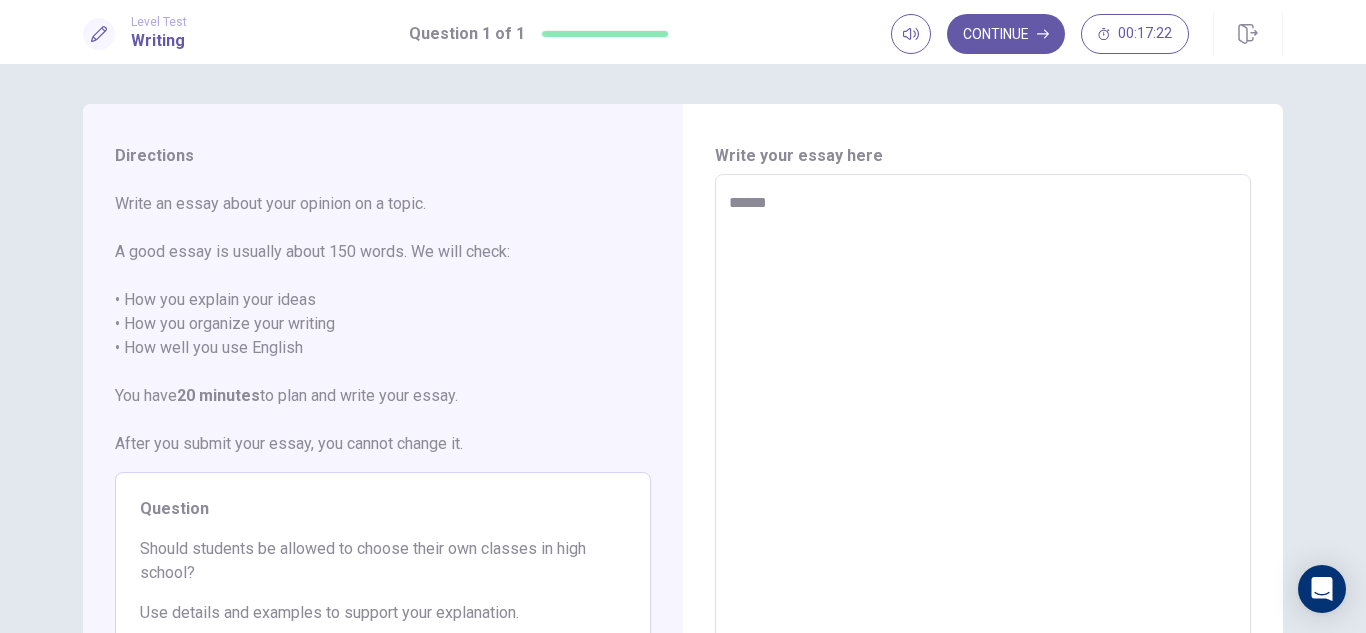 type on "*******" 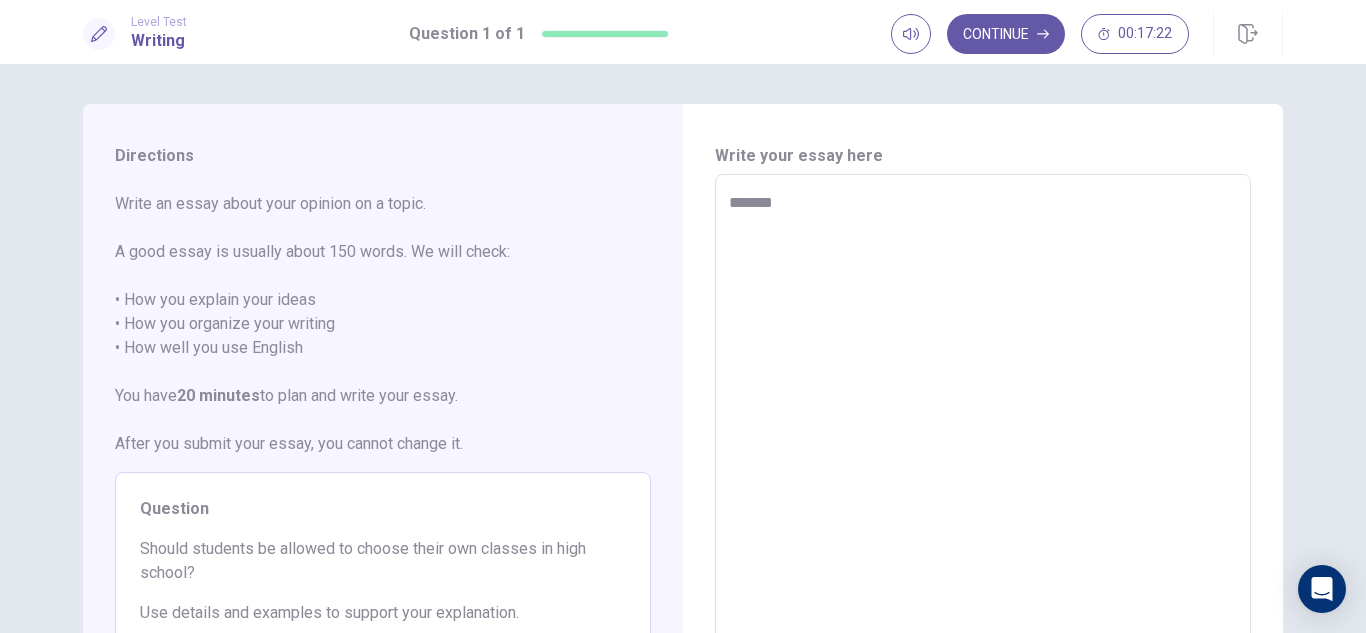 type on "*" 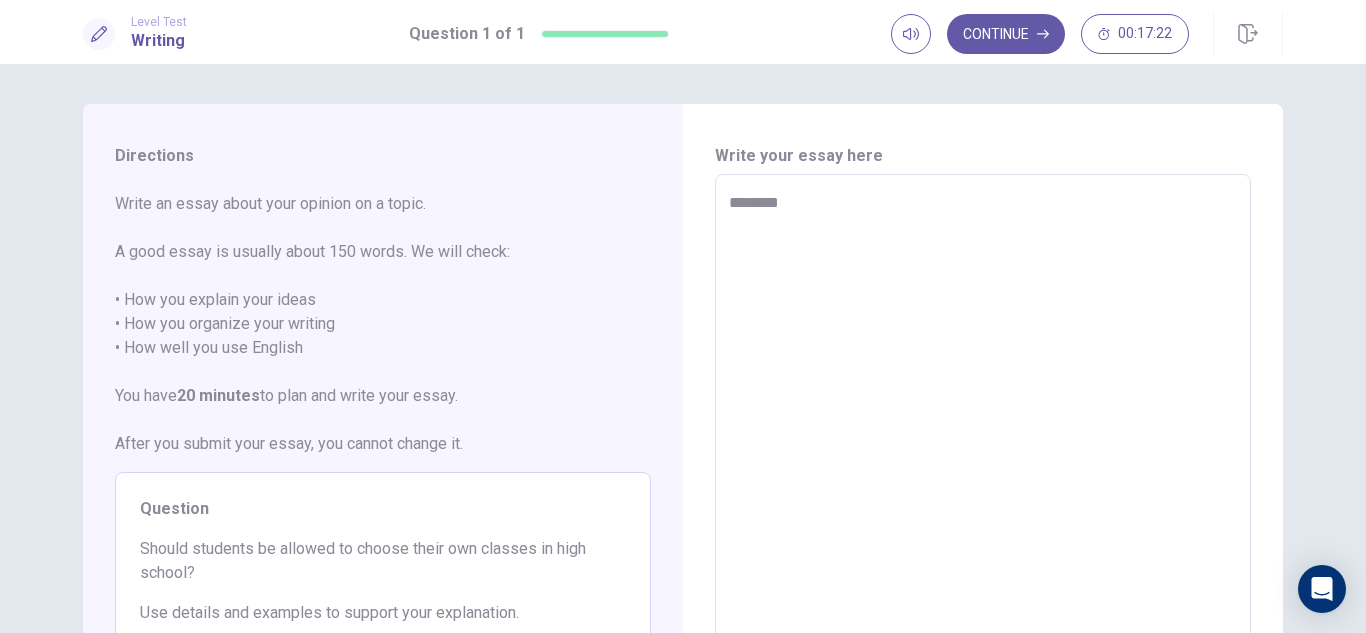 type on "*" 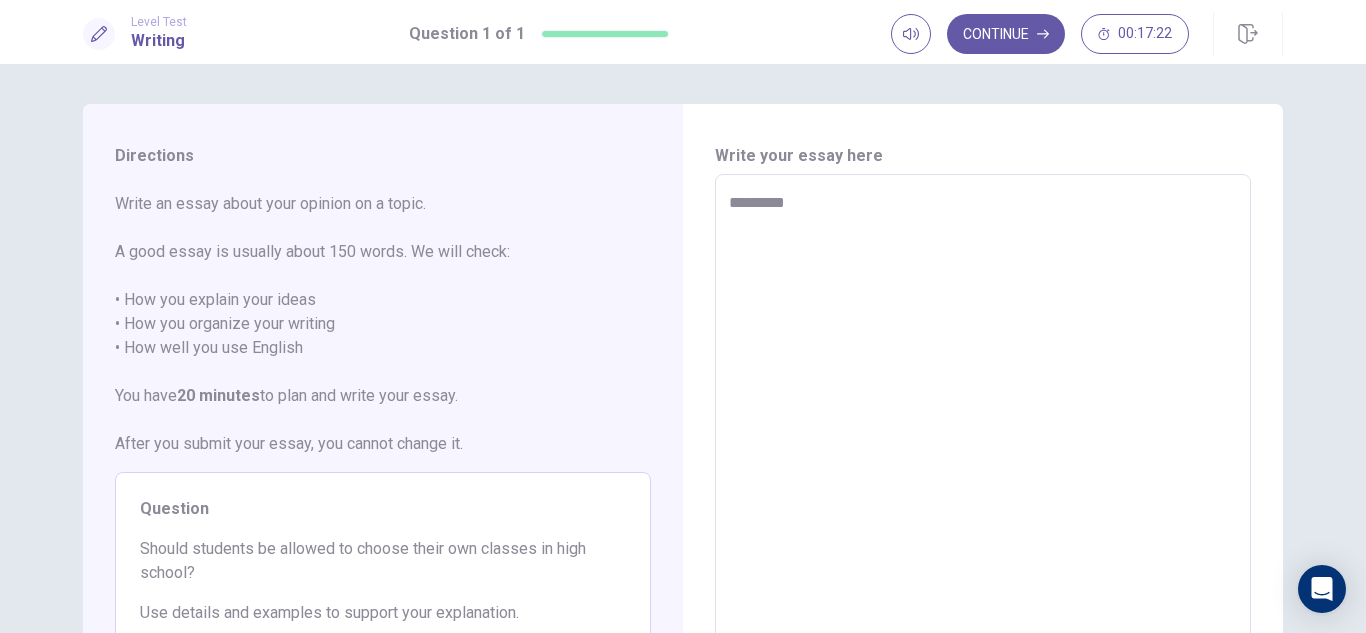 type on "*" 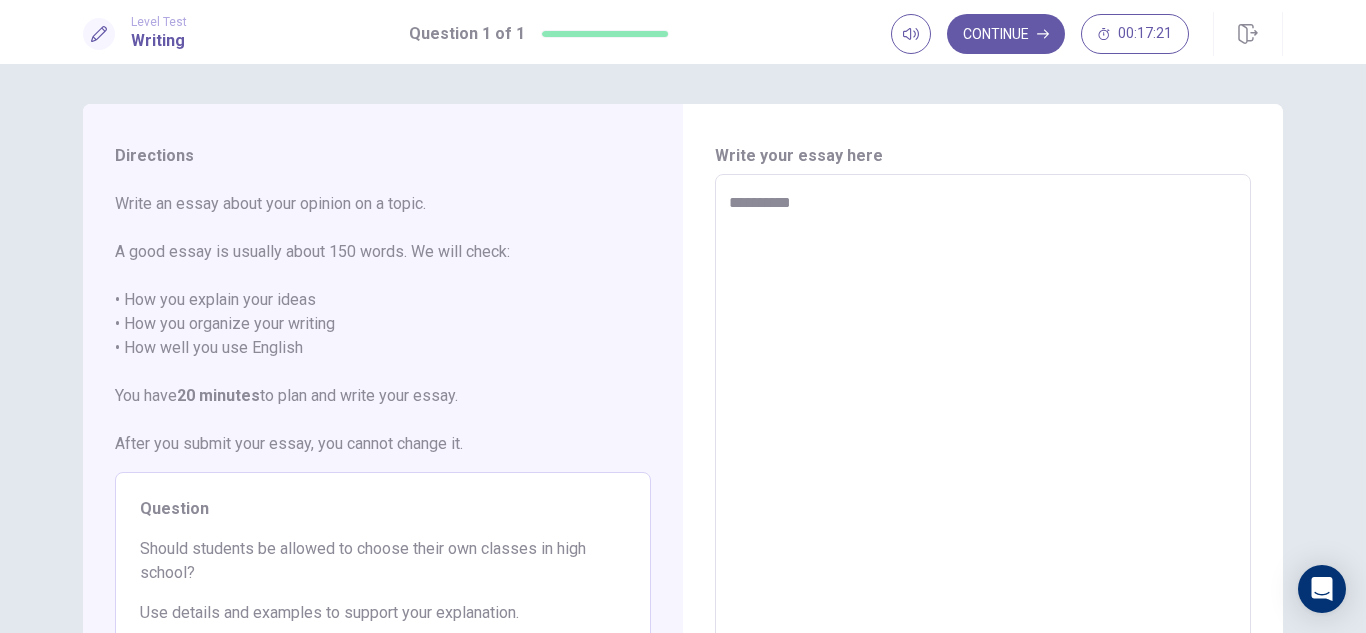 type on "*" 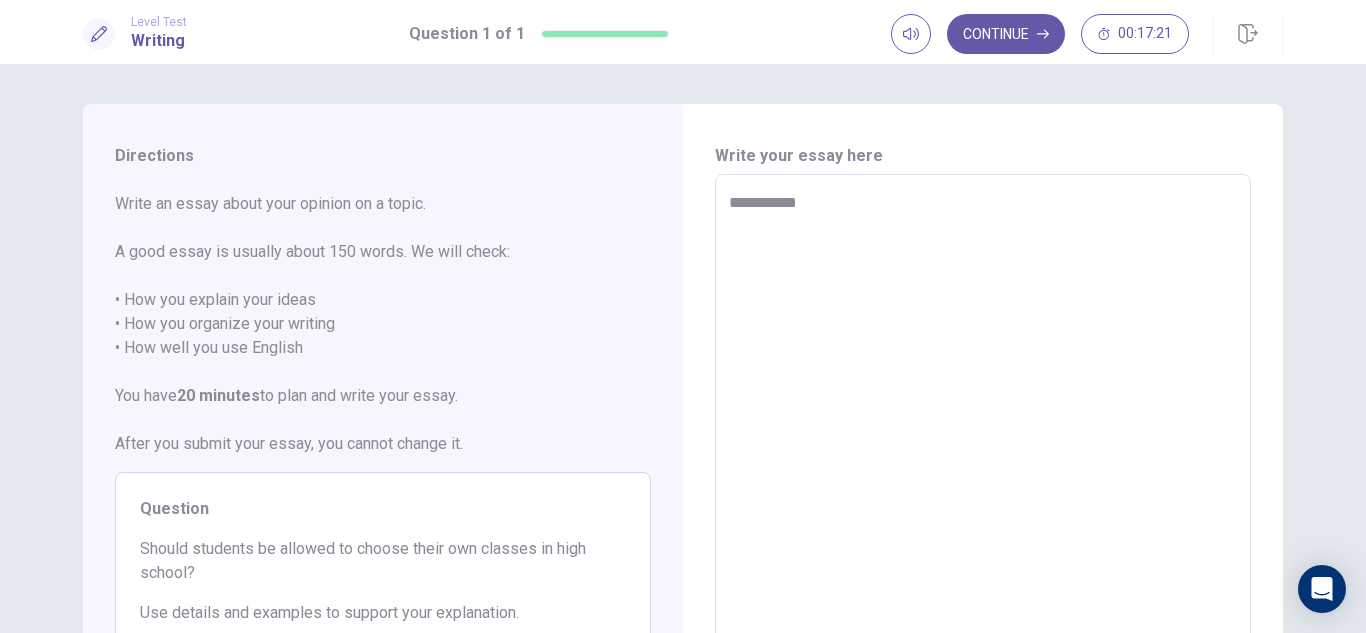 type on "*" 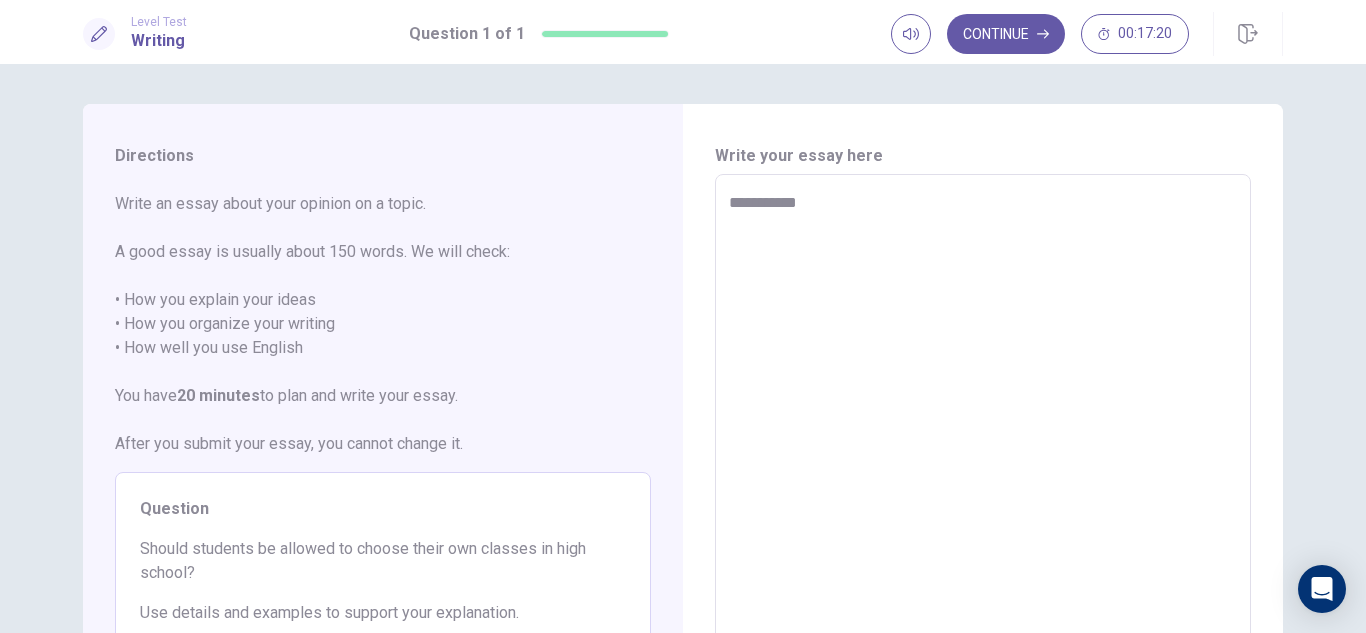 type on "**********" 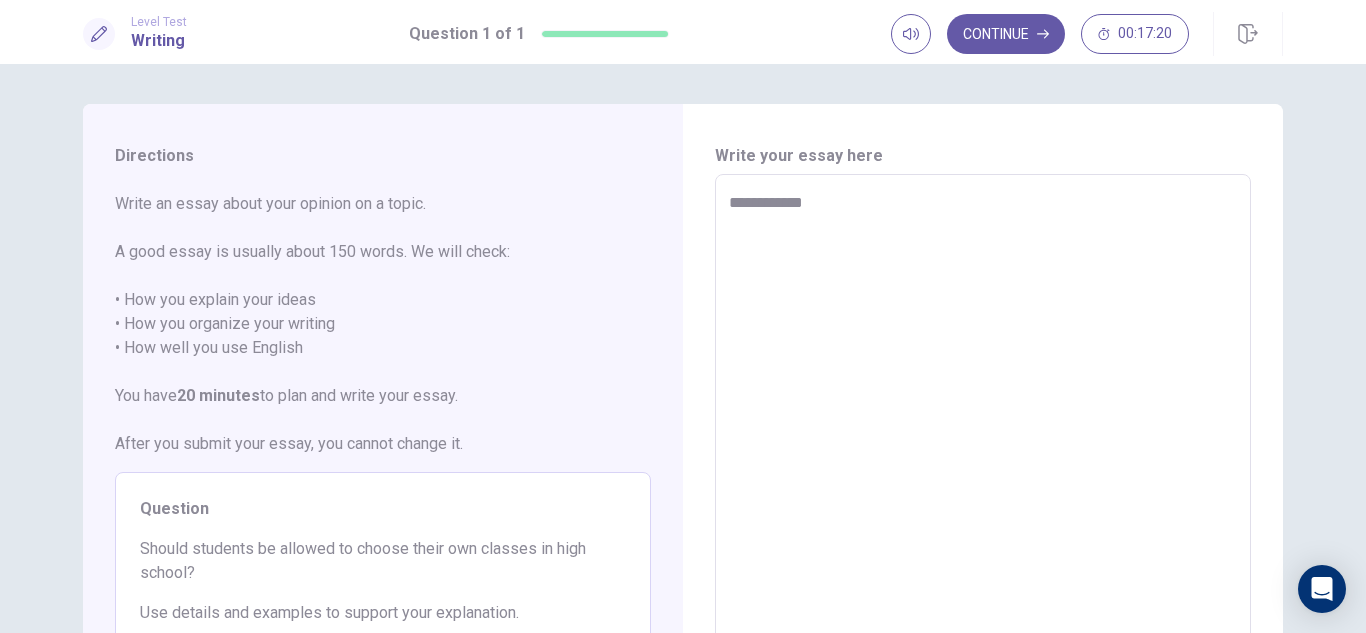 type on "*" 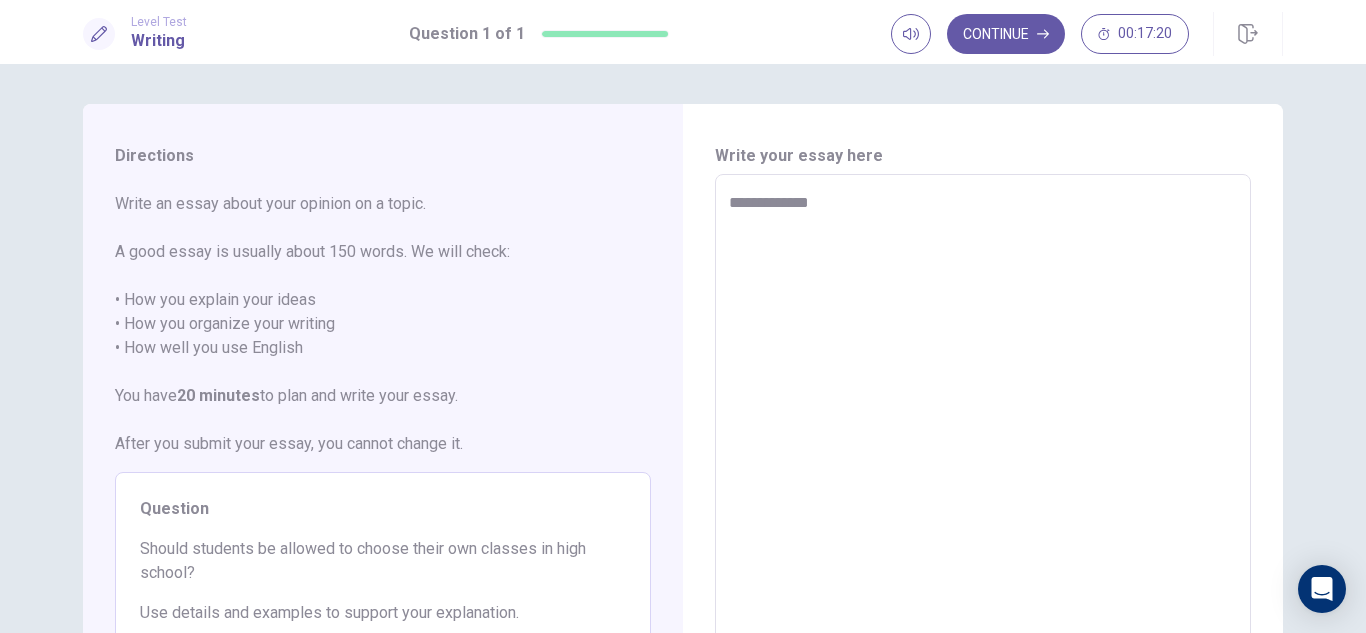 type on "*" 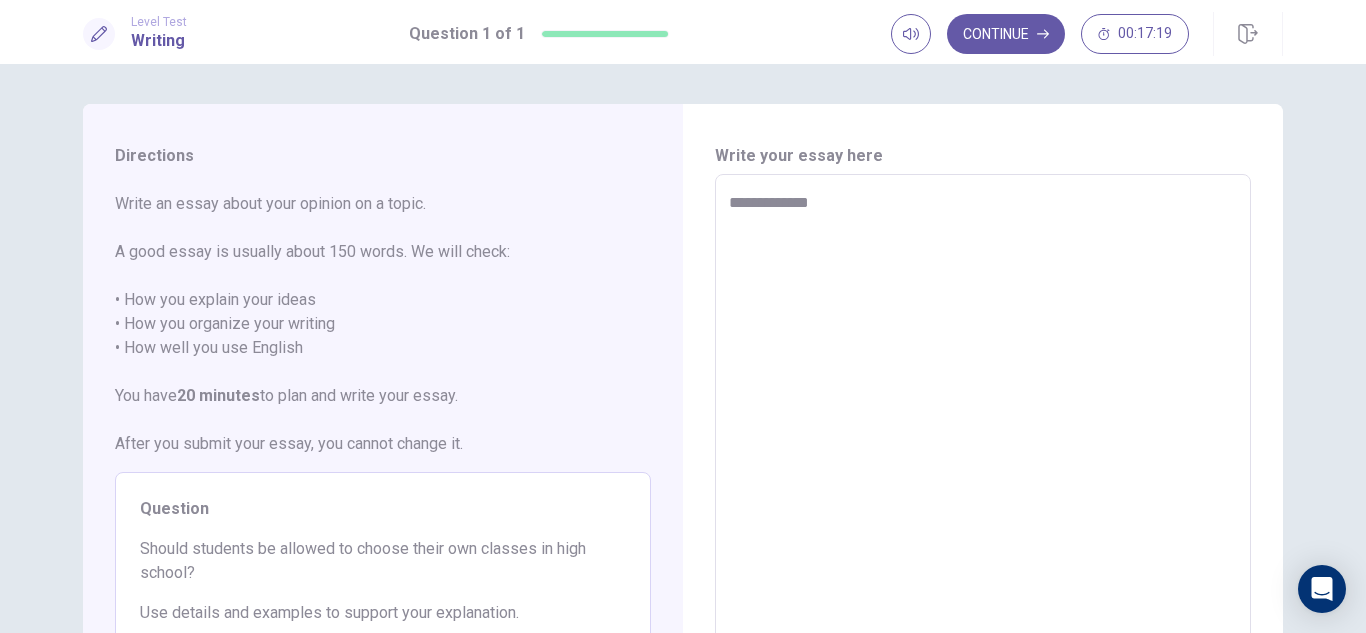 type on "**********" 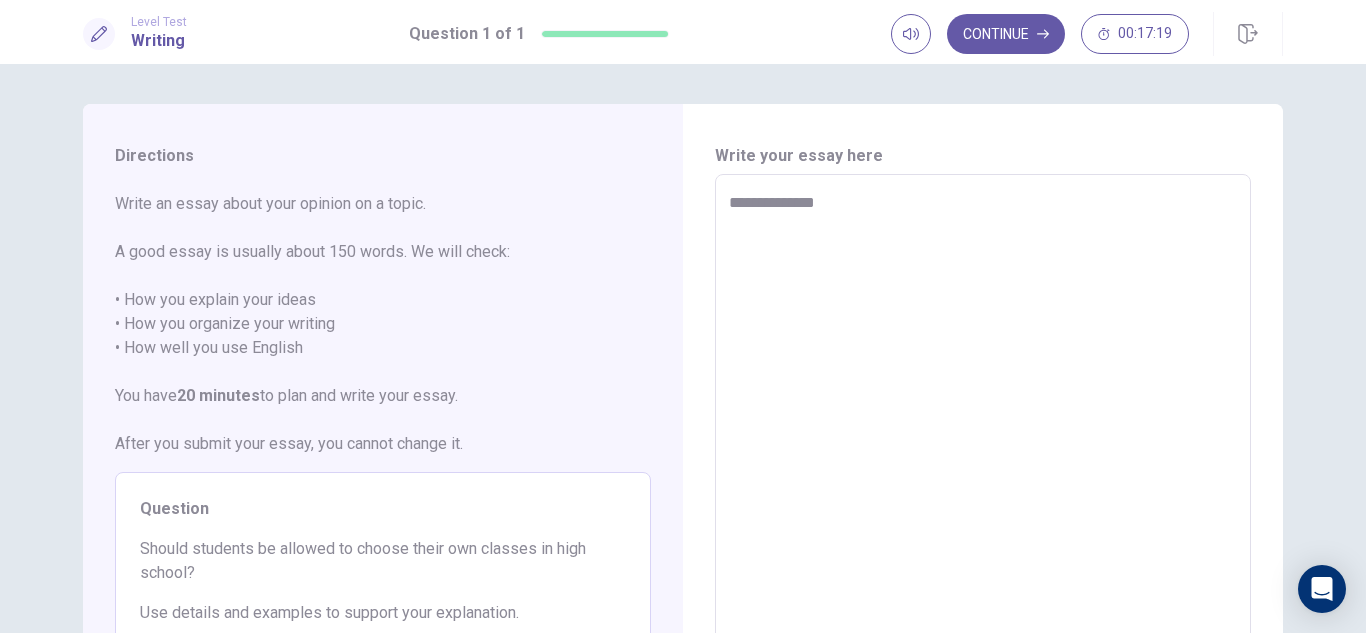 type on "*" 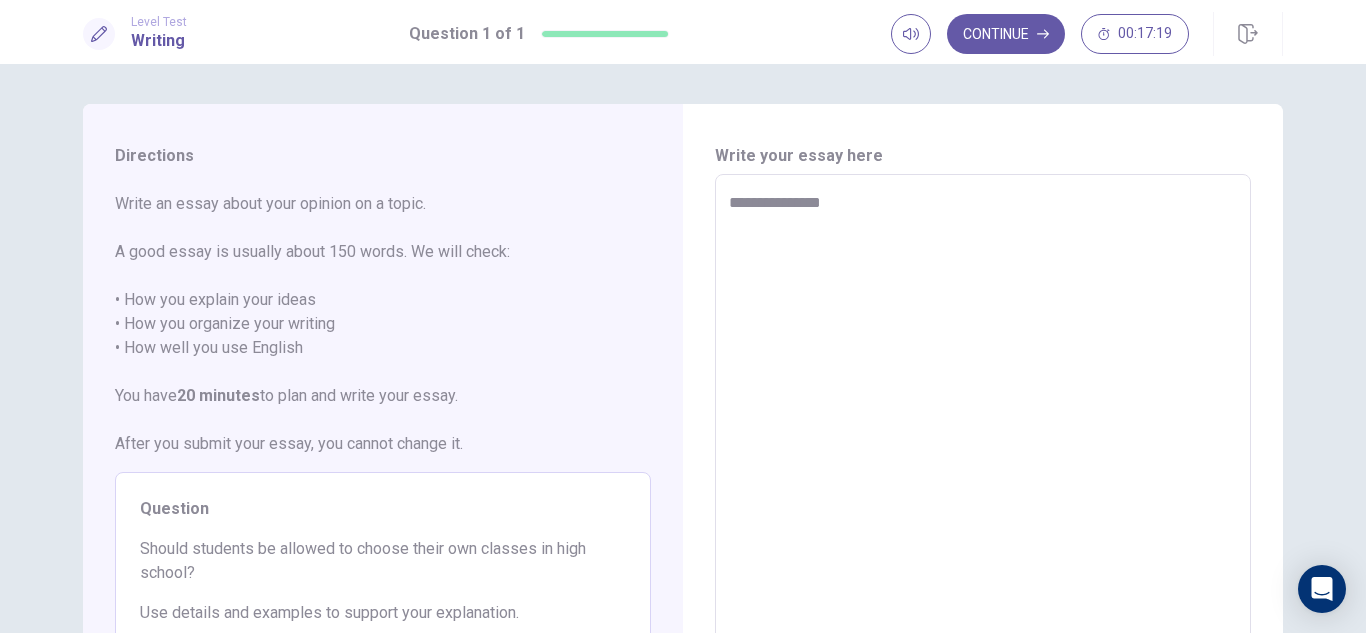 type on "*" 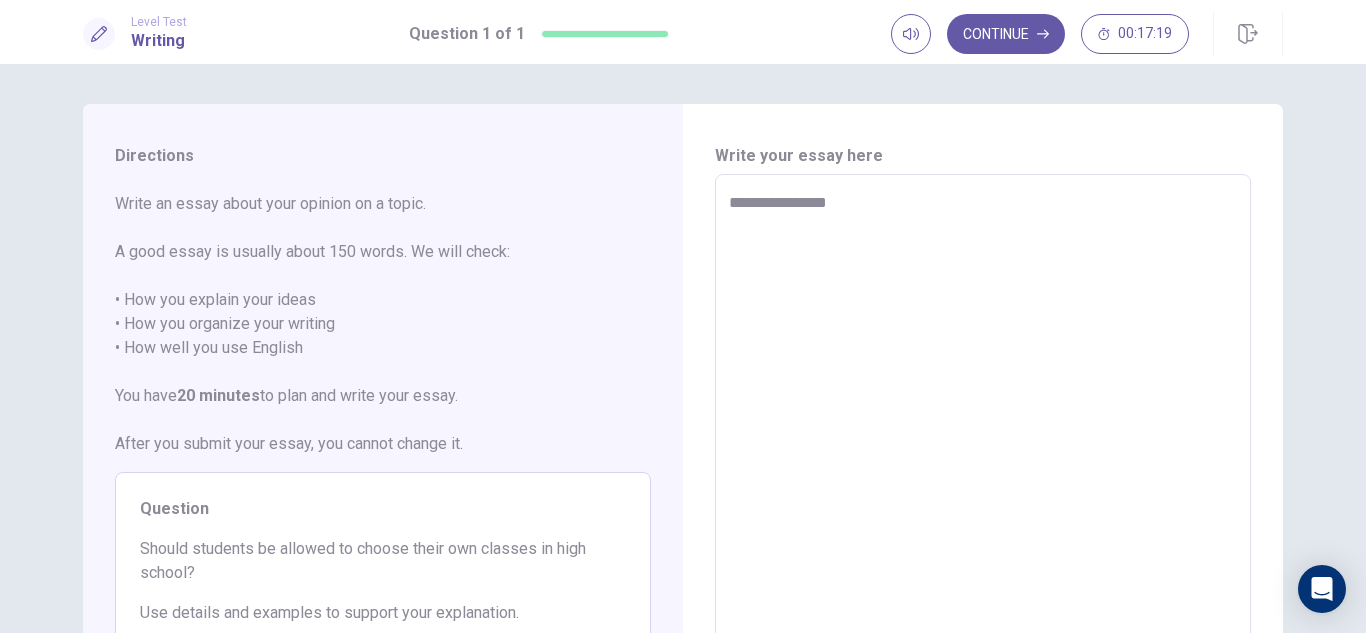 type on "*" 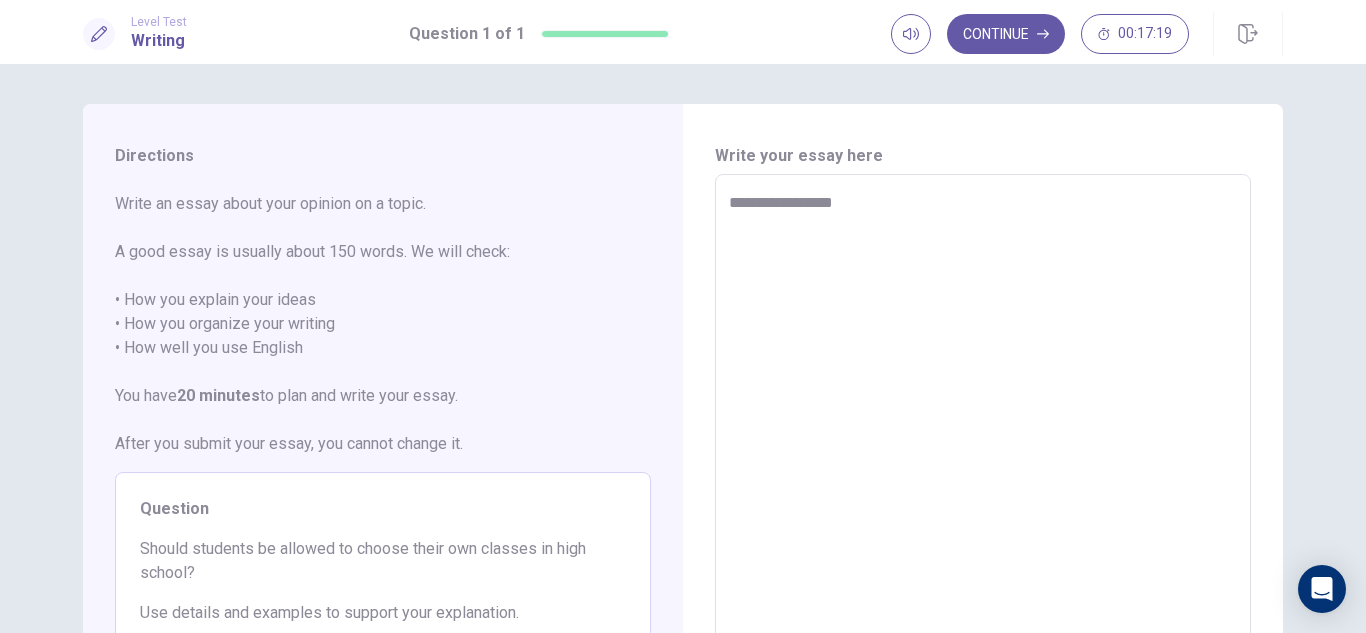 type on "*" 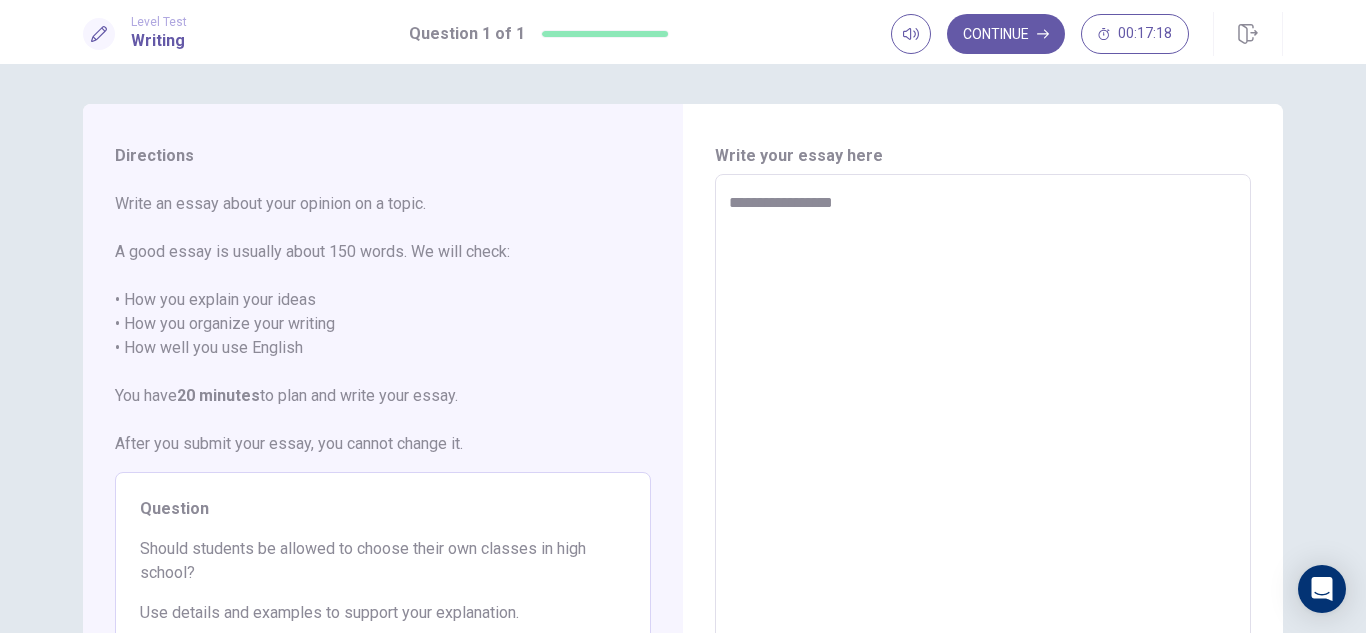 type on "**********" 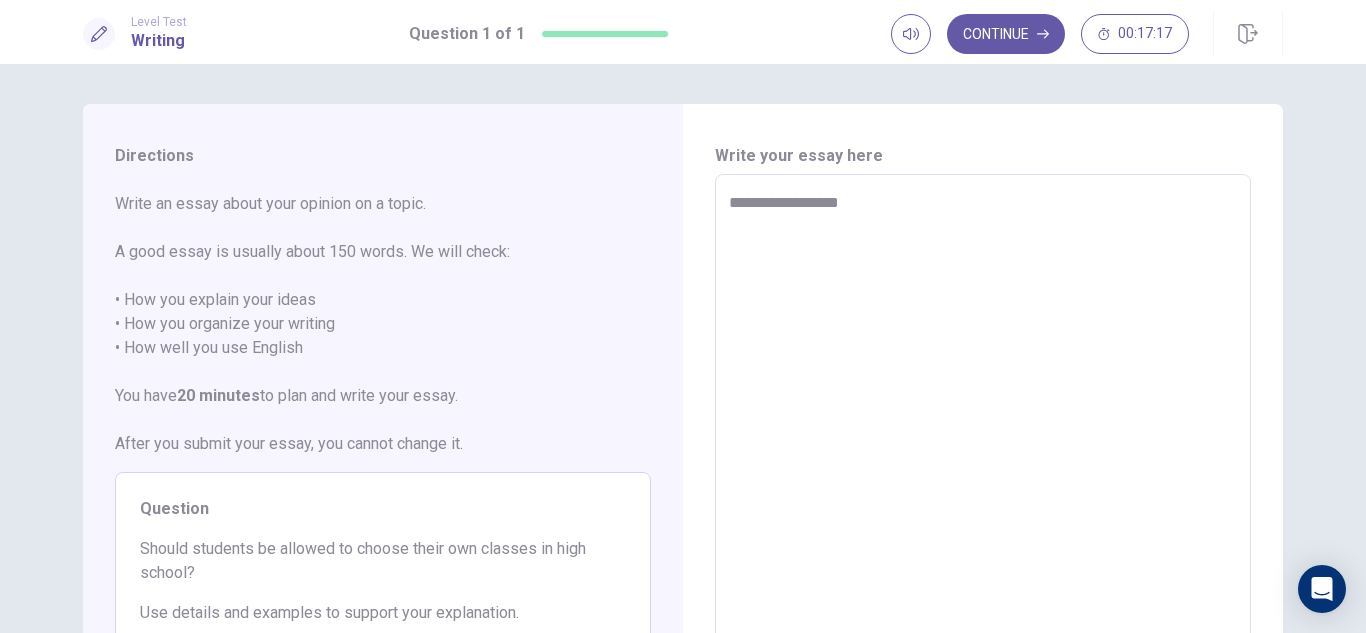 type on "*" 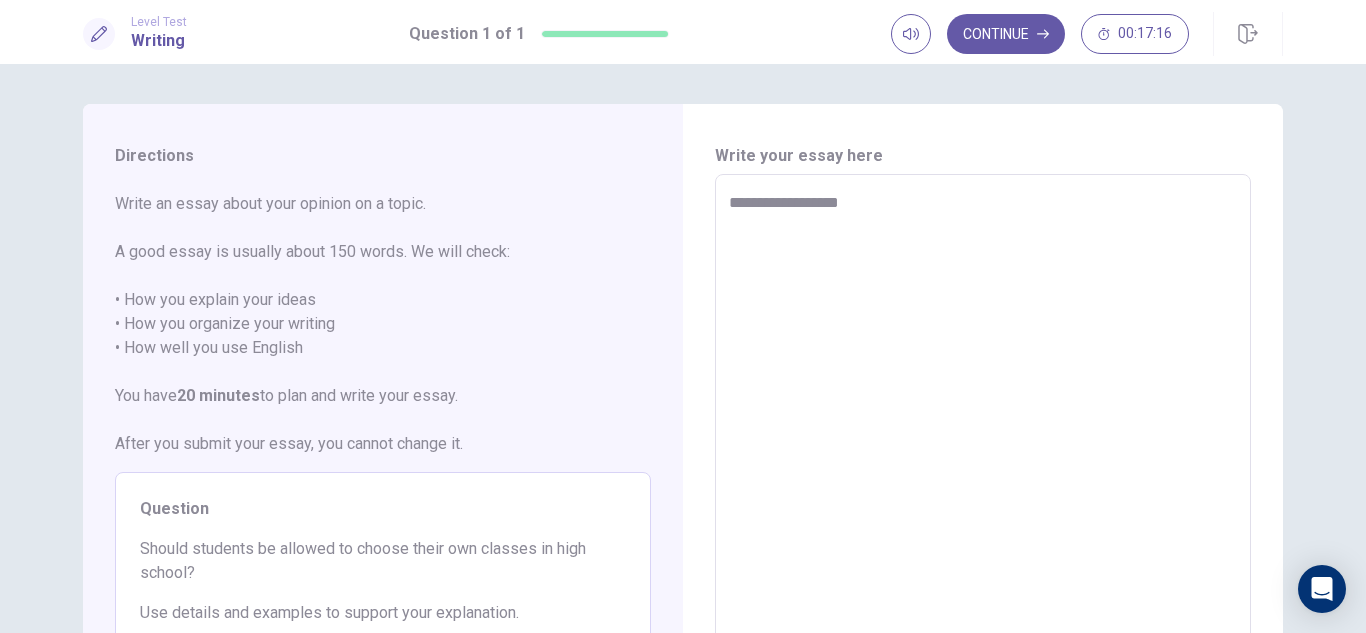 type on "**********" 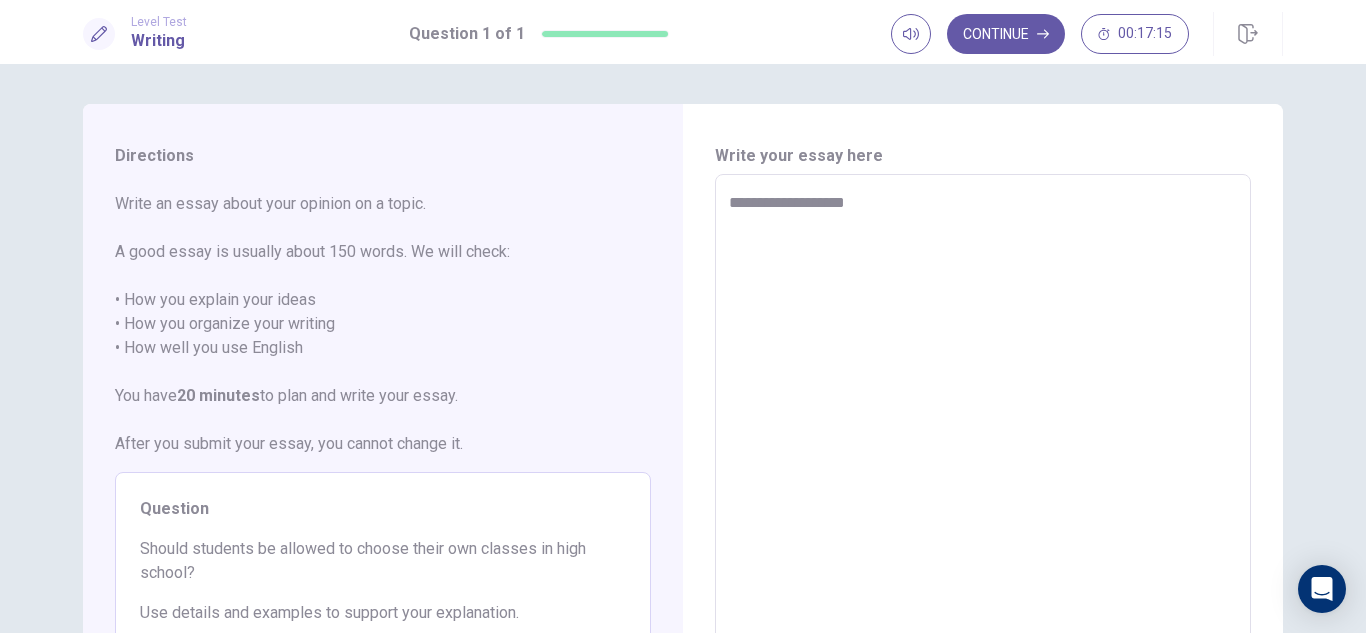 type on "*" 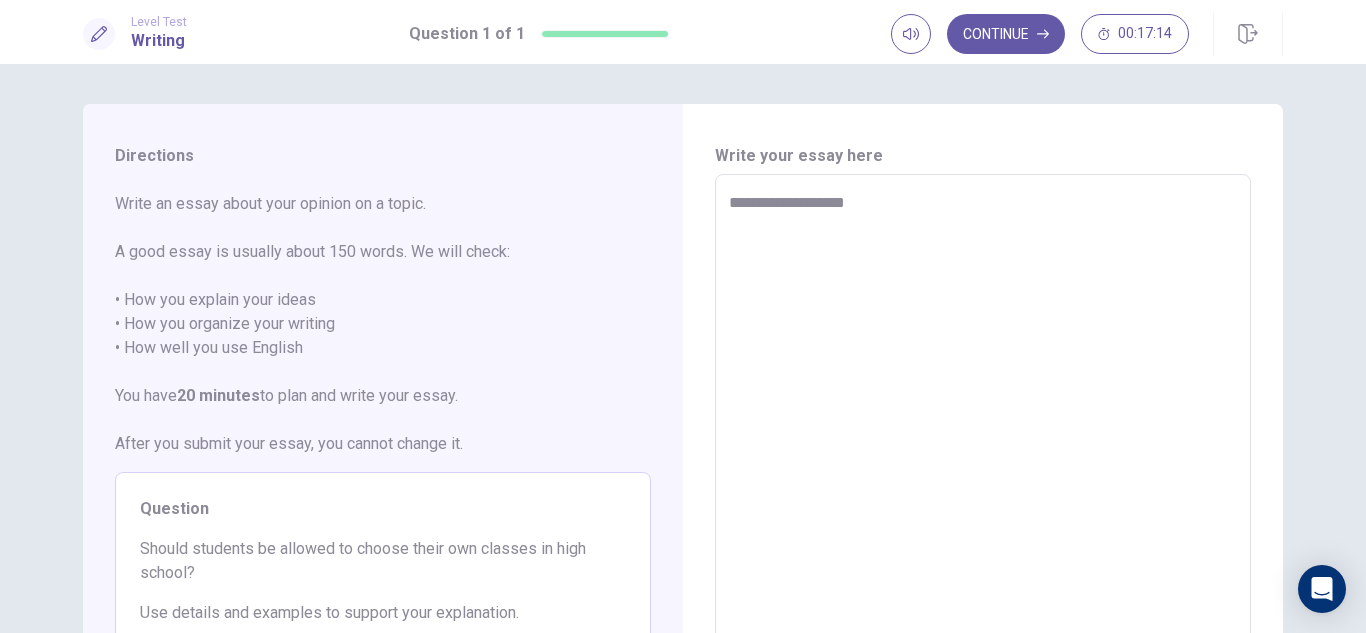 type on "**********" 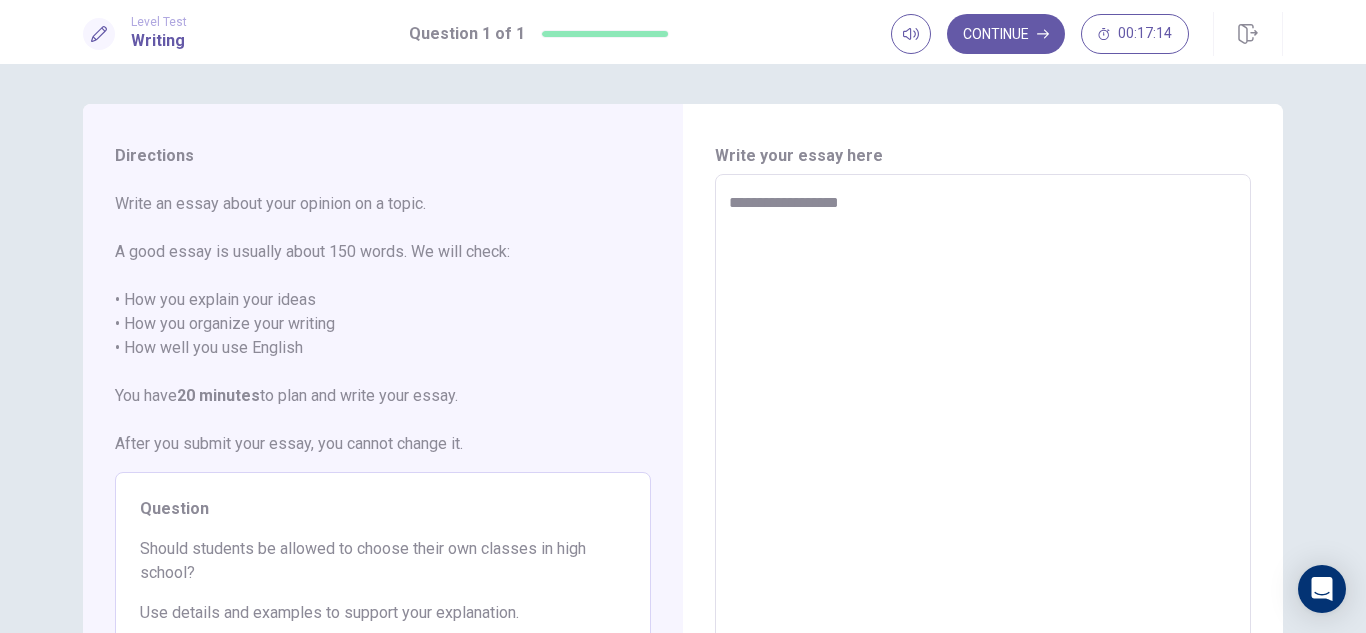 type on "*" 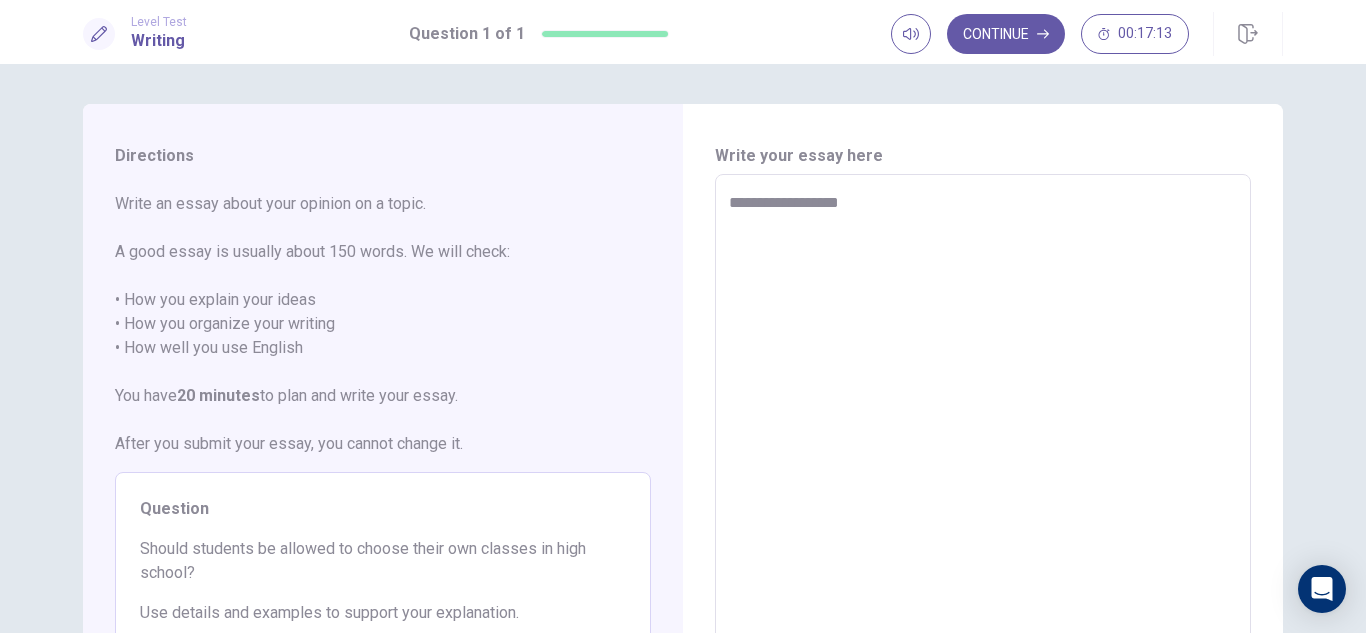 type on "**********" 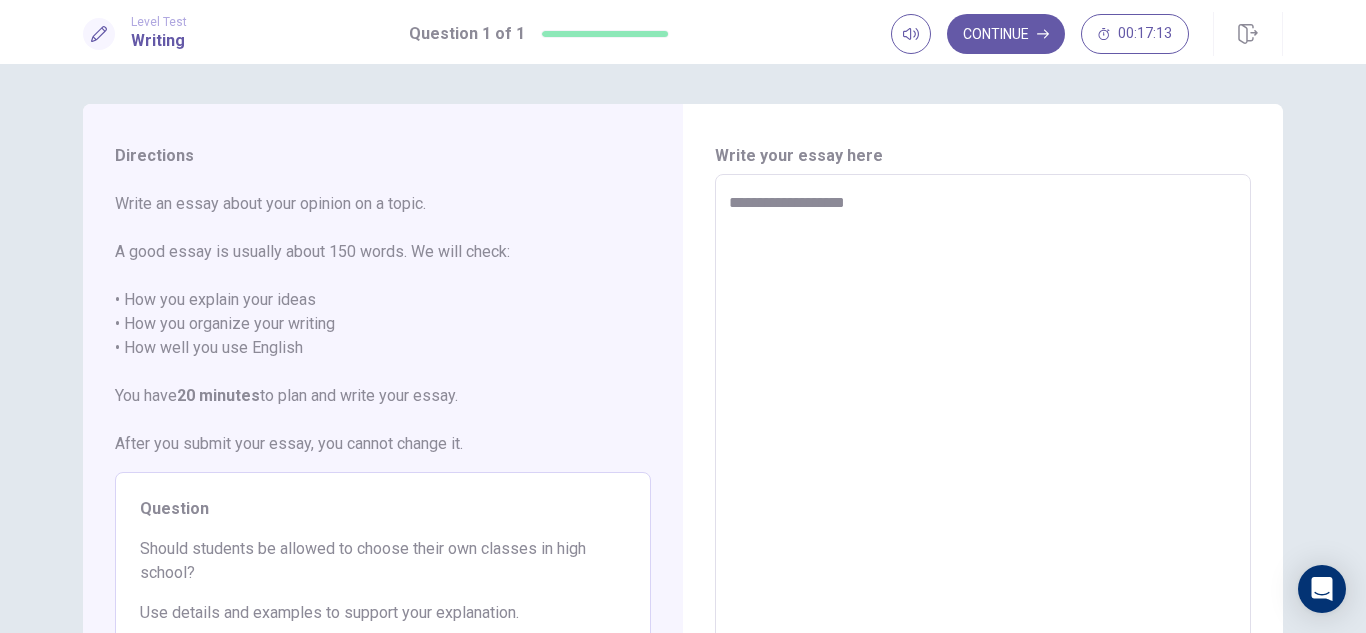 type on "*" 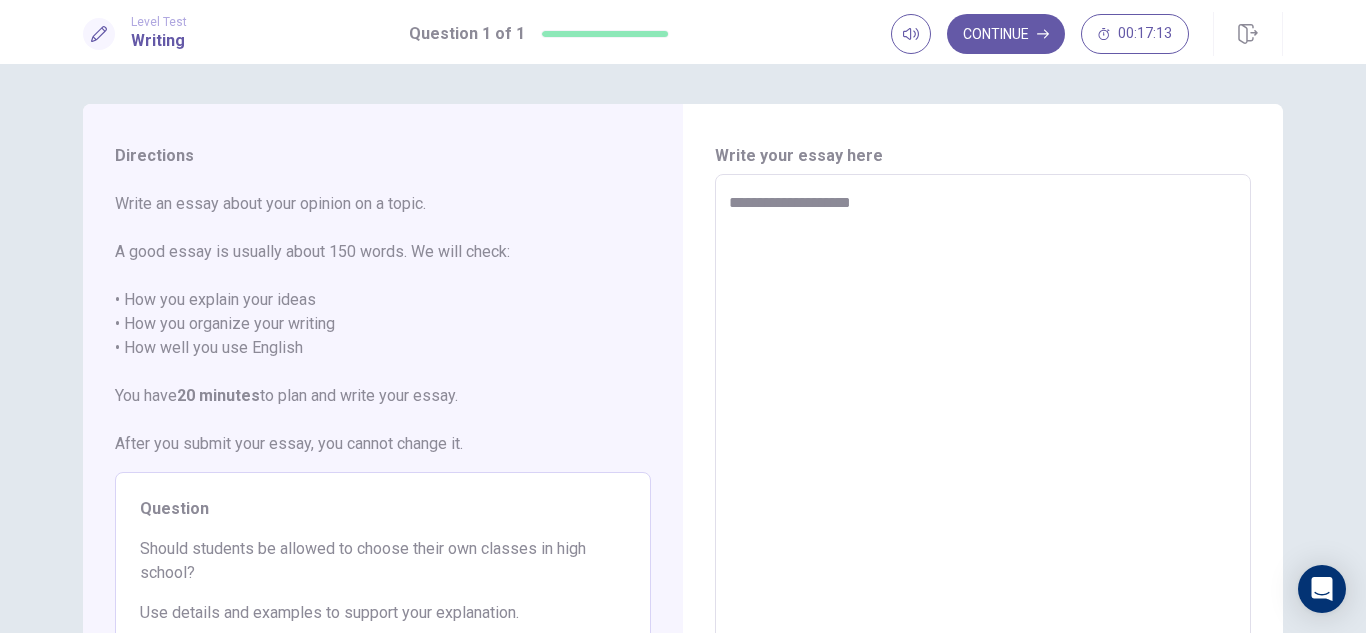 type on "*" 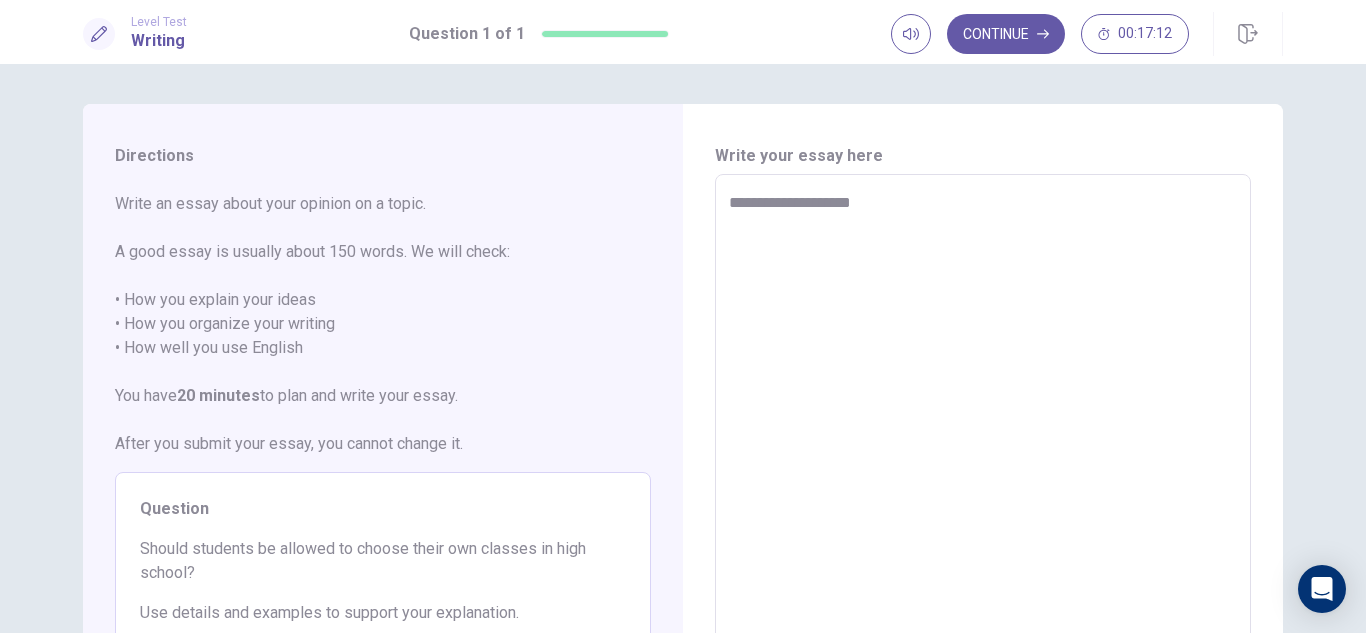 type on "**********" 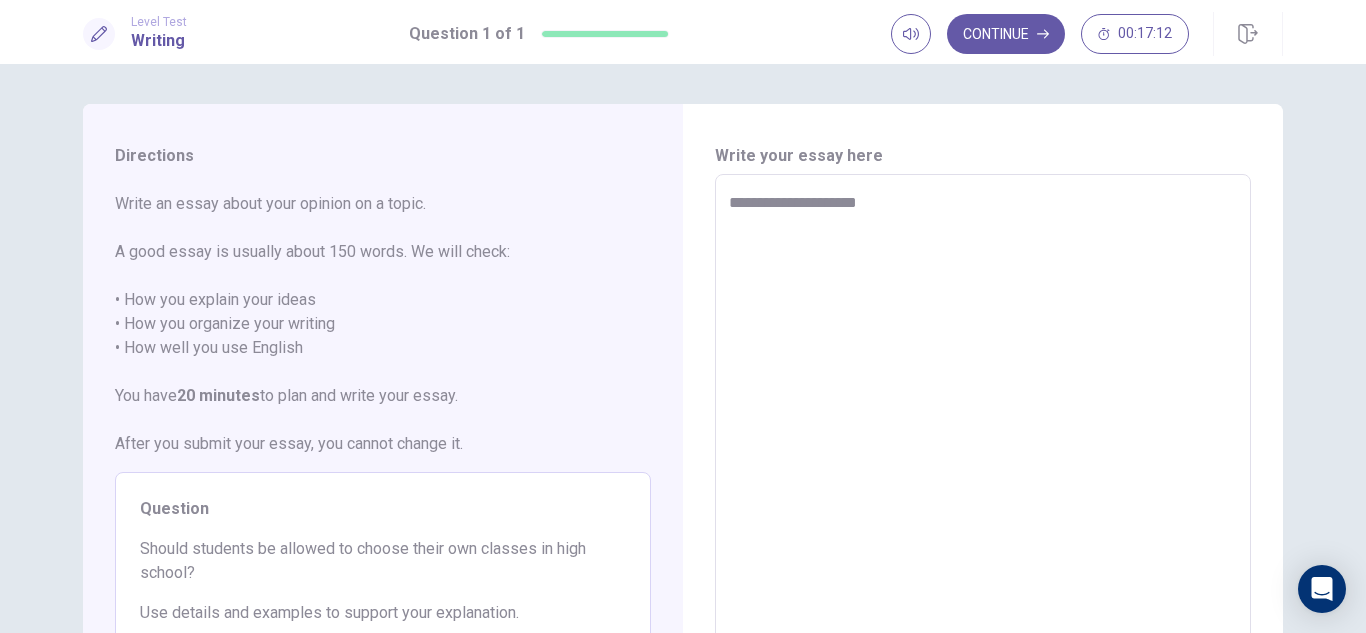 type on "*" 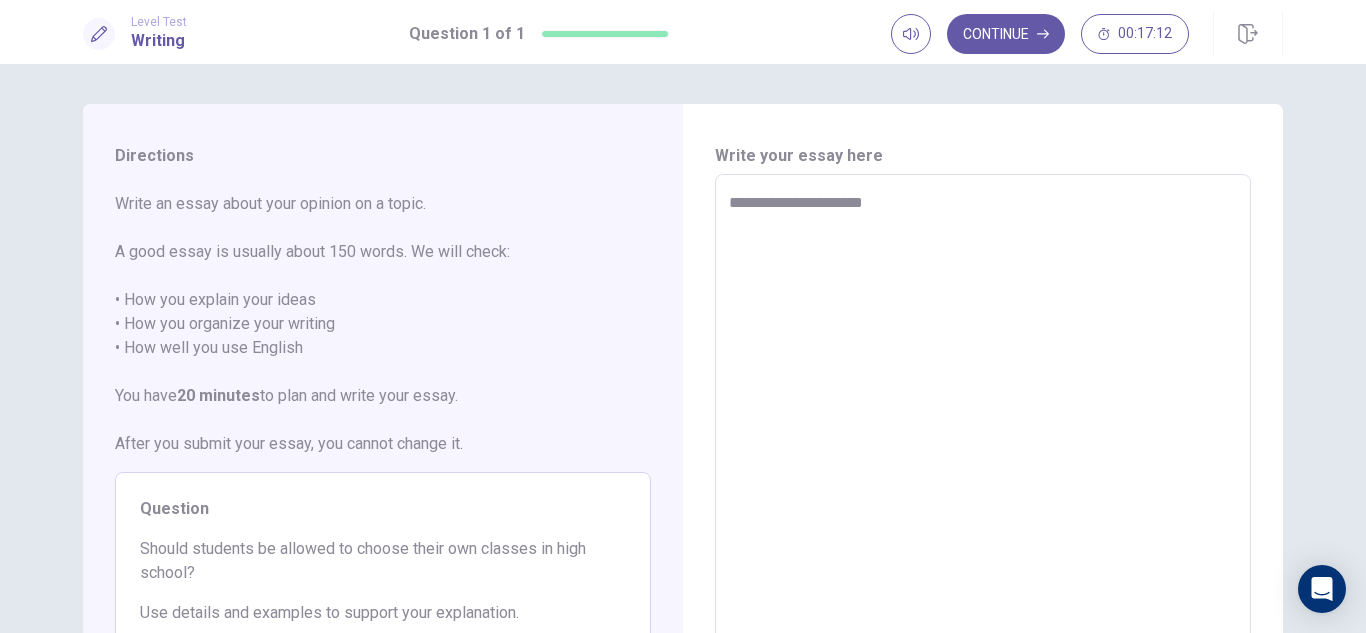 type on "*" 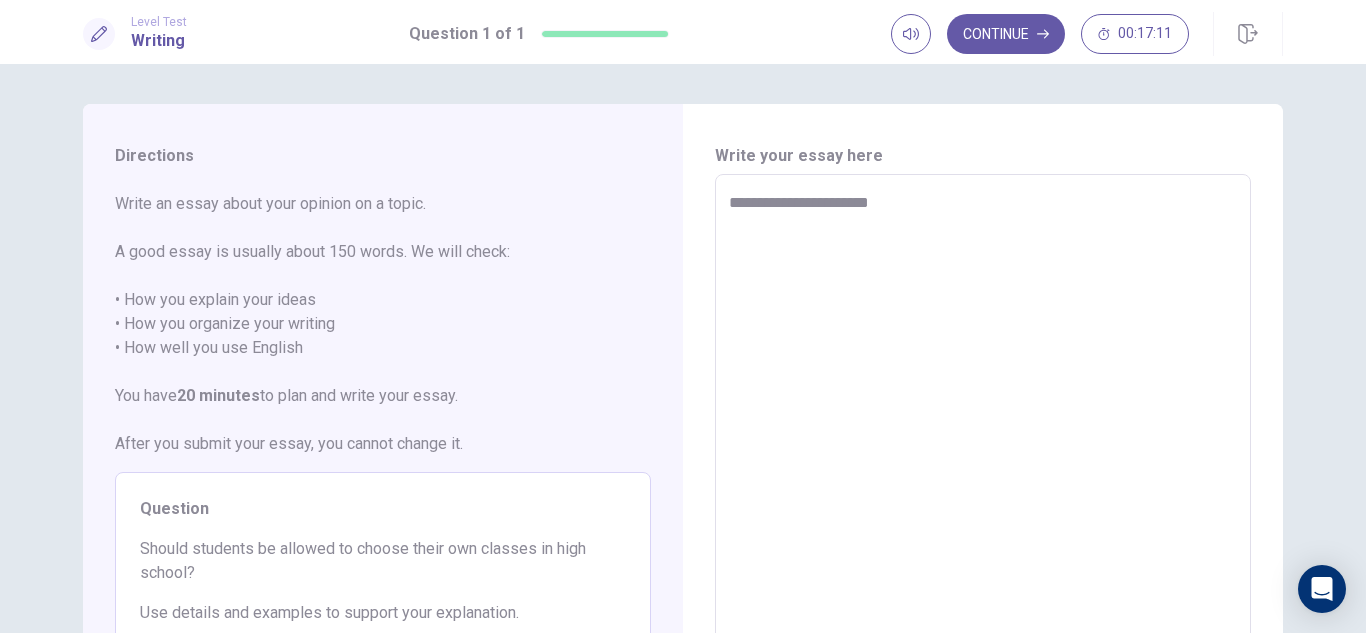type on "*" 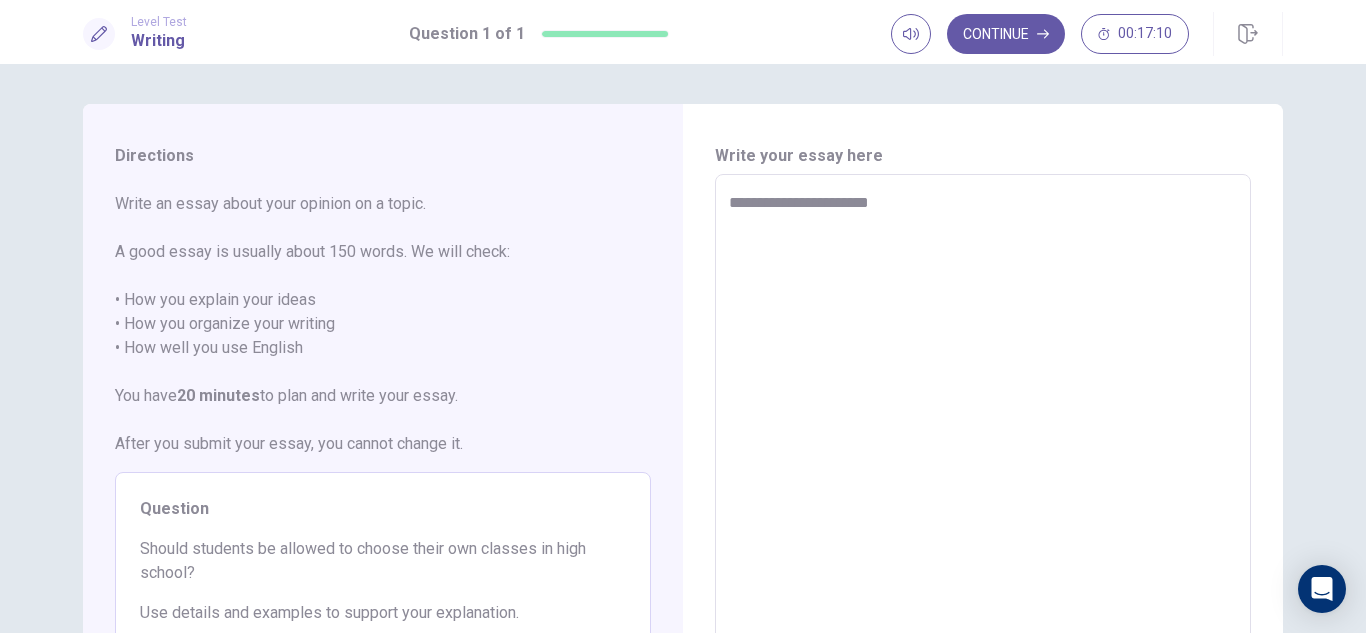 type on "**********" 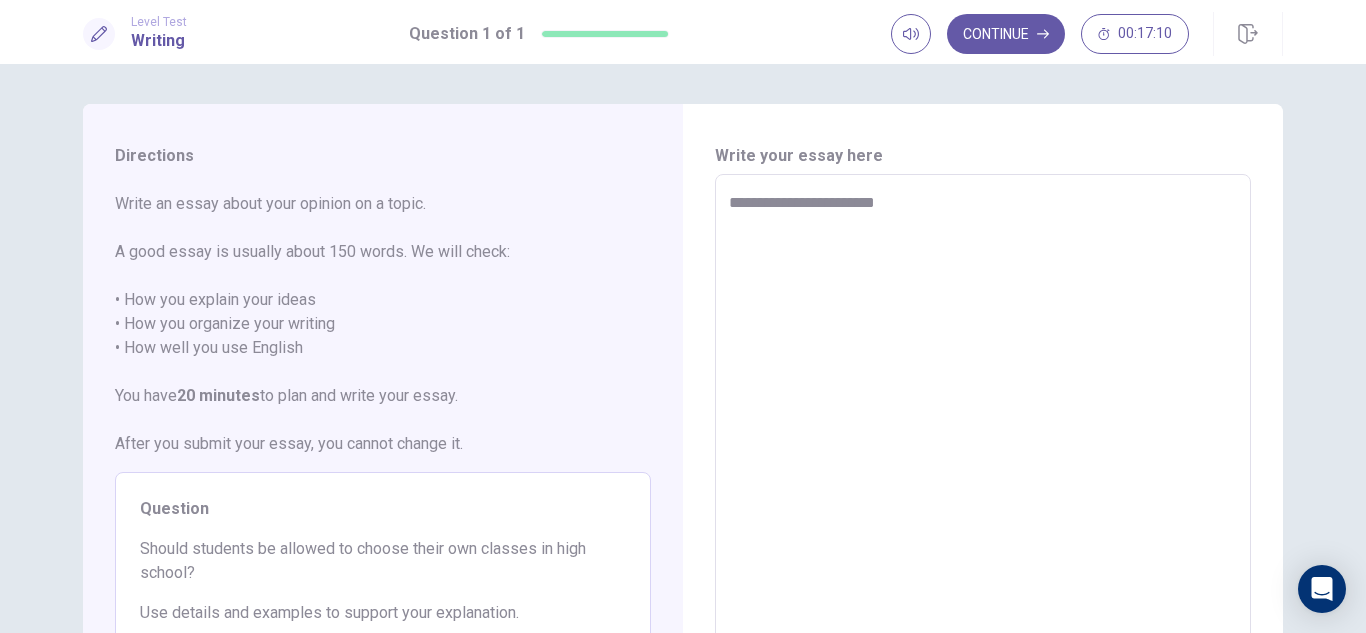 type on "*" 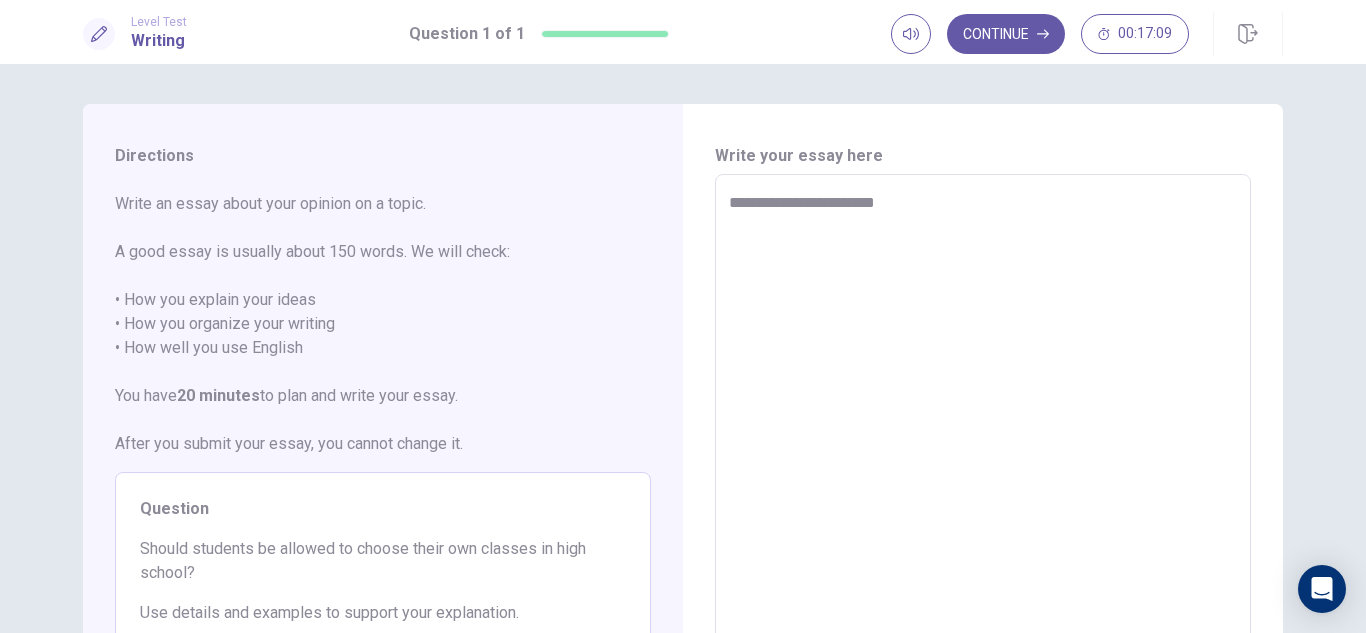 type on "**********" 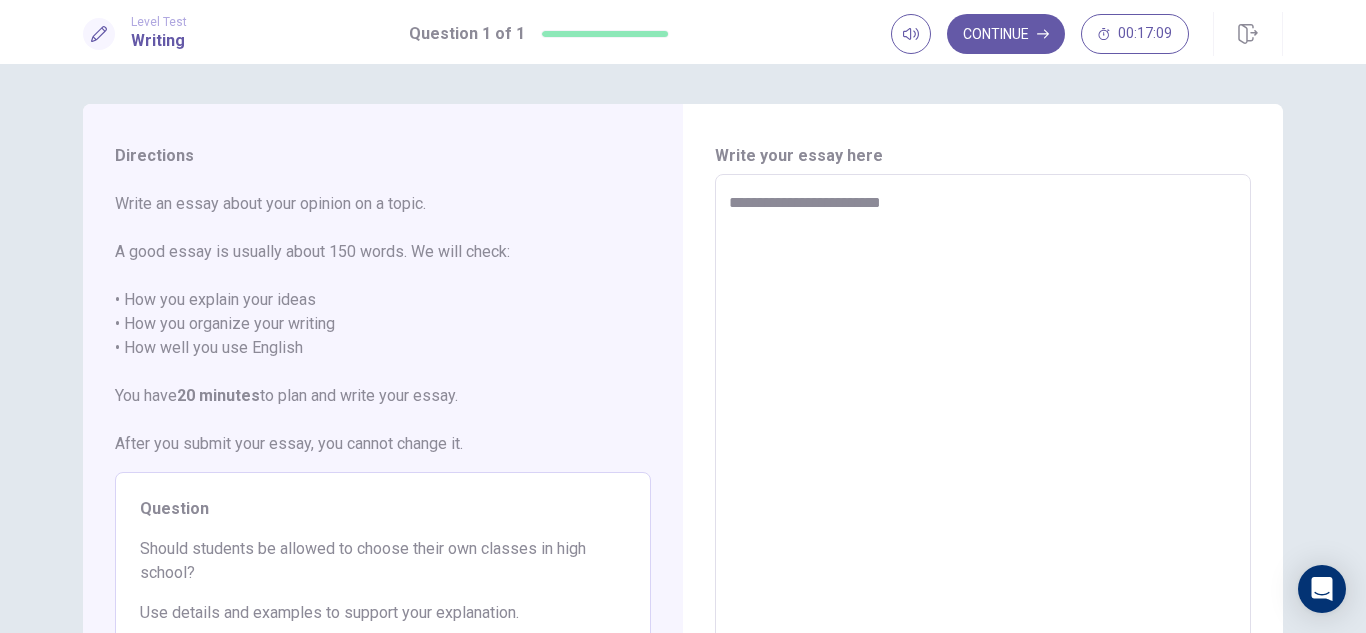 type on "*" 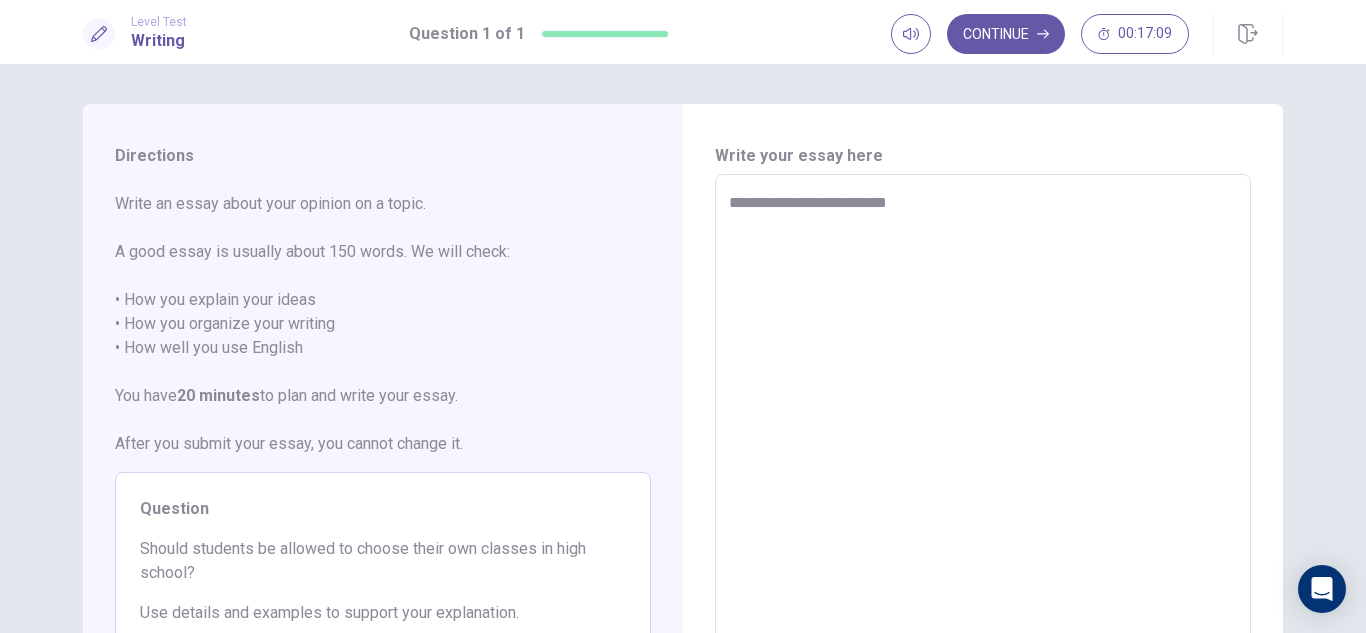 type on "*" 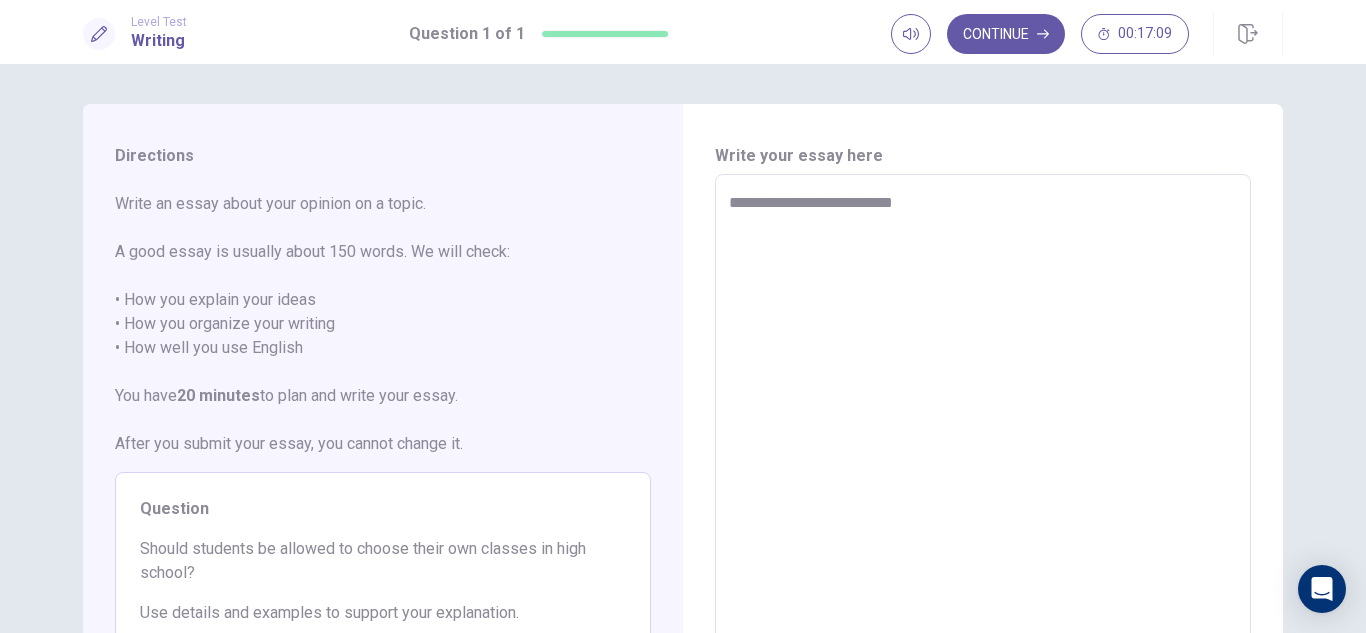 type on "*" 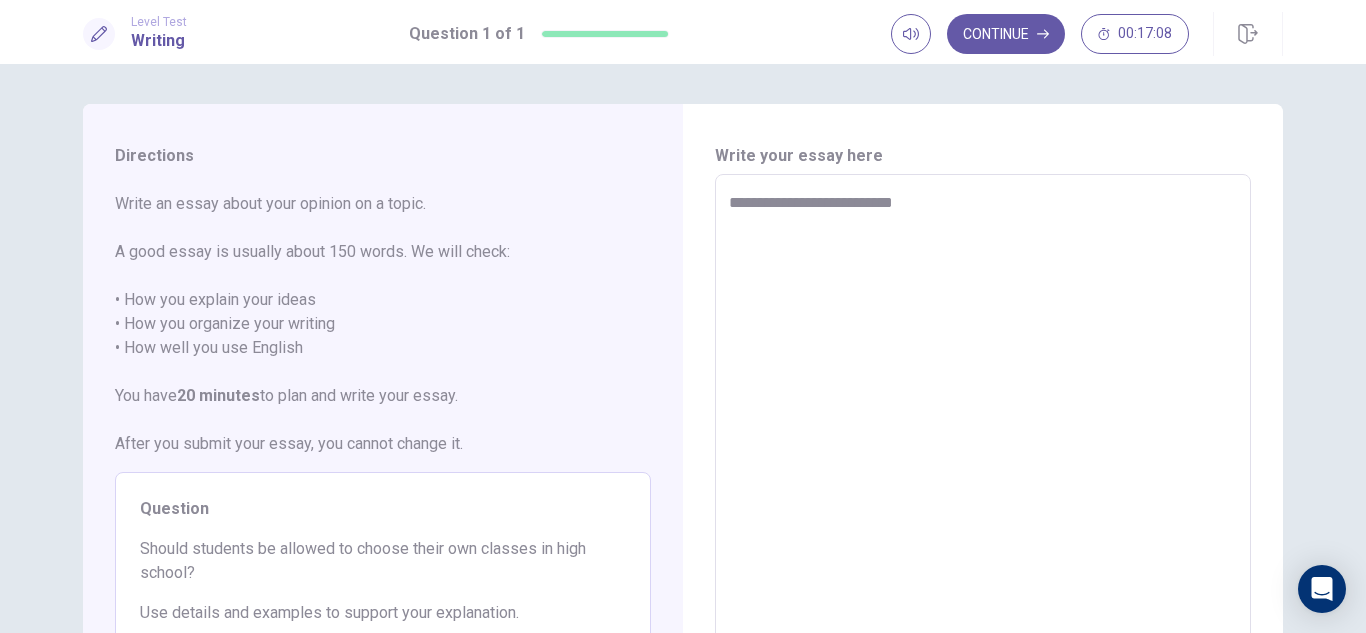 type on "**********" 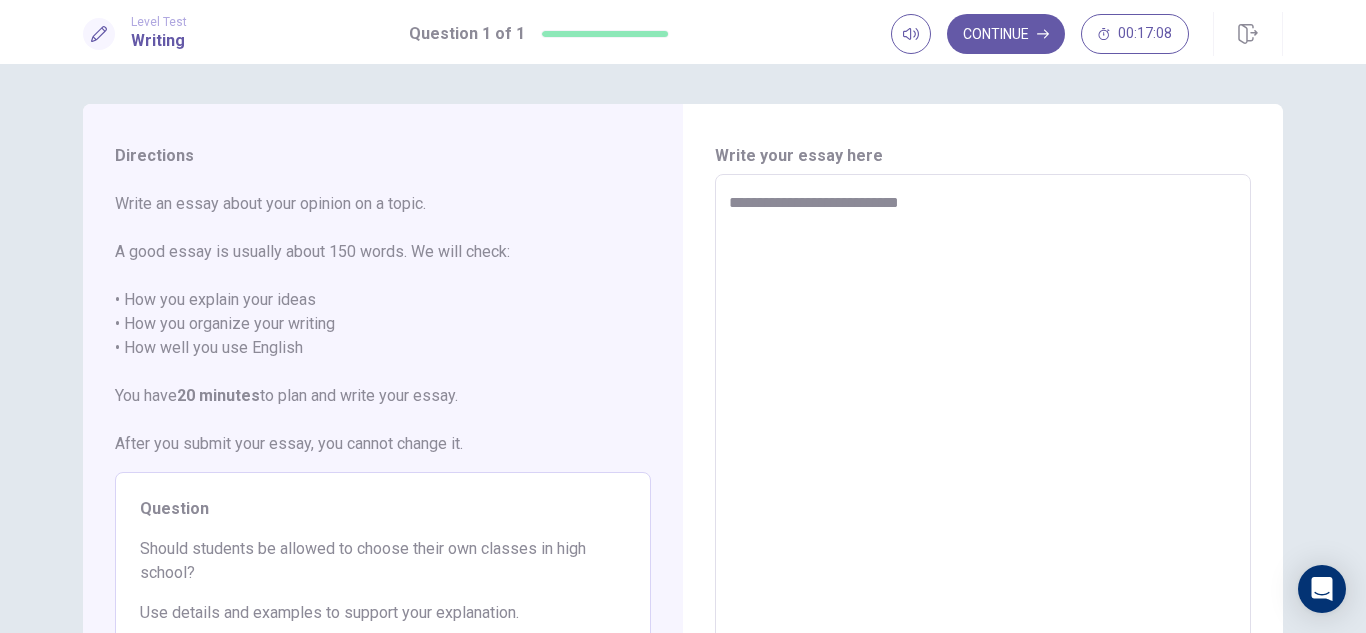type on "*" 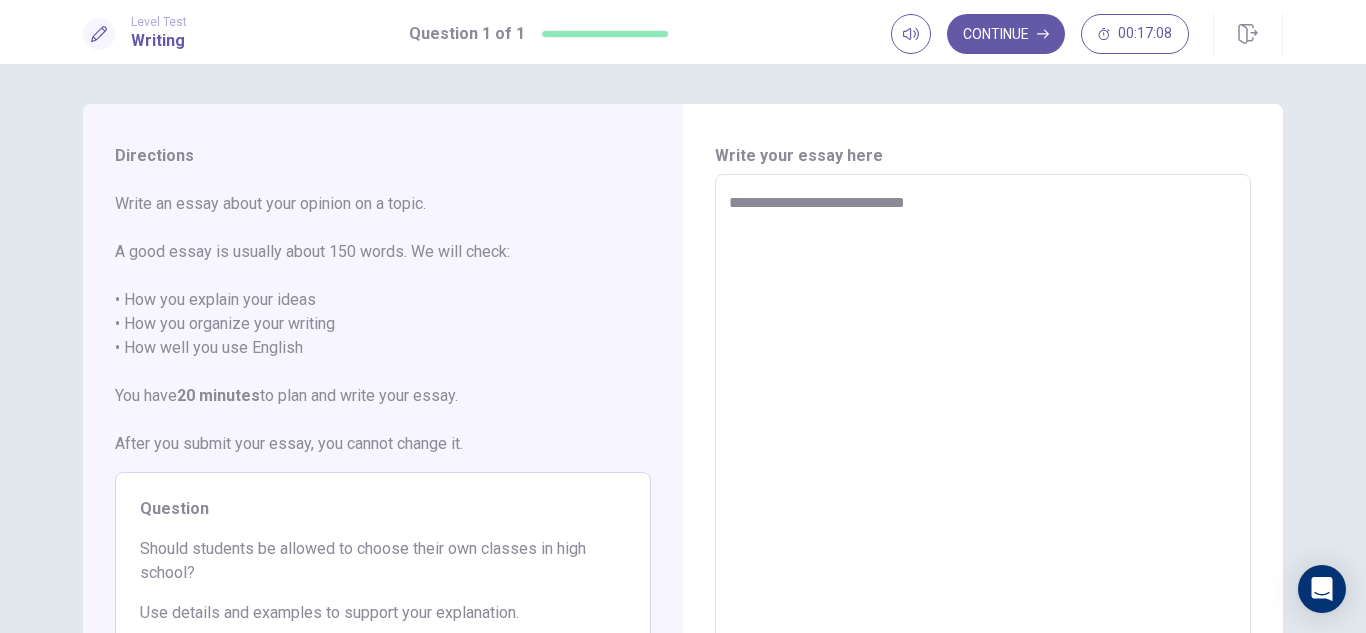 type on "*" 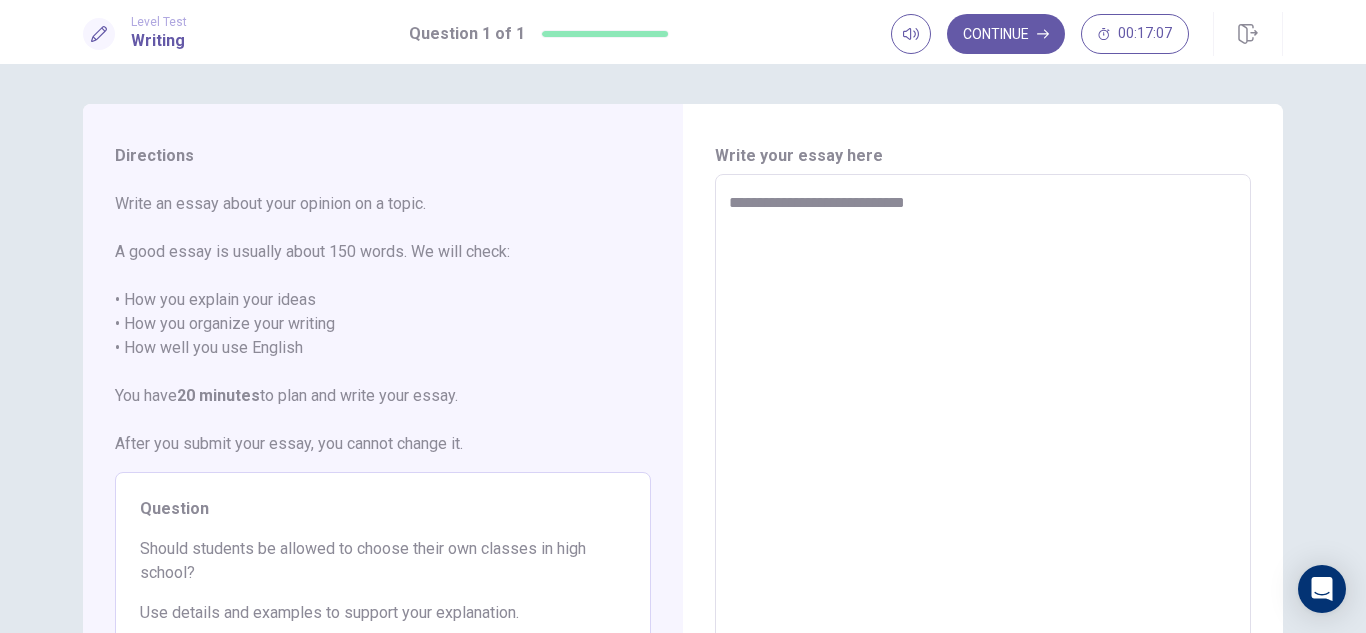 type on "**********" 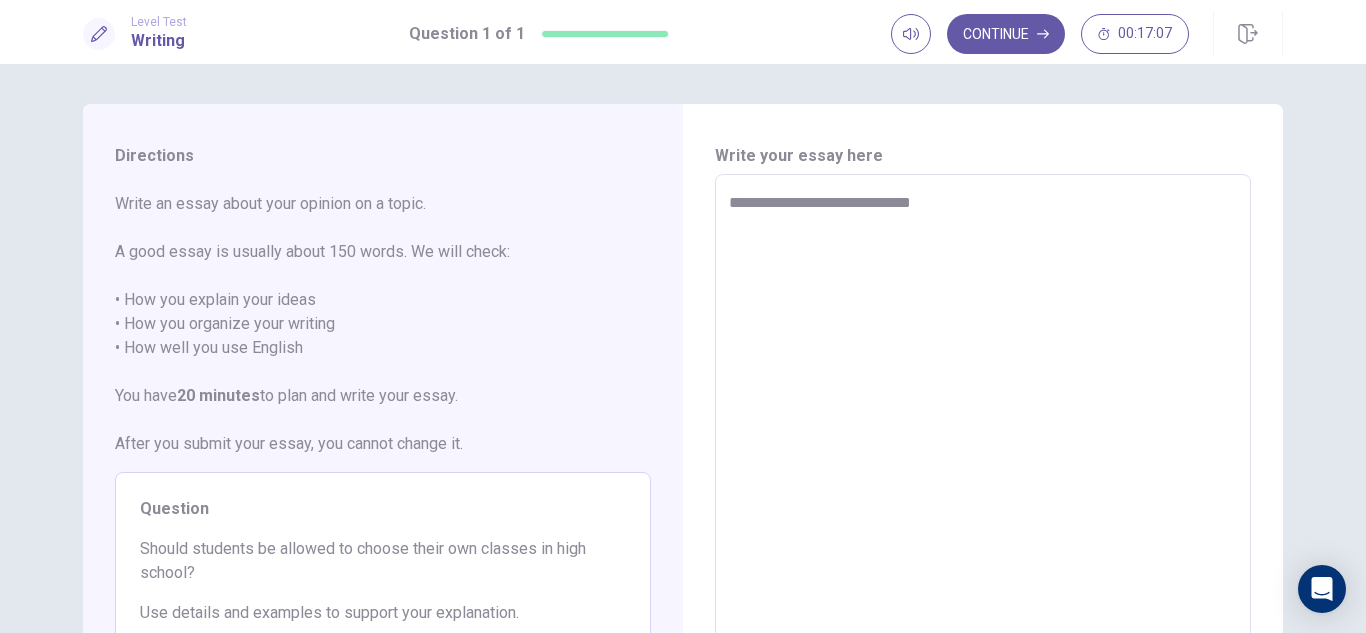 type on "*" 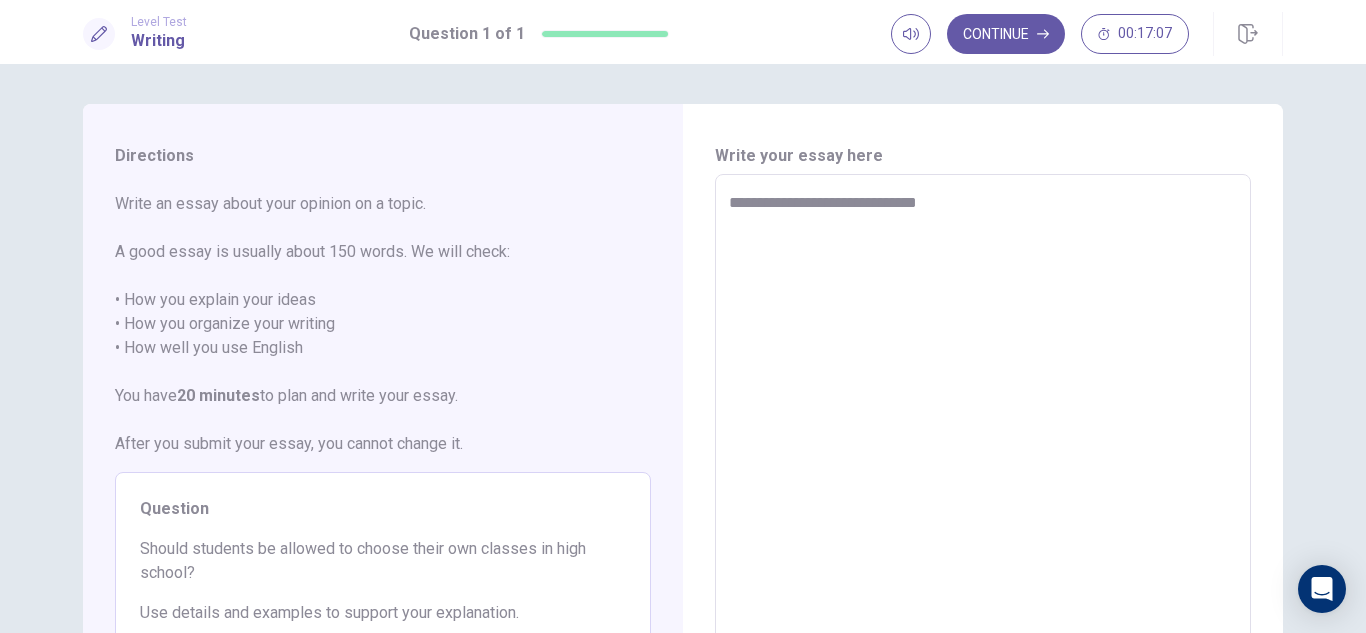 type on "*" 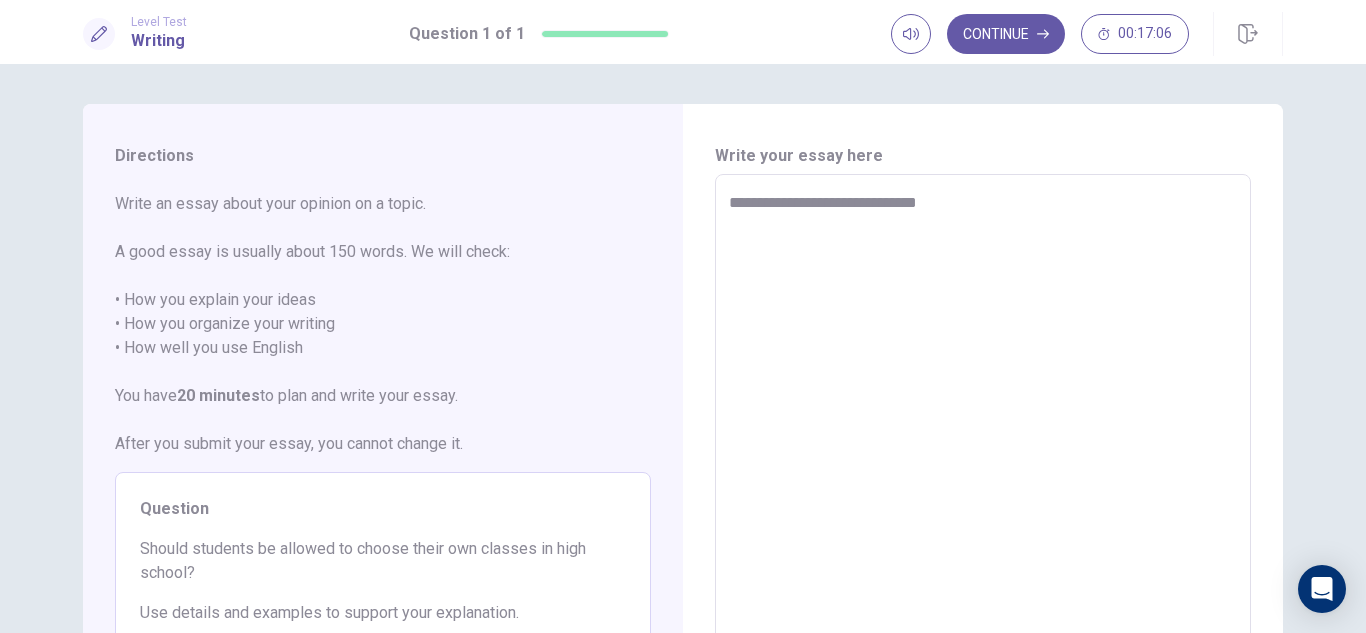 type on "**********" 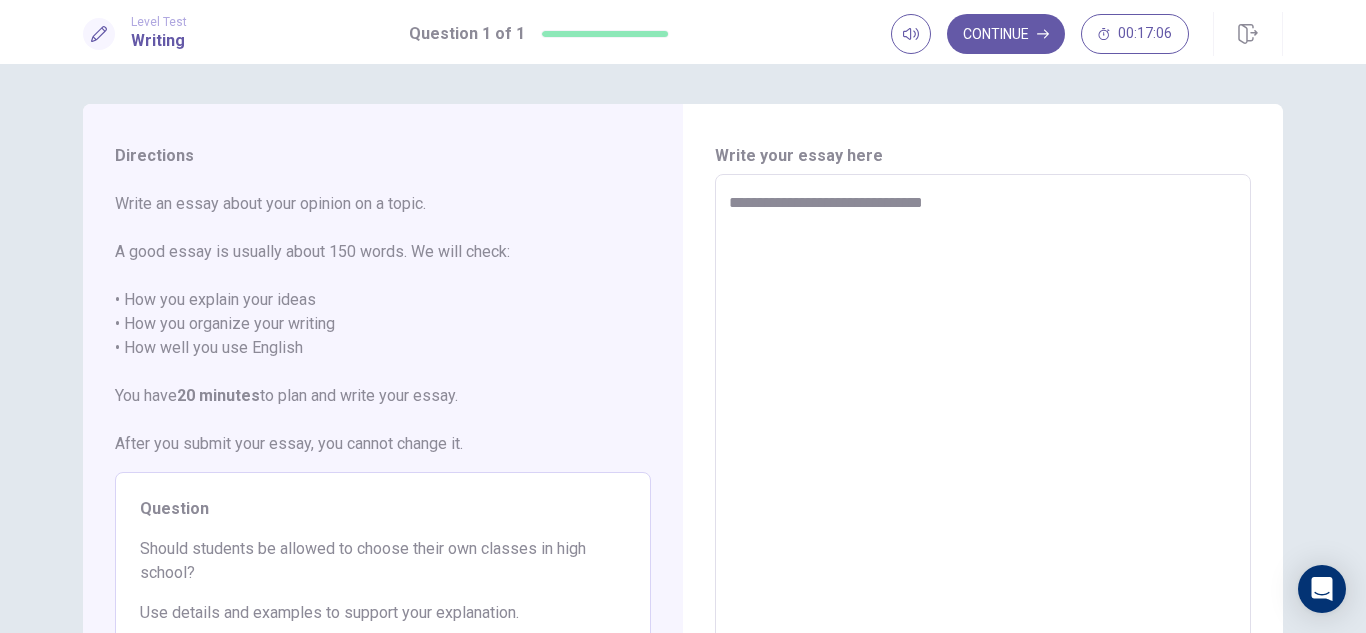 type on "*" 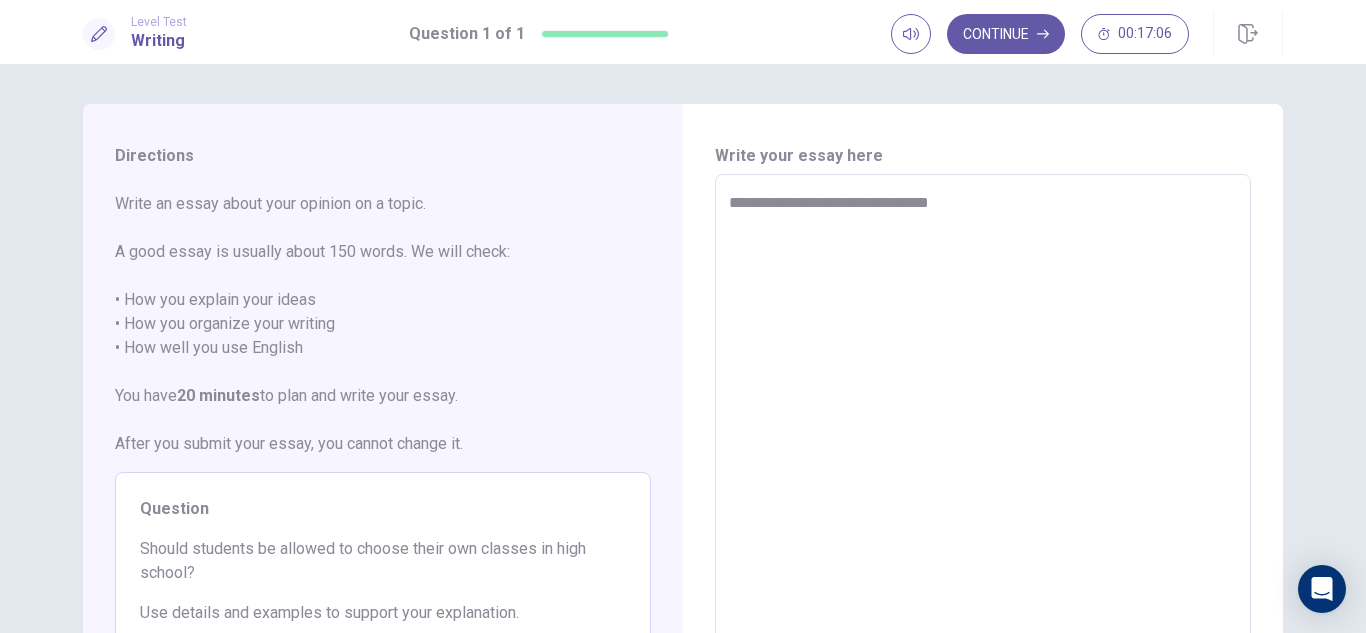 type on "*" 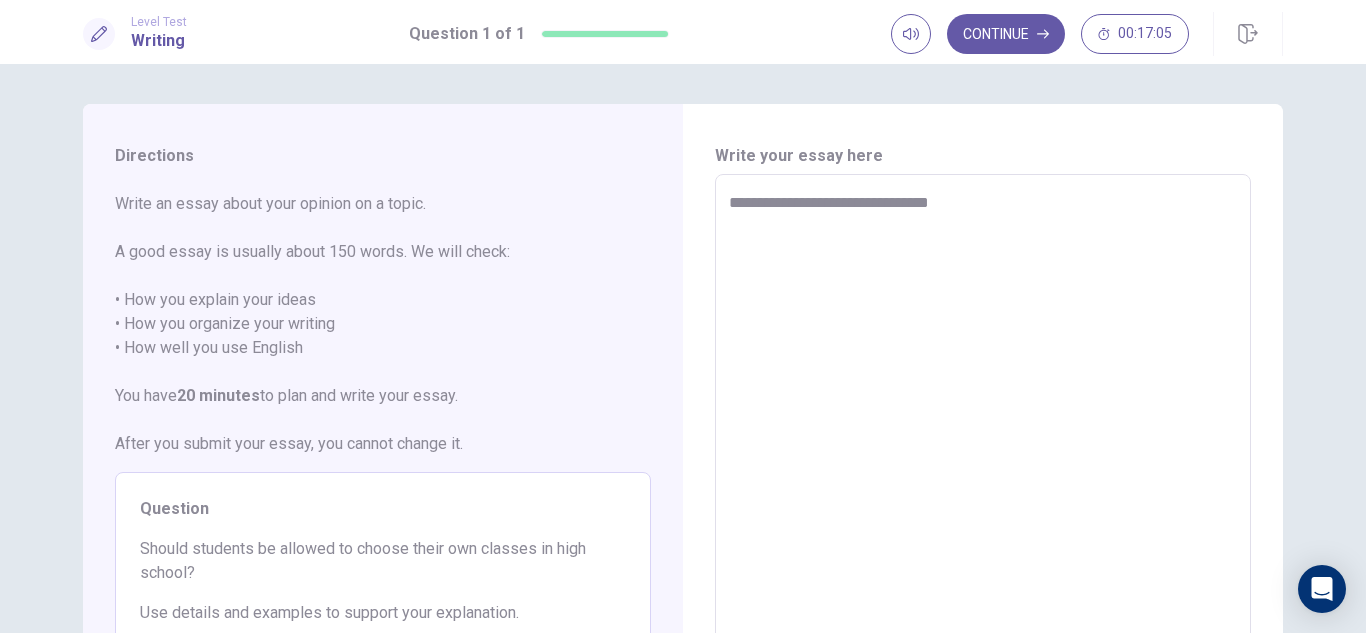 type on "**********" 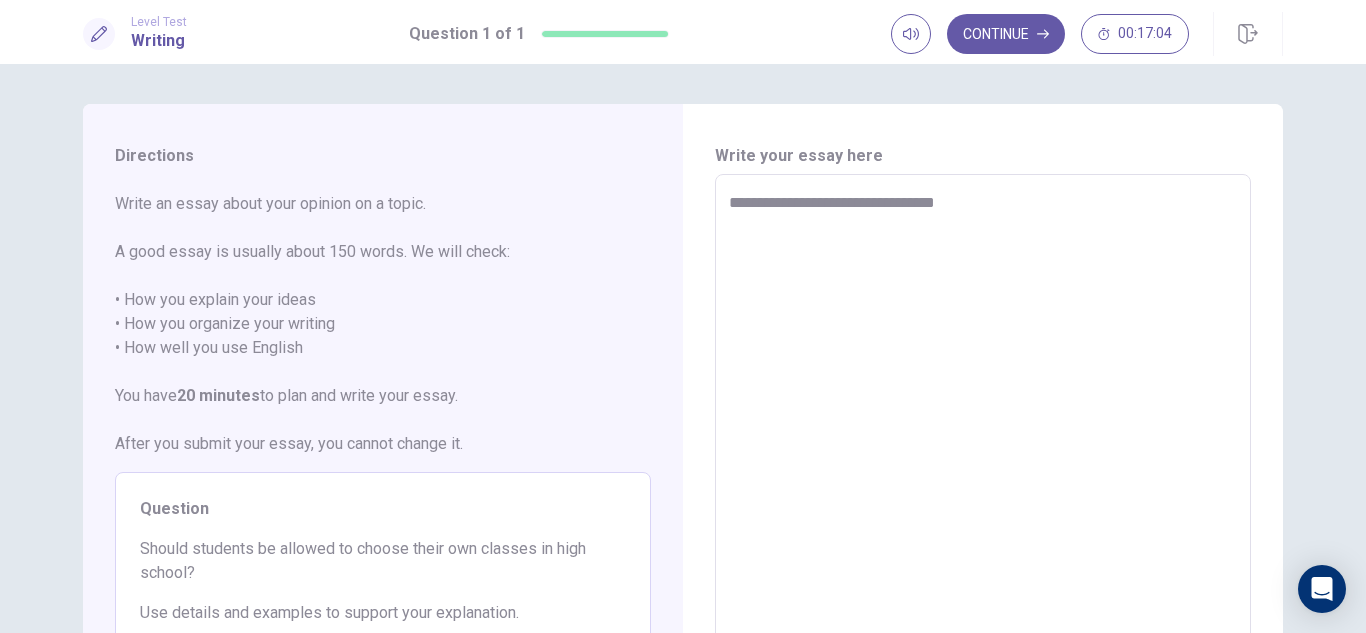 type on "*" 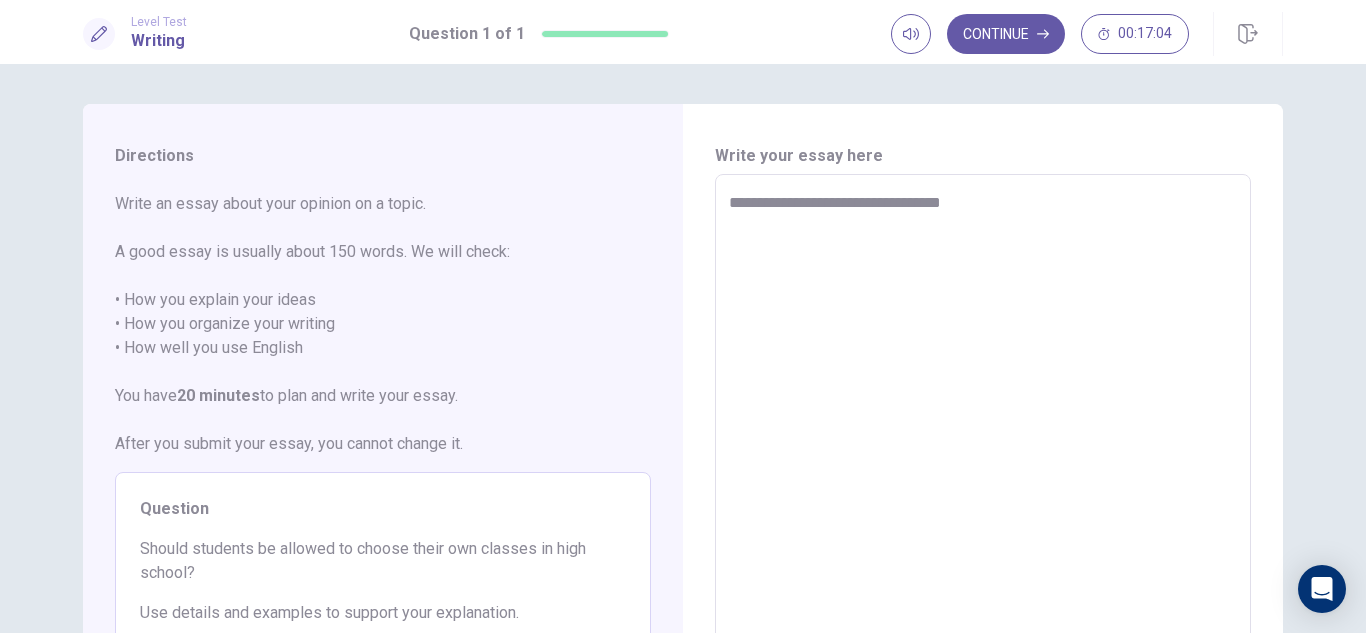 type on "*" 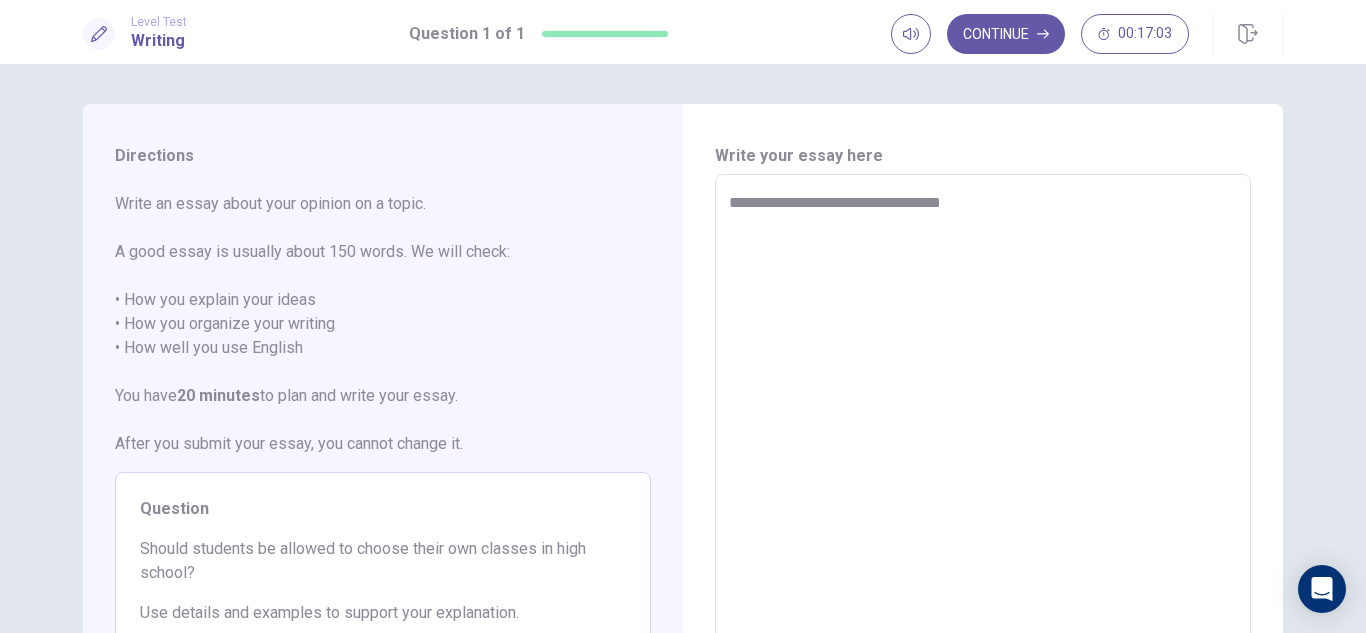 type on "**********" 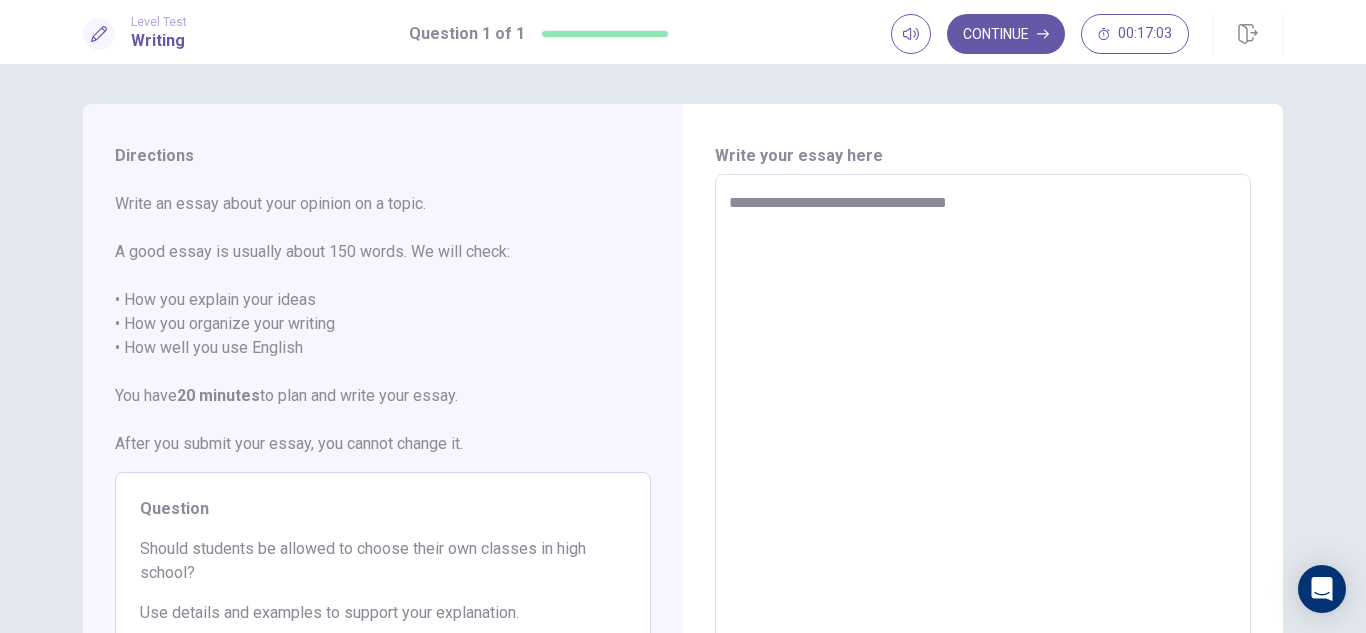 type on "*" 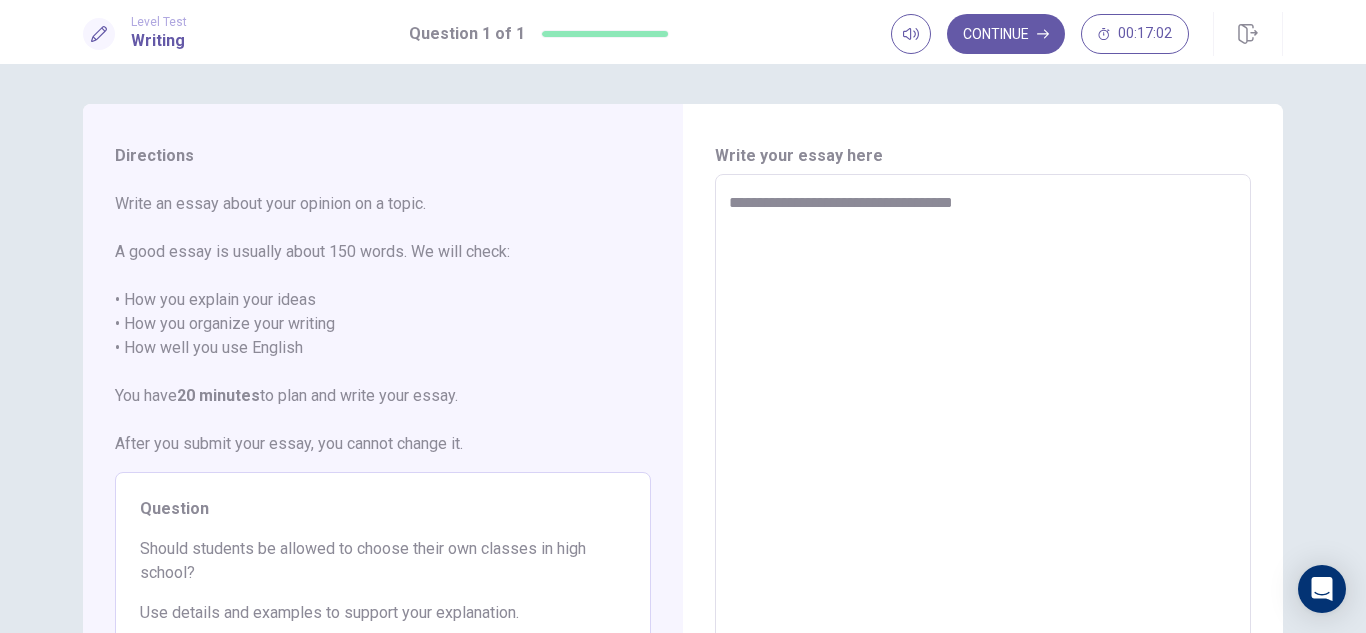 type on "*" 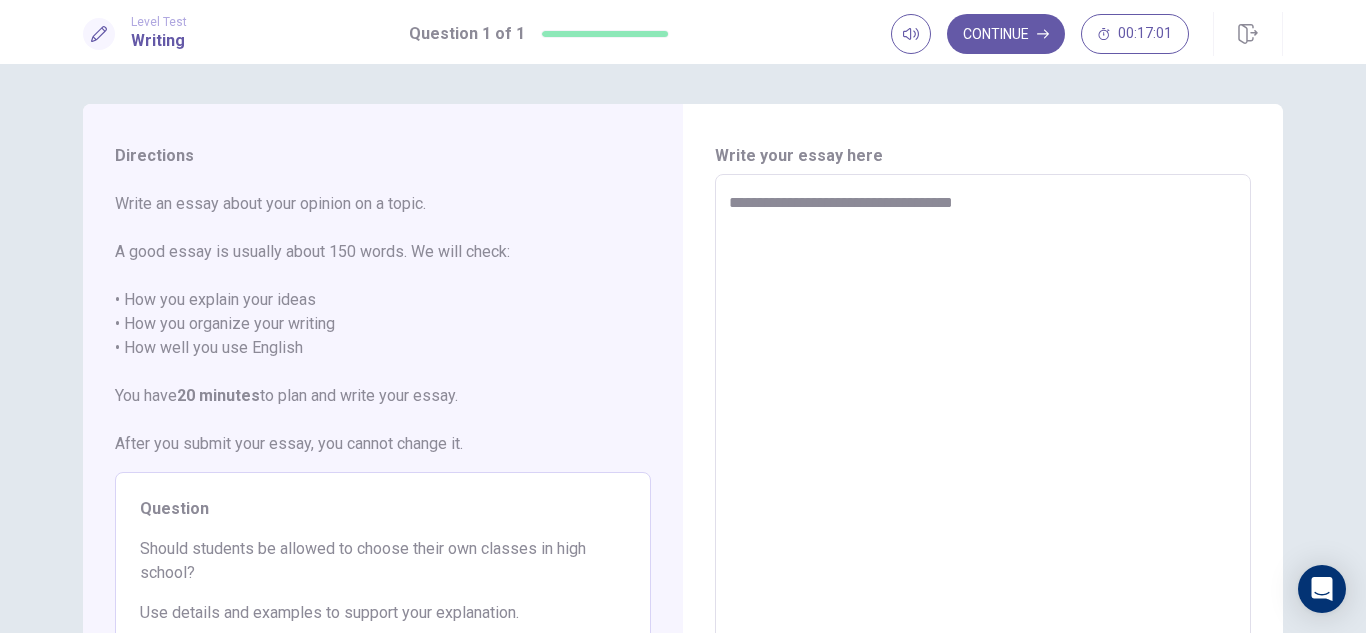 type on "**********" 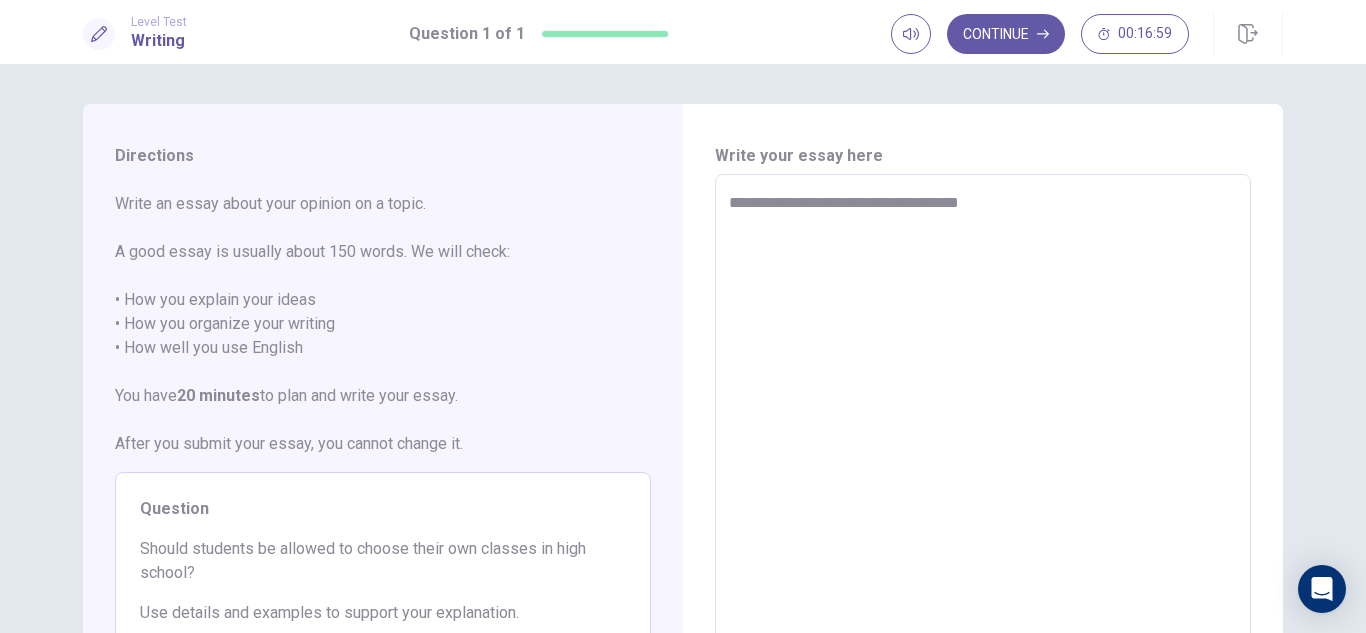 type on "*" 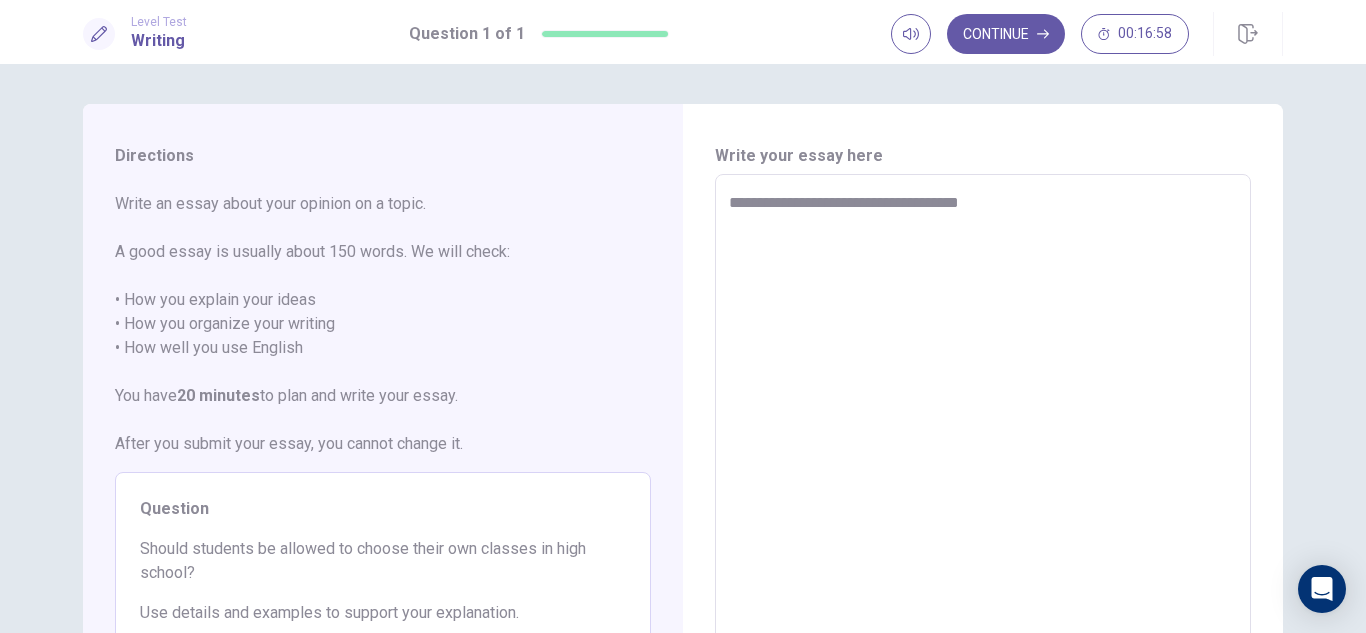 type on "**********" 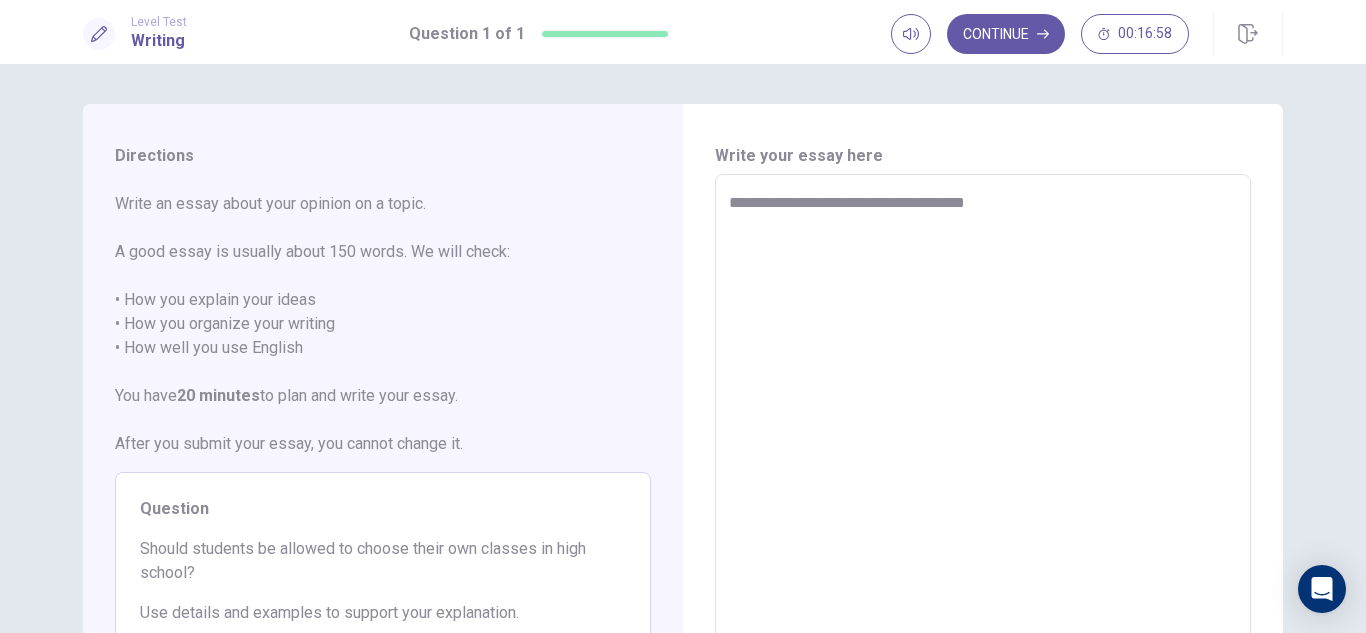 type on "*" 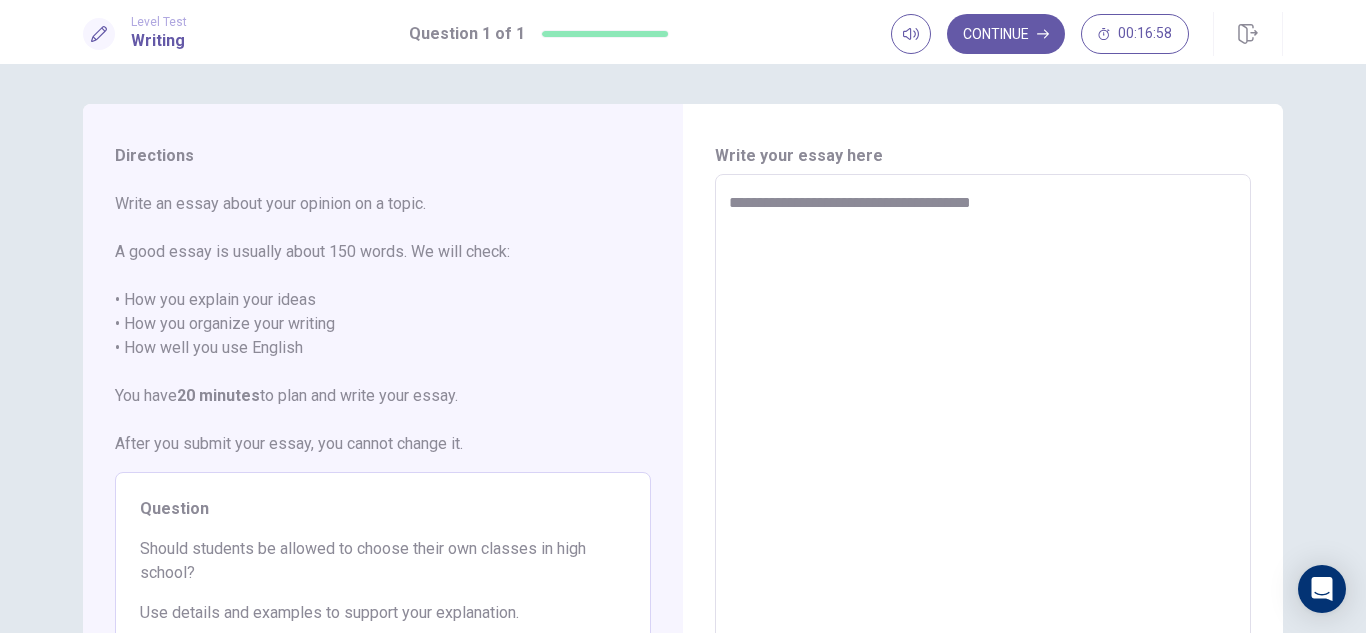 type on "*" 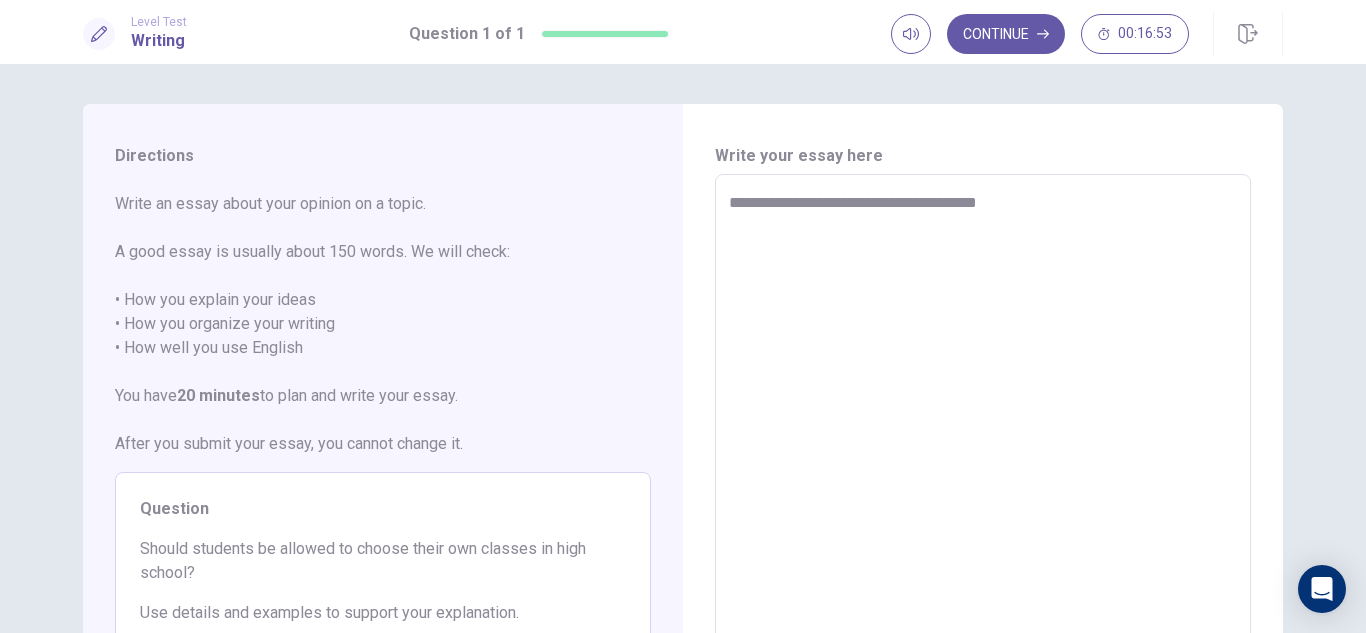 type on "*" 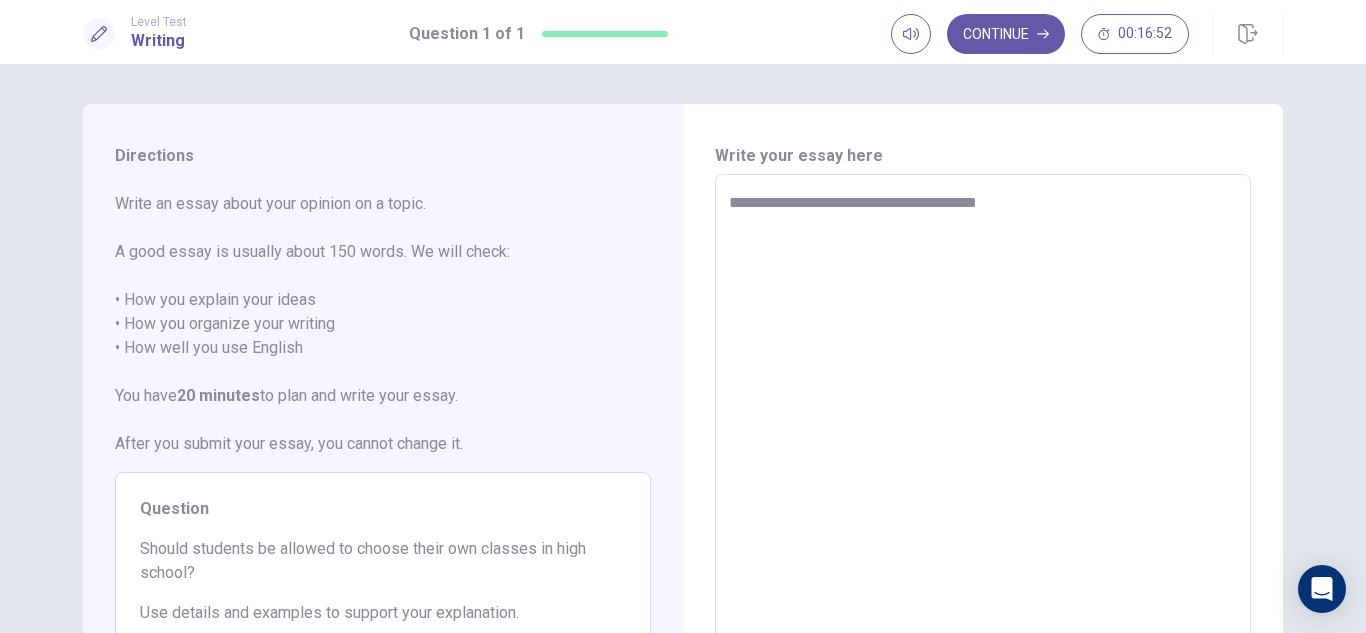 type on "**********" 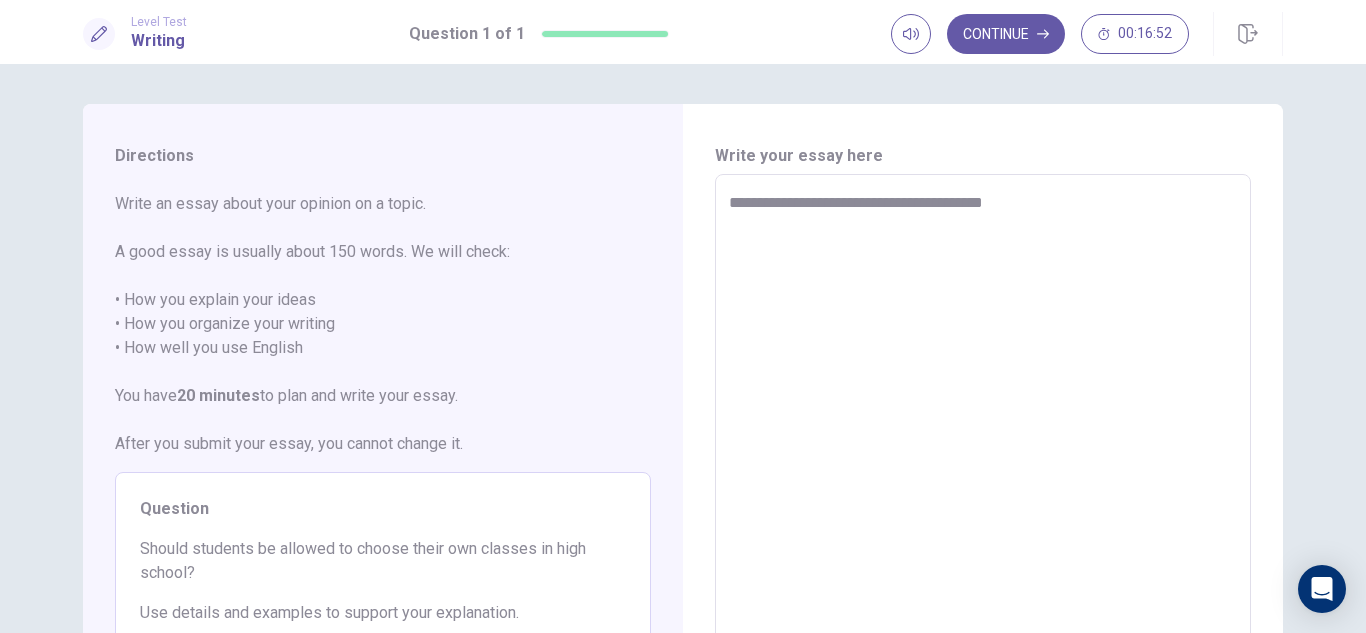 type on "*" 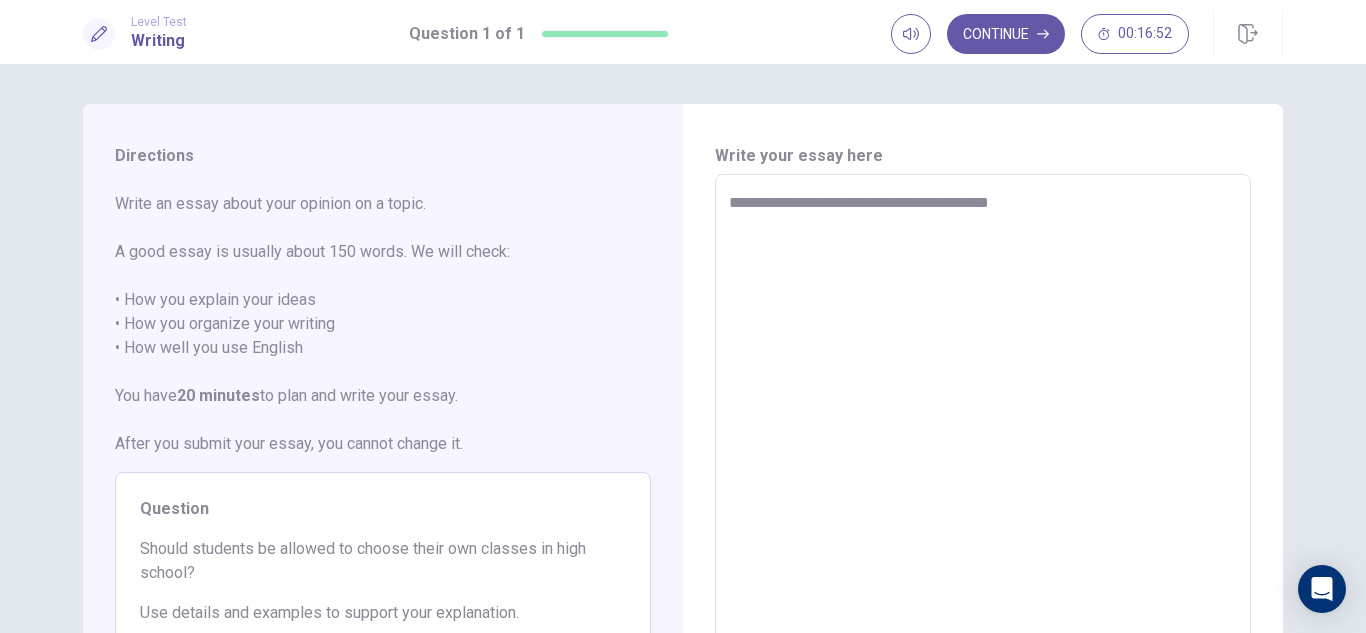 type on "*" 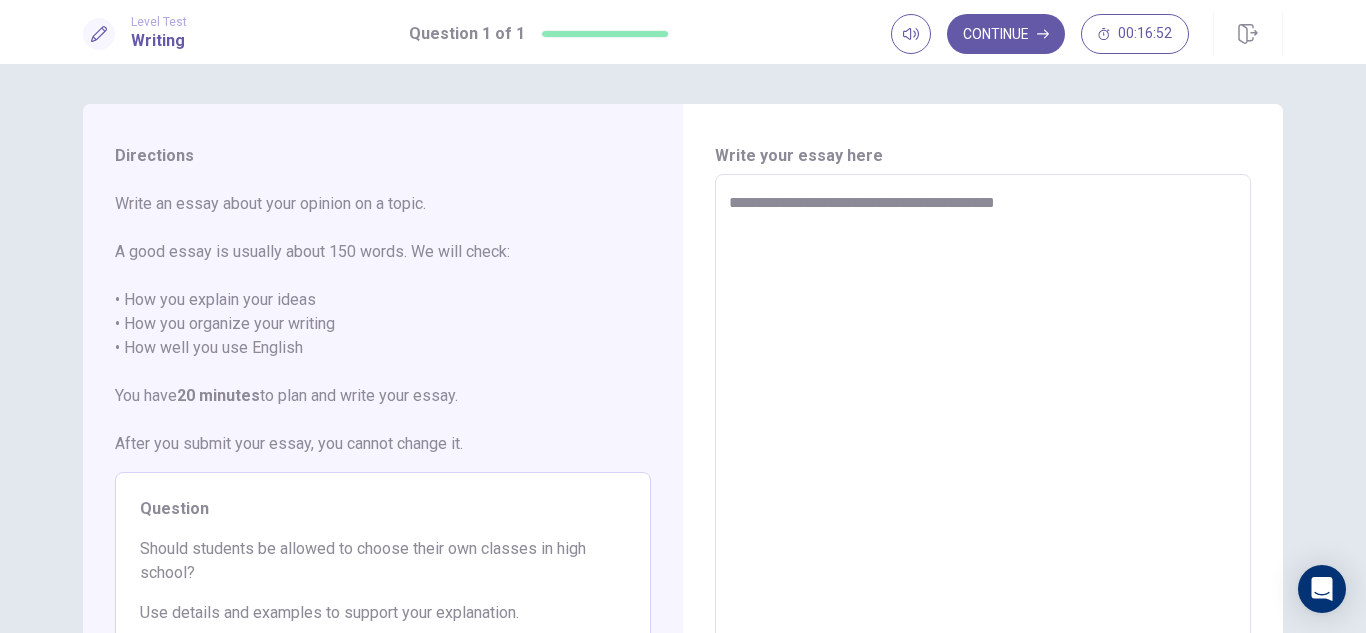 type on "*" 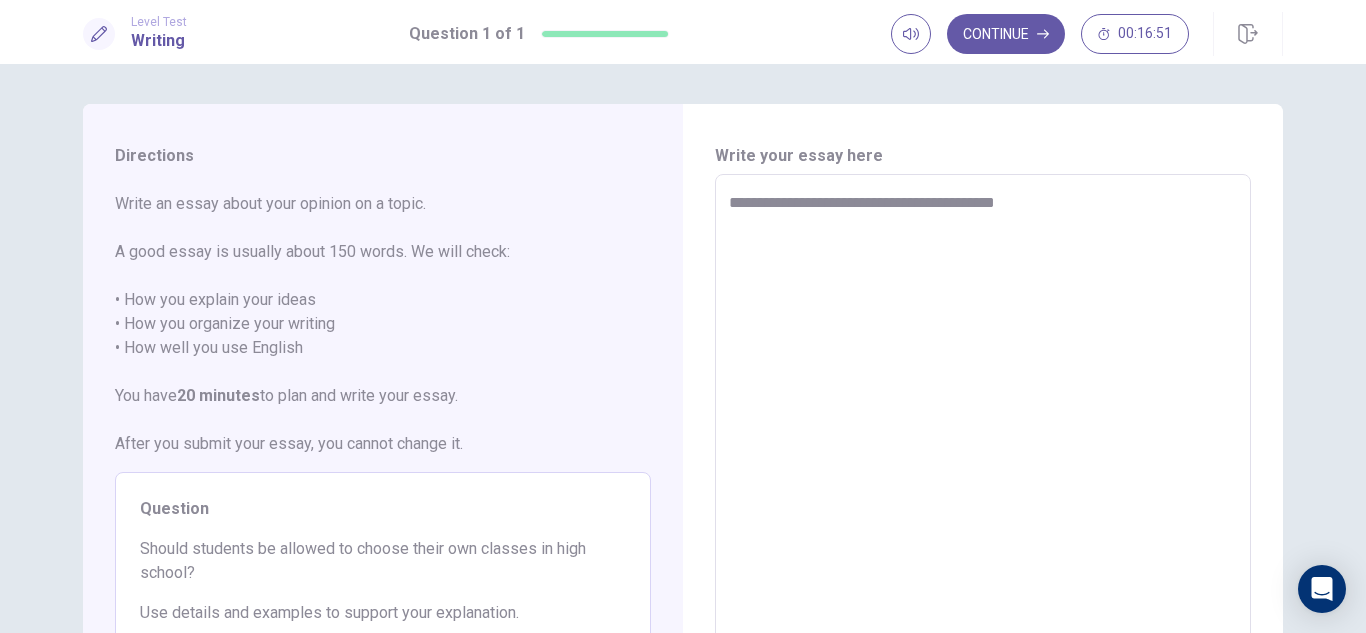 type on "**********" 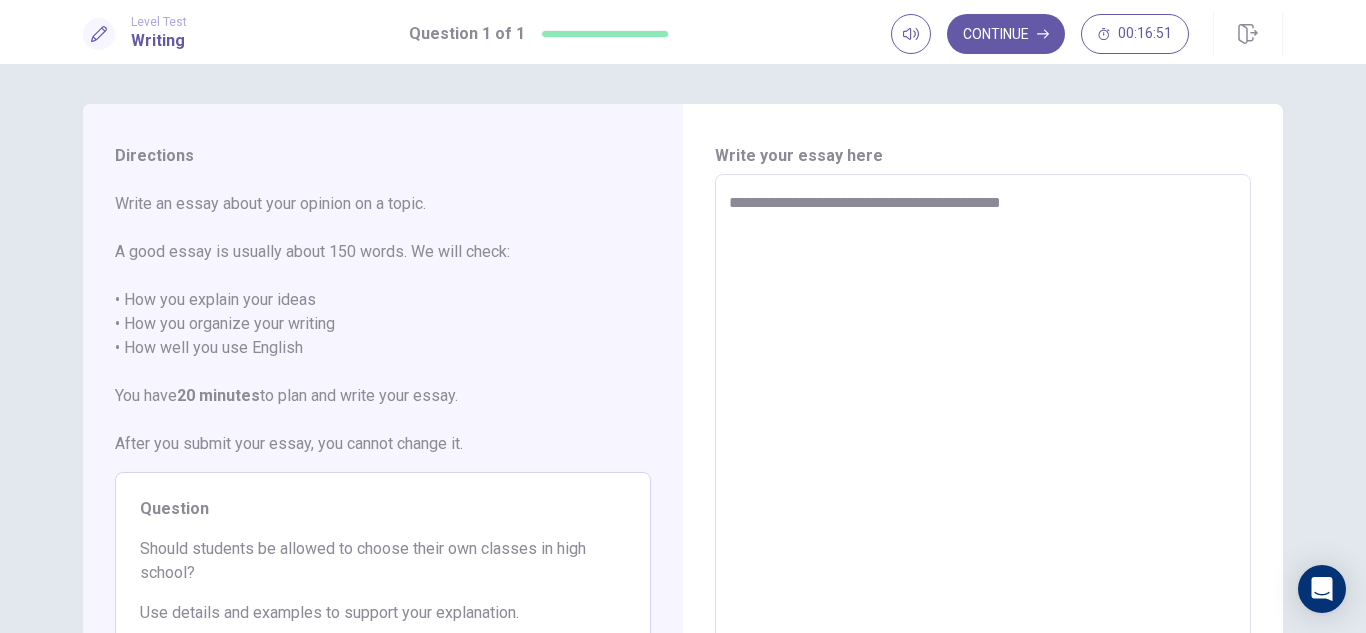 type on "*" 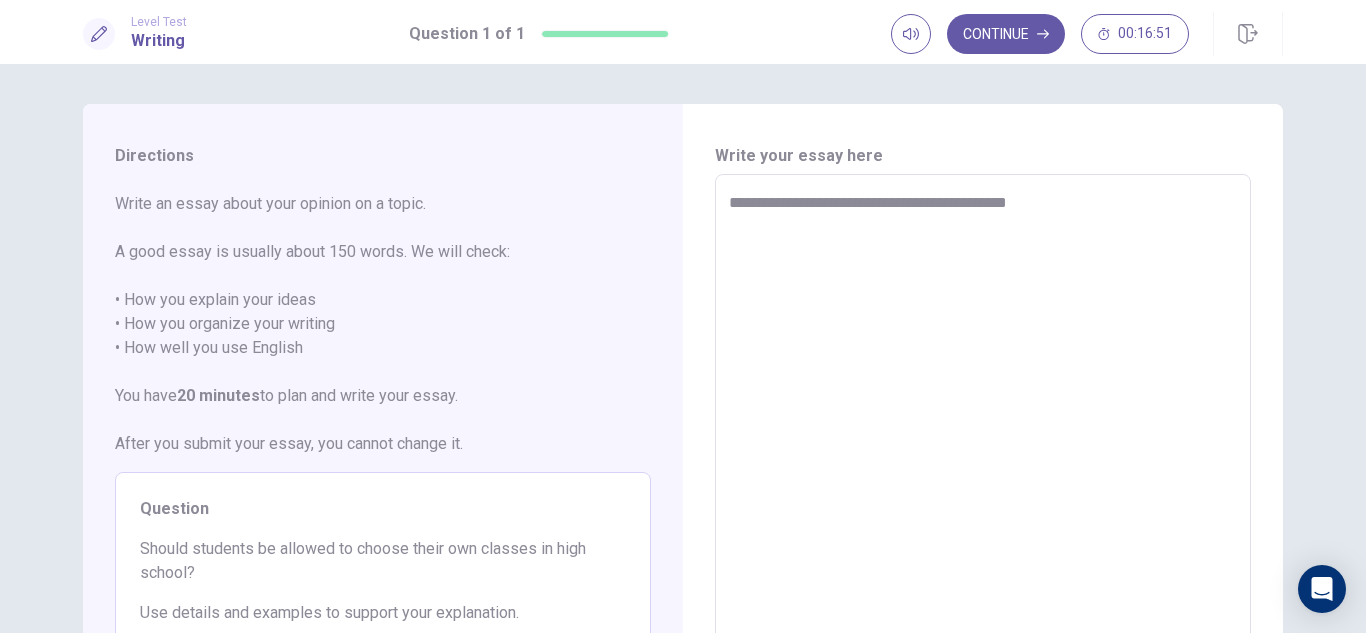 type on "*" 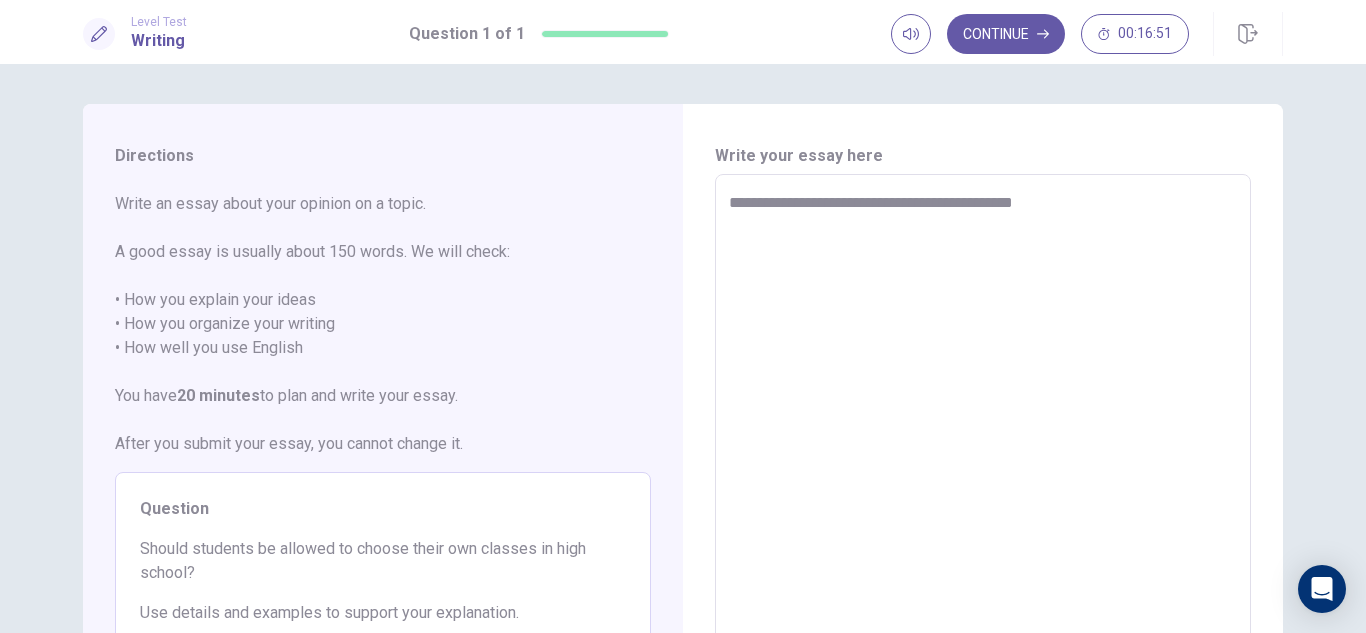type on "*" 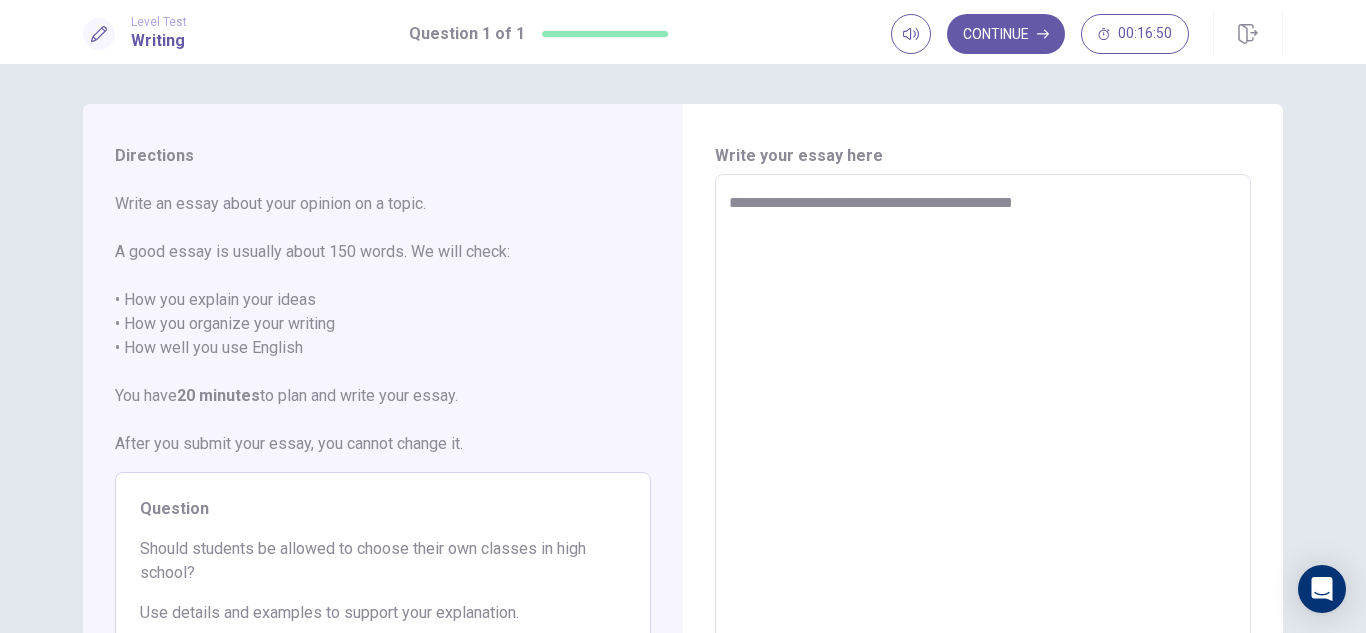 type on "**********" 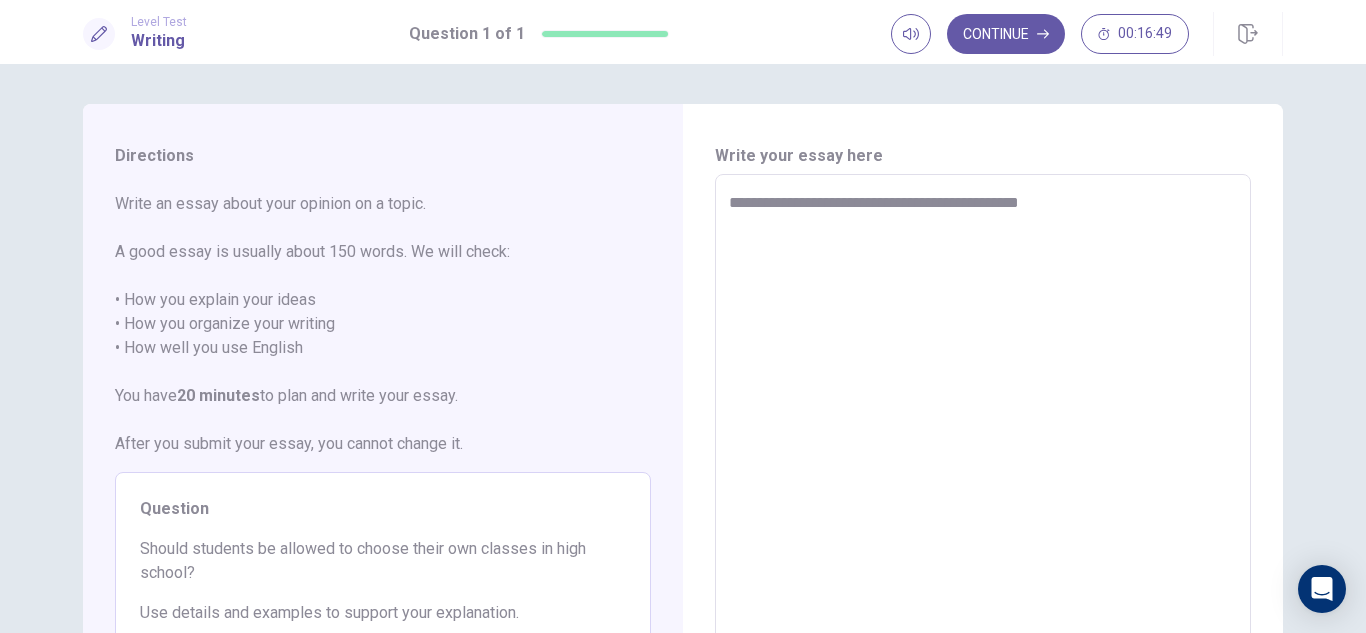 type on "*" 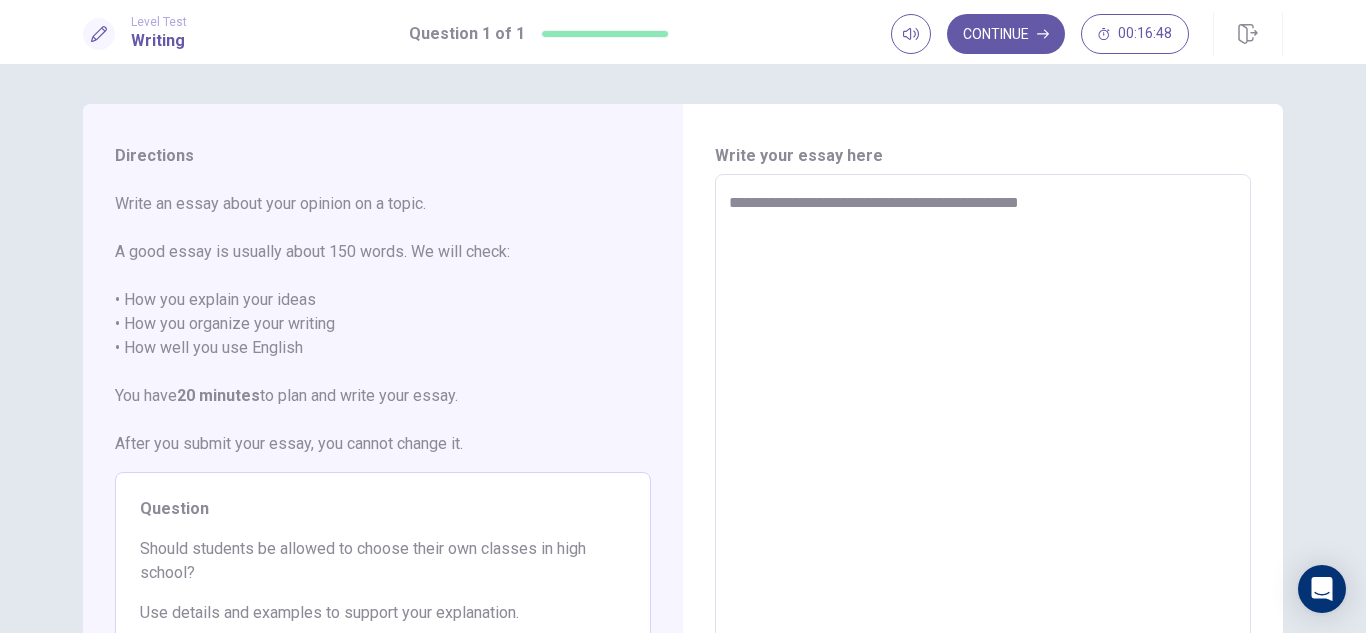 type on "**********" 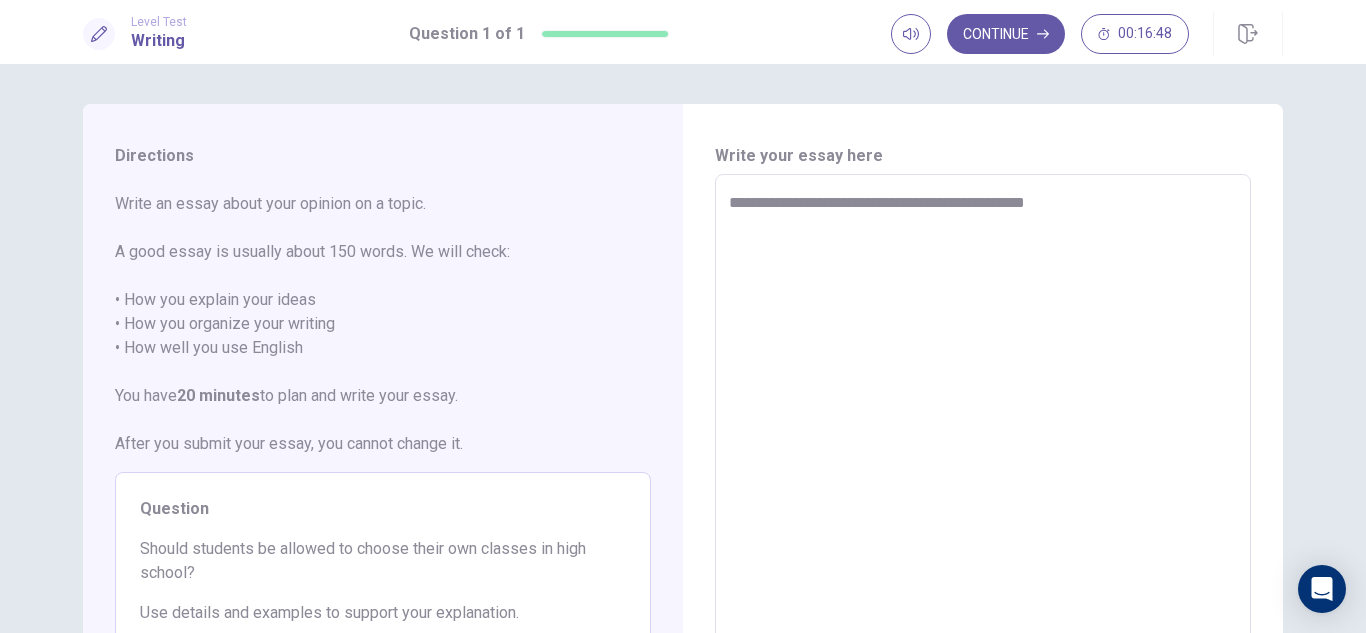 type on "*" 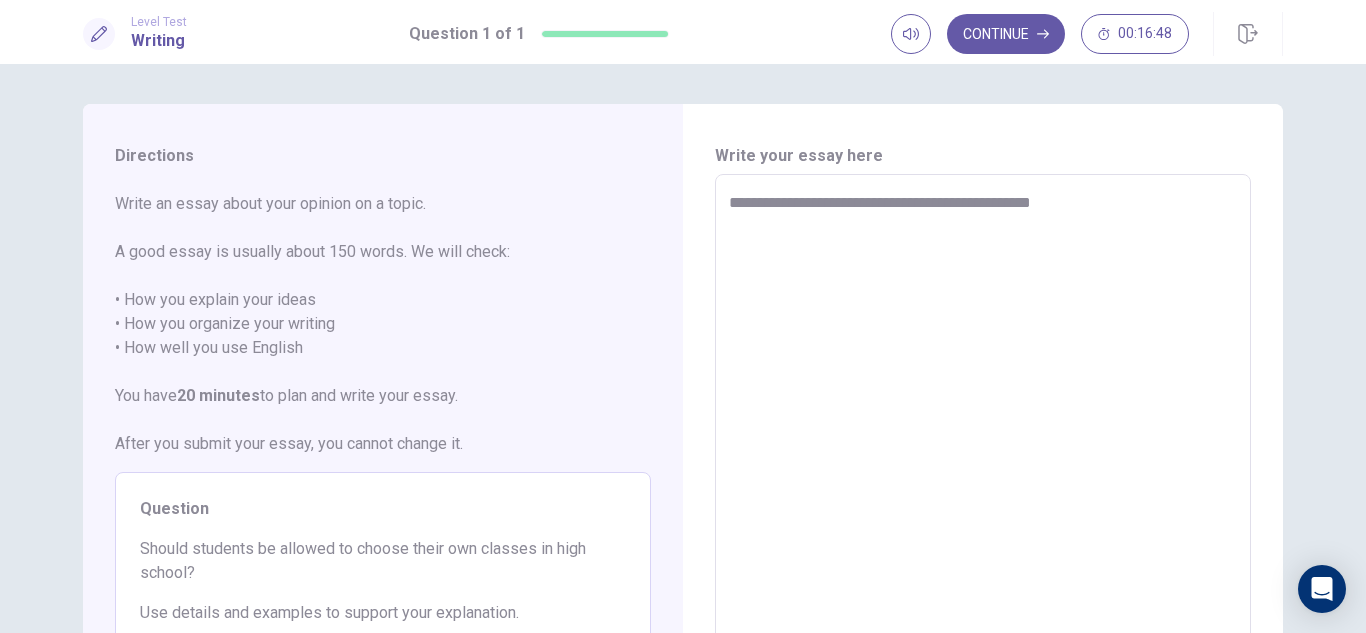 type on "*" 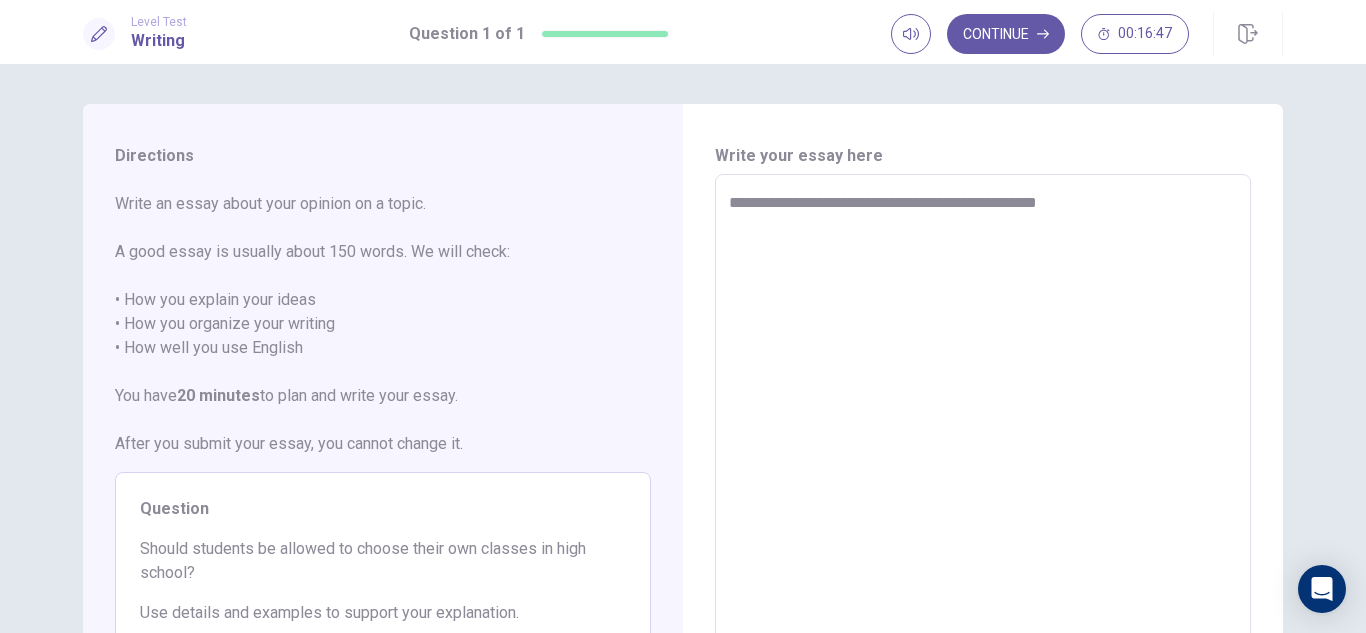 type on "*" 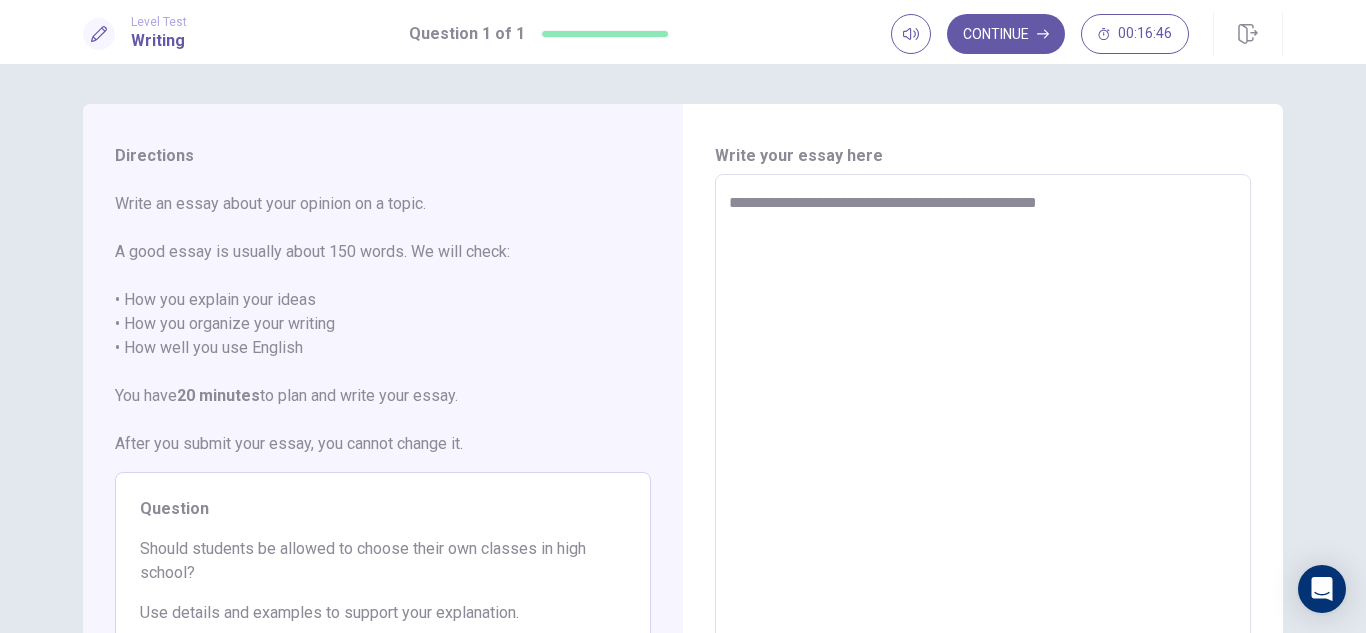 type on "**********" 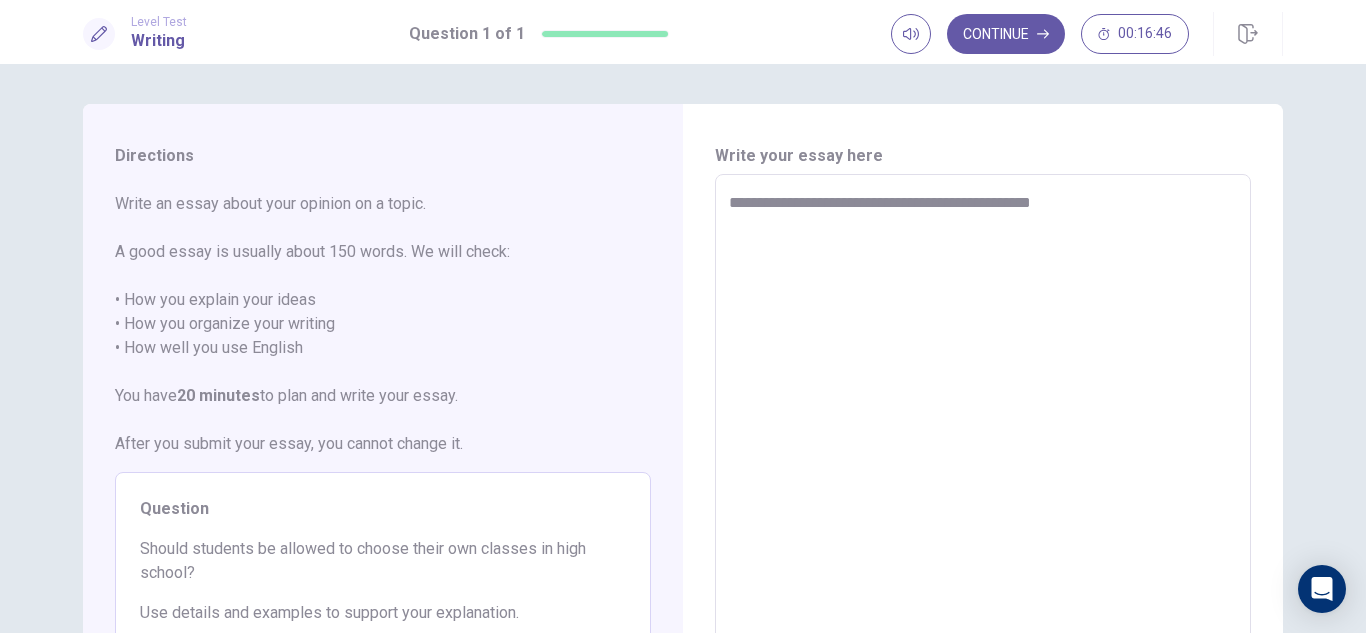 type on "*" 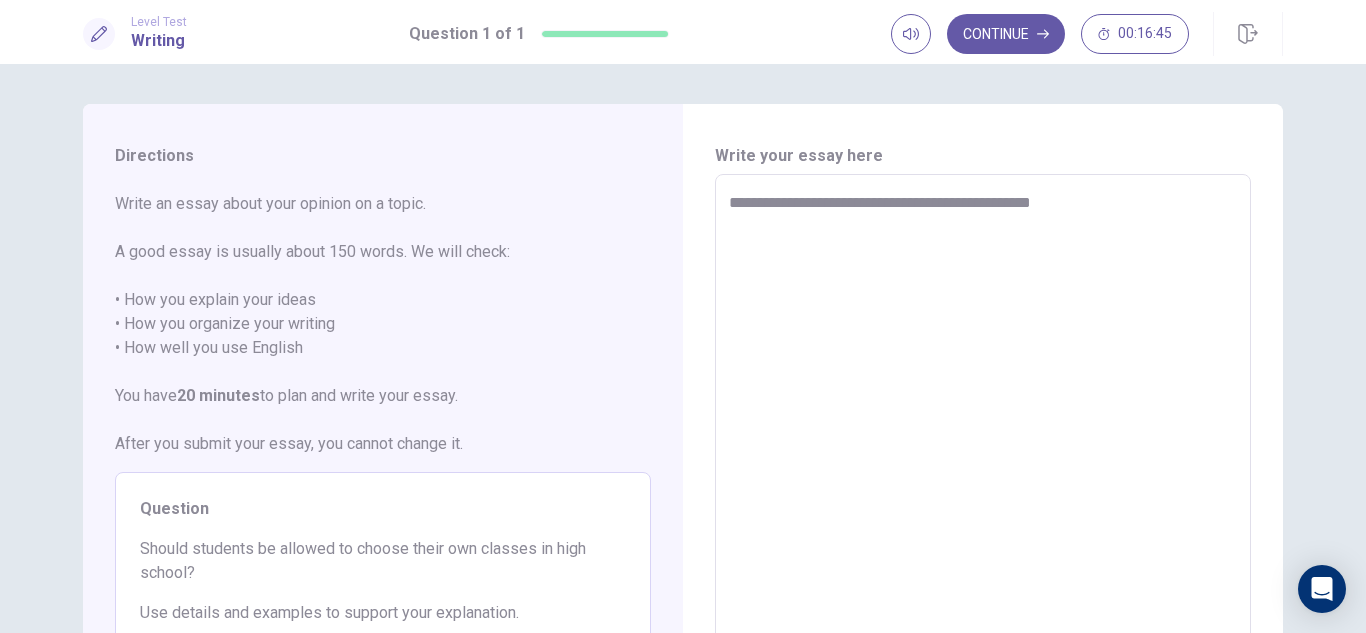 type on "**********" 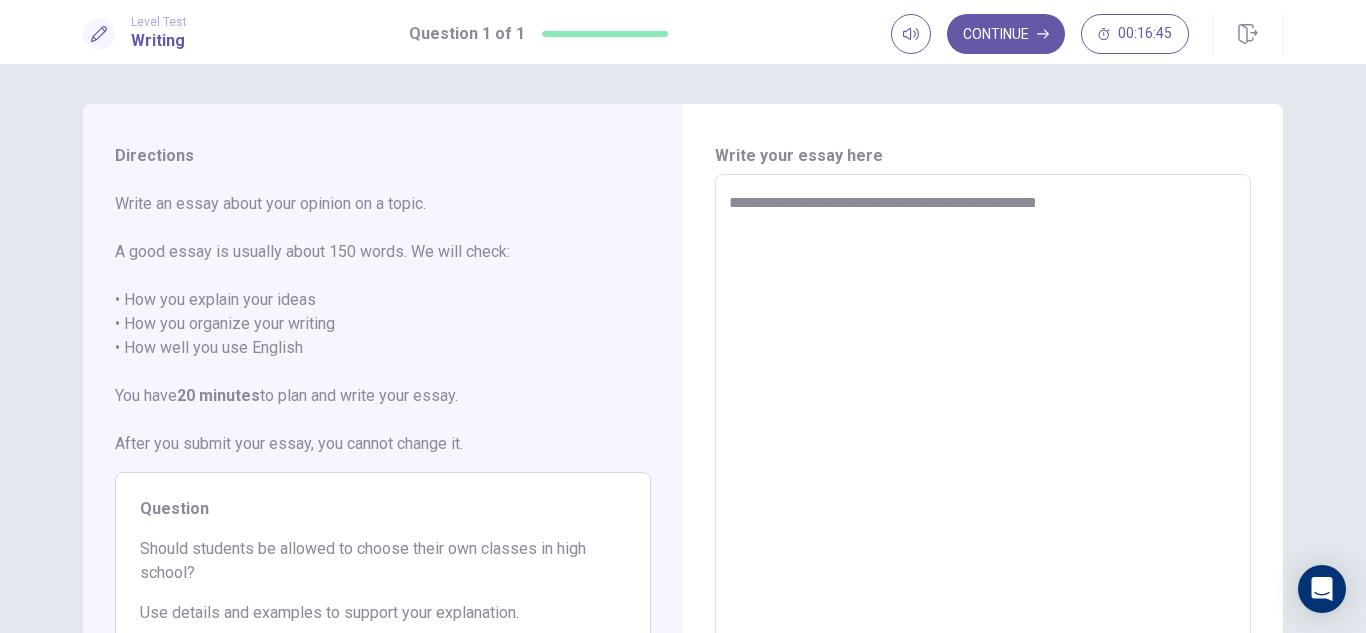 type on "*" 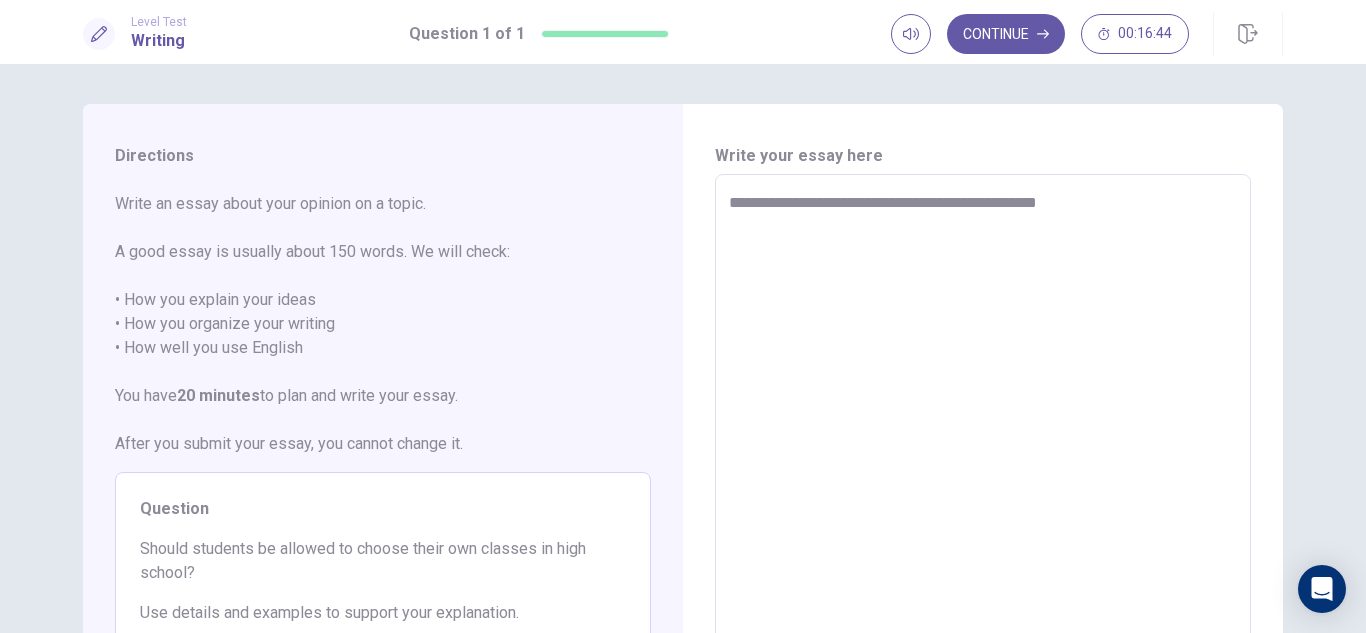 type on "**********" 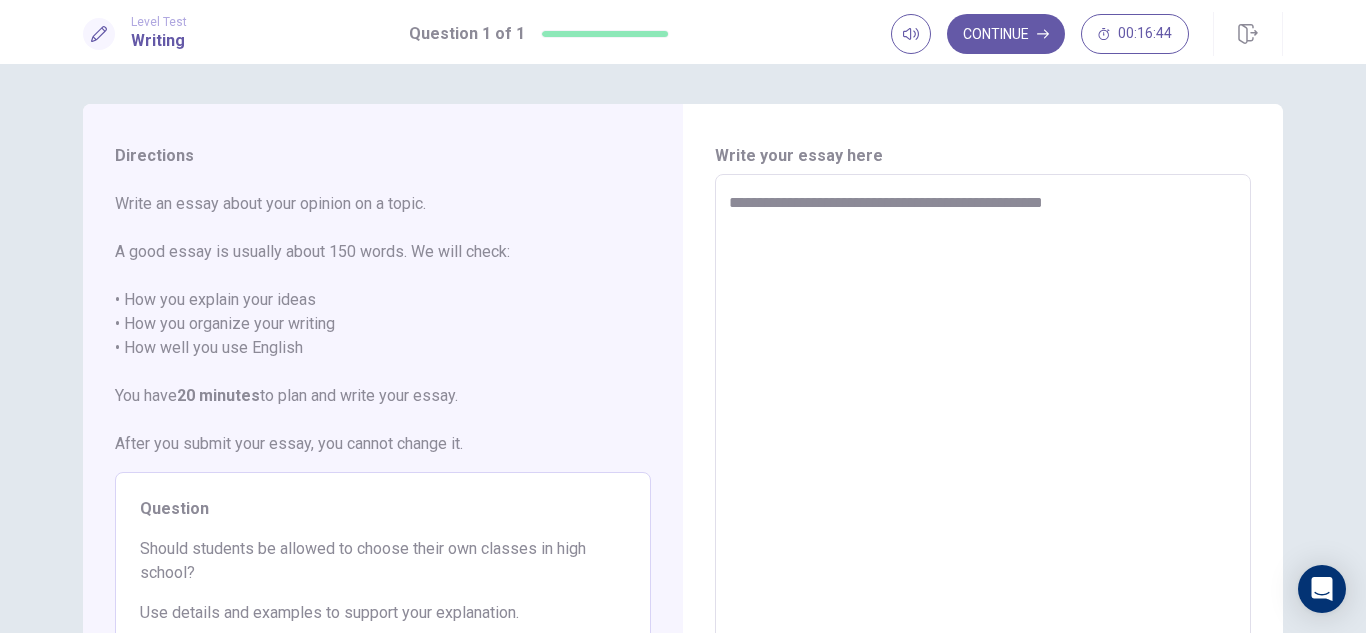type on "*" 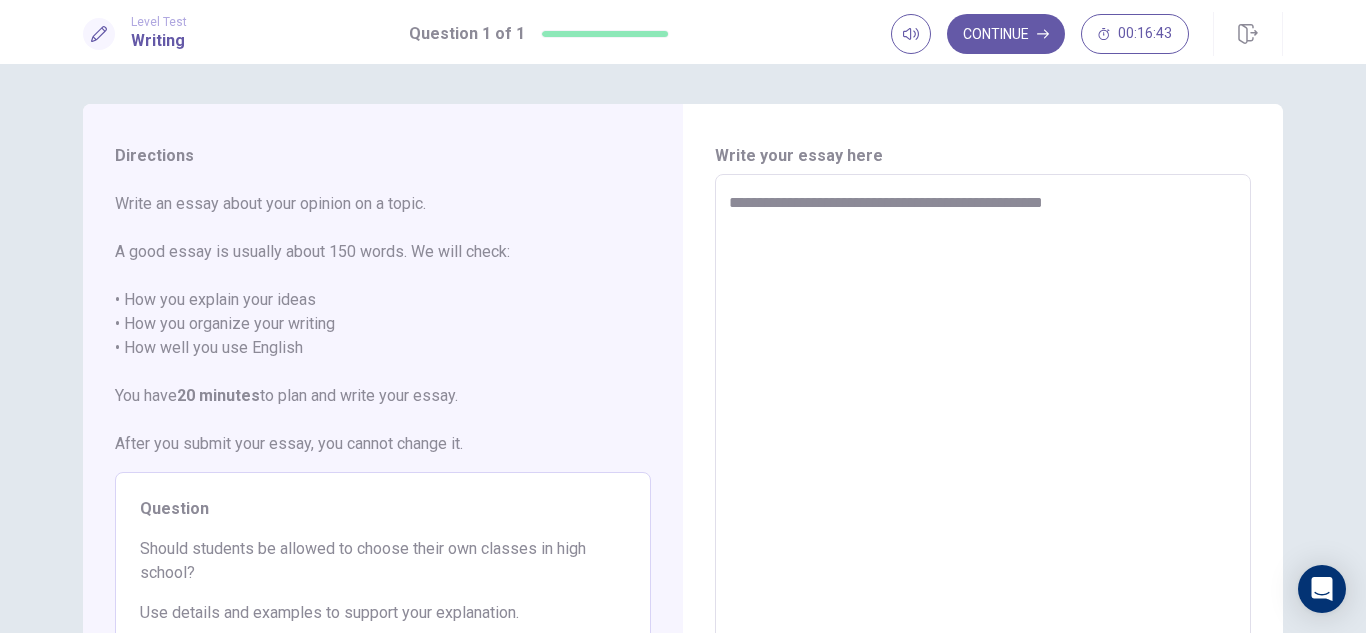 type on "**********" 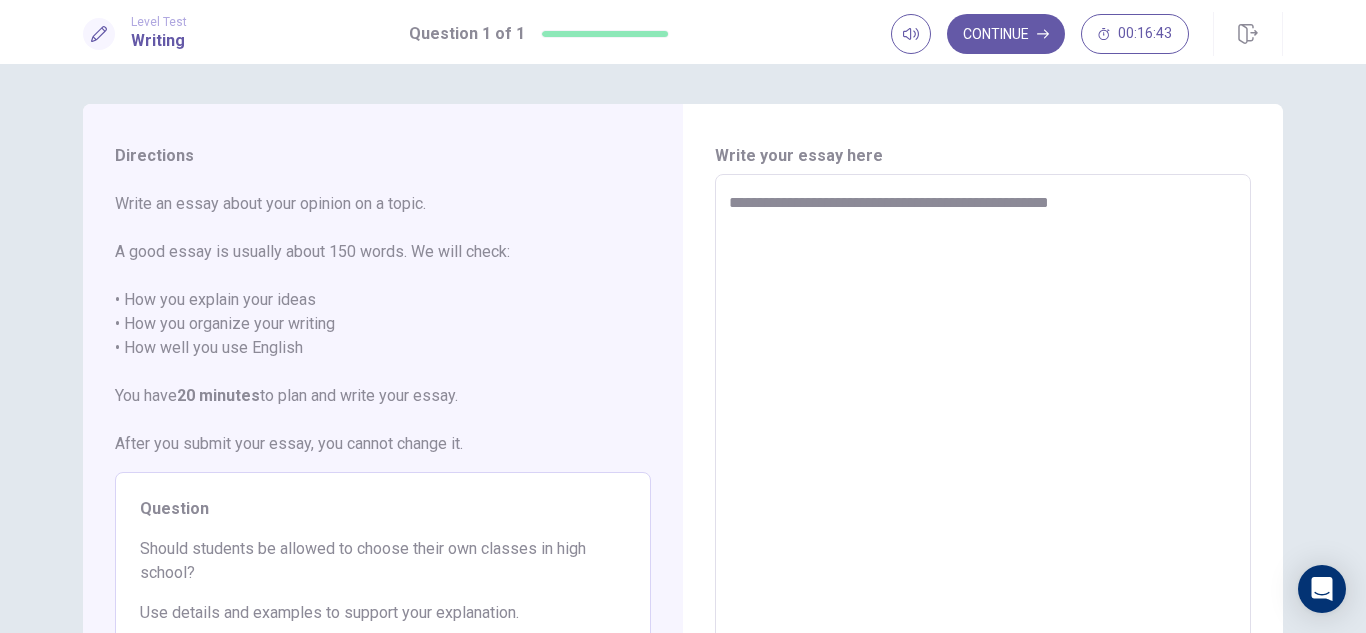type on "*" 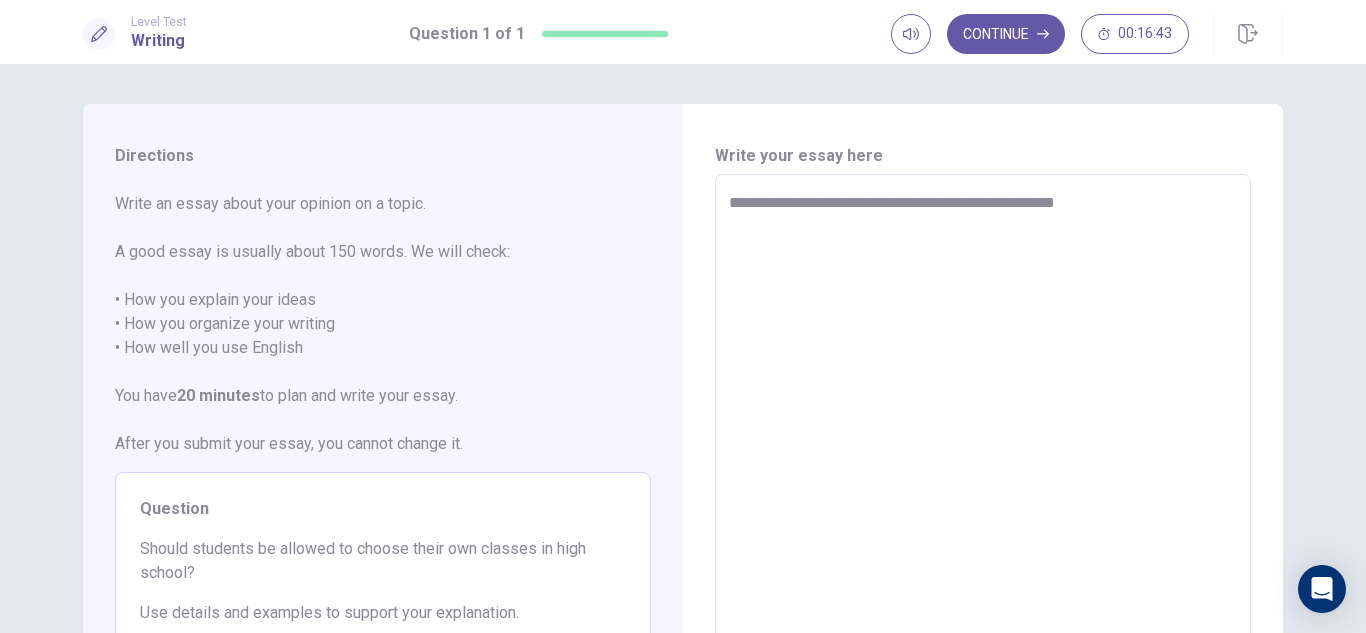 type on "*" 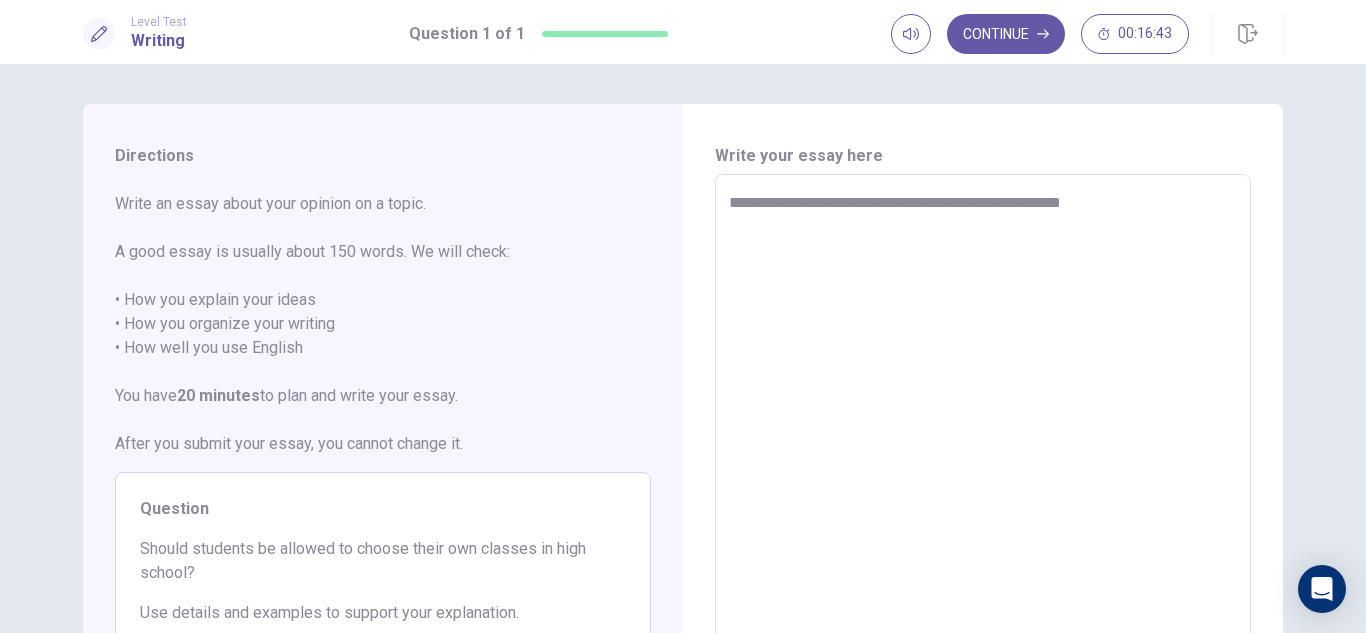 type on "*" 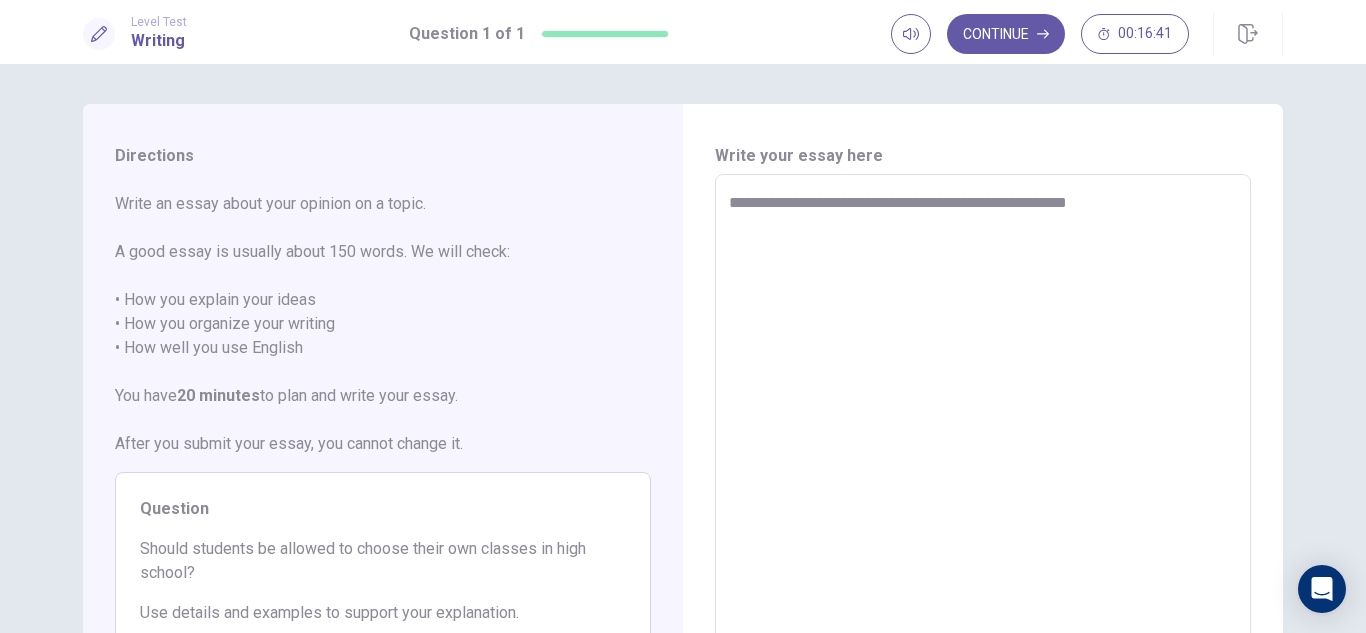 type on "*" 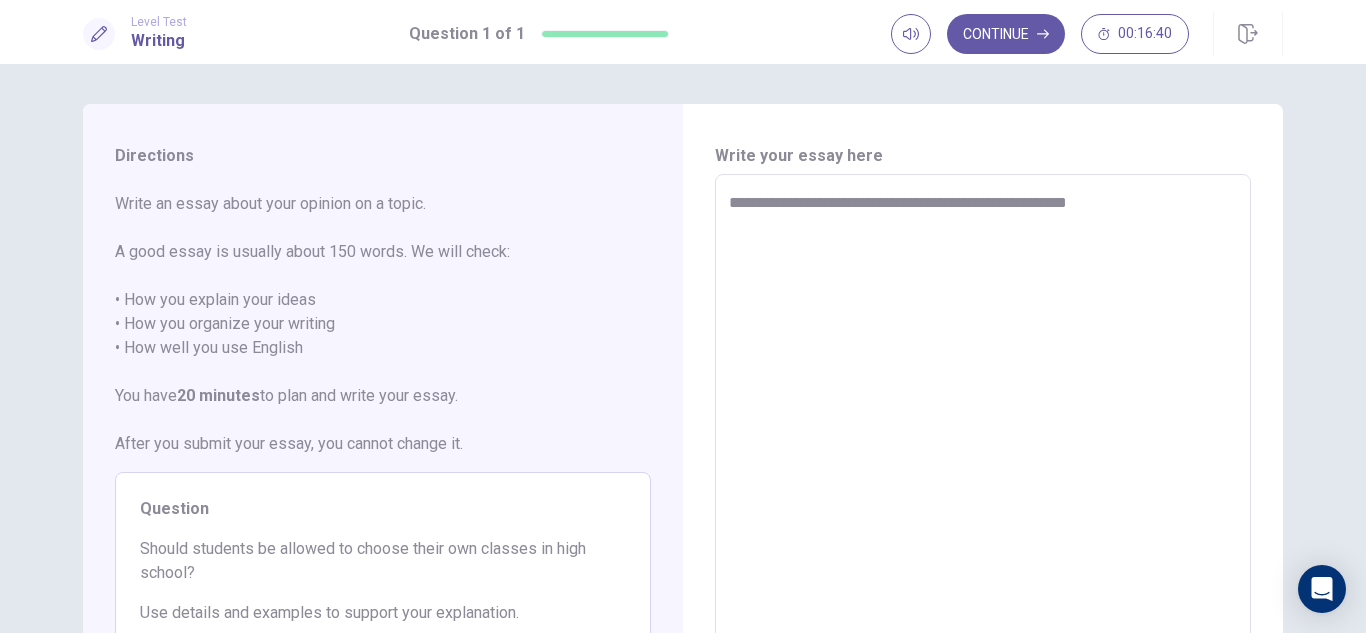 type on "**********" 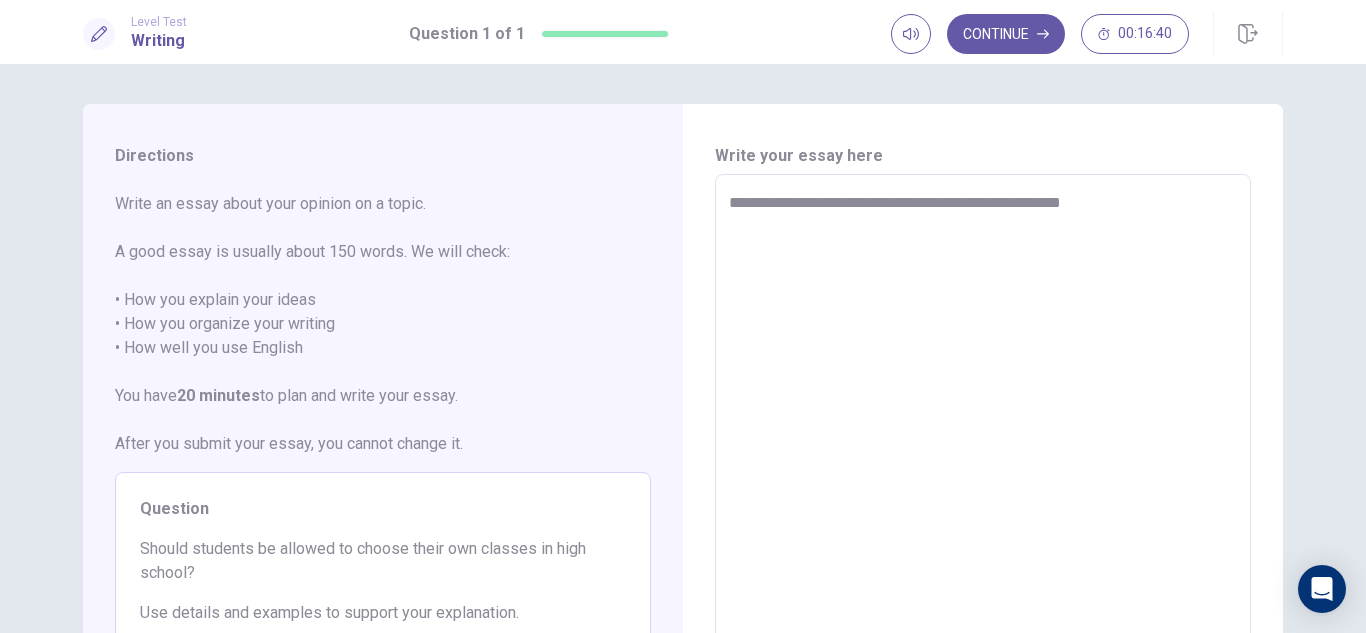 type on "*" 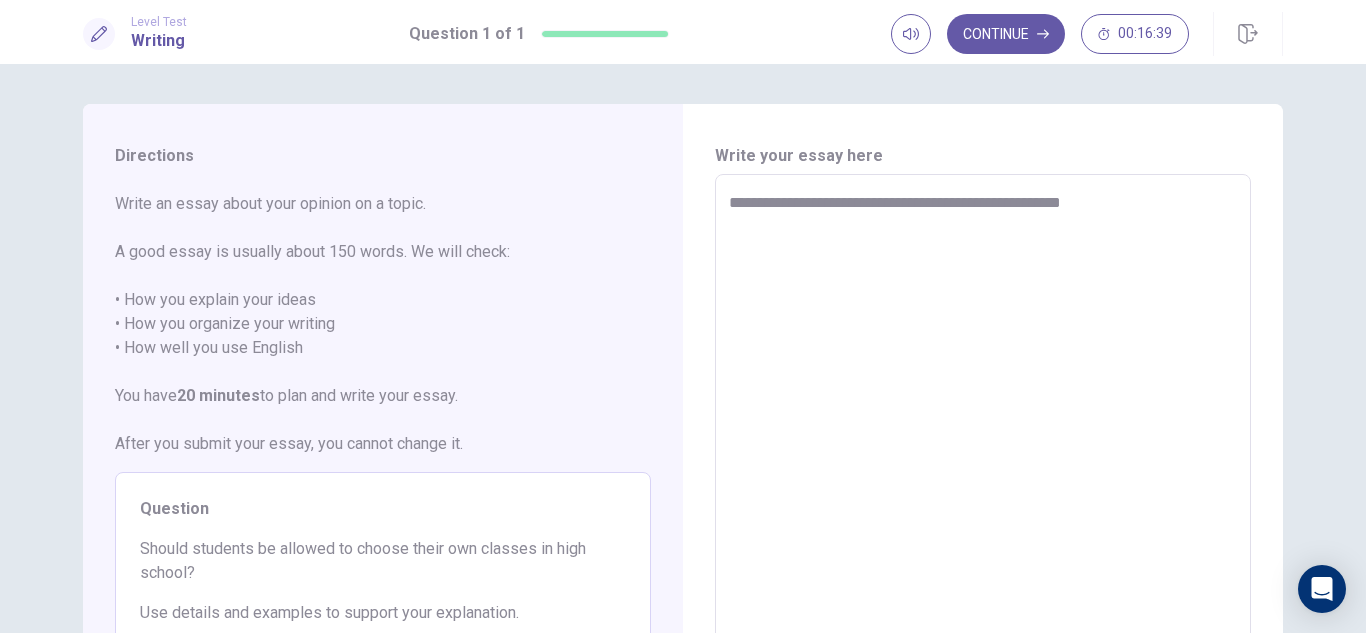 type on "**********" 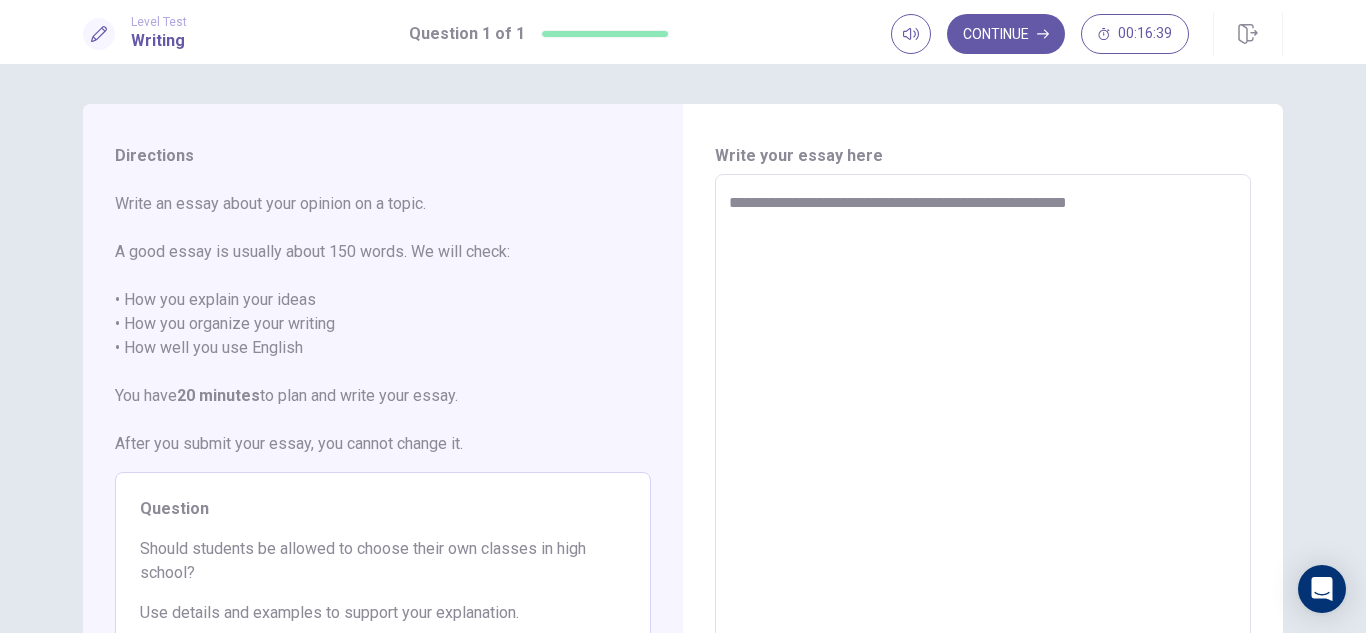 type on "*" 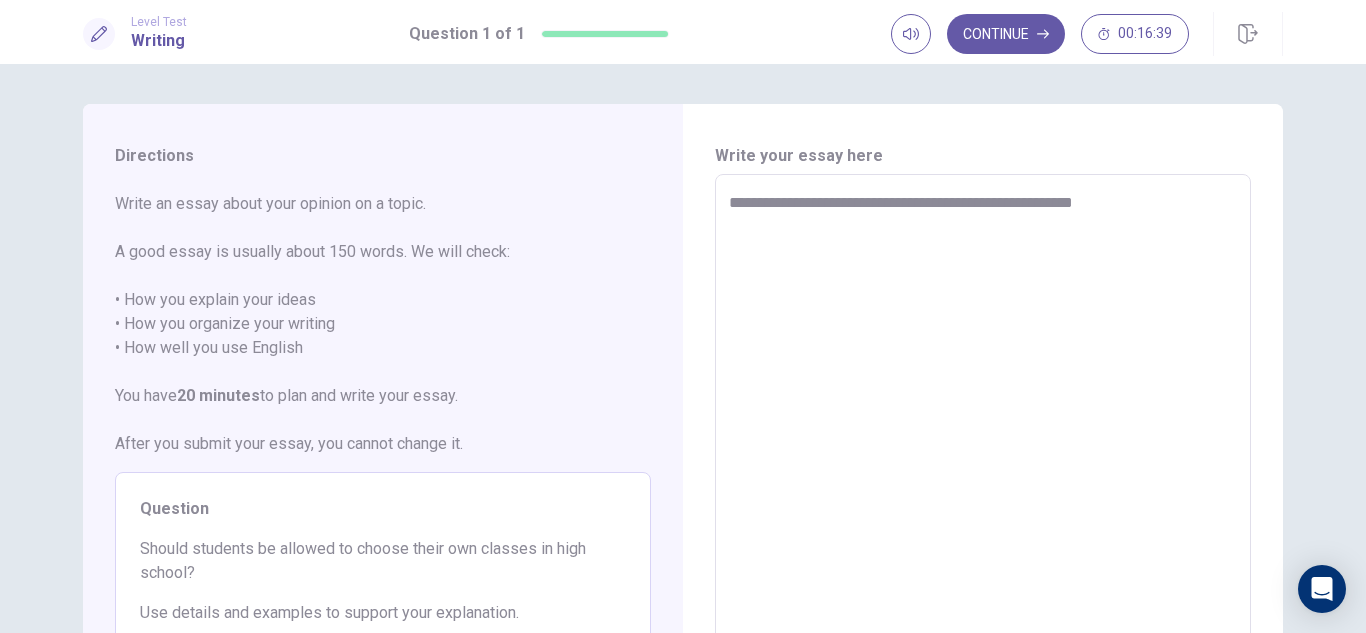 type on "*" 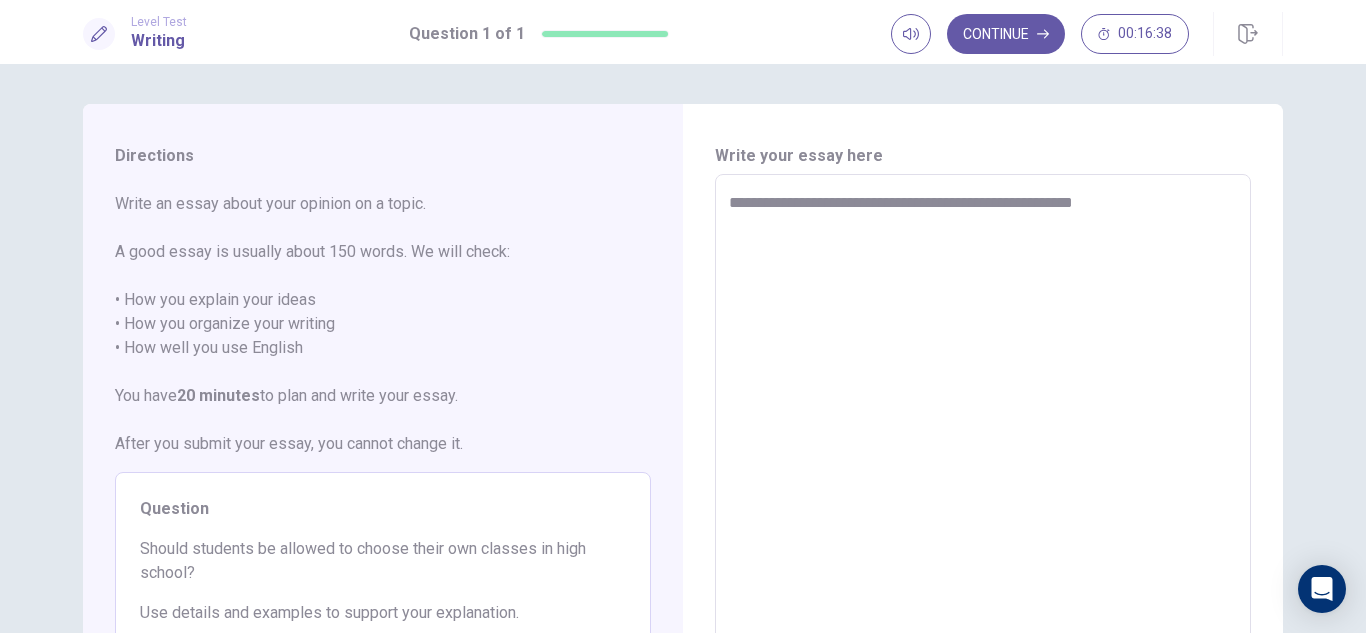 type on "**********" 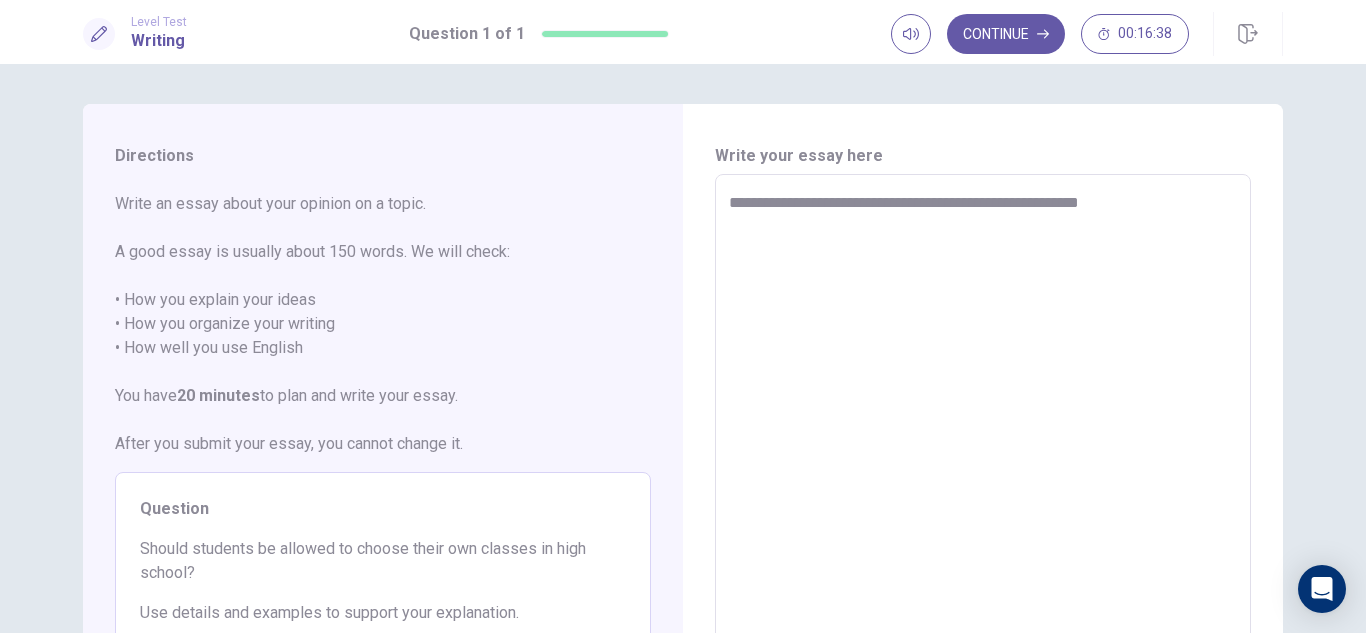 type on "*" 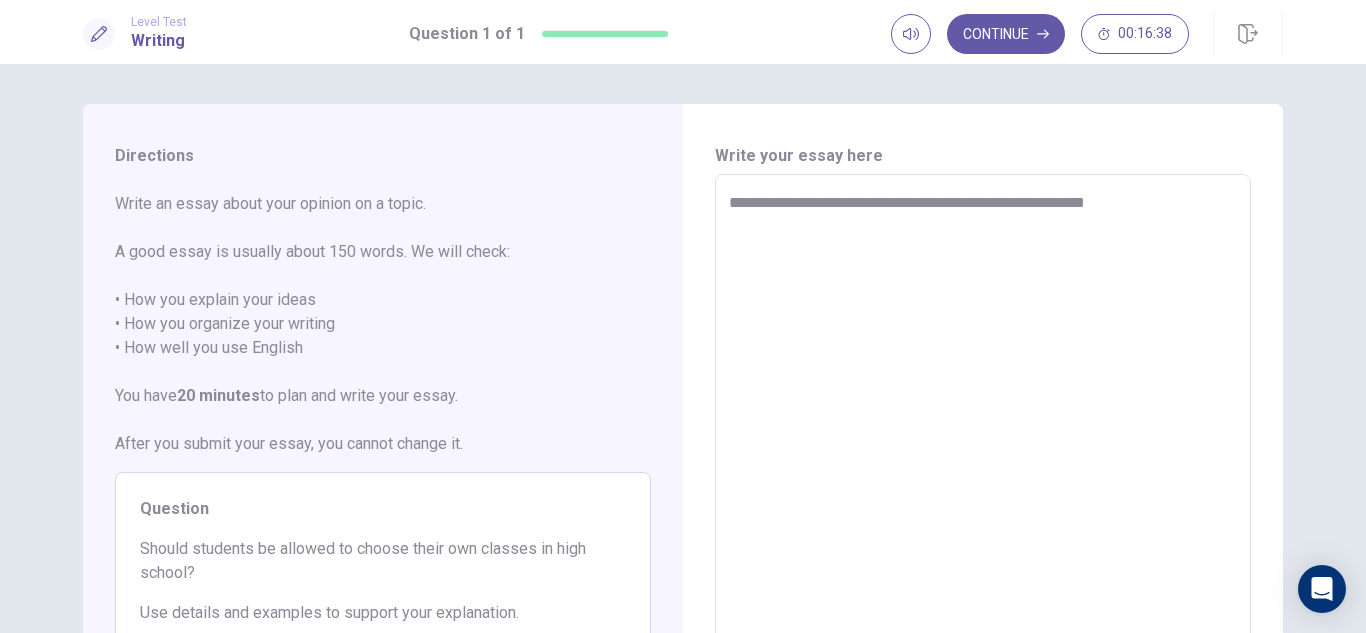 type on "*" 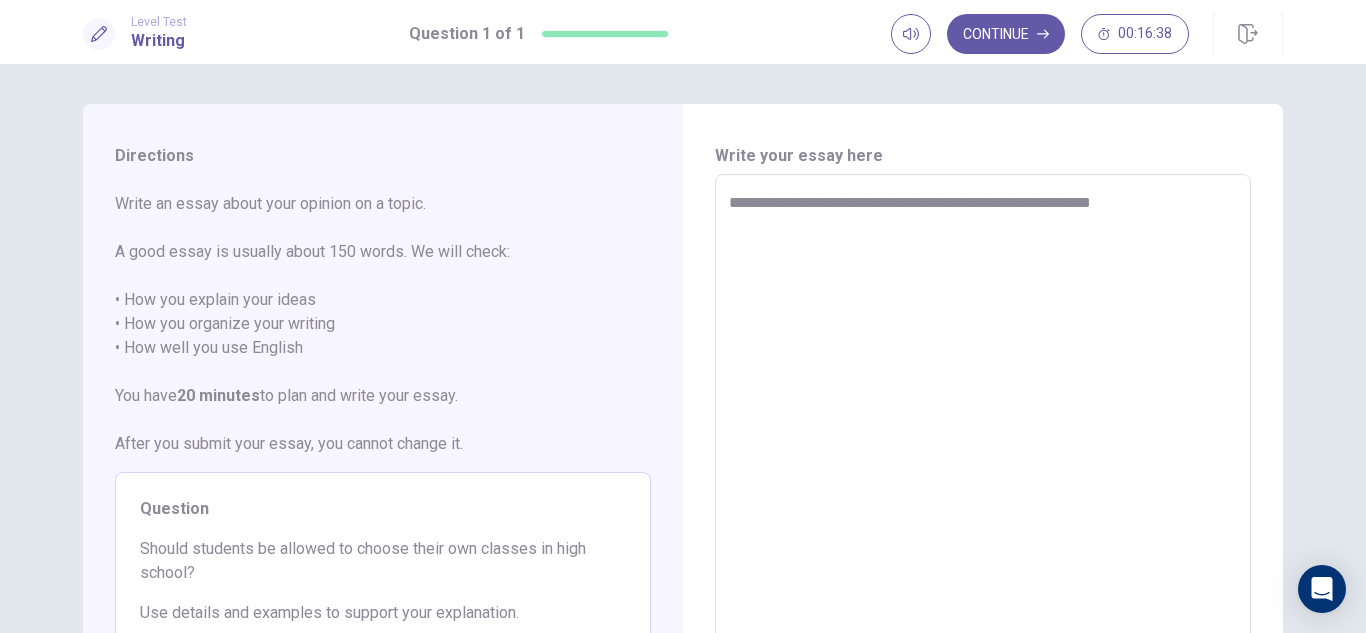 type on "*" 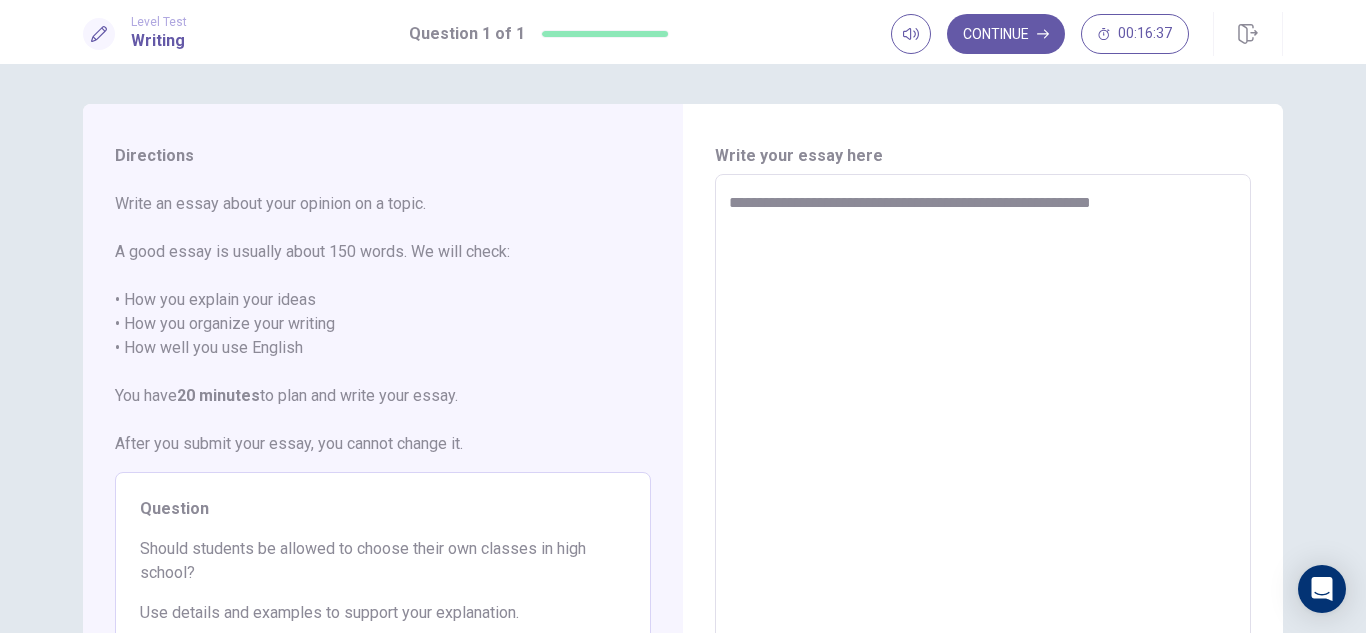 type on "**********" 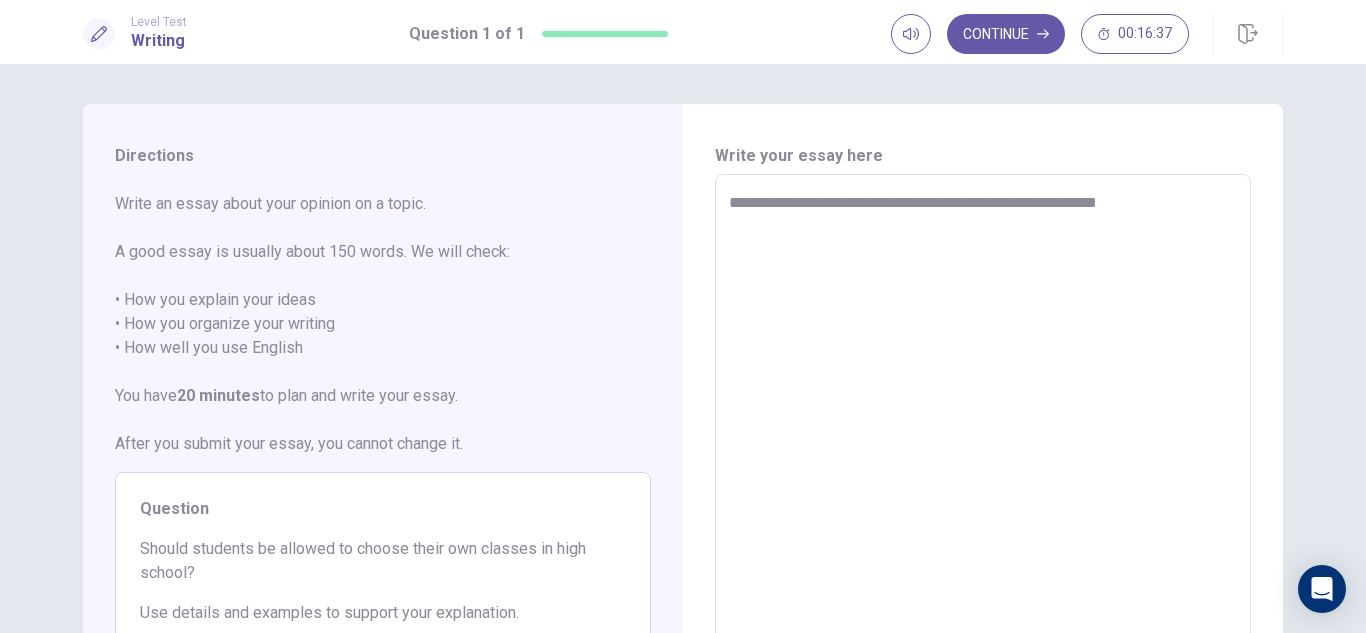 type on "*" 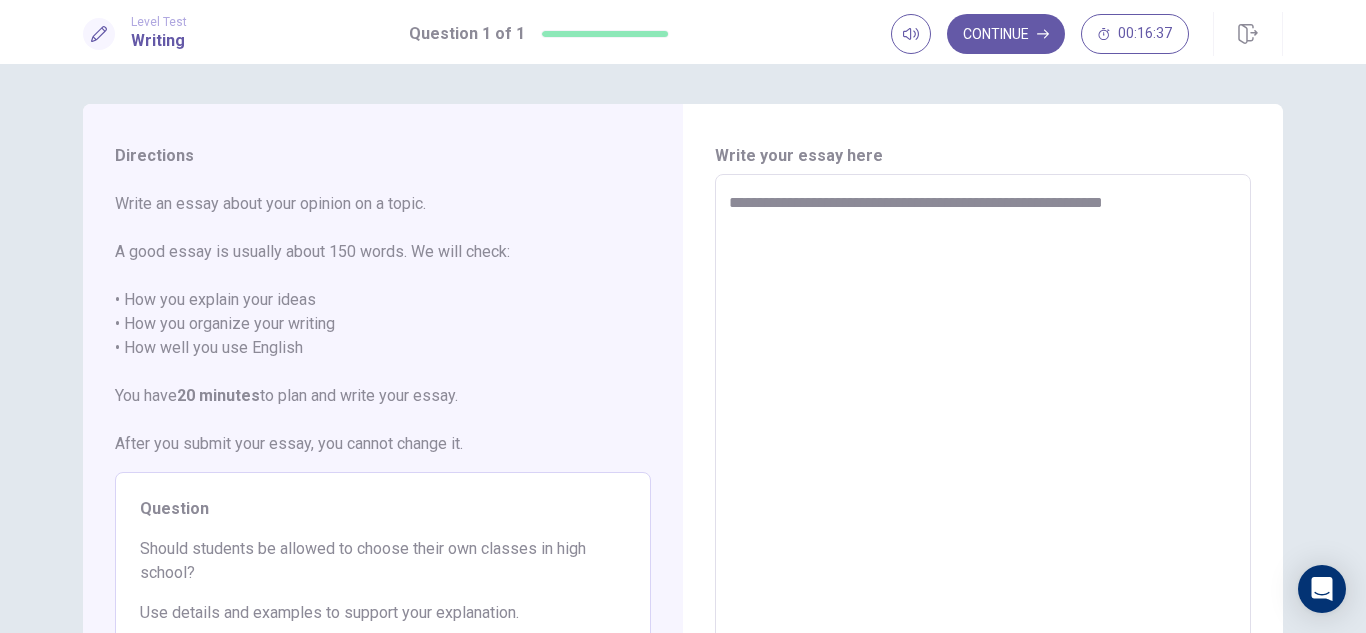 type on "*" 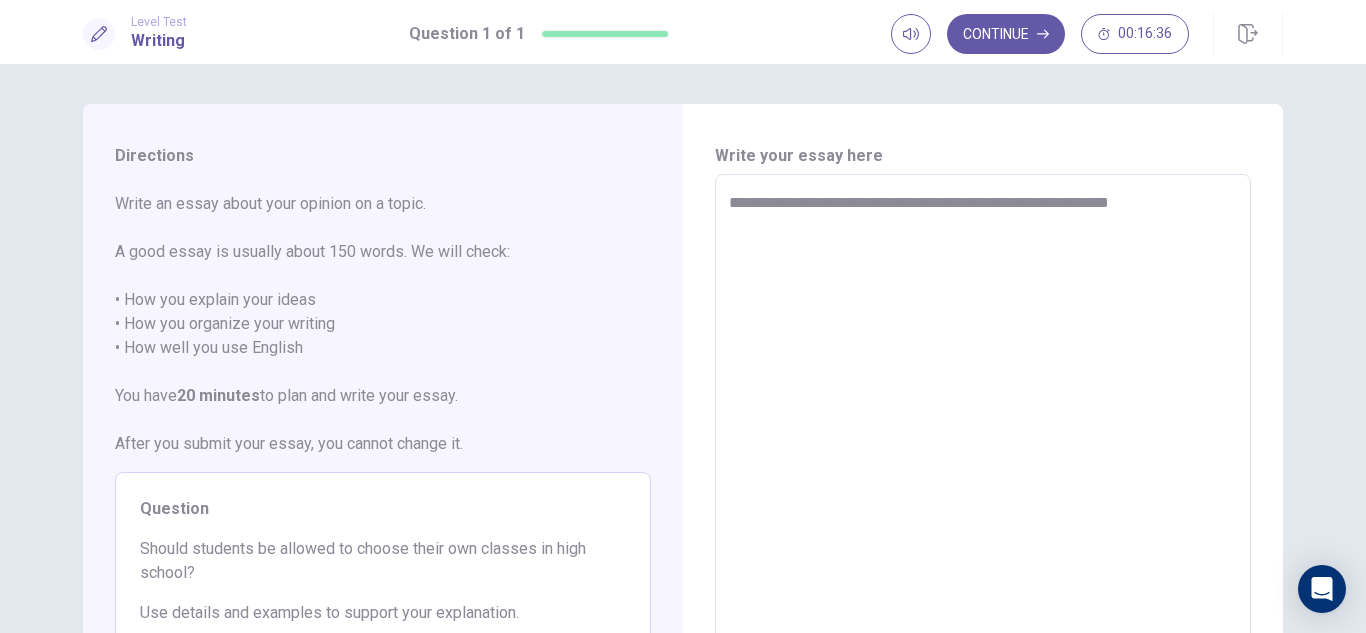 type on "*" 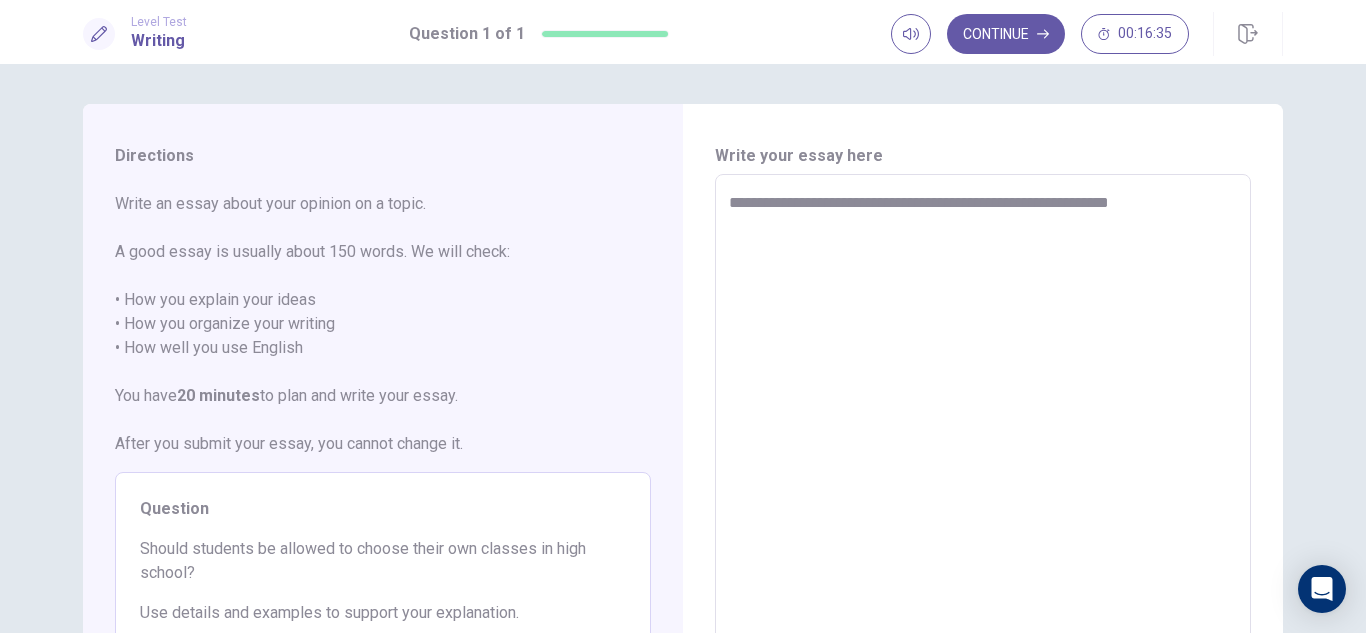 type on "**********" 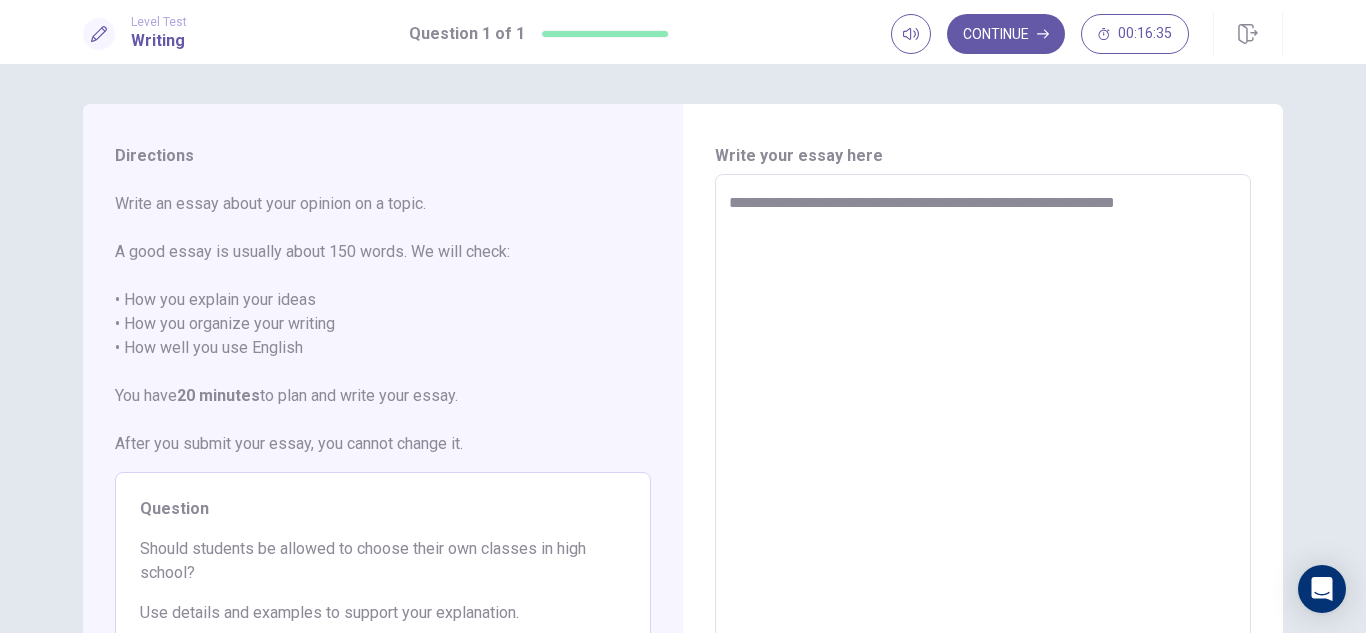 type on "*" 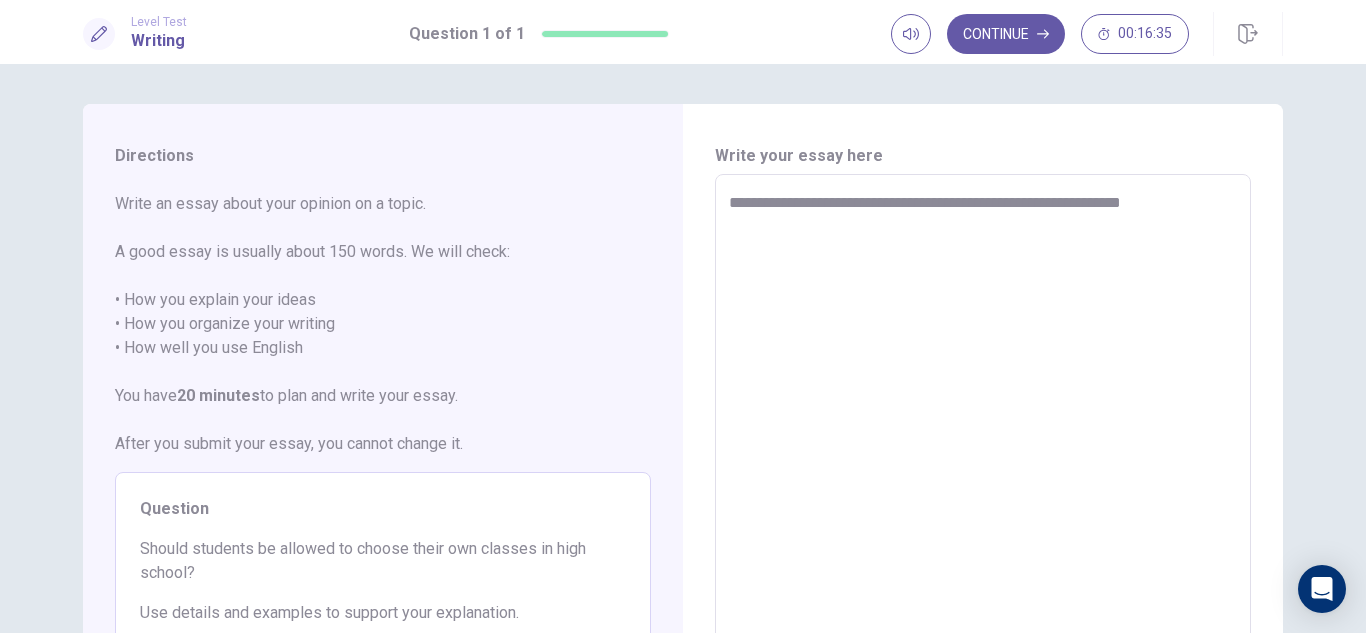 type on "*" 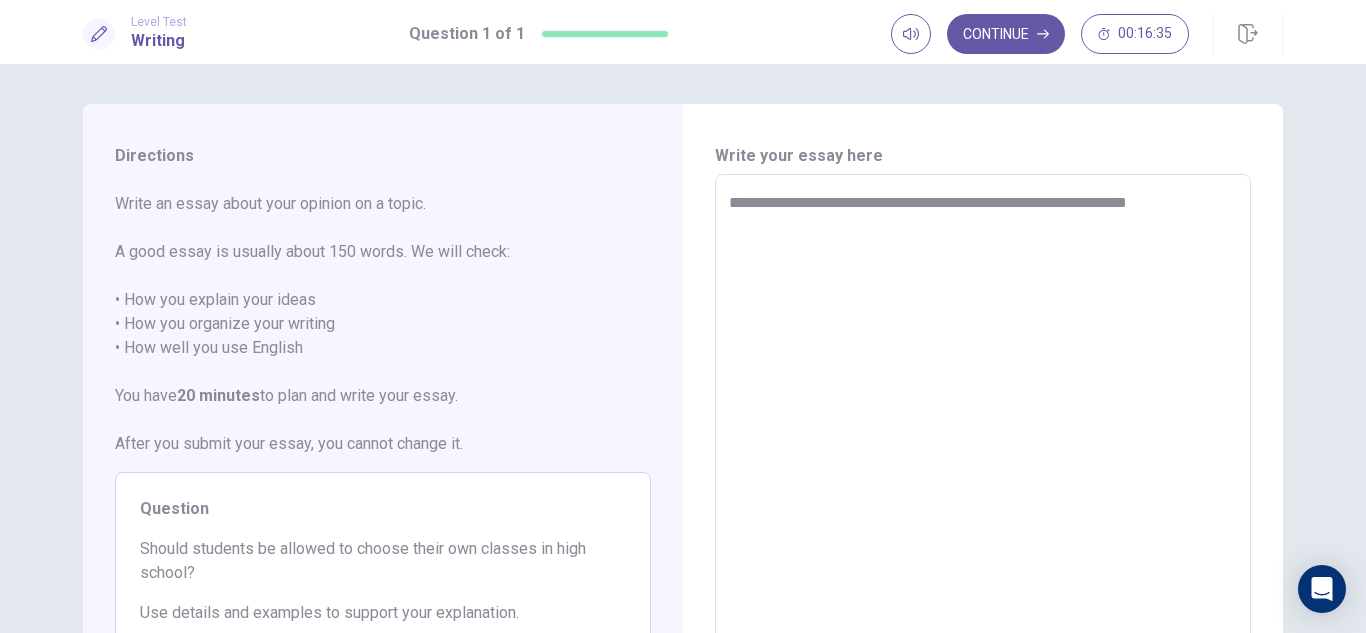 type on "*" 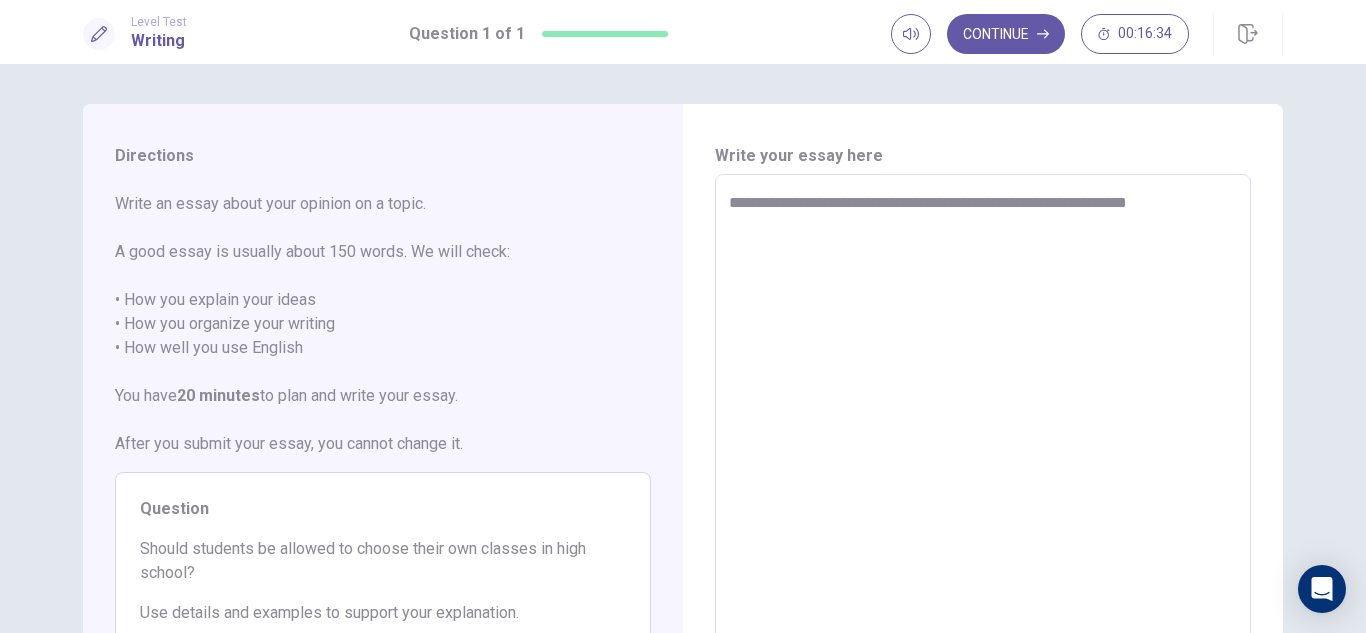 type on "**********" 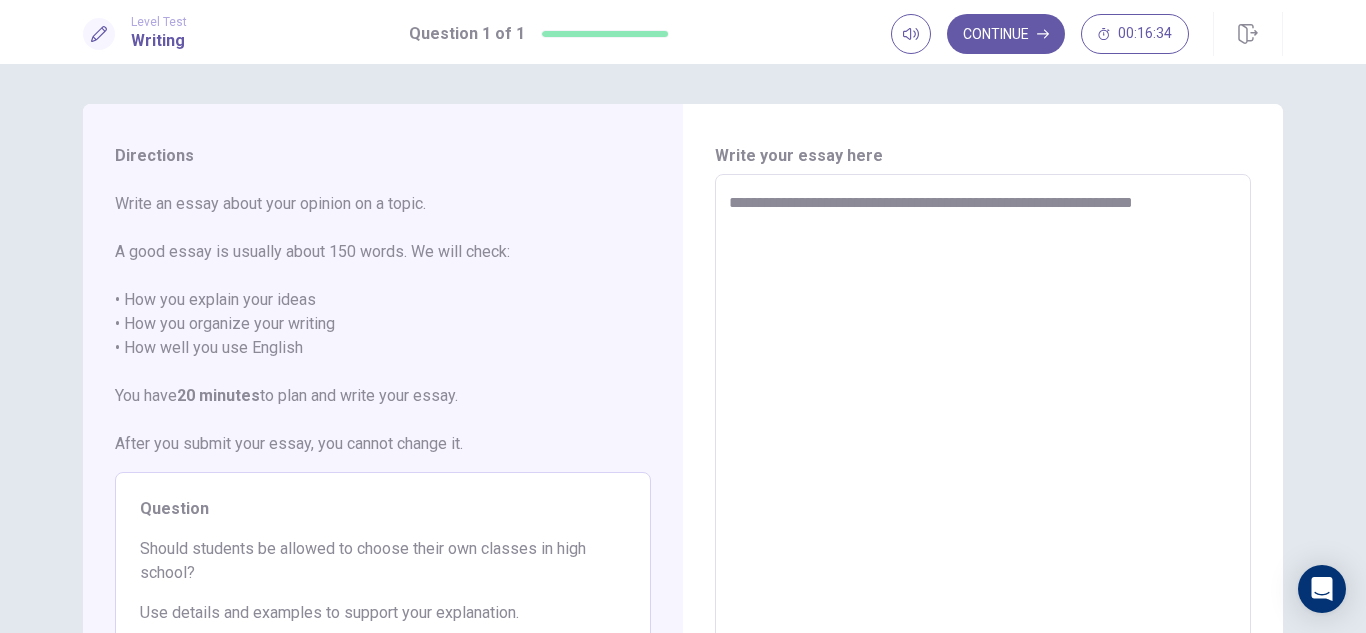 type on "*" 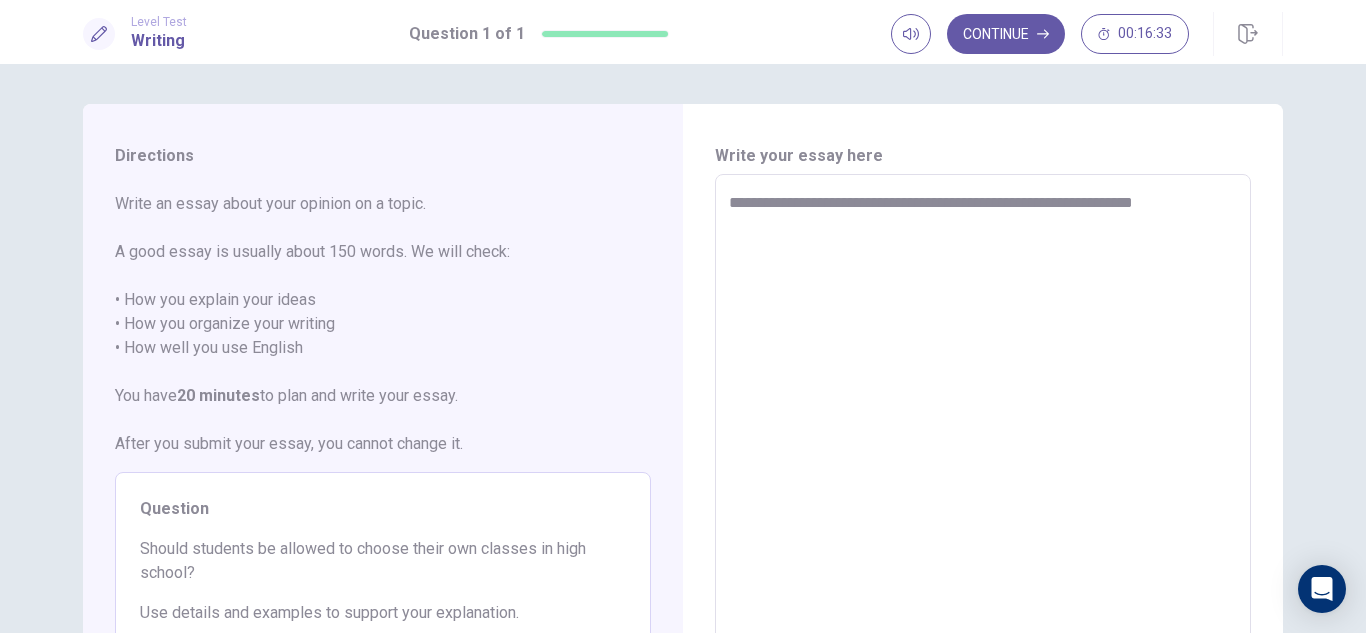 type on "**********" 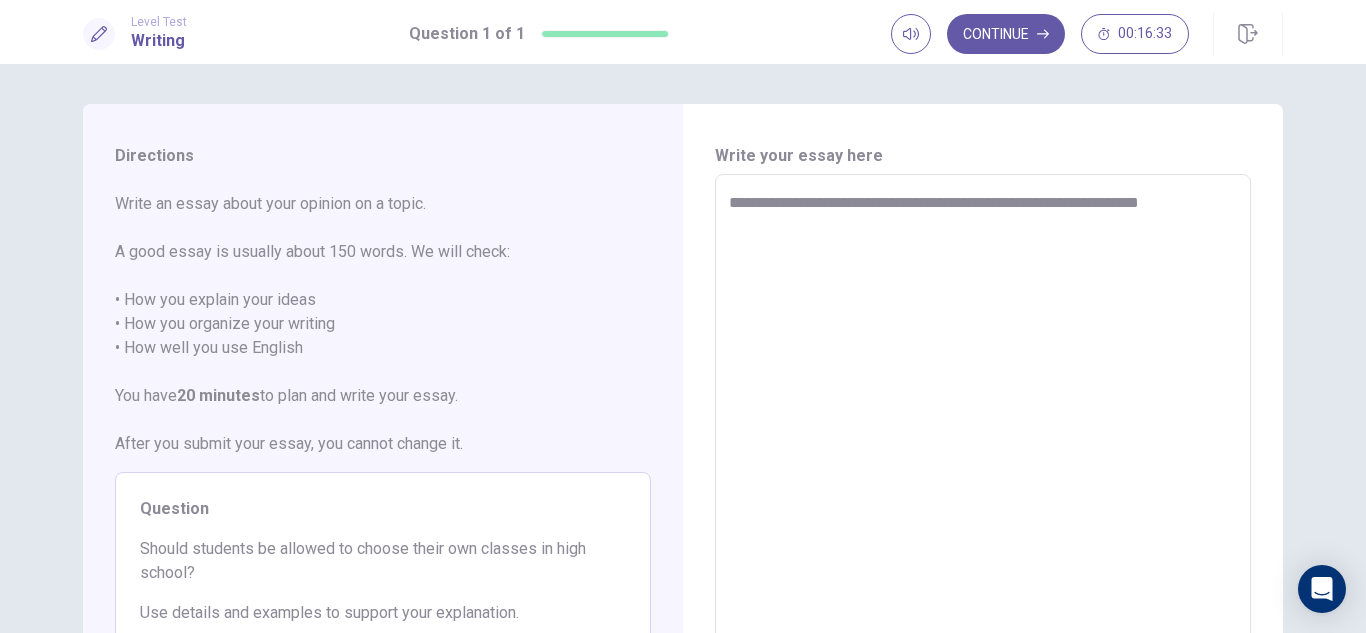 type on "*" 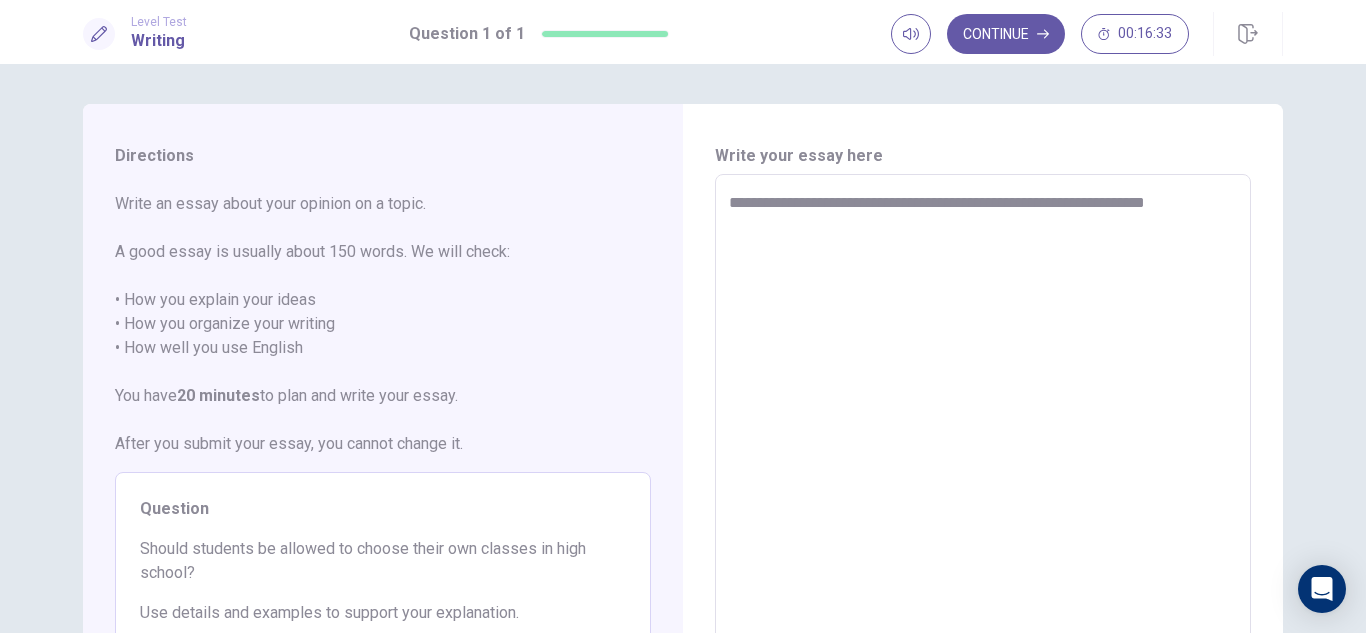 type on "*" 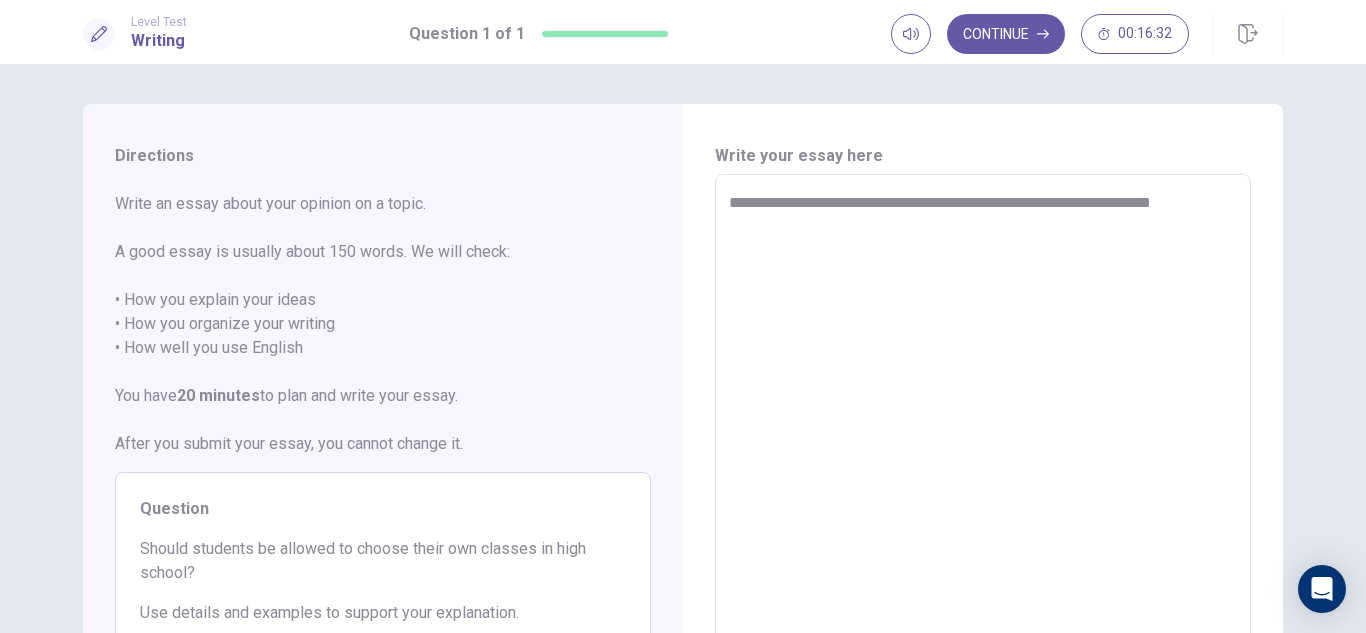 type on "*" 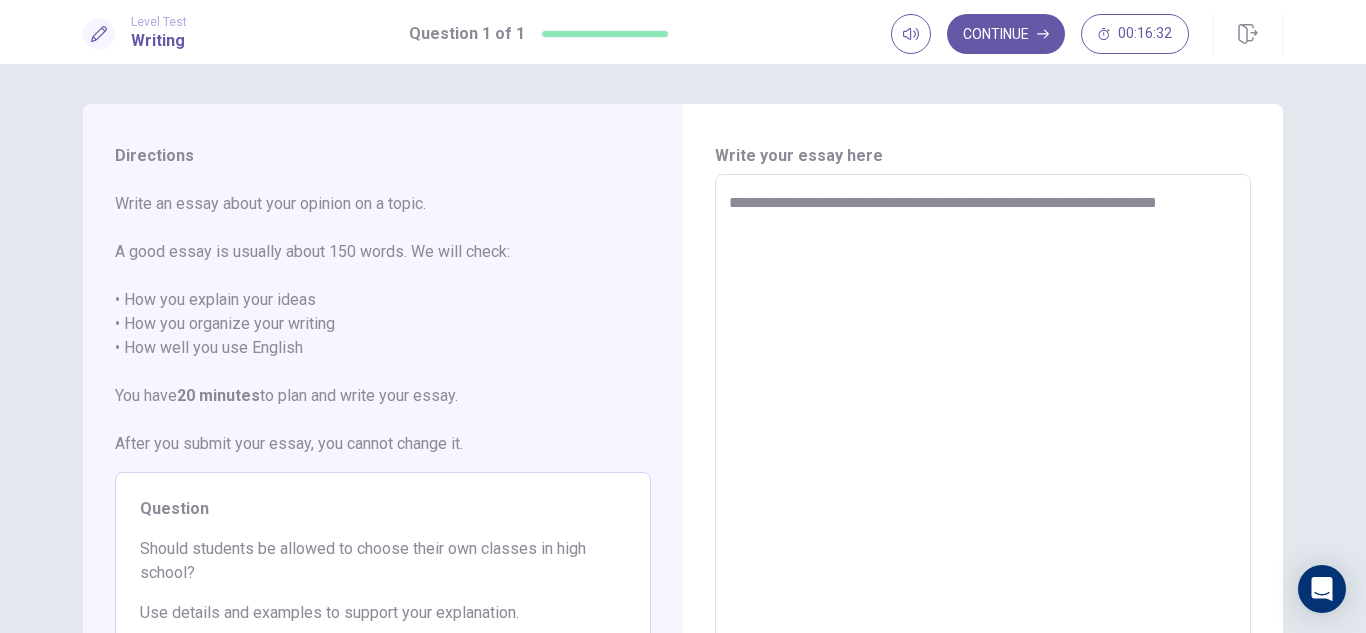 type on "*" 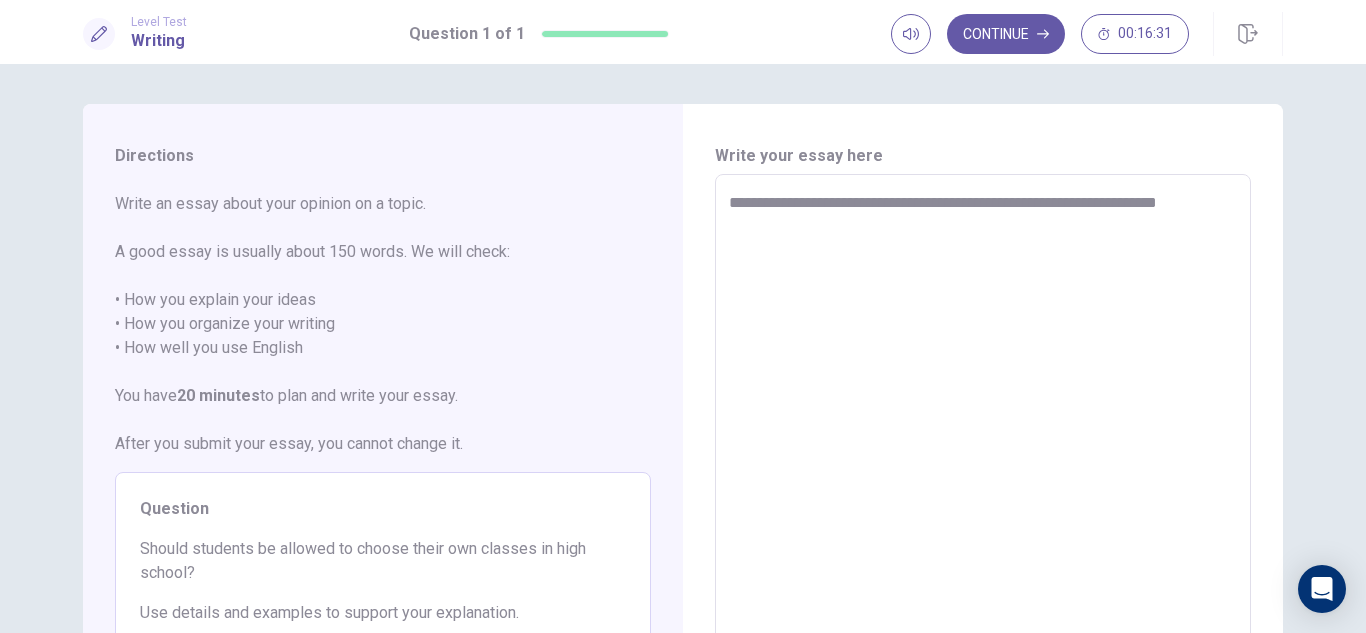 type on "**********" 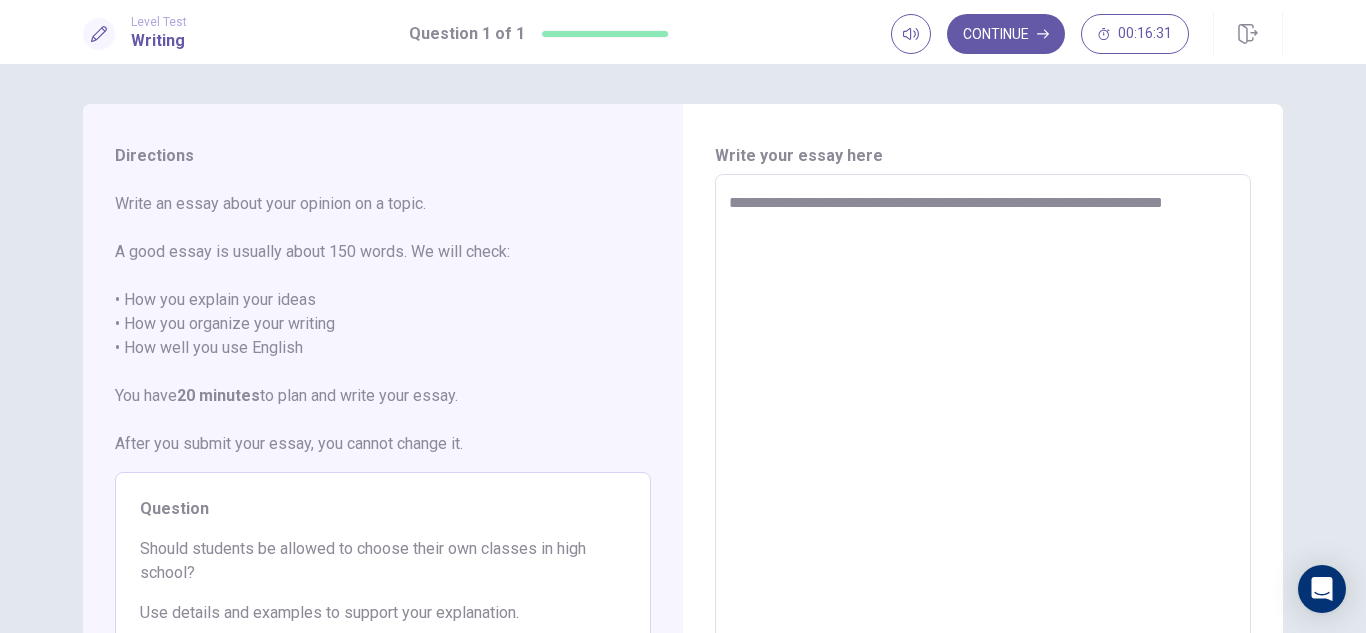 type on "*" 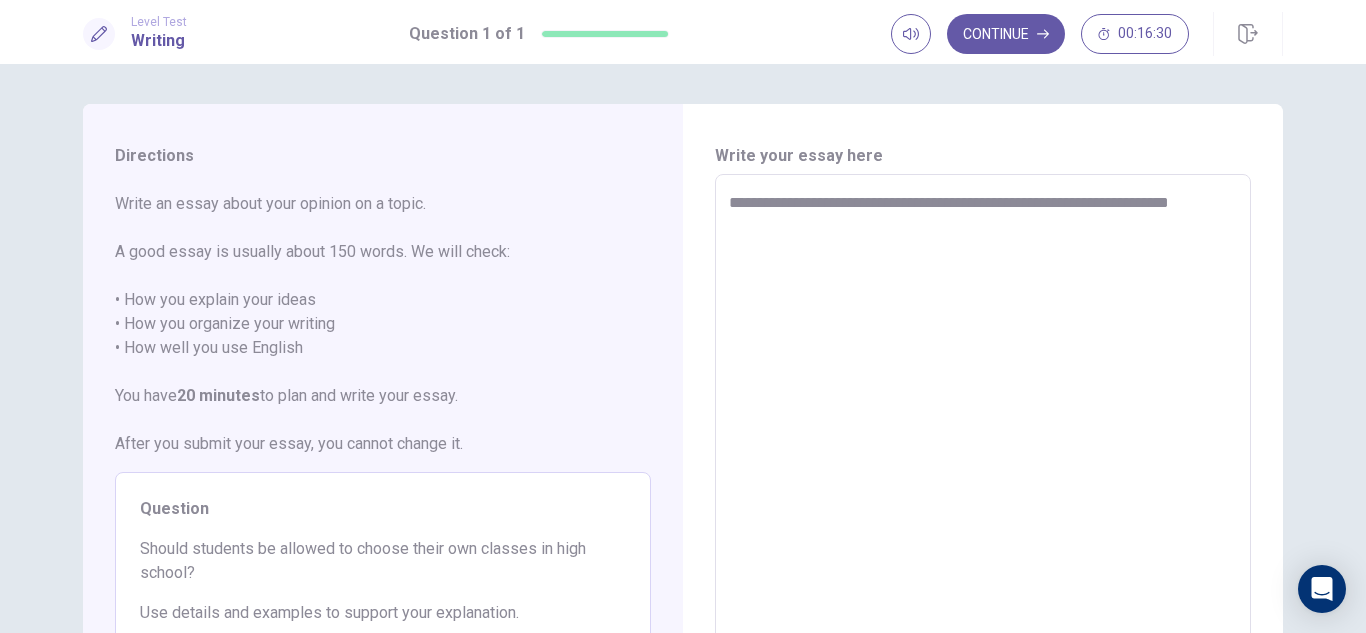 type on "*" 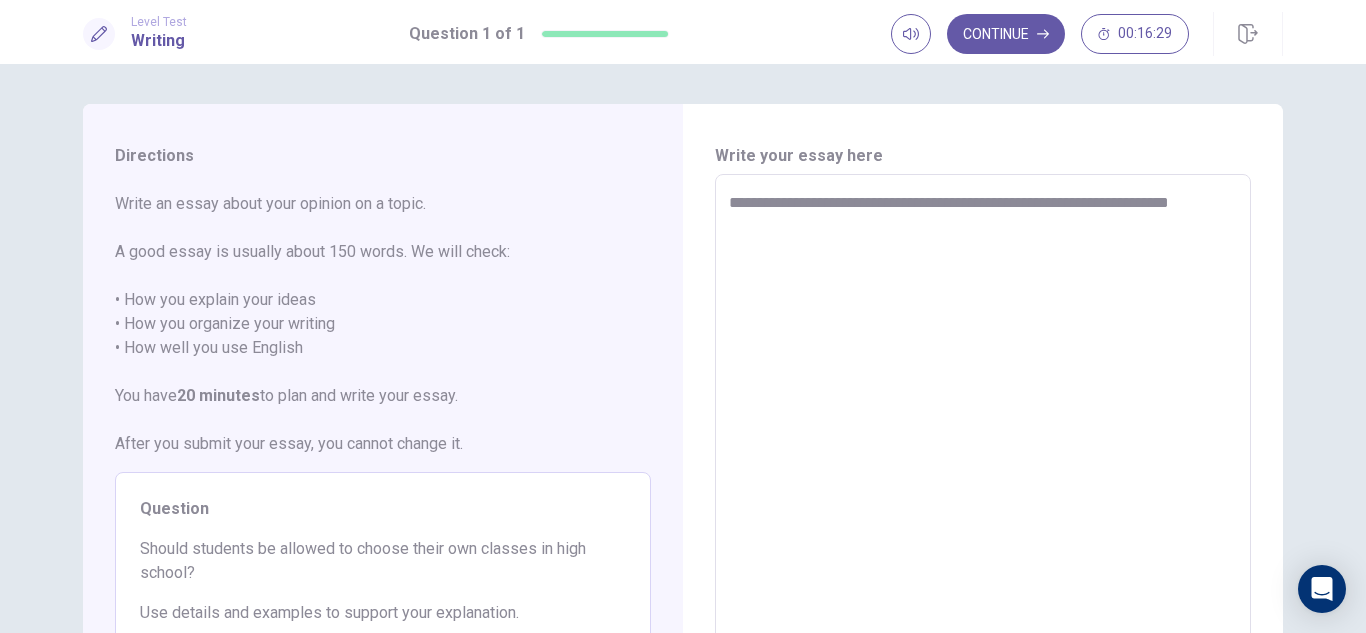 type on "**********" 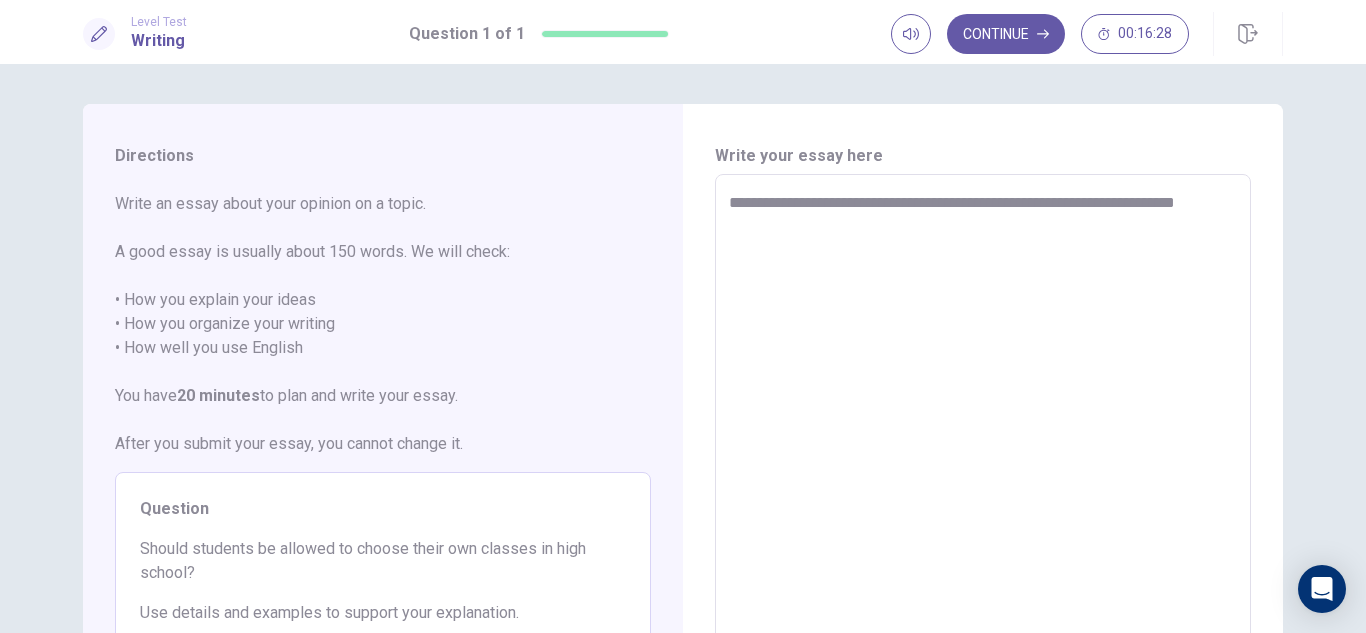 type on "*" 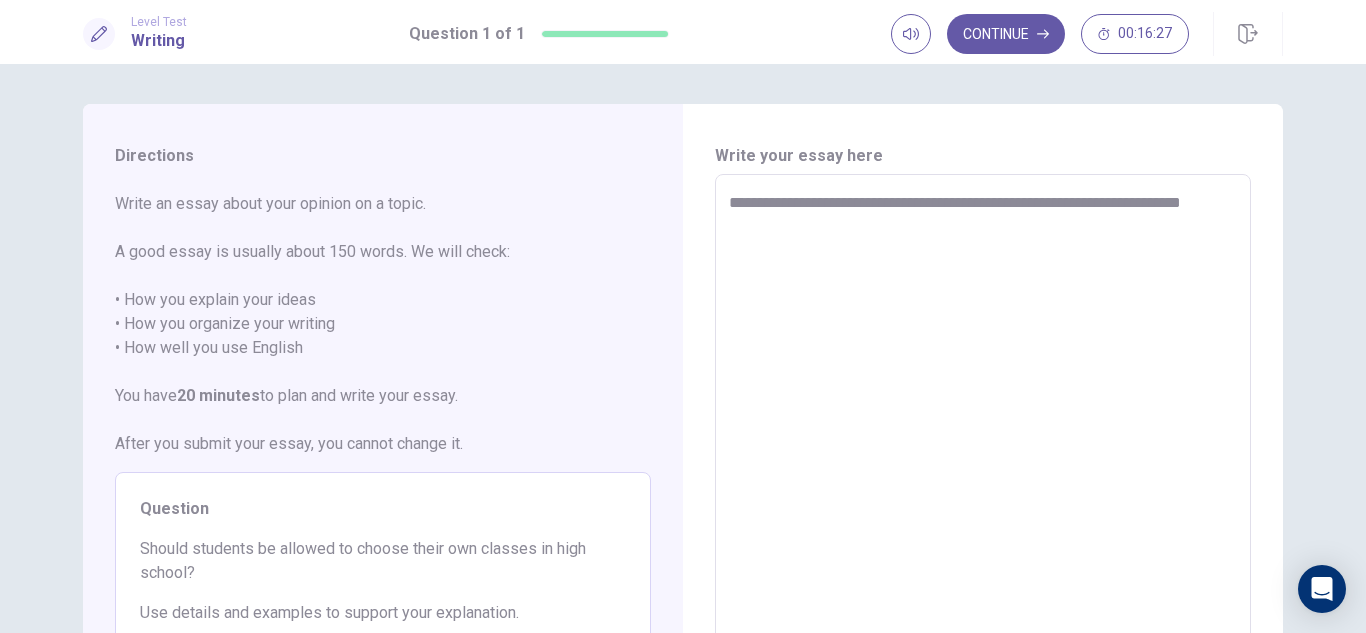 type on "*" 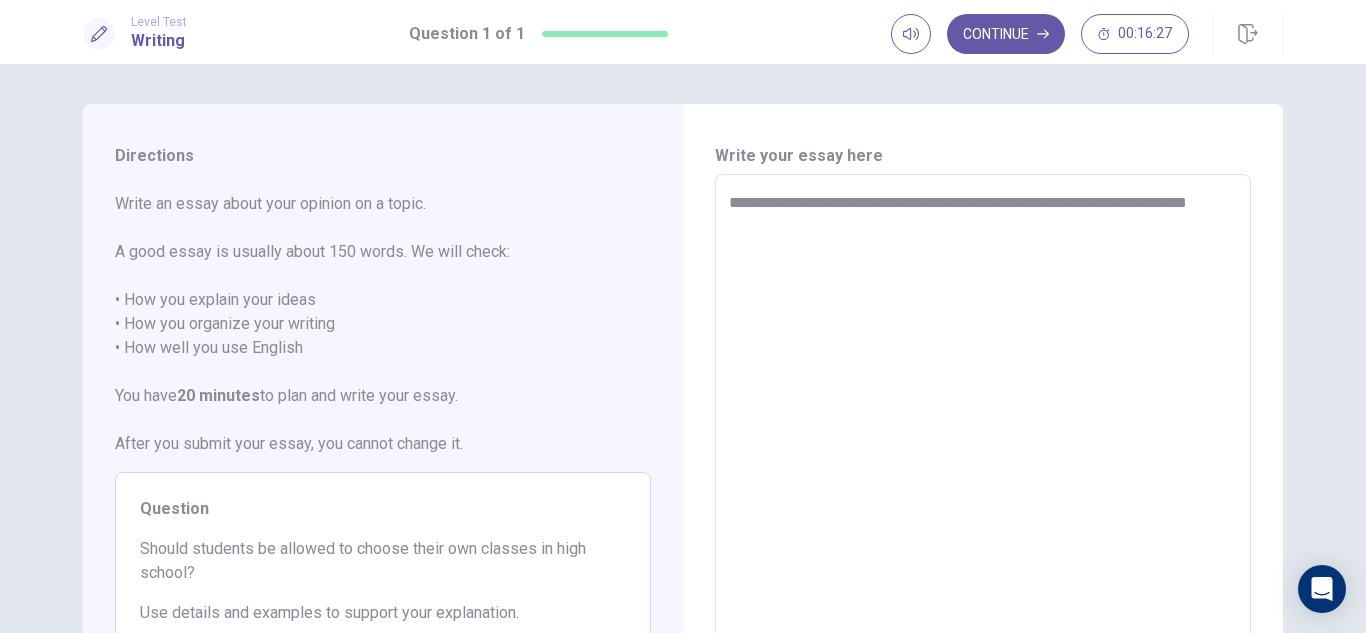 type on "*" 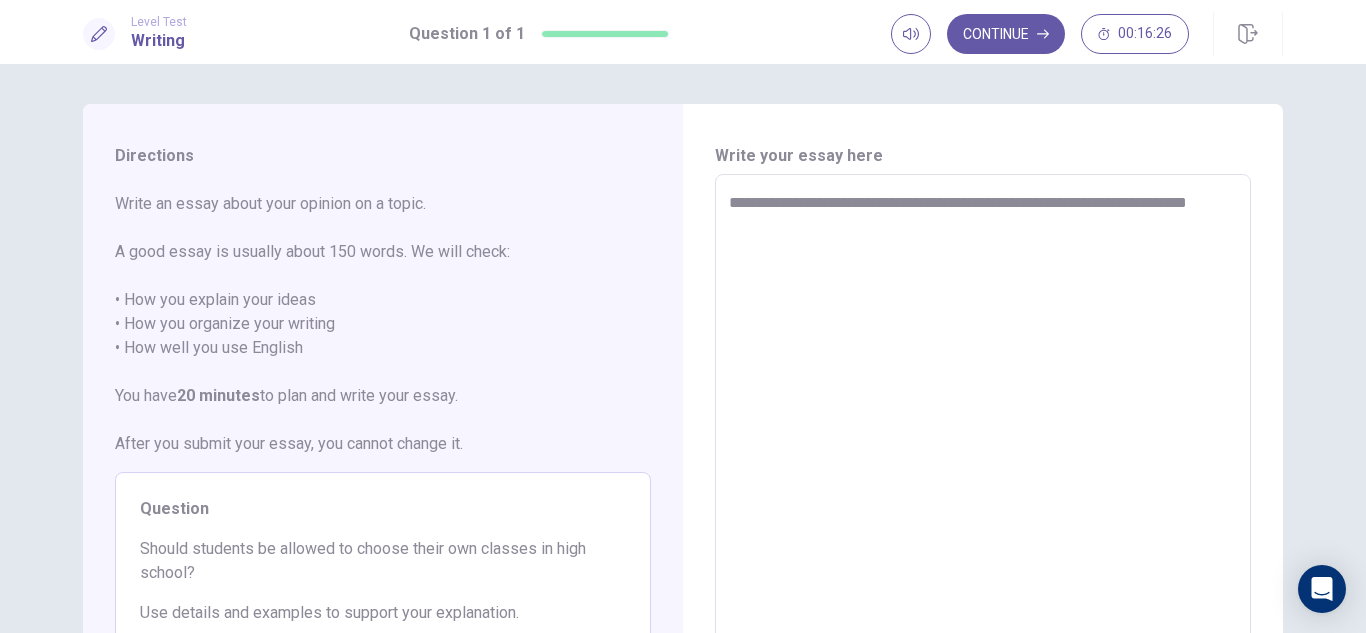 type on "**********" 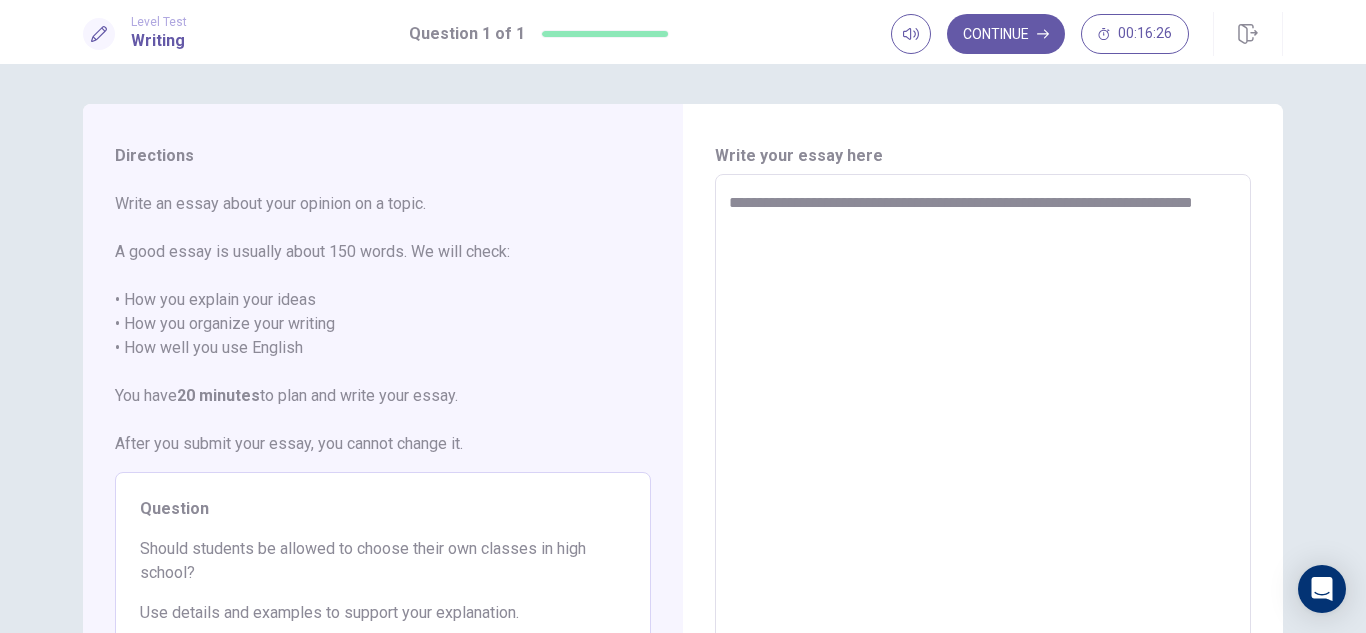 type on "*" 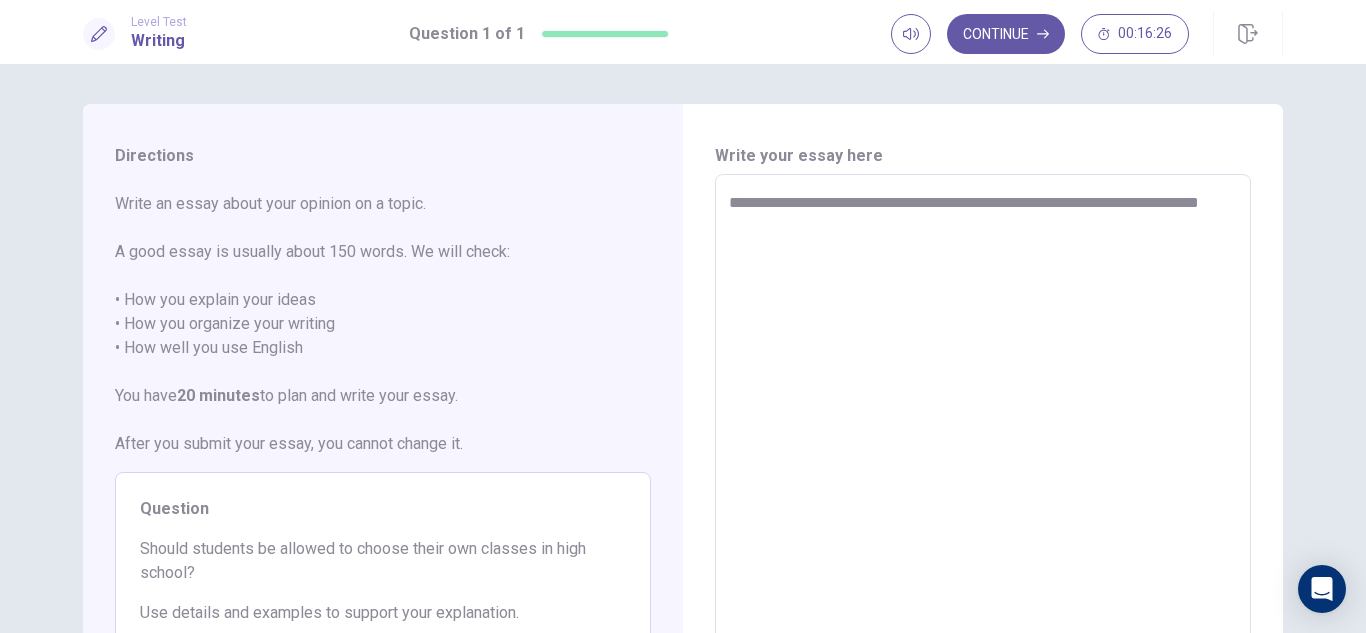 type on "*" 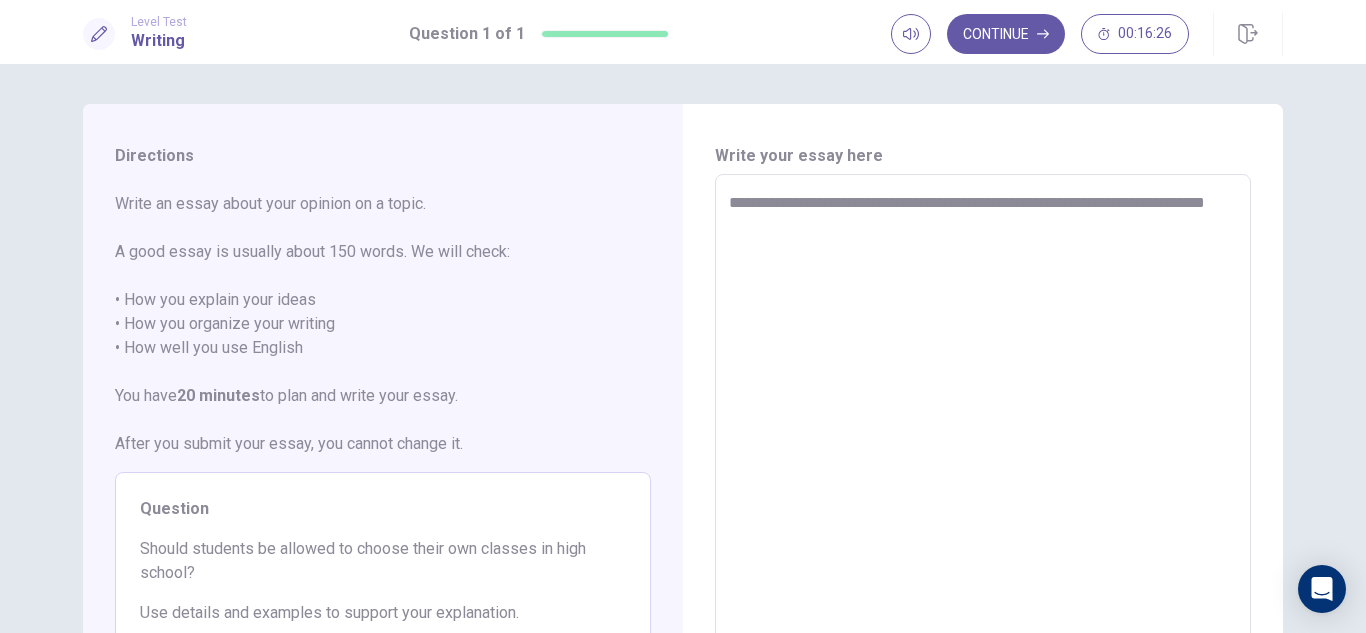 type on "*" 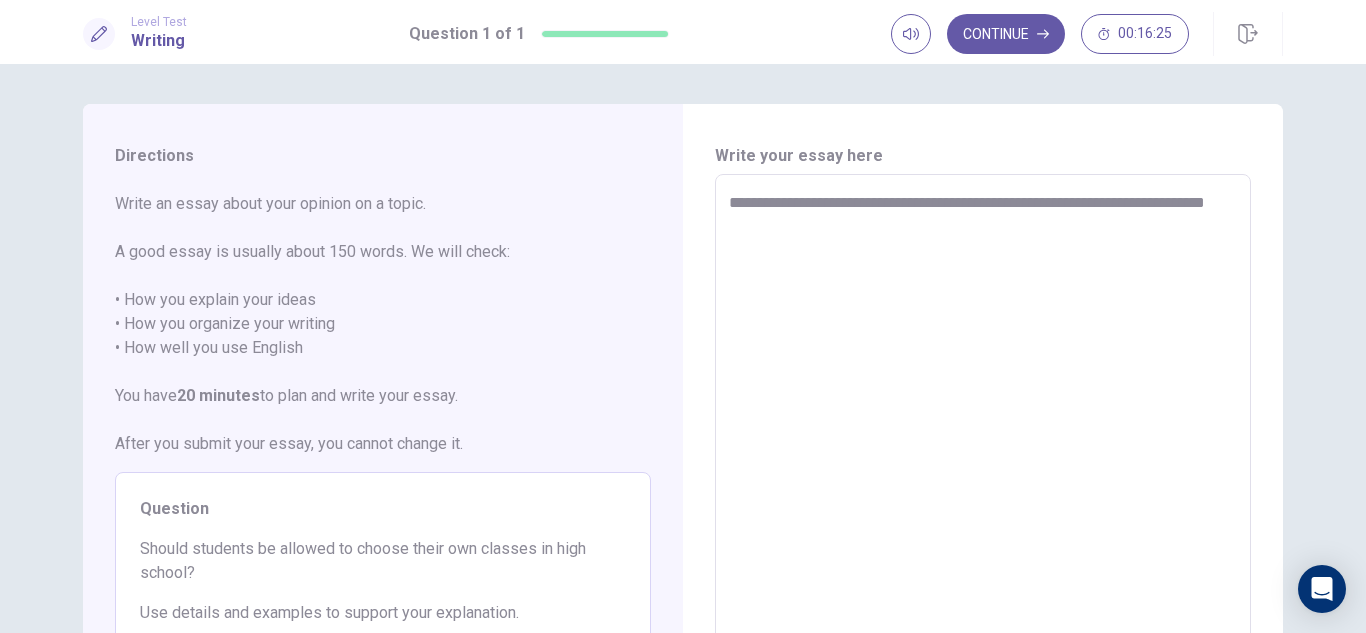 type on "**********" 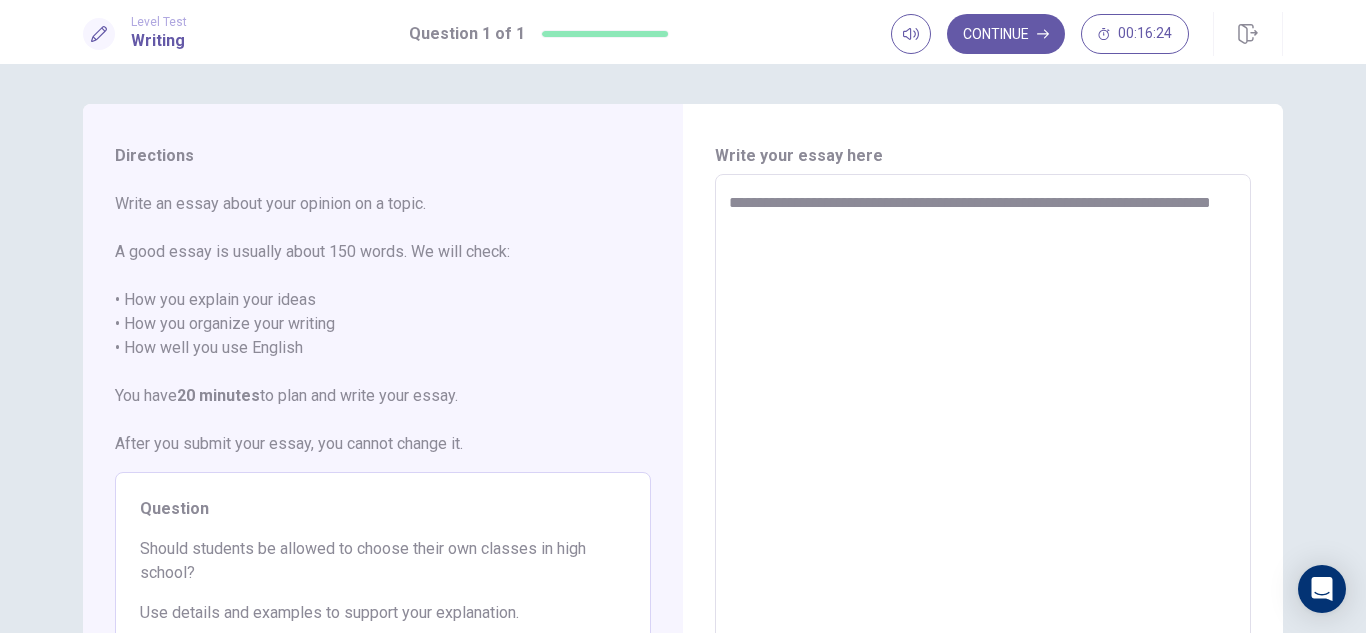 type on "*" 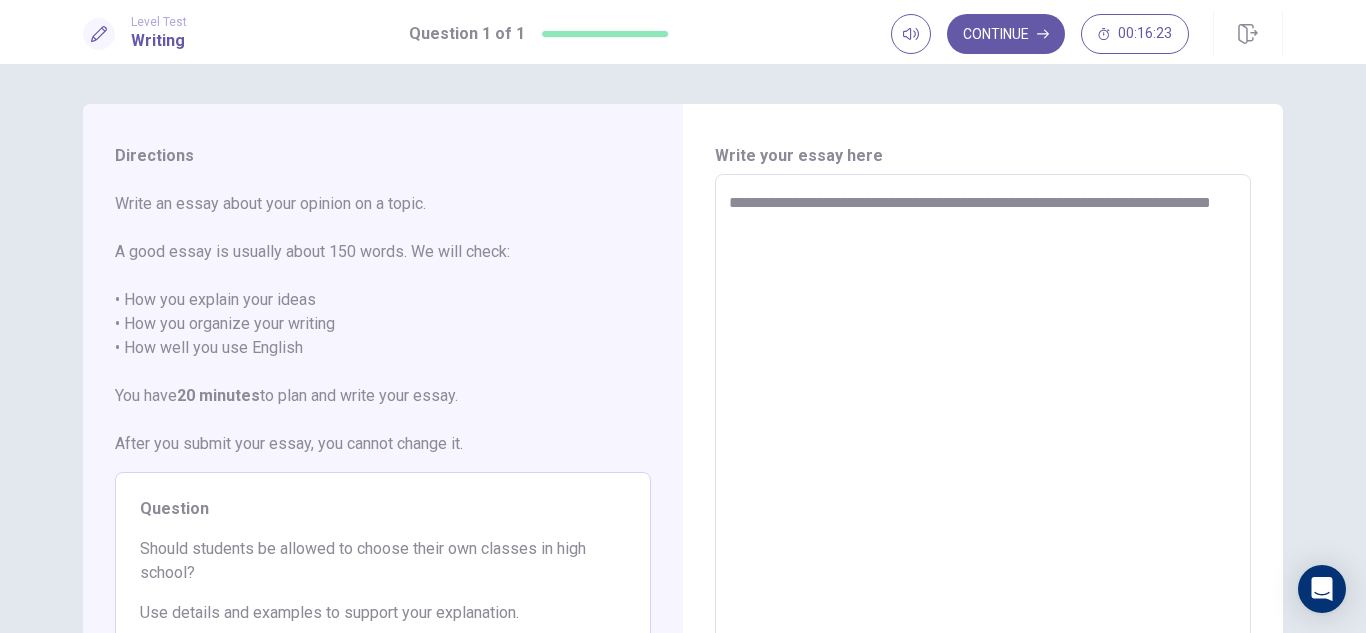 type on "**********" 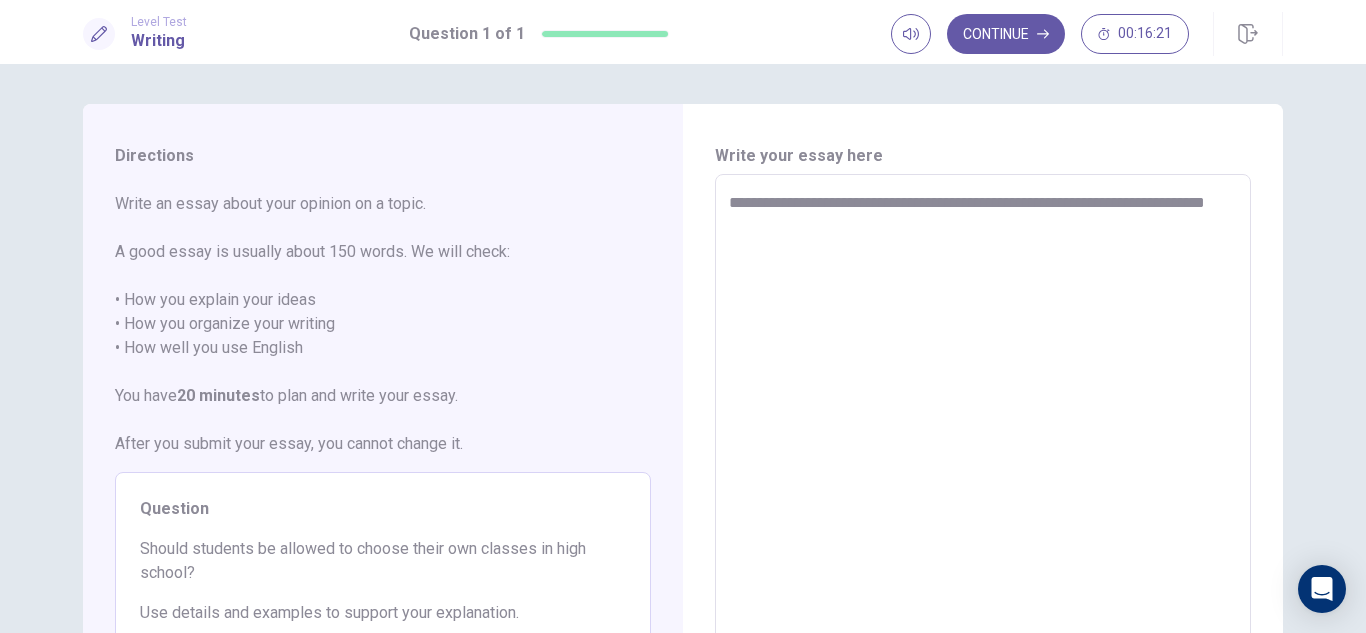 type on "*" 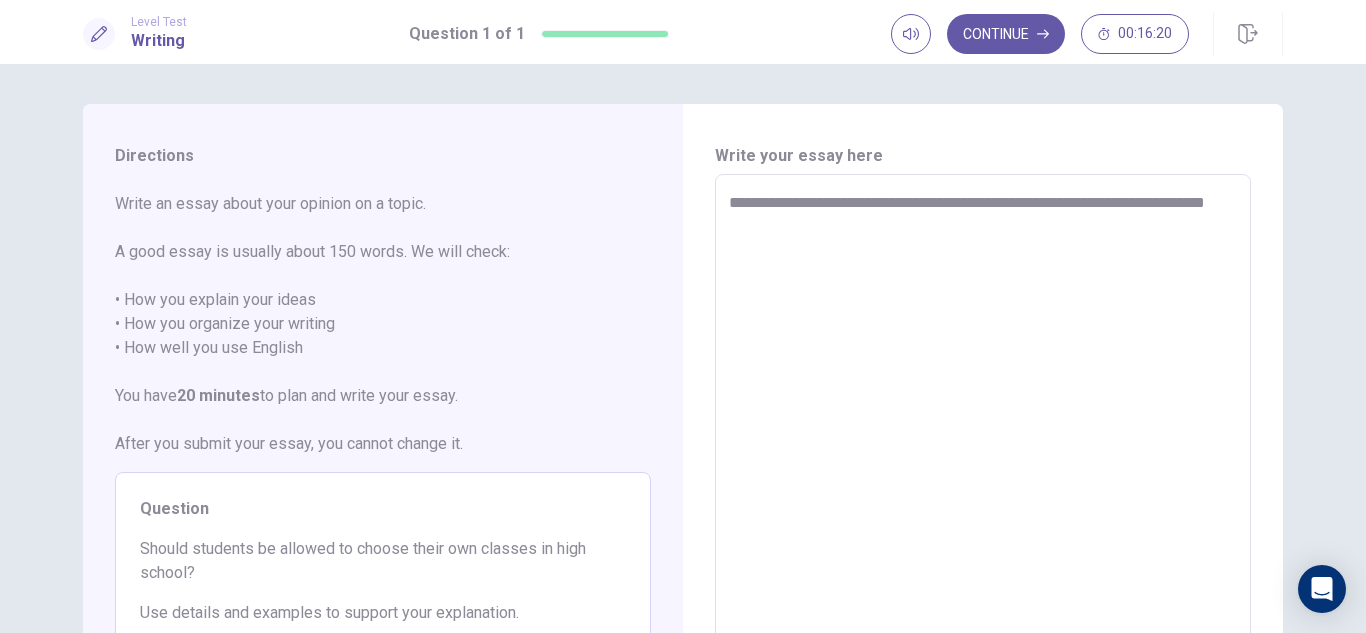 type on "**********" 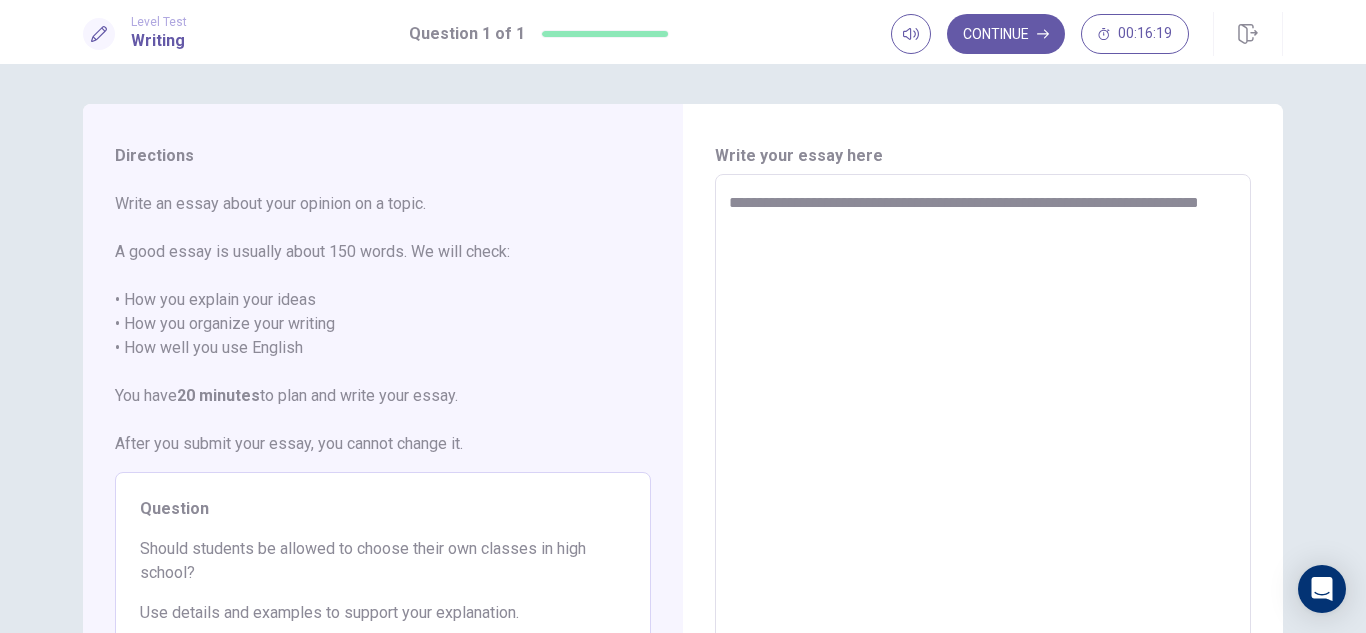 type on "*" 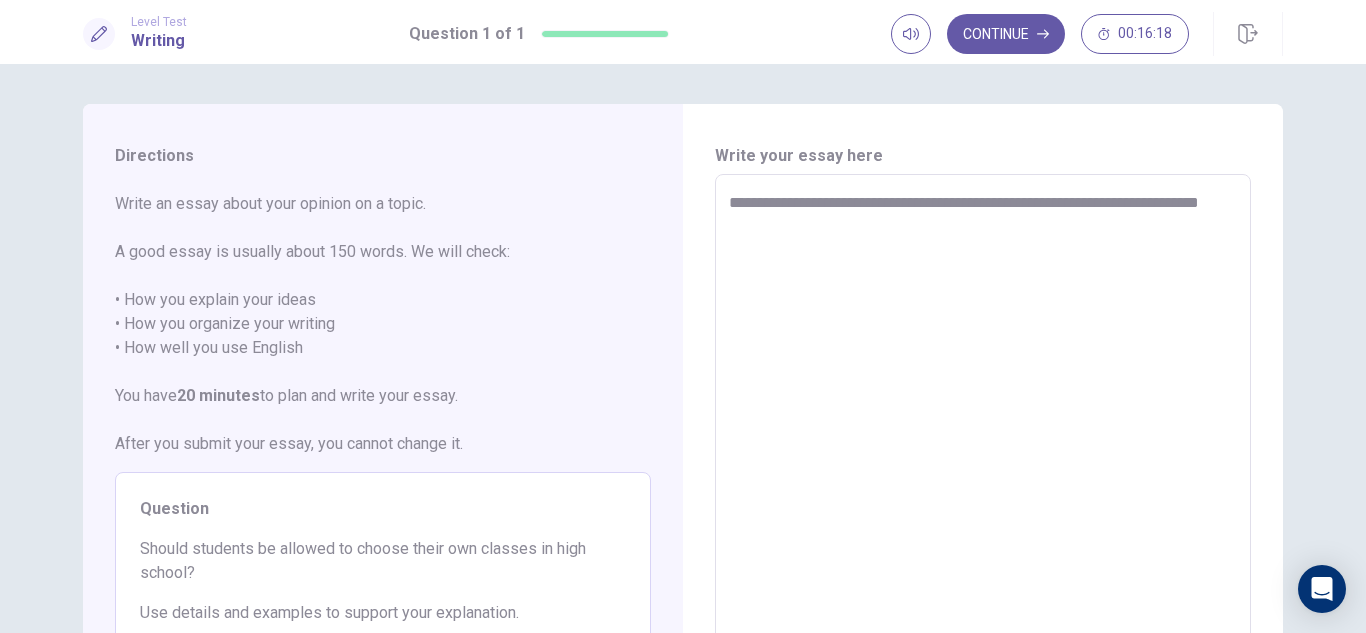 type on "**********" 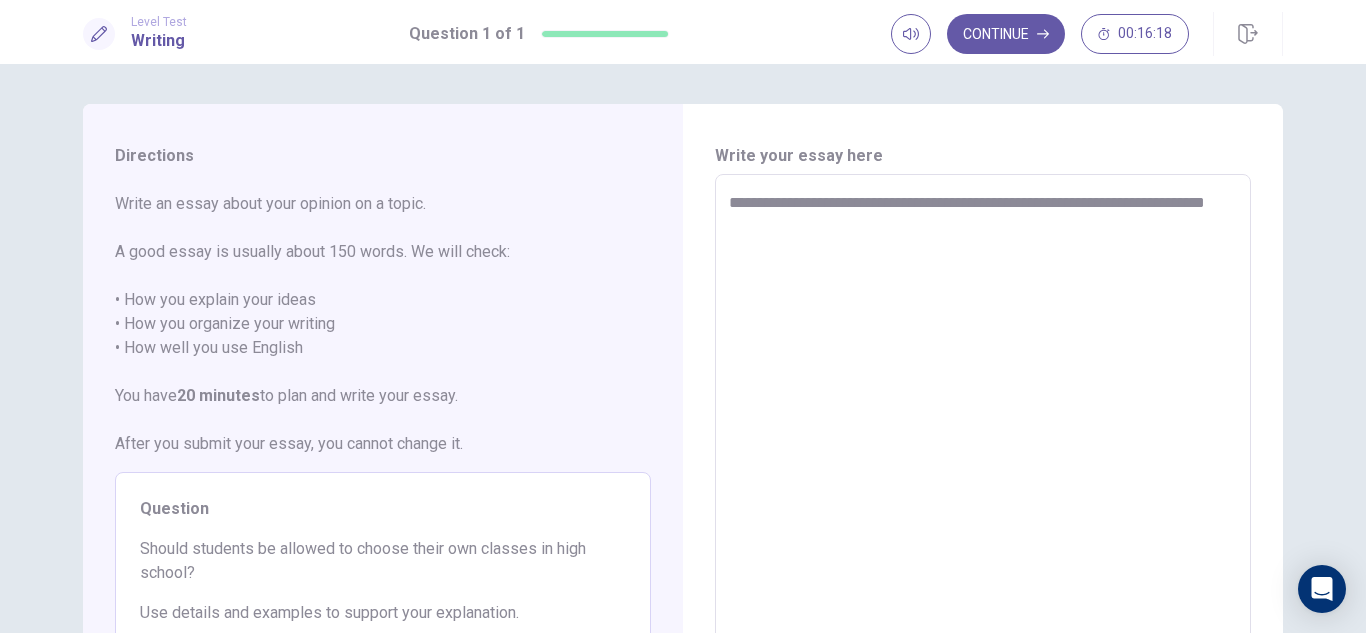 type on "*" 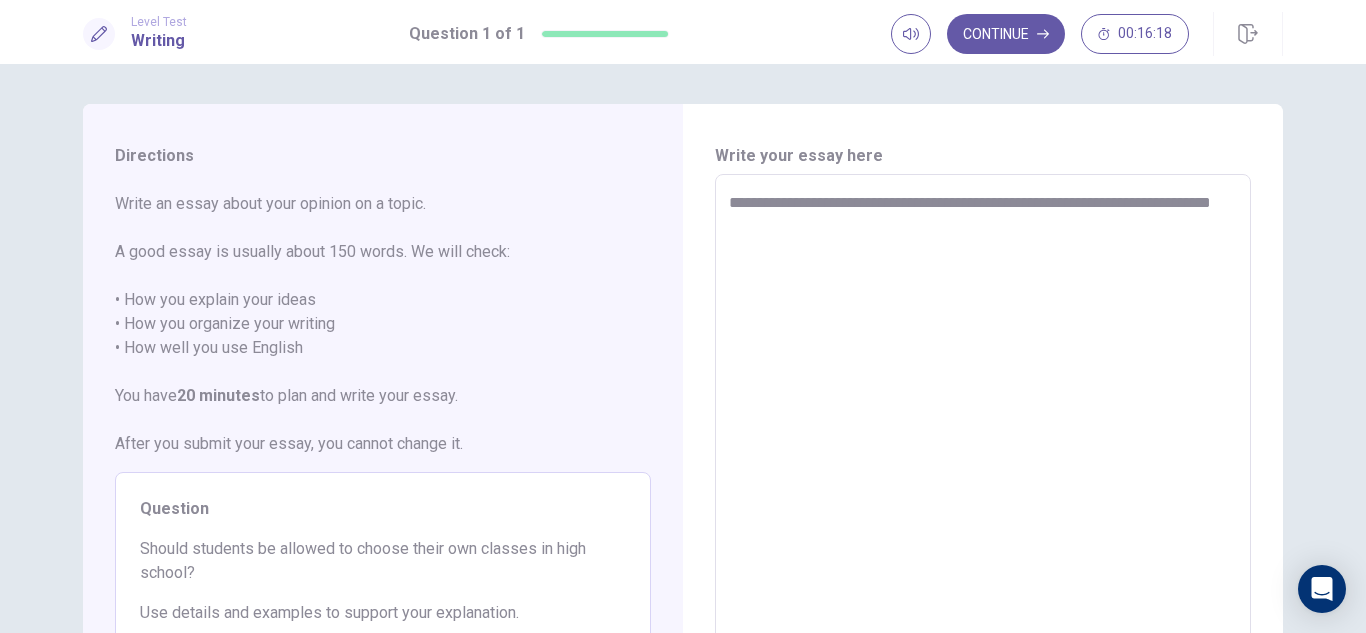 type on "*" 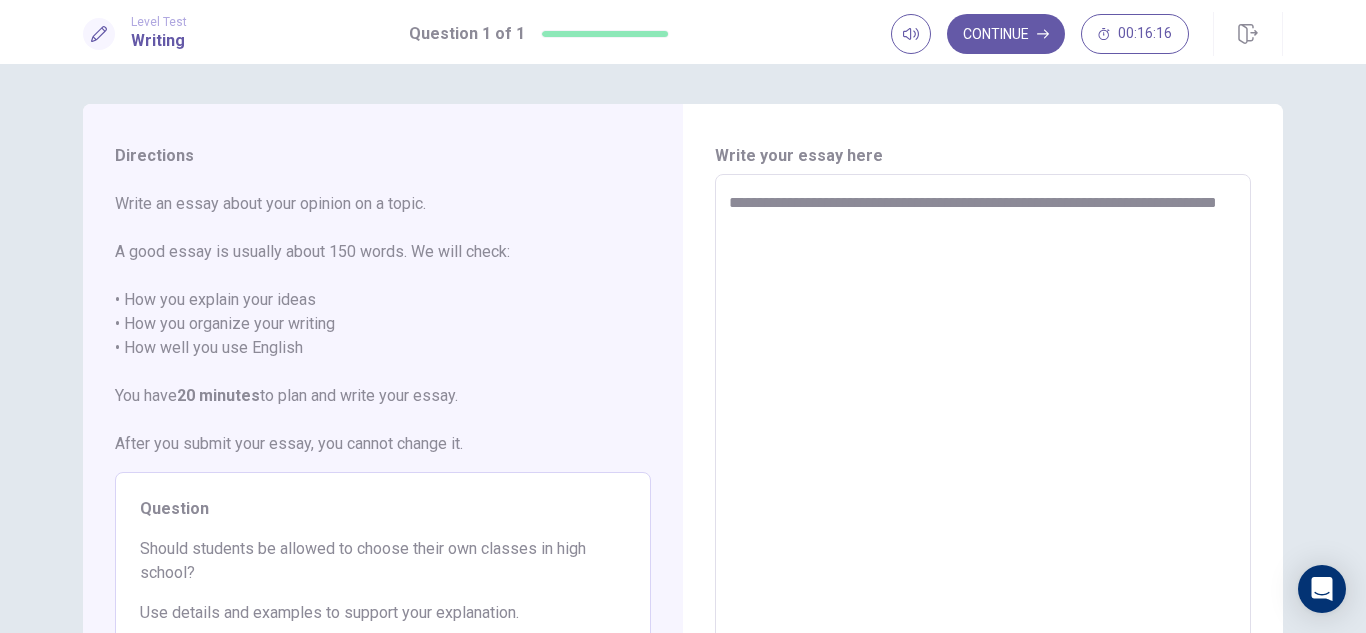 type on "*" 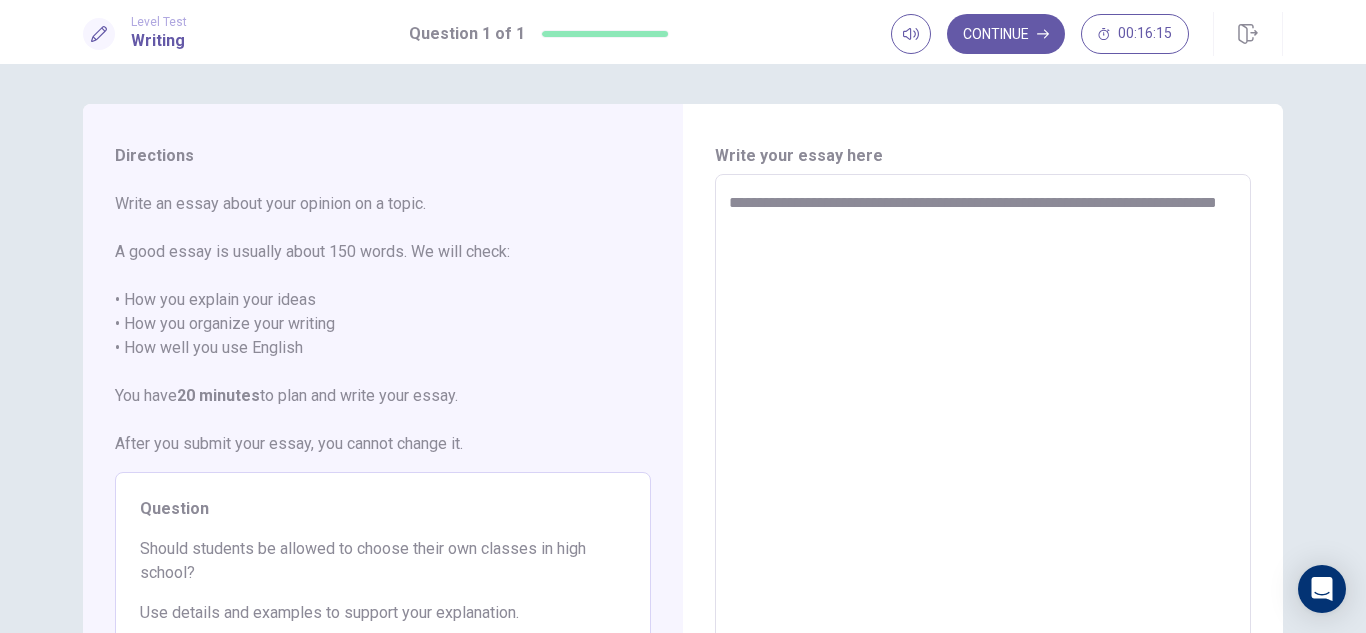 type on "**********" 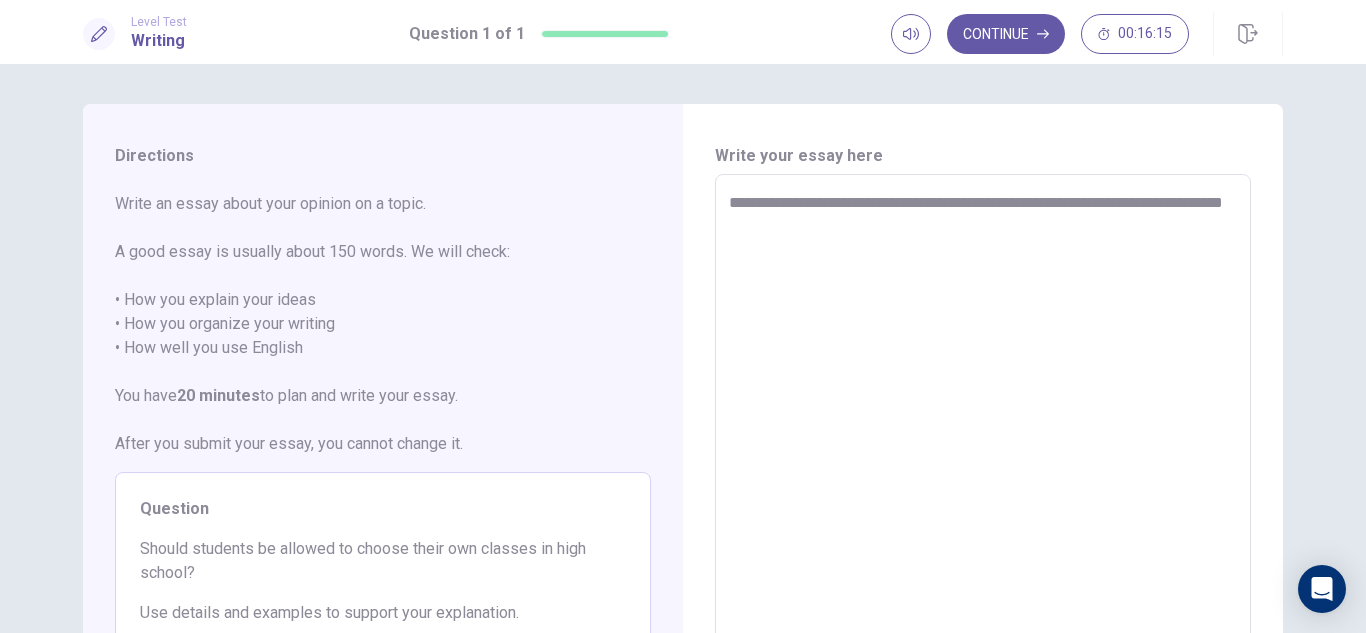 type on "*" 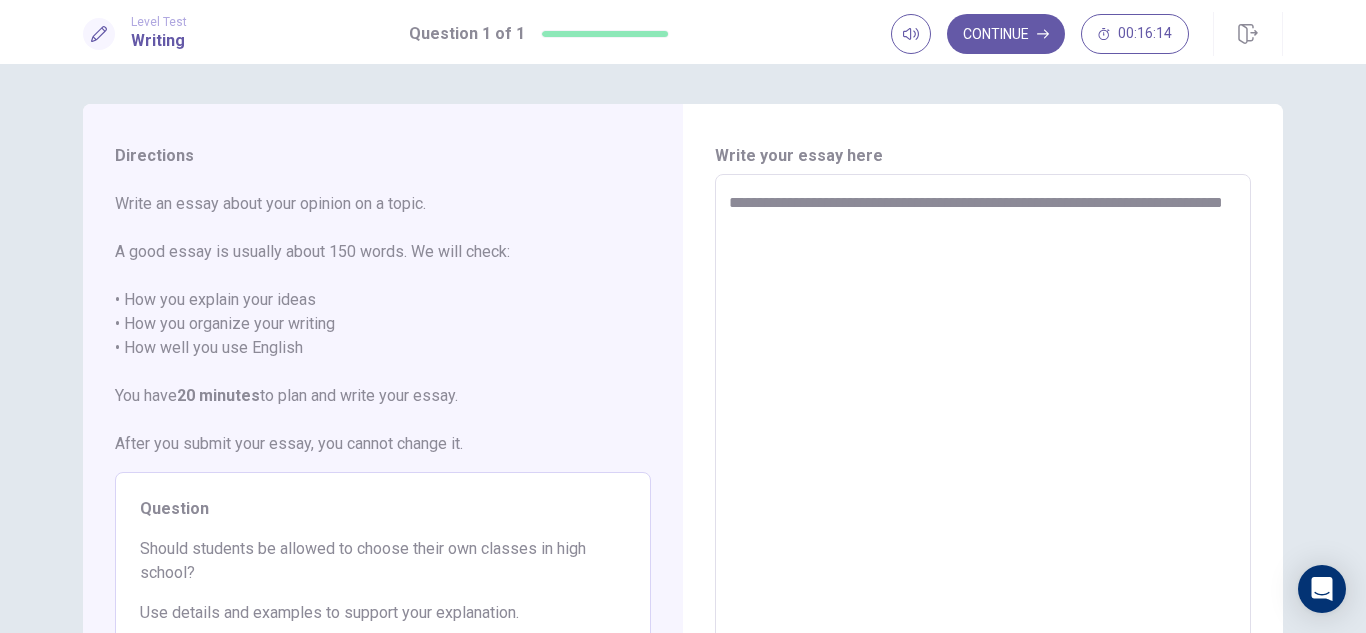 type on "**********" 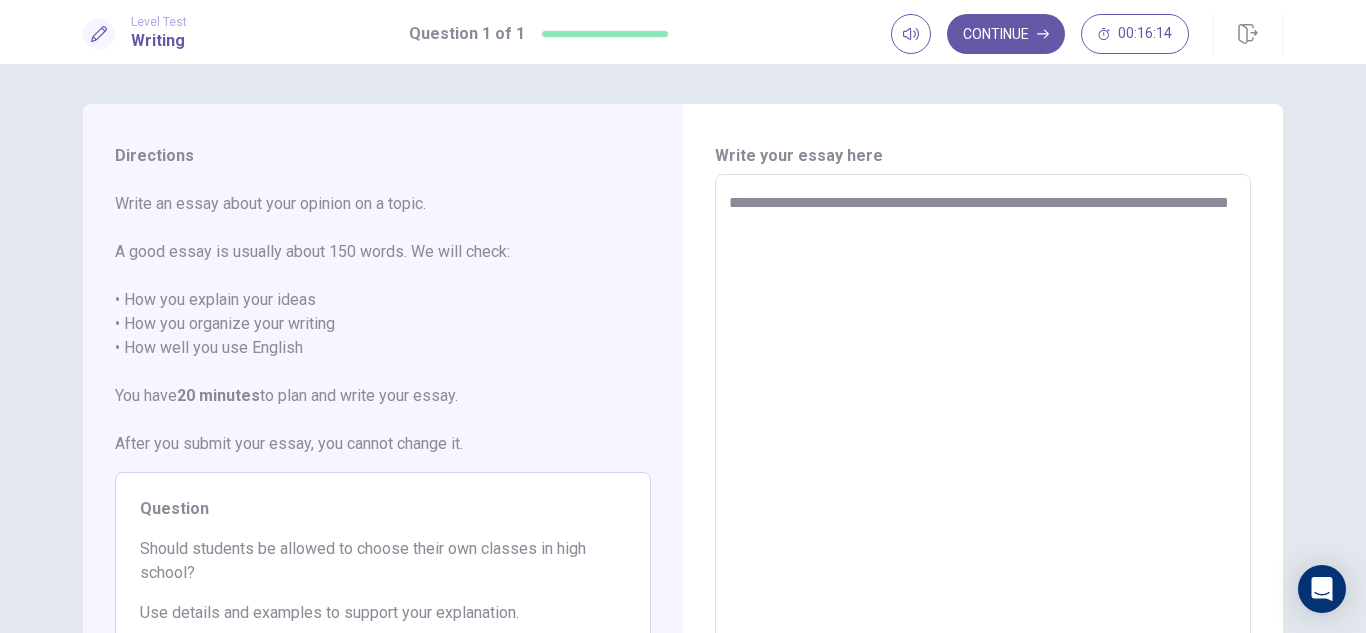 type on "*" 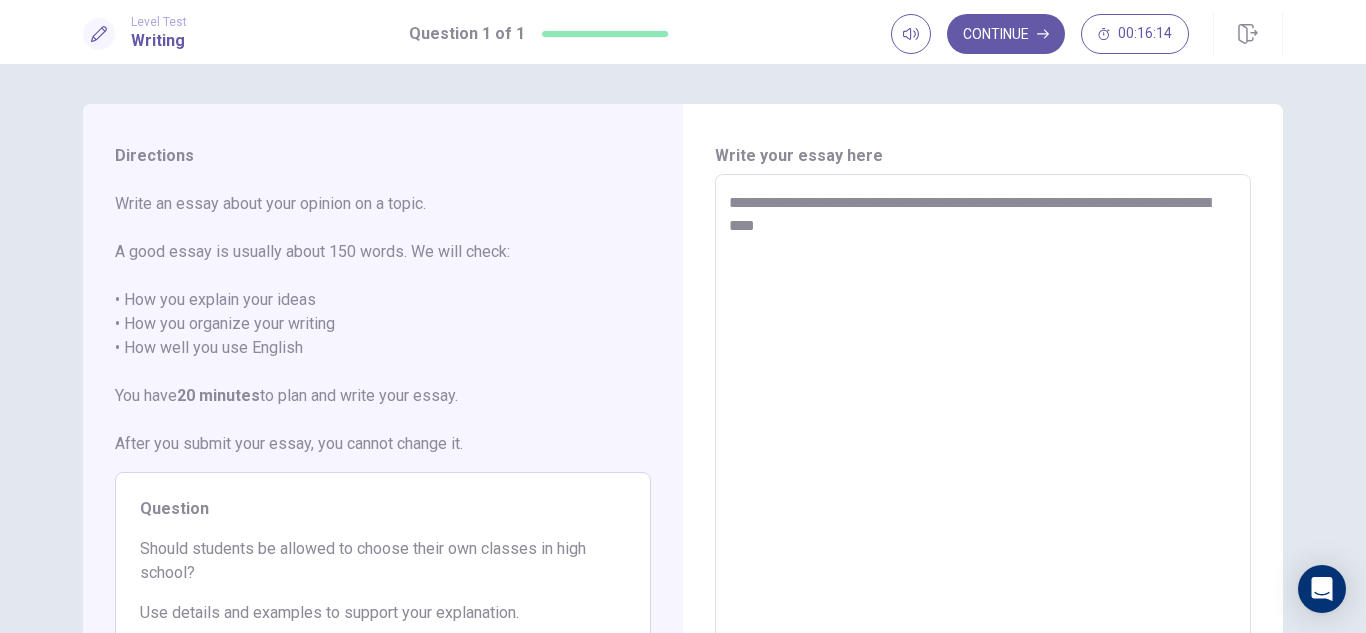 type on "*" 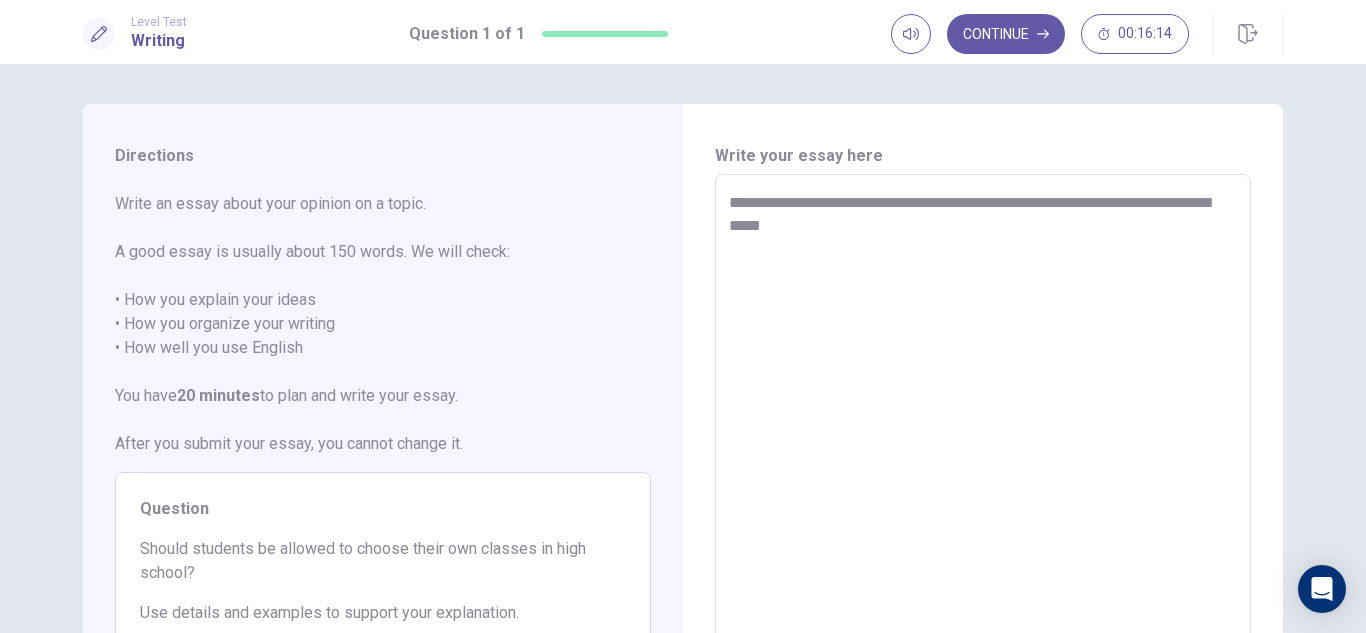 type on "*" 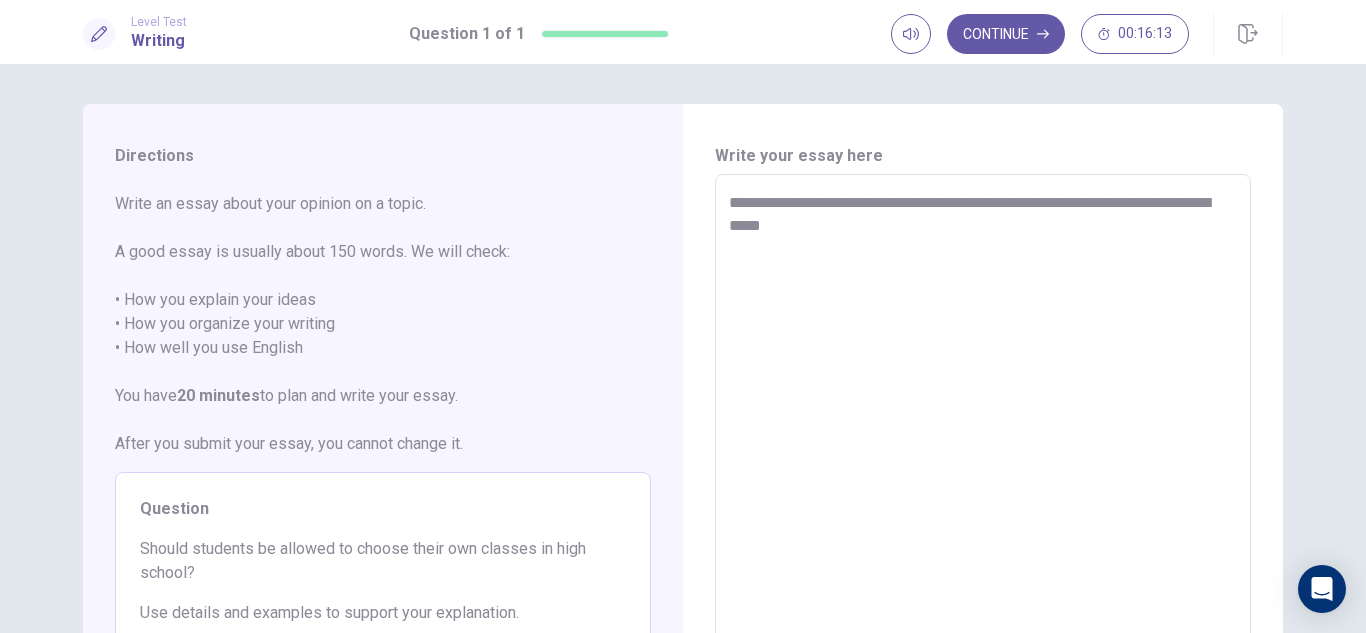 type on "**********" 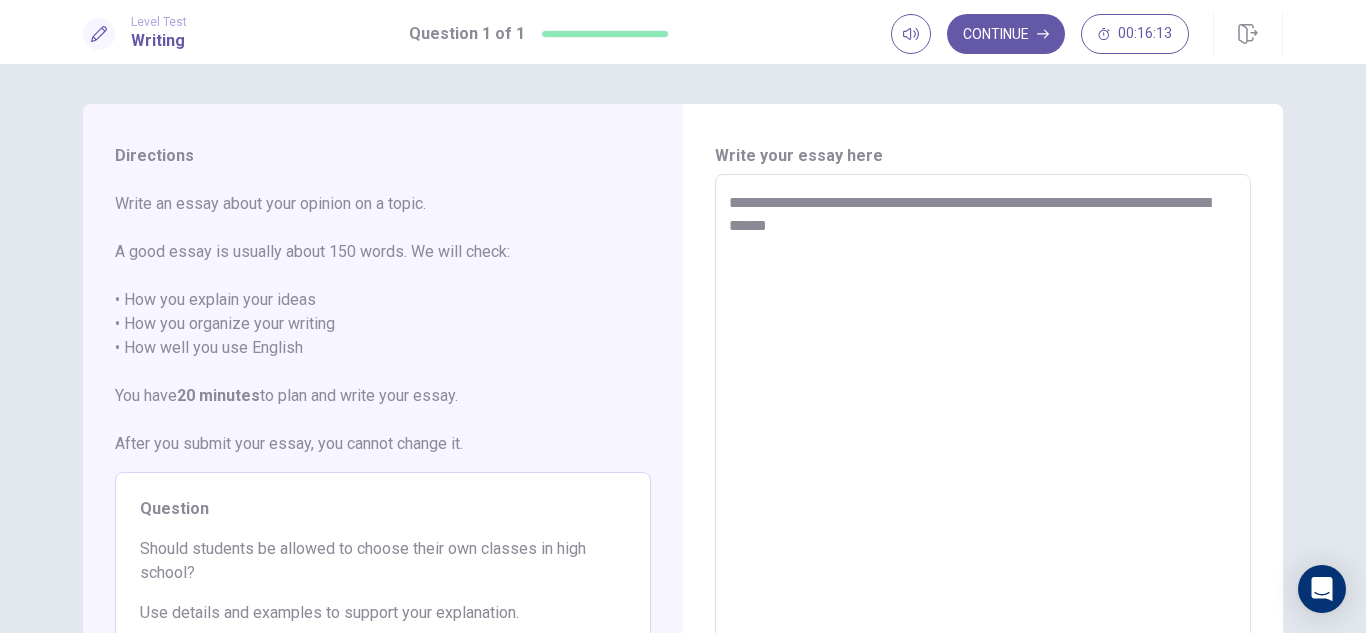 type on "*" 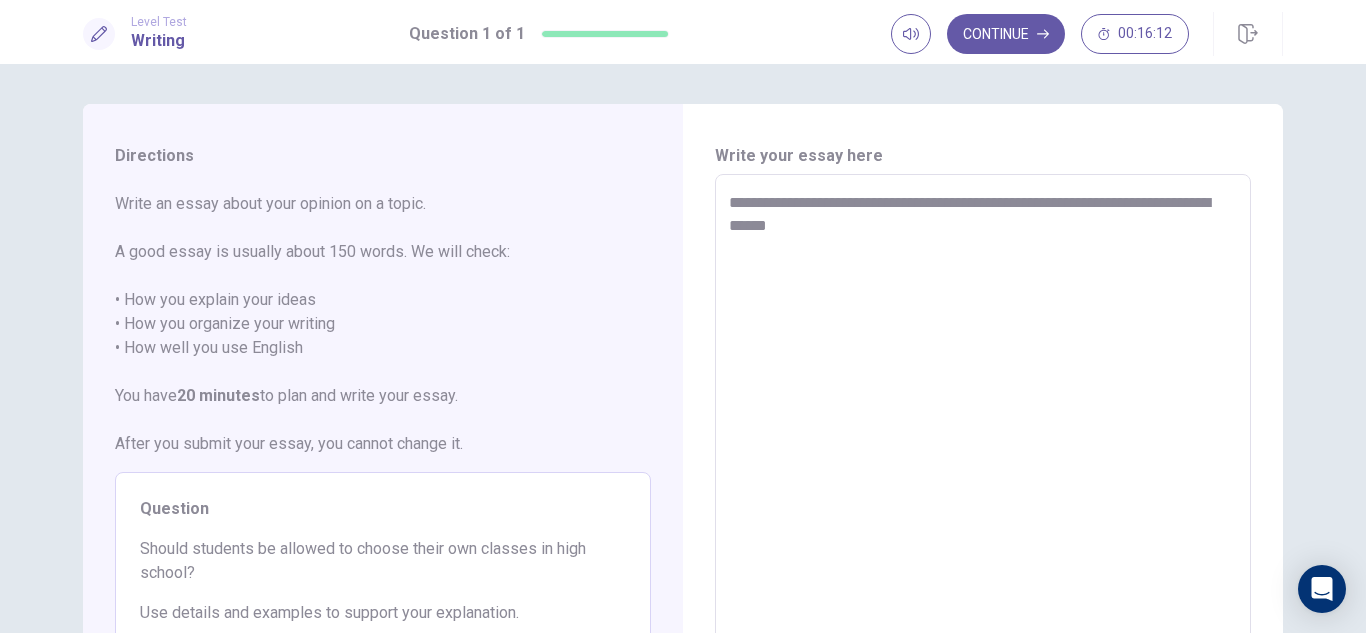 type on "**********" 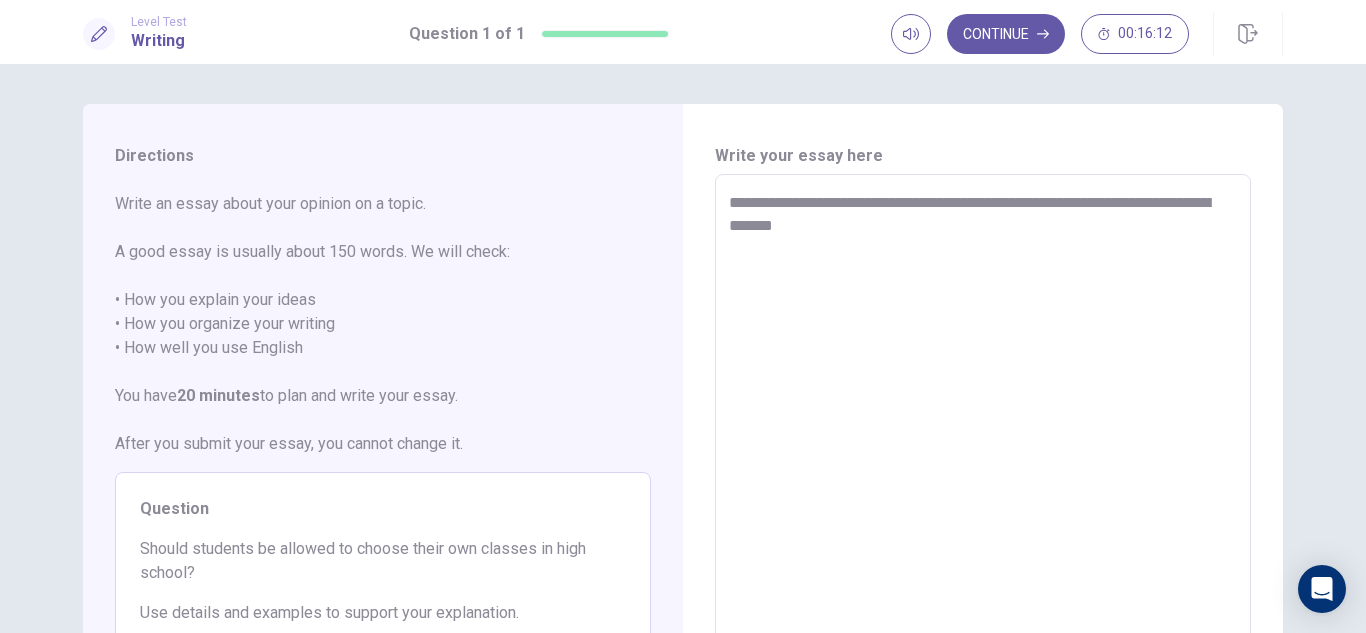 type on "*" 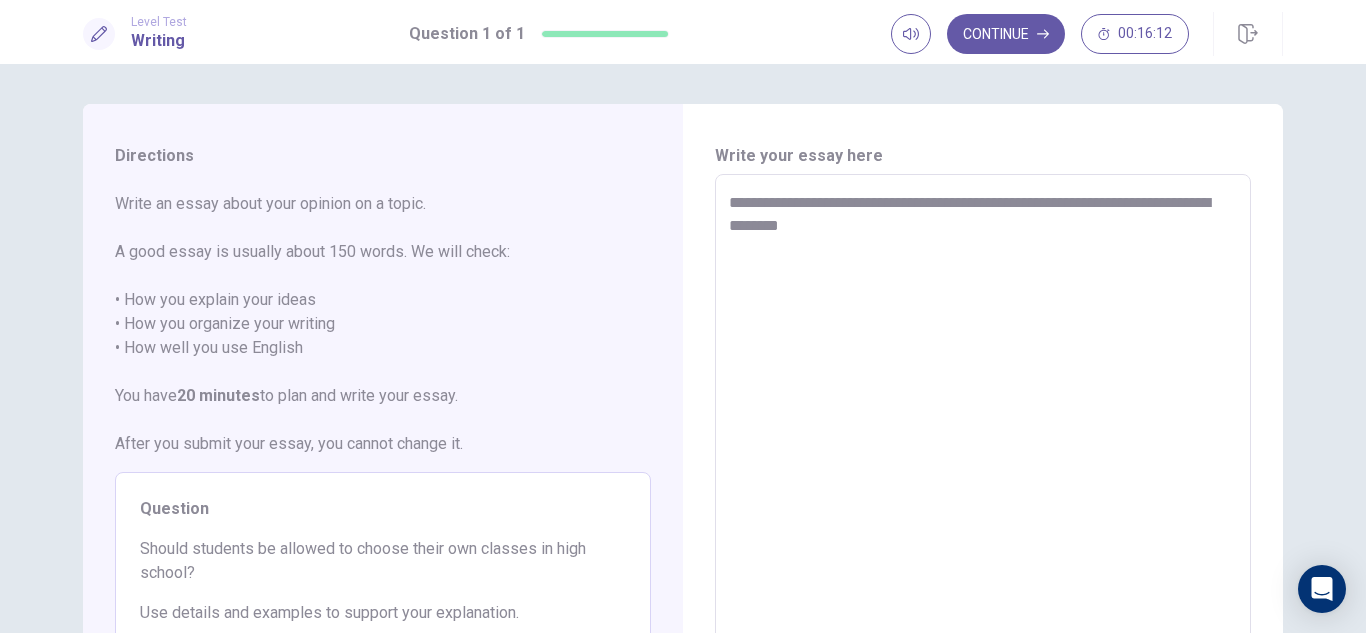 type on "*" 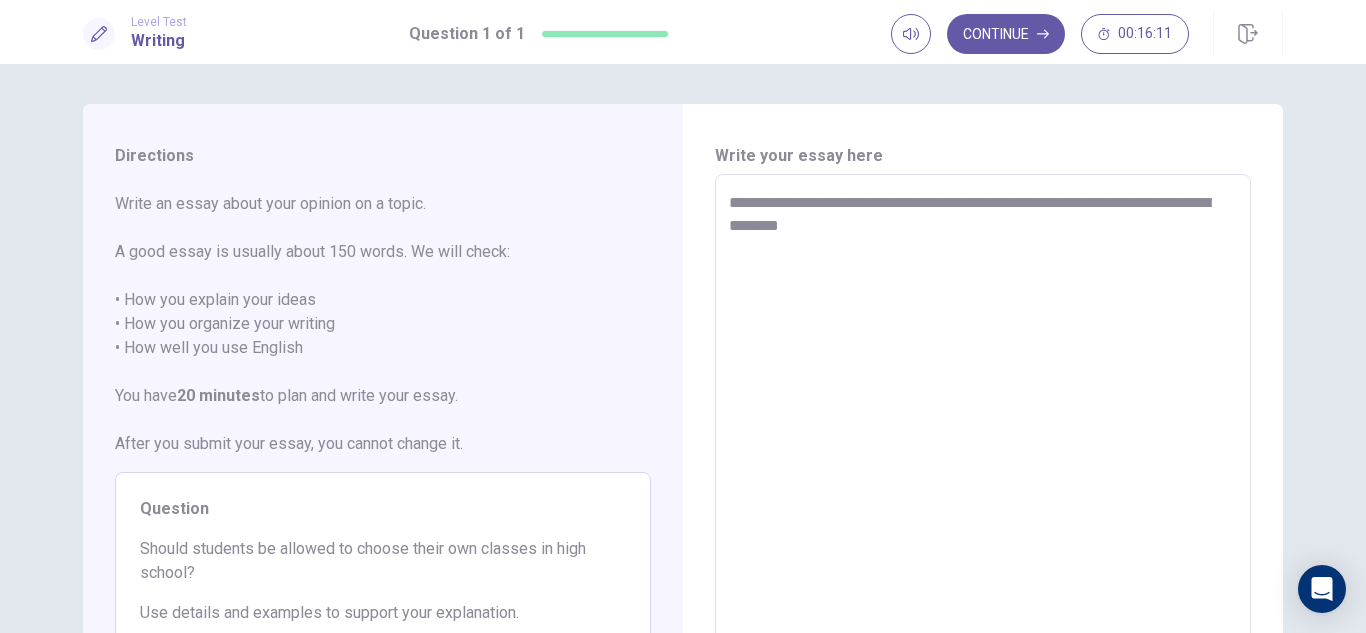 type on "**********" 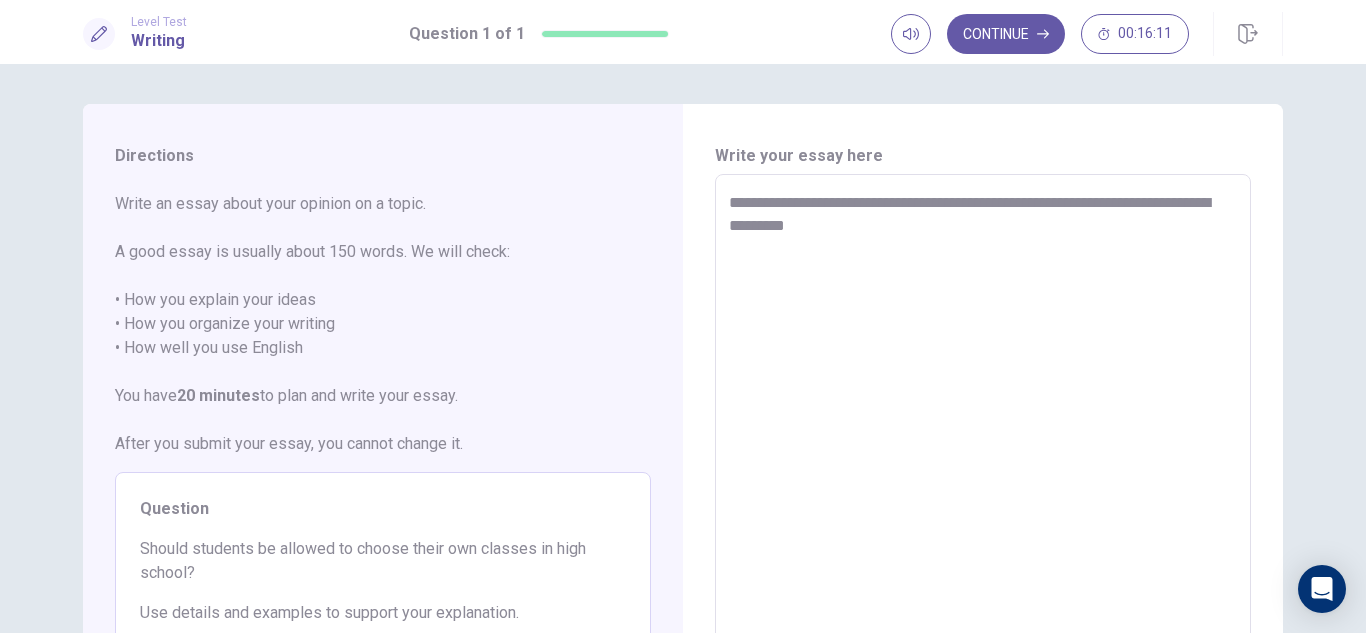 type on "*" 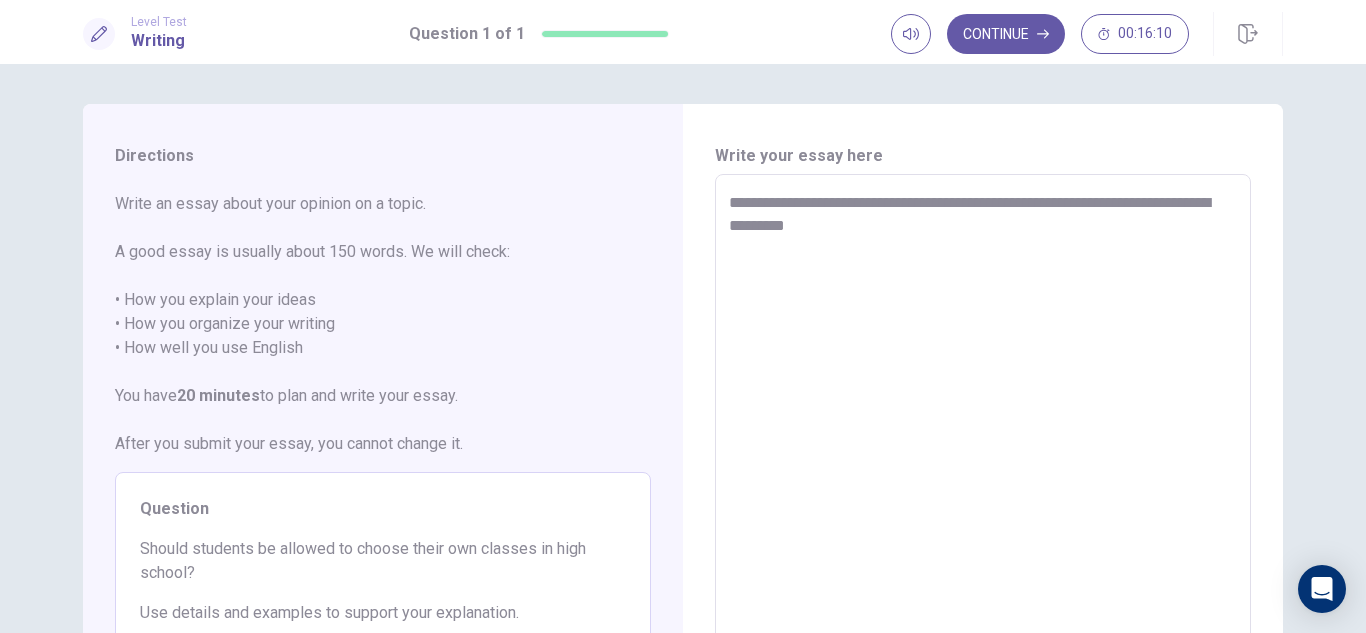 type on "**********" 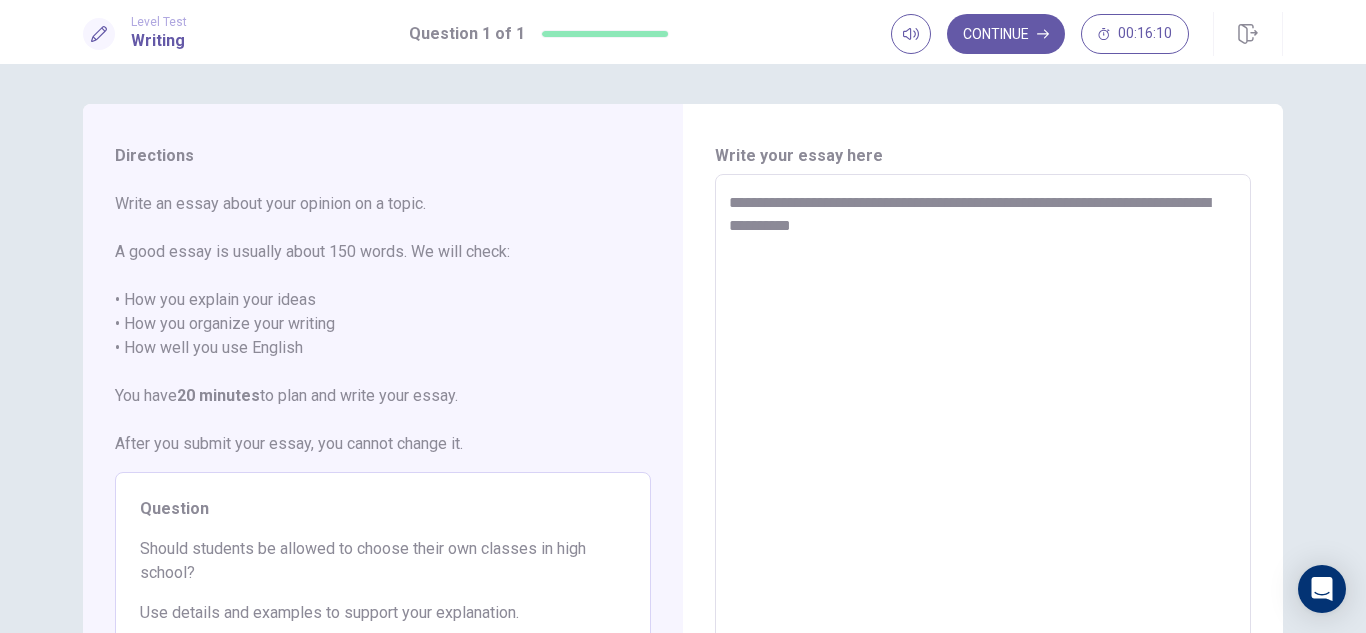 type 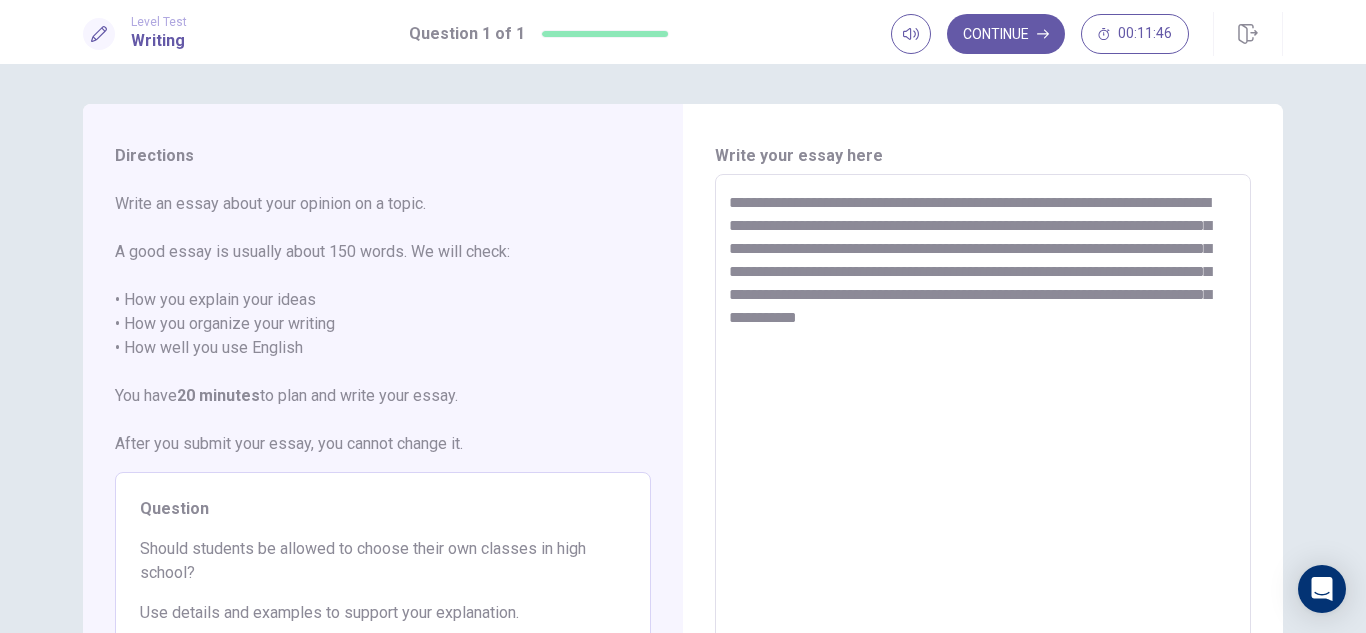 click on "**********" at bounding box center (983, 451) 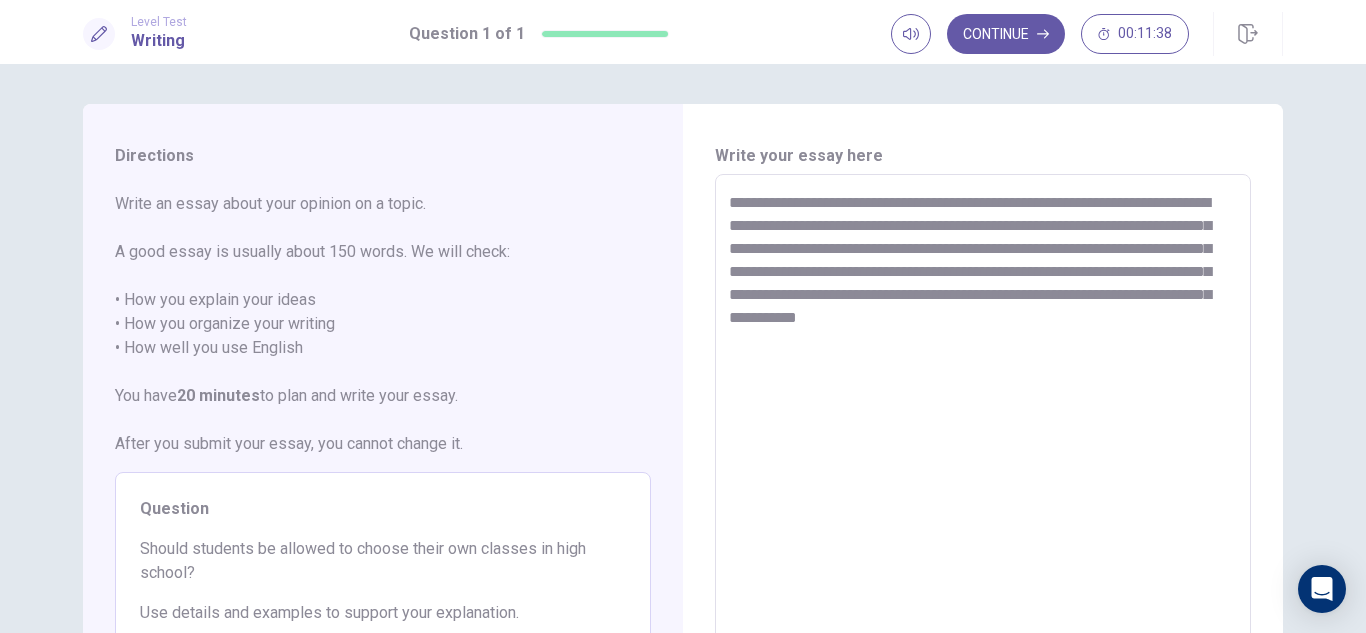 click on "**********" at bounding box center (983, 451) 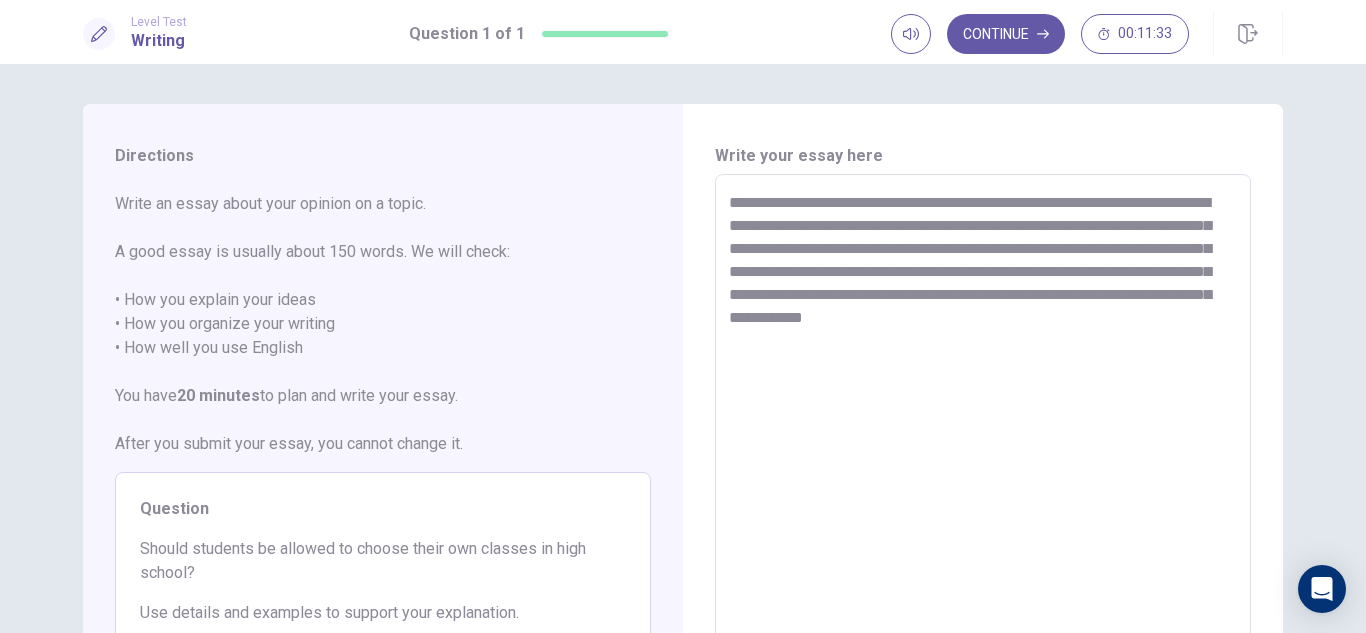 click on "**********" at bounding box center [983, 451] 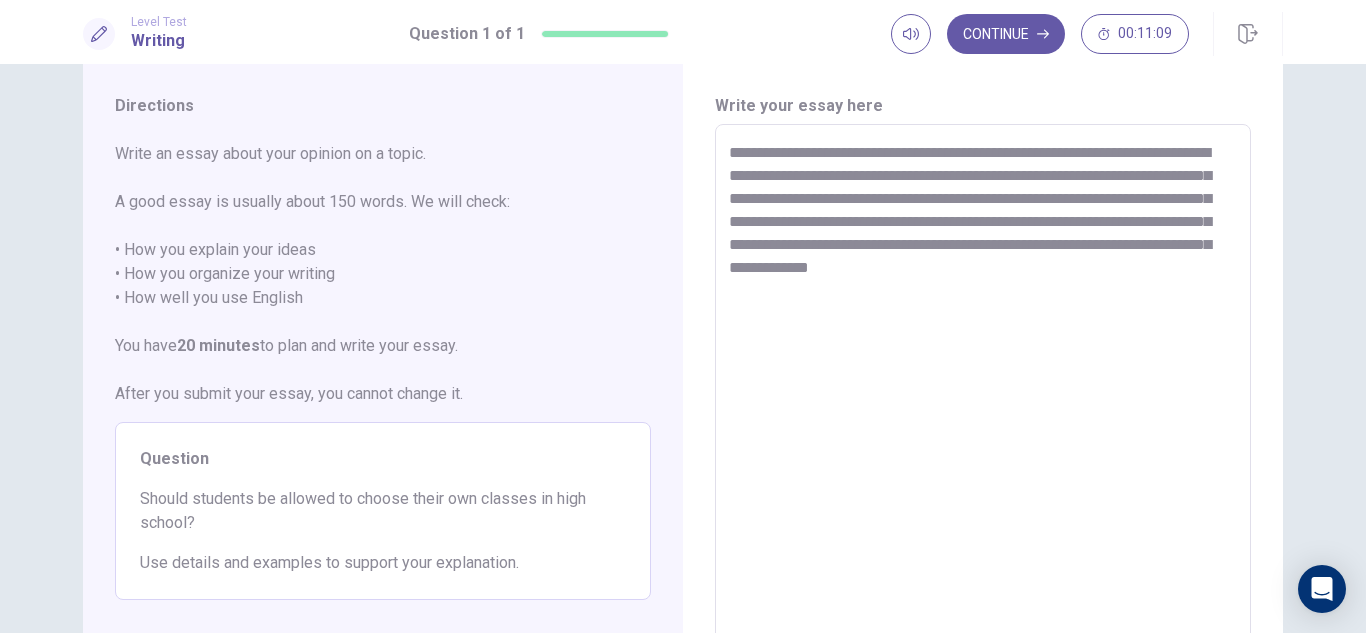 scroll, scrollTop: 0, scrollLeft: 0, axis: both 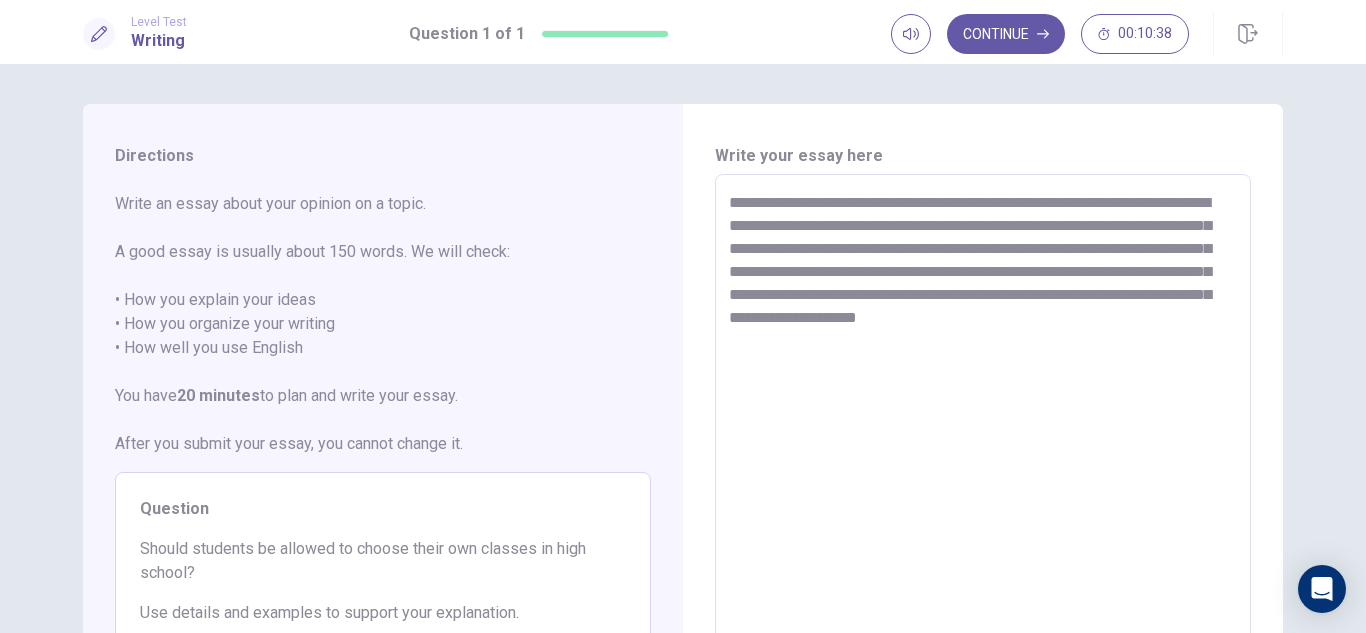 click on "**********" at bounding box center [983, 451] 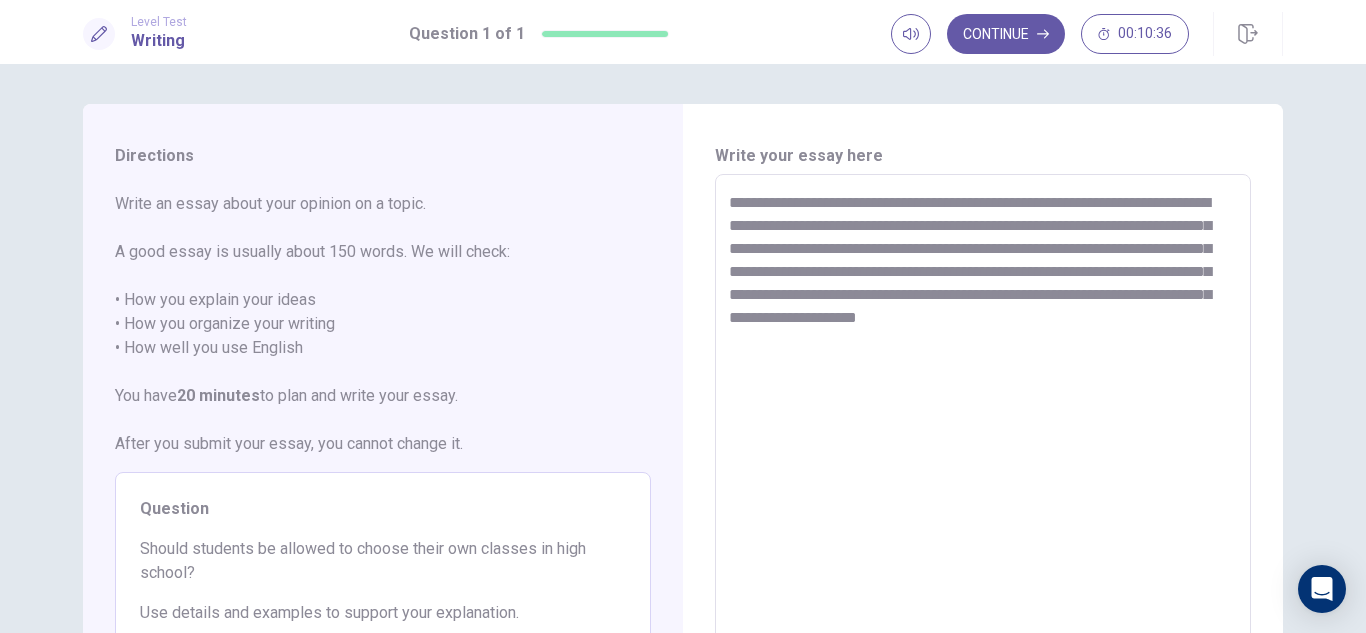 click on "**********" at bounding box center (983, 451) 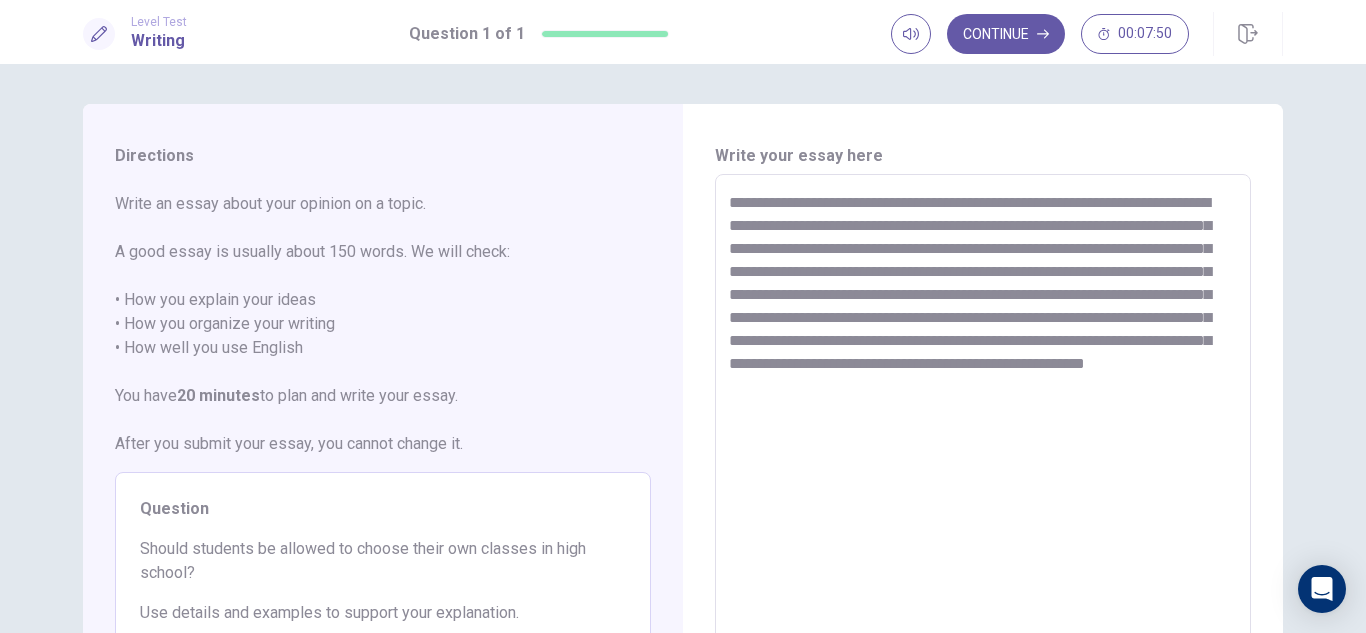 click on "**********" at bounding box center (983, 451) 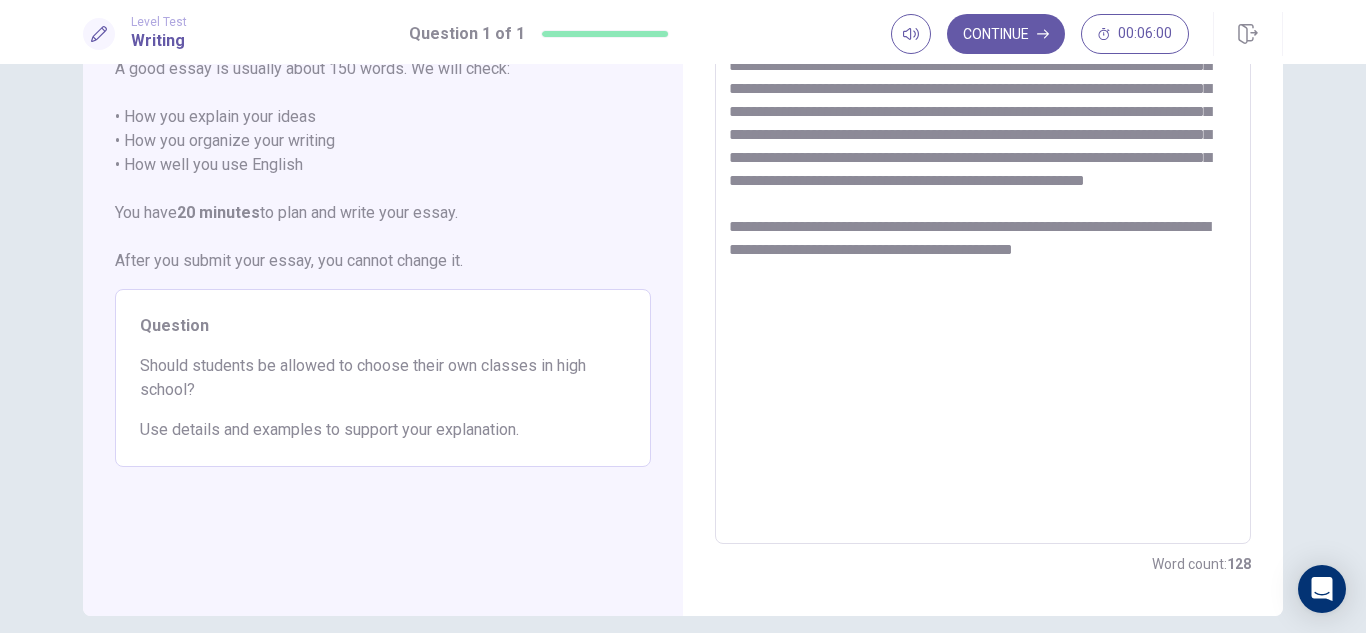 scroll, scrollTop: 200, scrollLeft: 0, axis: vertical 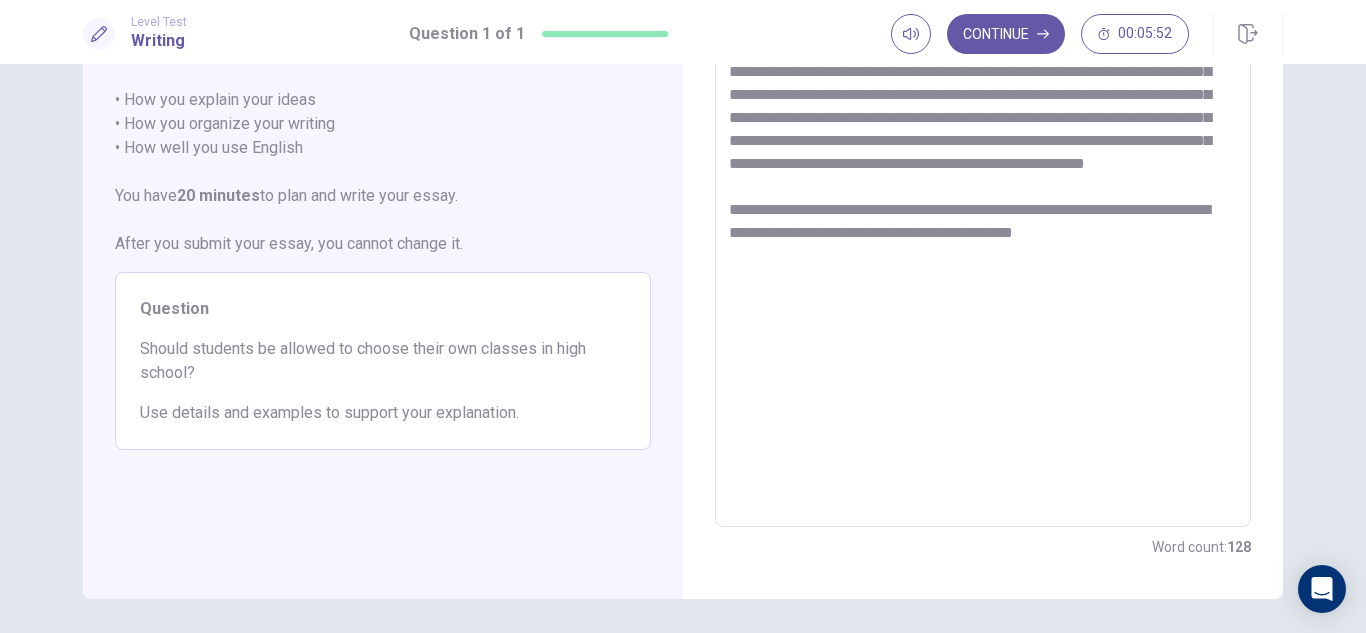 click on "**********" at bounding box center (983, 251) 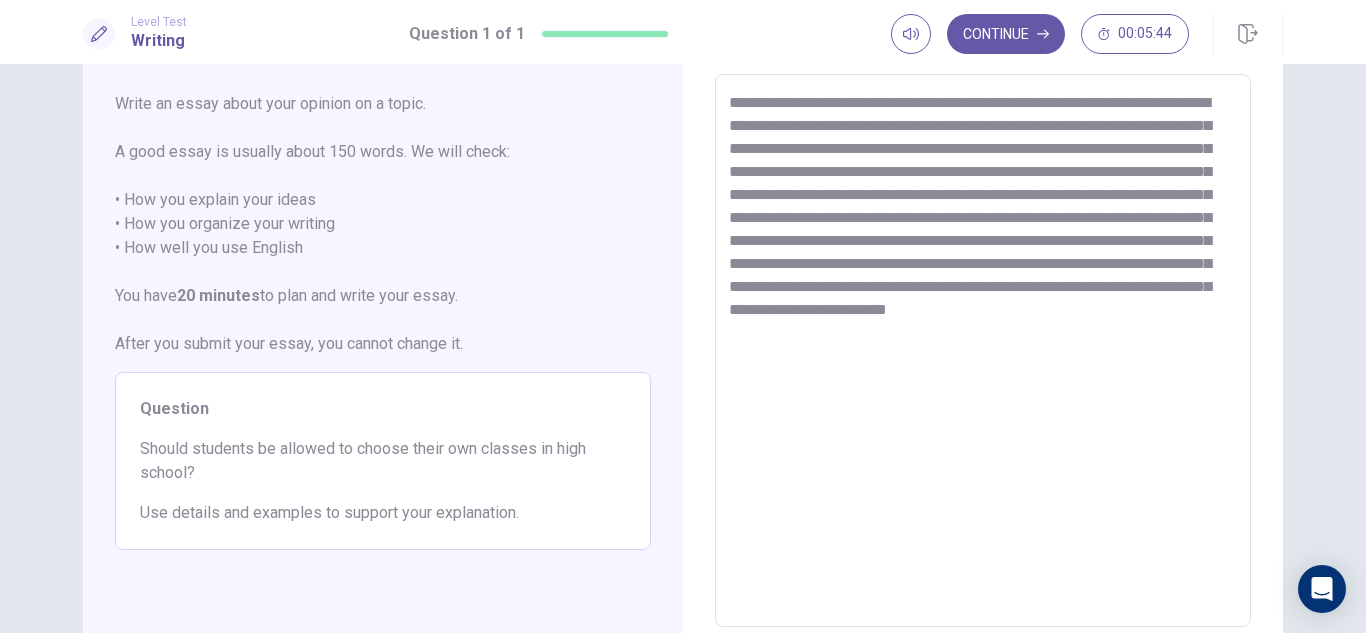 scroll, scrollTop: 0, scrollLeft: 0, axis: both 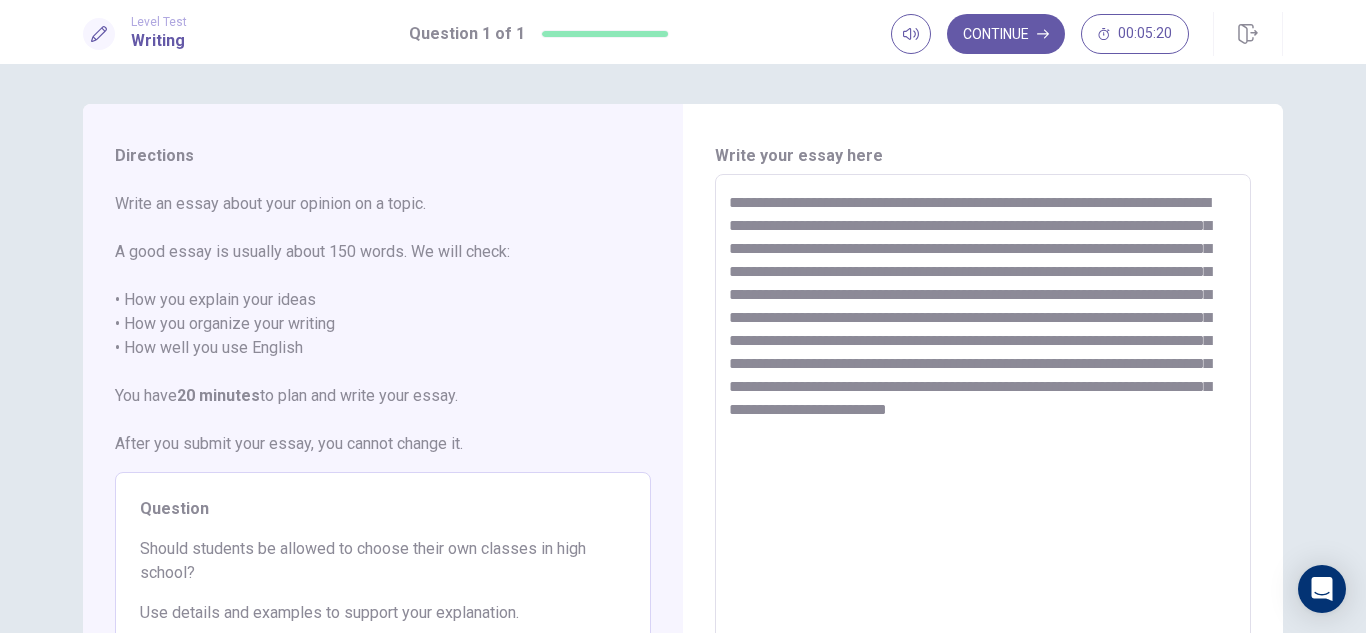 click on "**********" at bounding box center [983, 451] 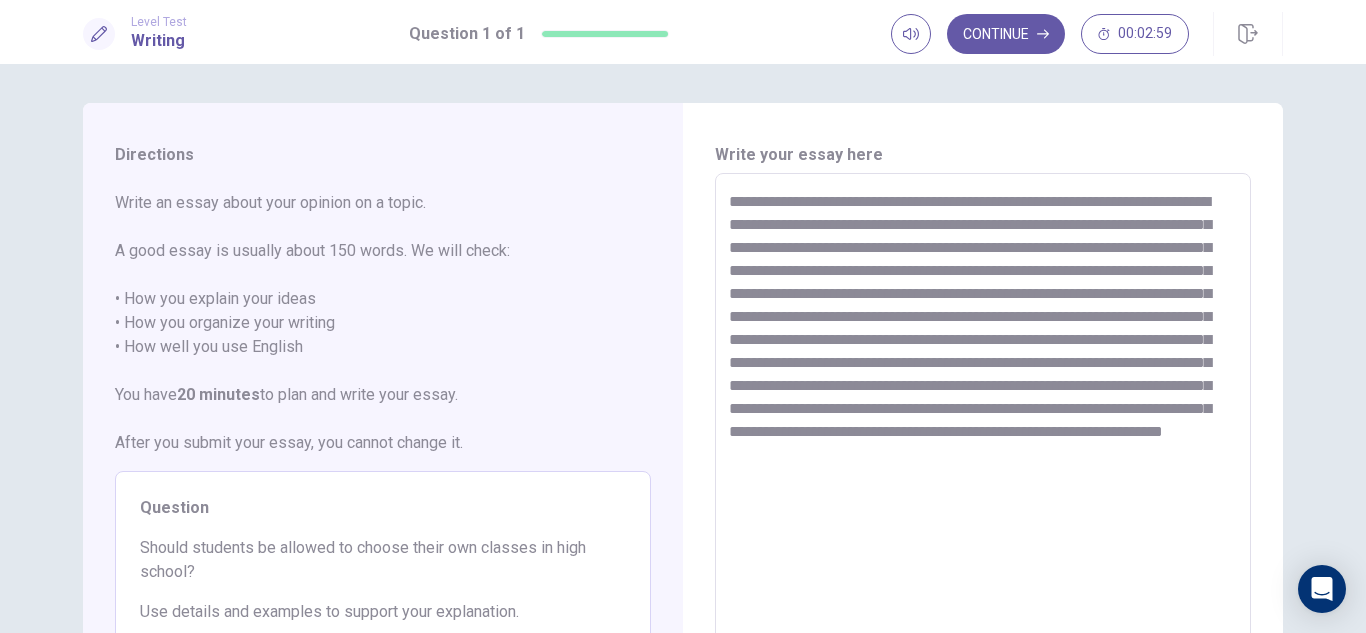 scroll, scrollTop: 0, scrollLeft: 0, axis: both 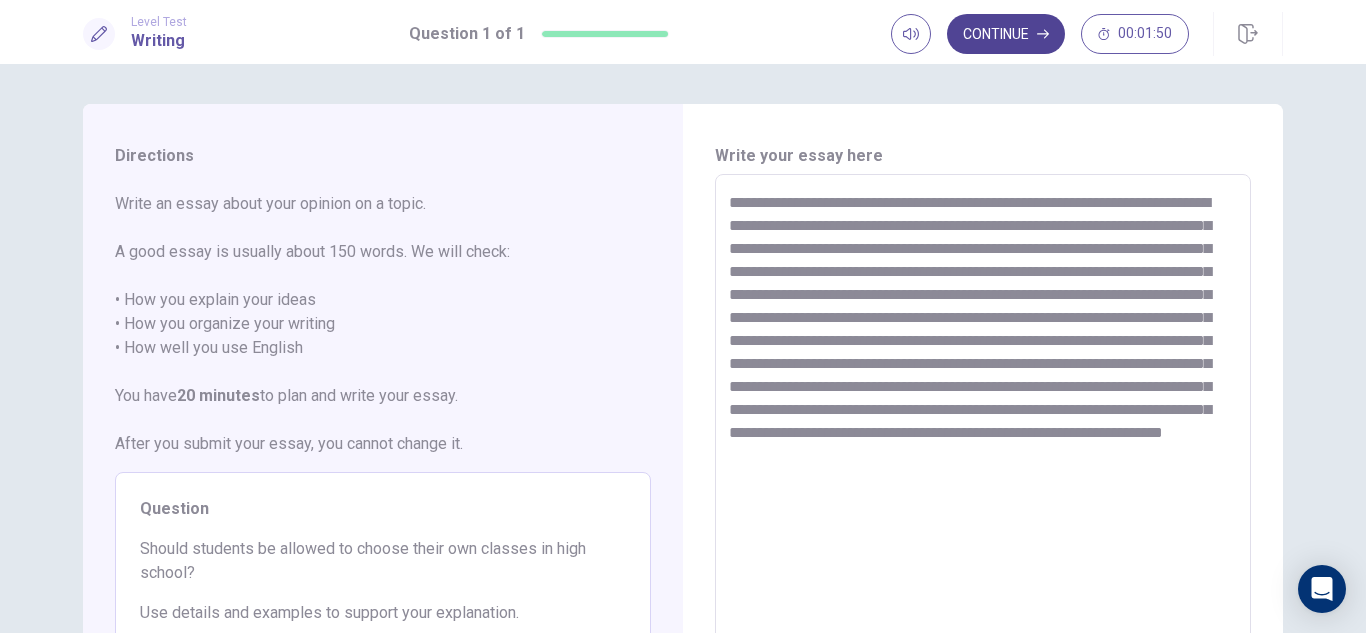 click on "Continue" at bounding box center [1006, 34] 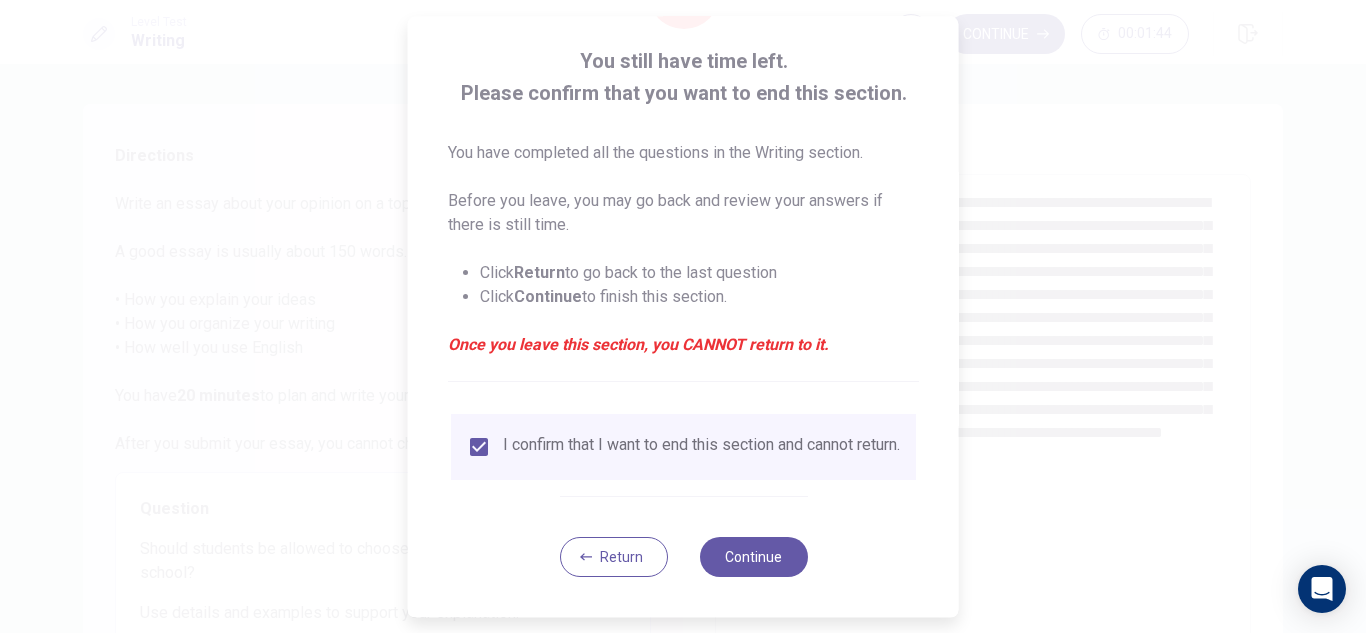 scroll, scrollTop: 113, scrollLeft: 0, axis: vertical 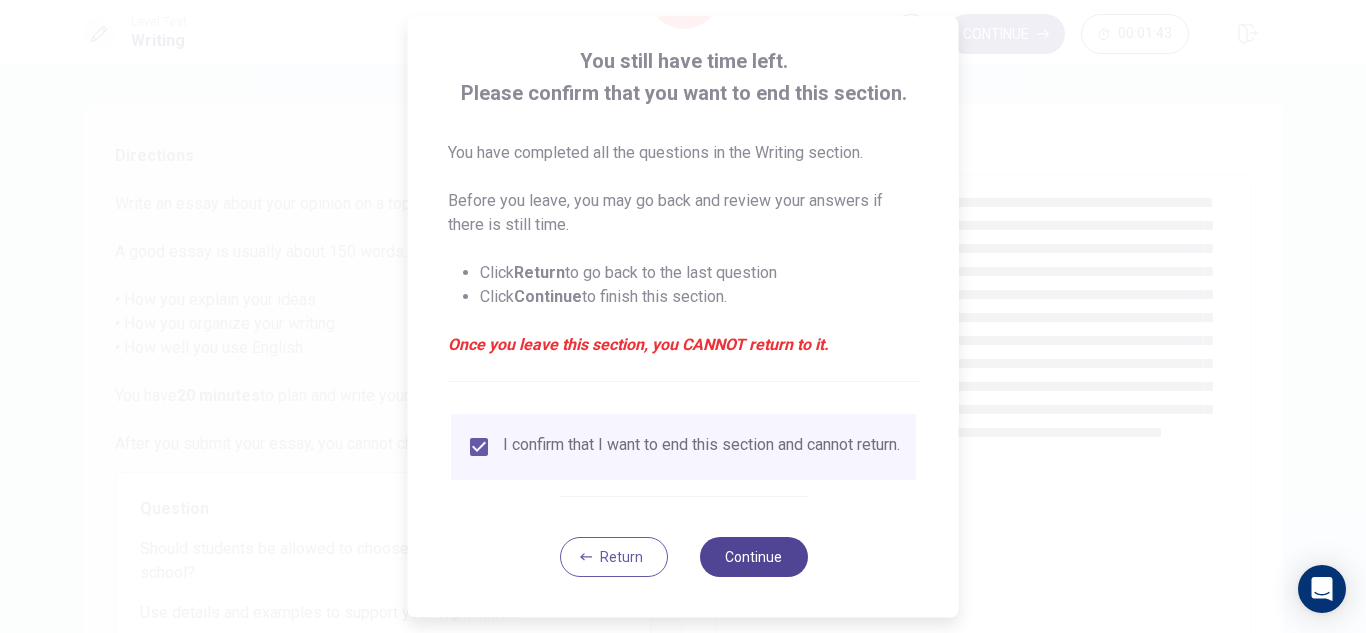 click on "Continue" at bounding box center [753, 557] 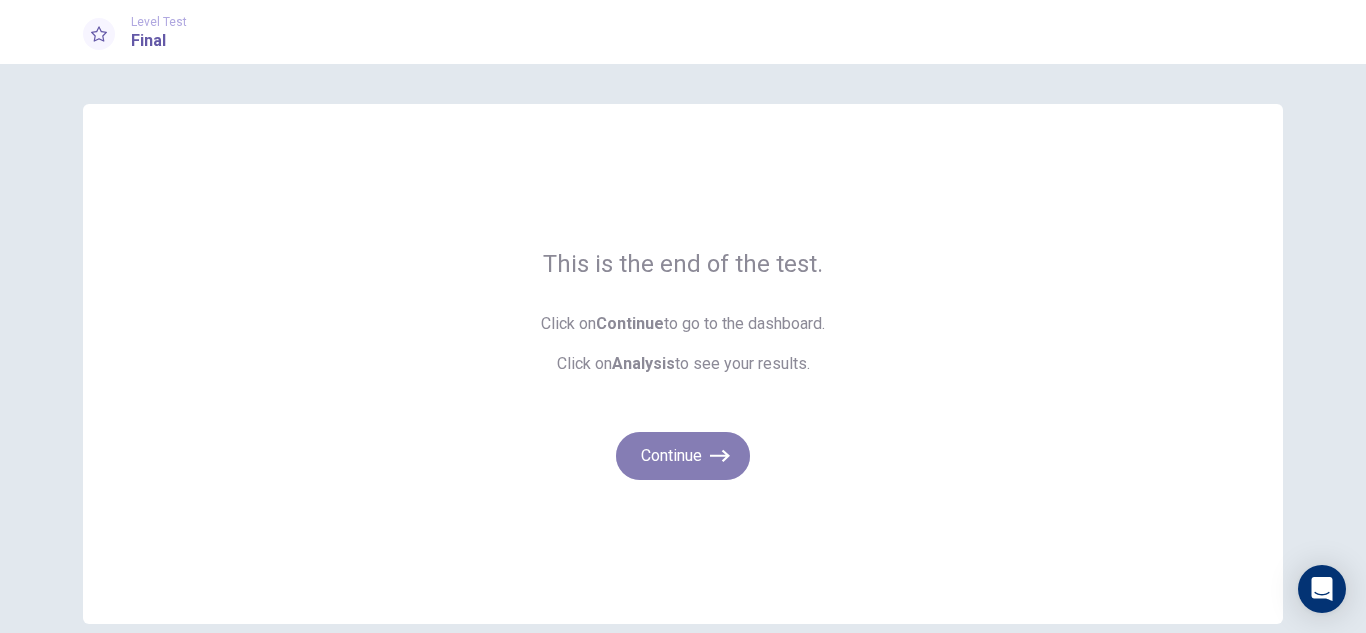 click on "Continue" at bounding box center [683, 456] 